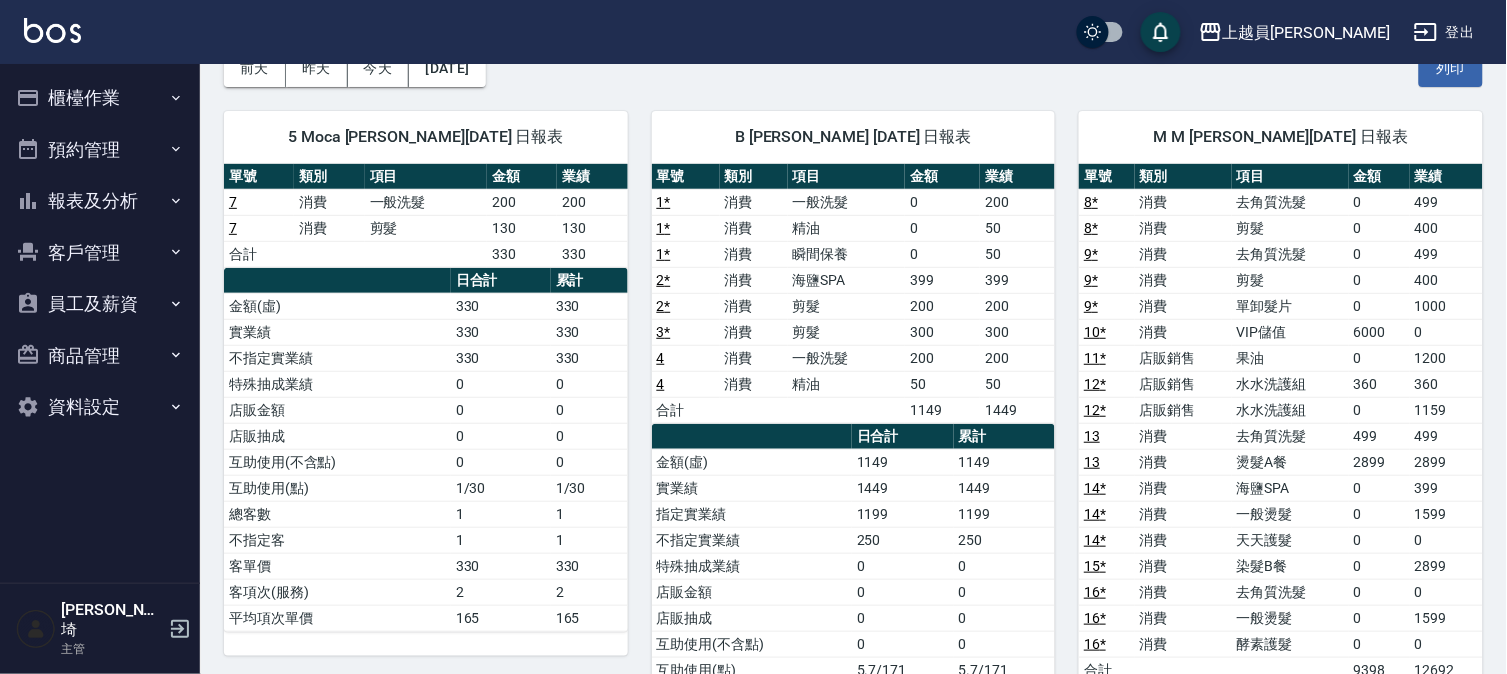scroll, scrollTop: 111, scrollLeft: 0, axis: vertical 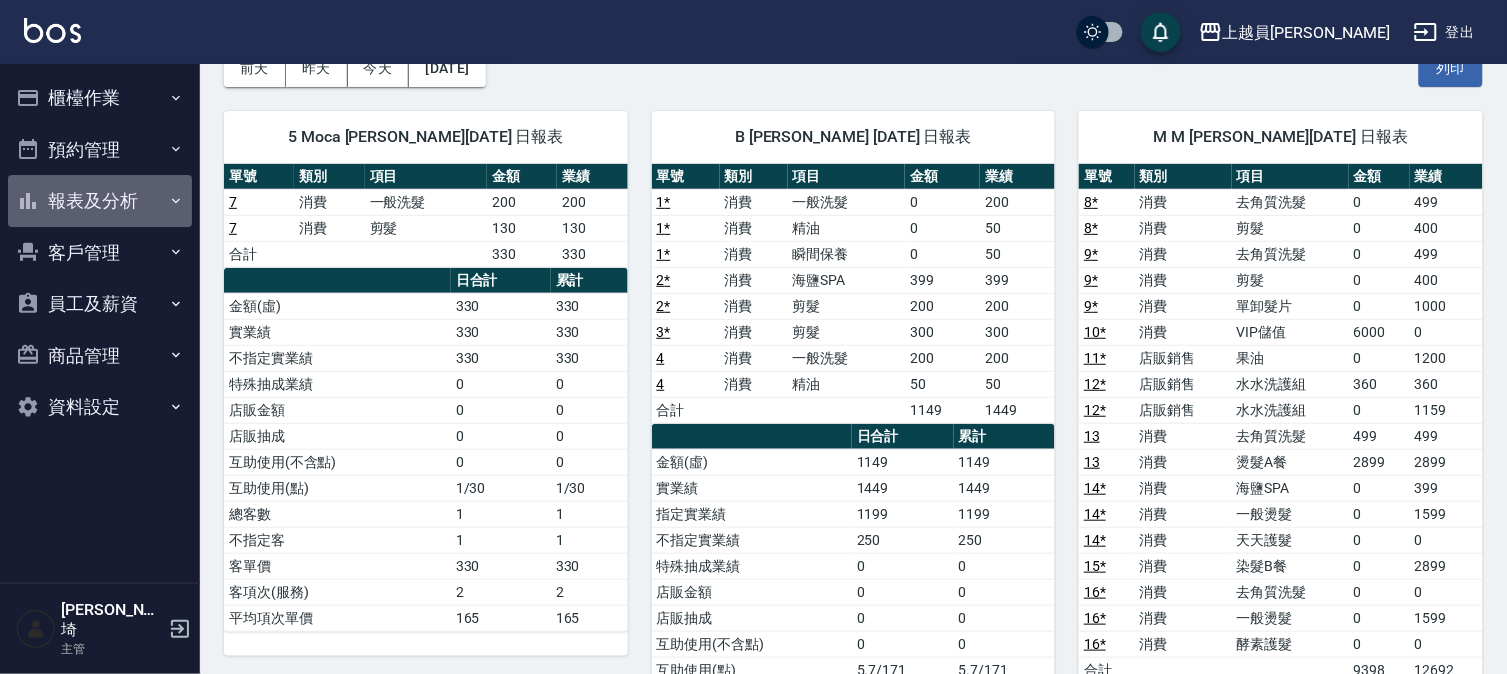 click on "報表及分析" at bounding box center [100, 201] 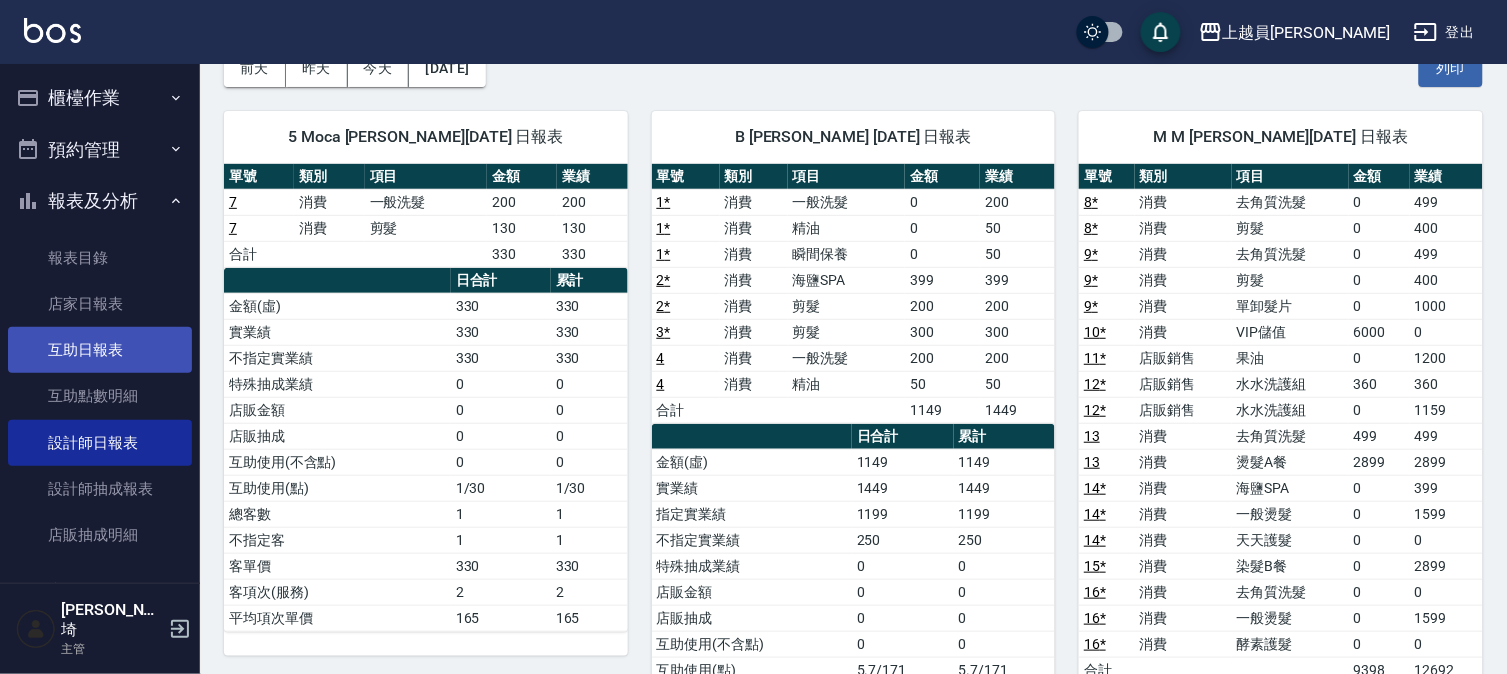 click on "互助日報表" at bounding box center [100, 350] 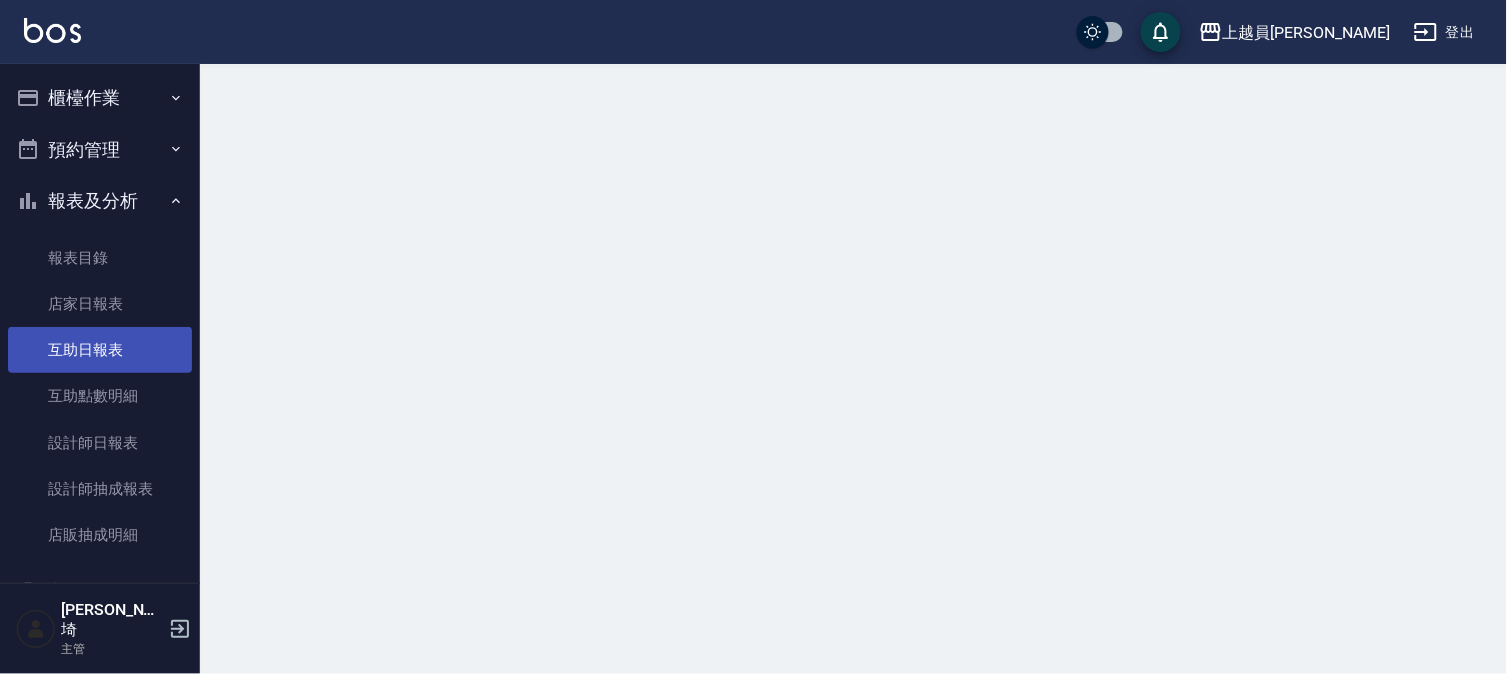 scroll, scrollTop: 0, scrollLeft: 0, axis: both 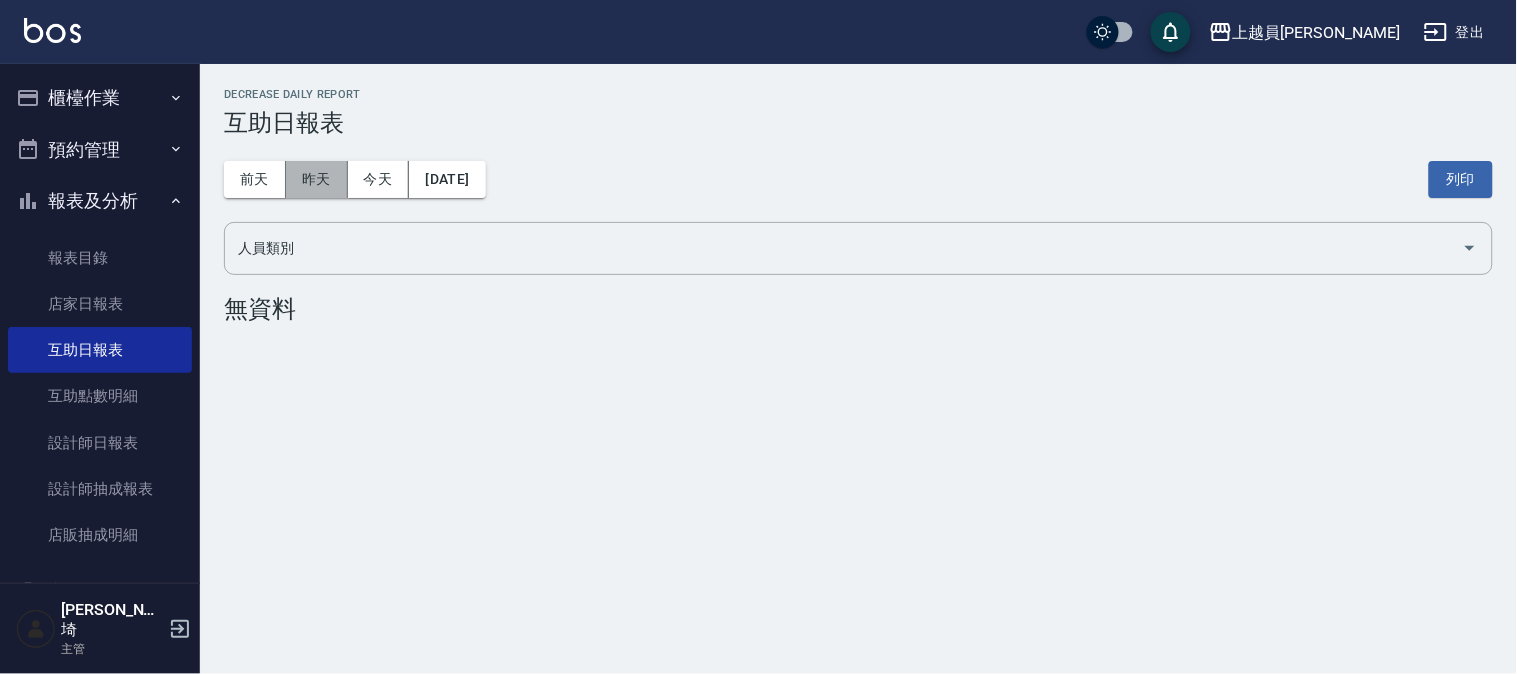 click on "昨天" at bounding box center [317, 179] 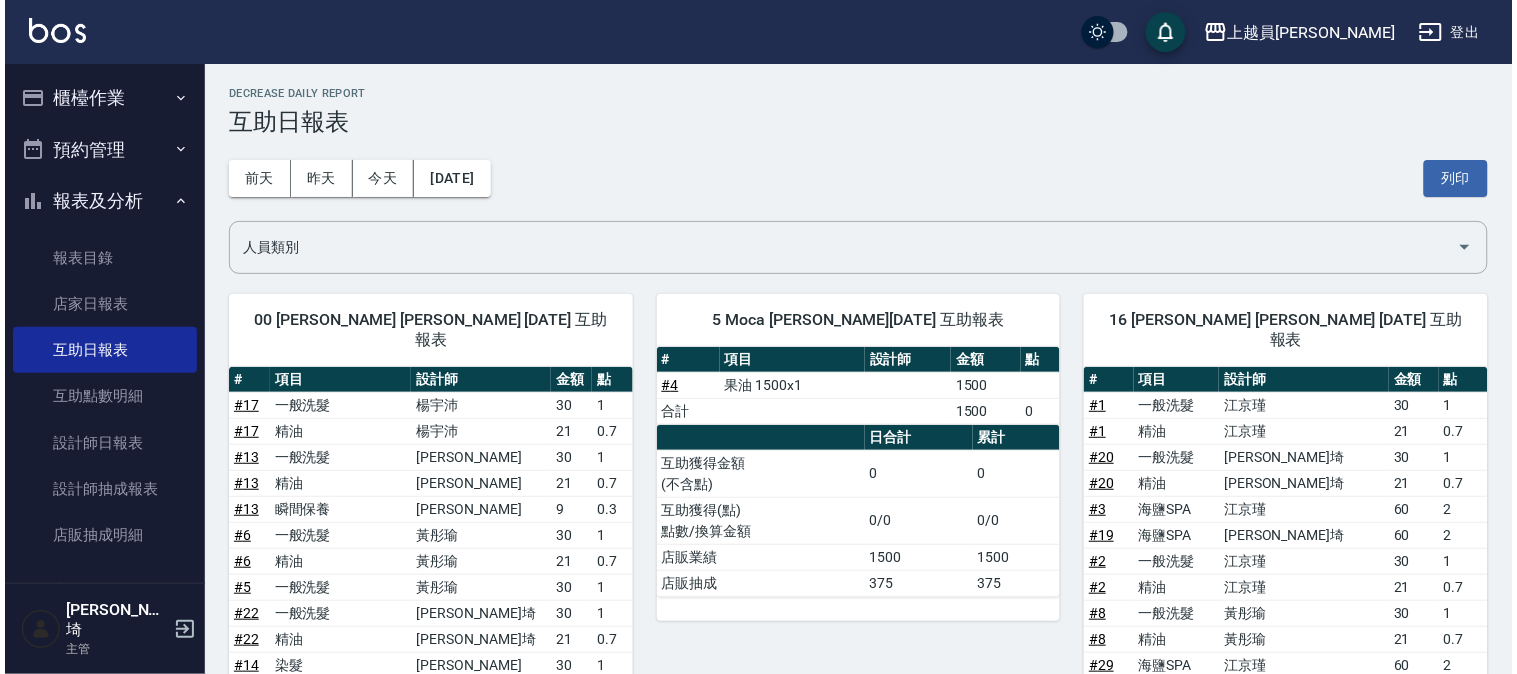 scroll, scrollTop: 0, scrollLeft: 0, axis: both 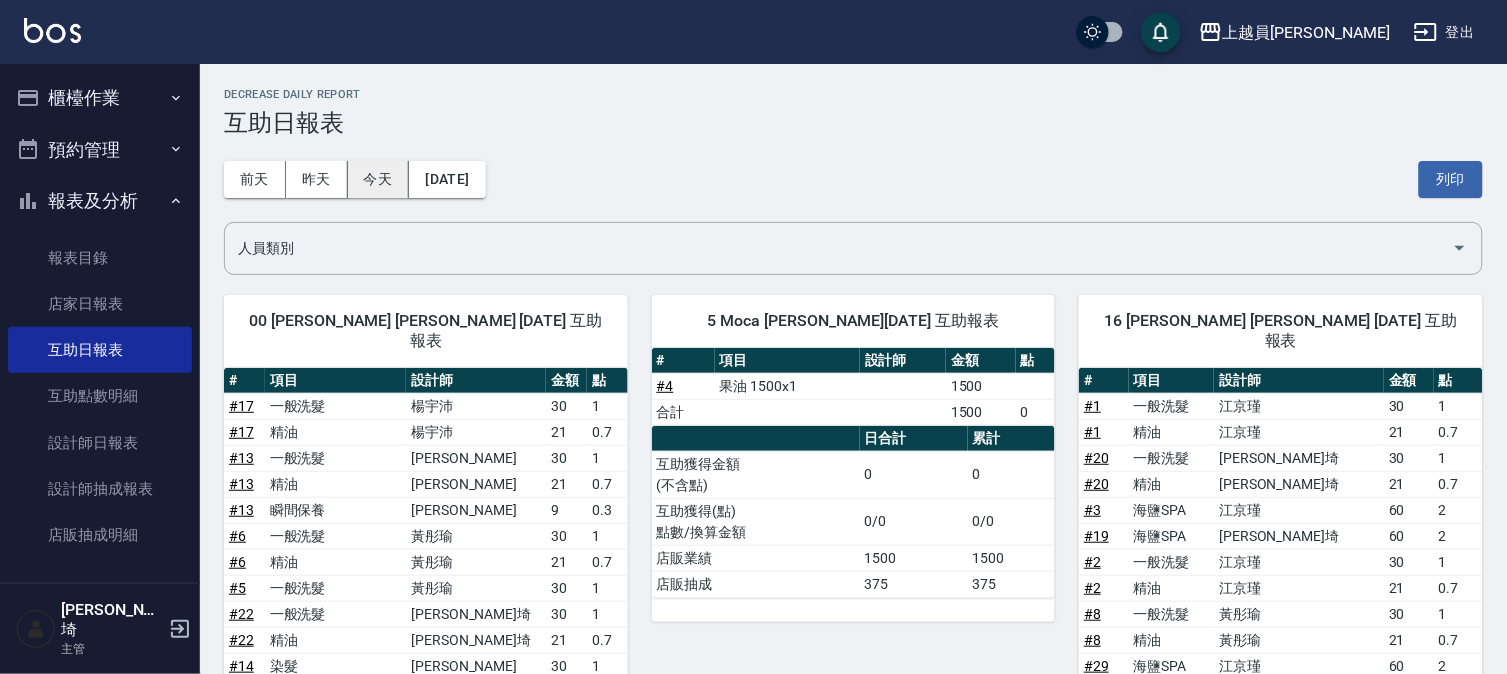 click on "今天" at bounding box center [379, 179] 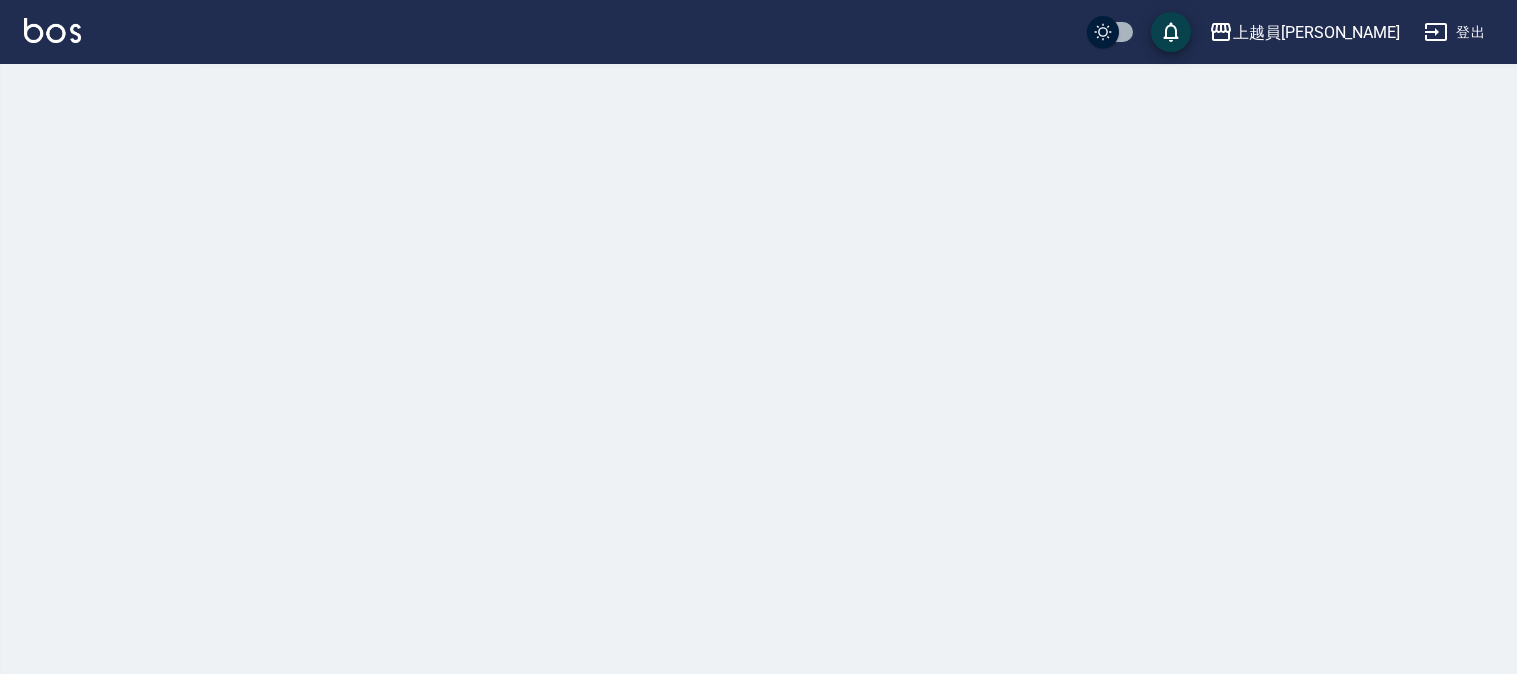 scroll, scrollTop: 0, scrollLeft: 0, axis: both 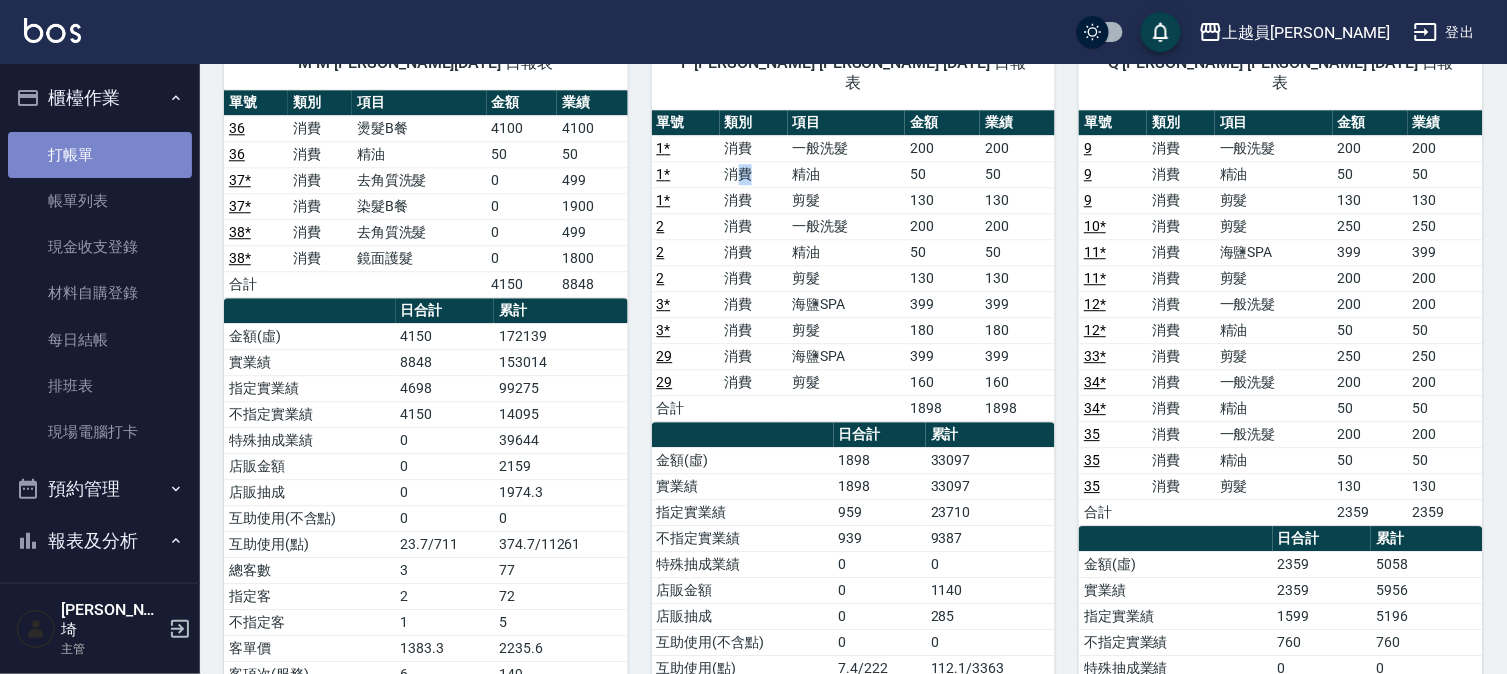 click on "打帳單" at bounding box center [100, 155] 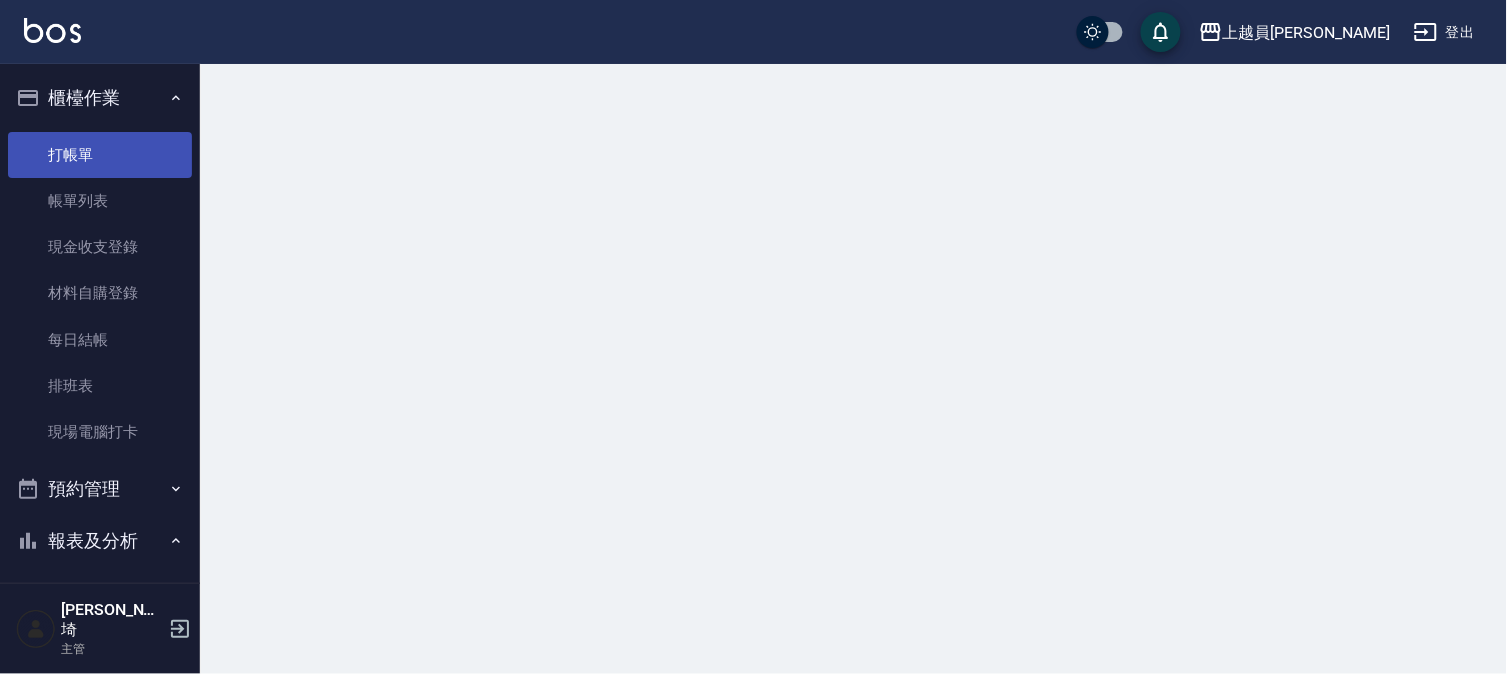 scroll, scrollTop: 0, scrollLeft: 0, axis: both 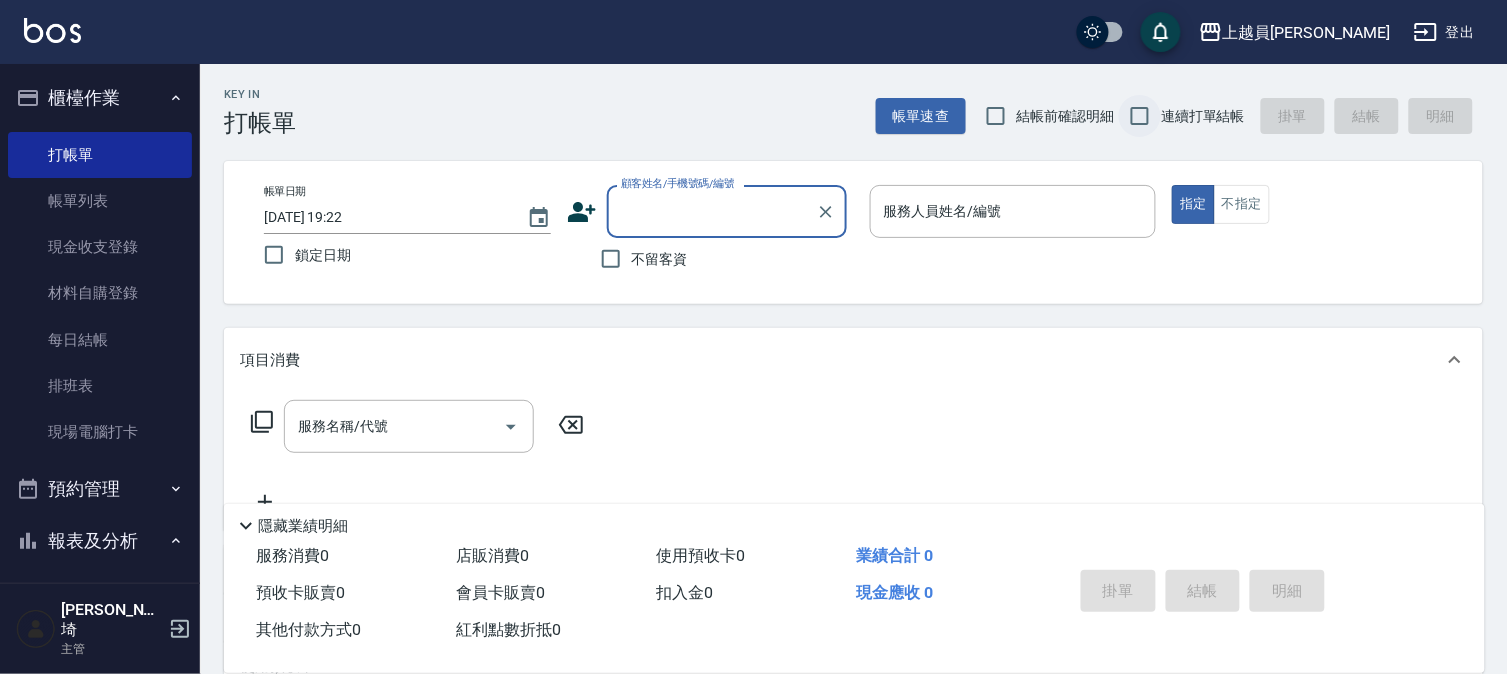 click on "連續打單結帳" at bounding box center (1140, 116) 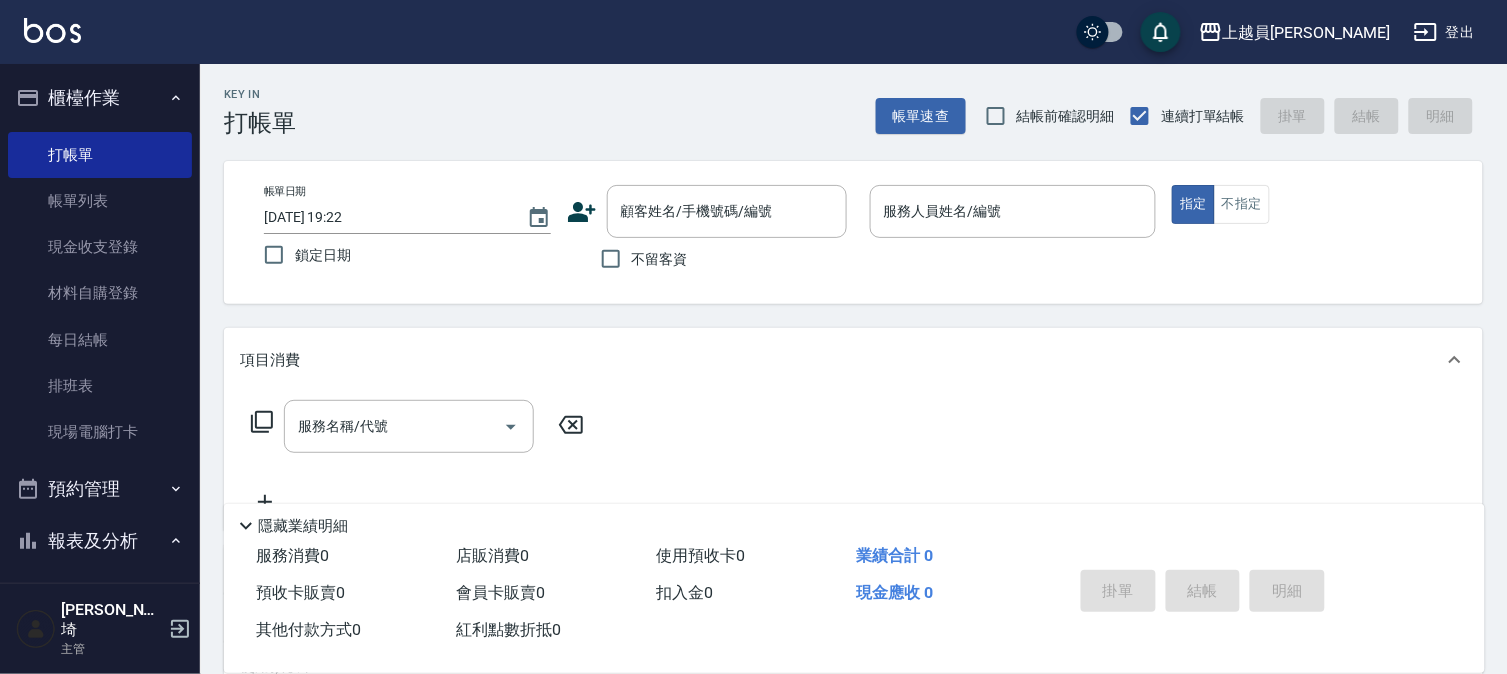 click on "不留客資" at bounding box center (639, 259) 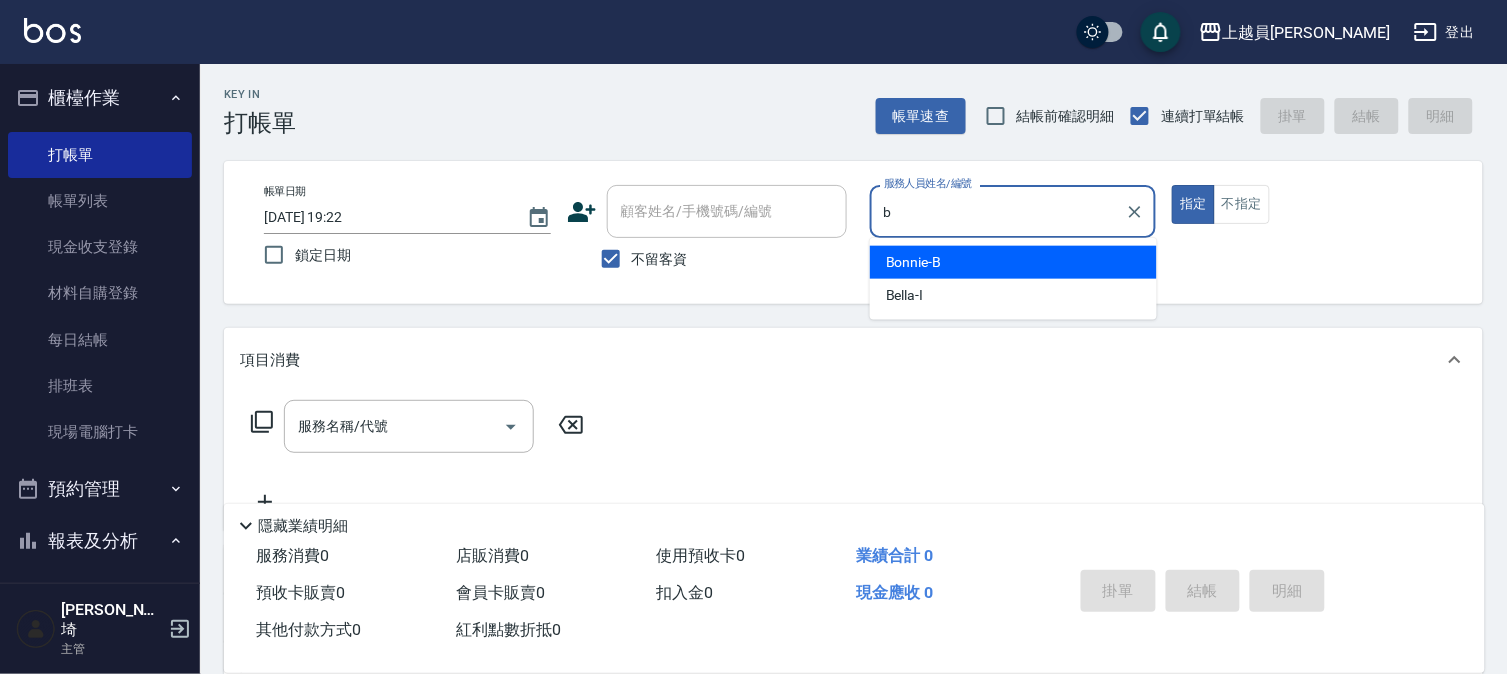 type on "Bonnie-B" 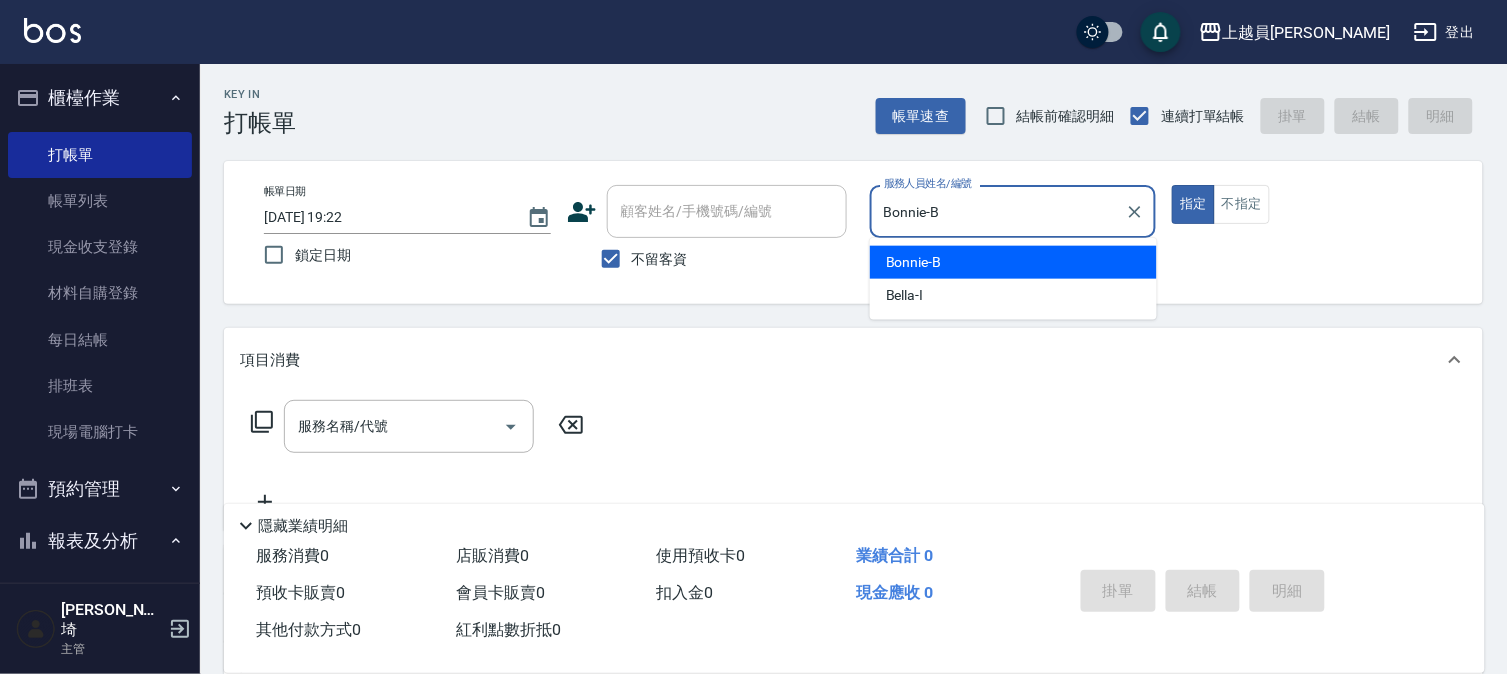 type on "true" 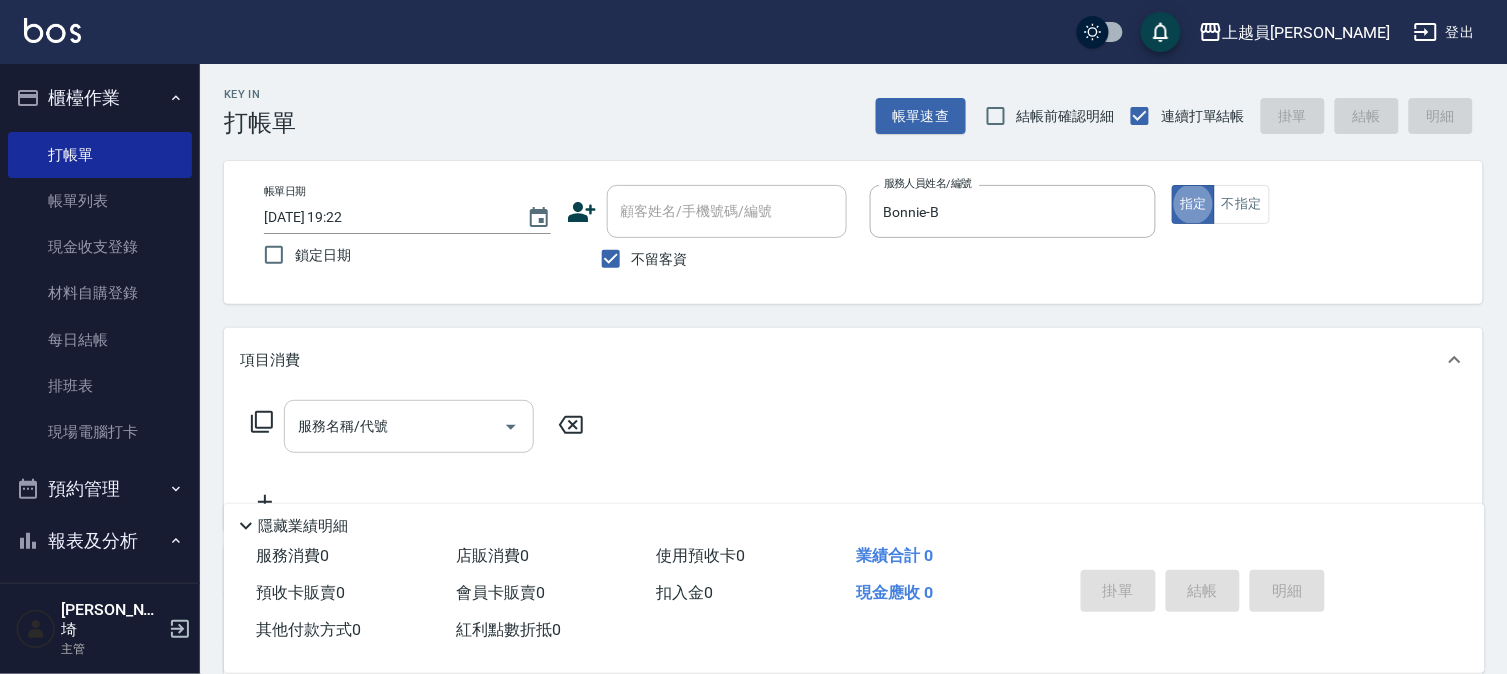 click on "服務名稱/代號" at bounding box center (394, 426) 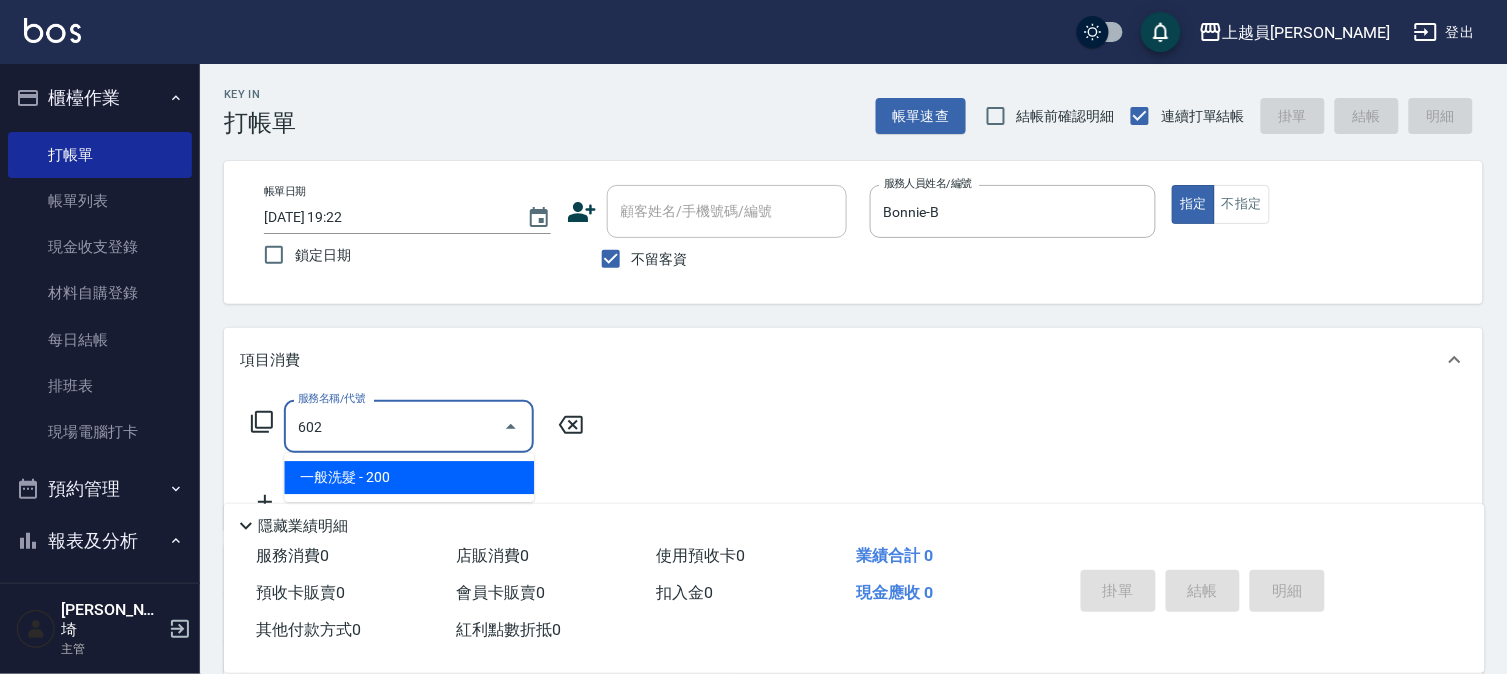 type on "一般洗髮(602)" 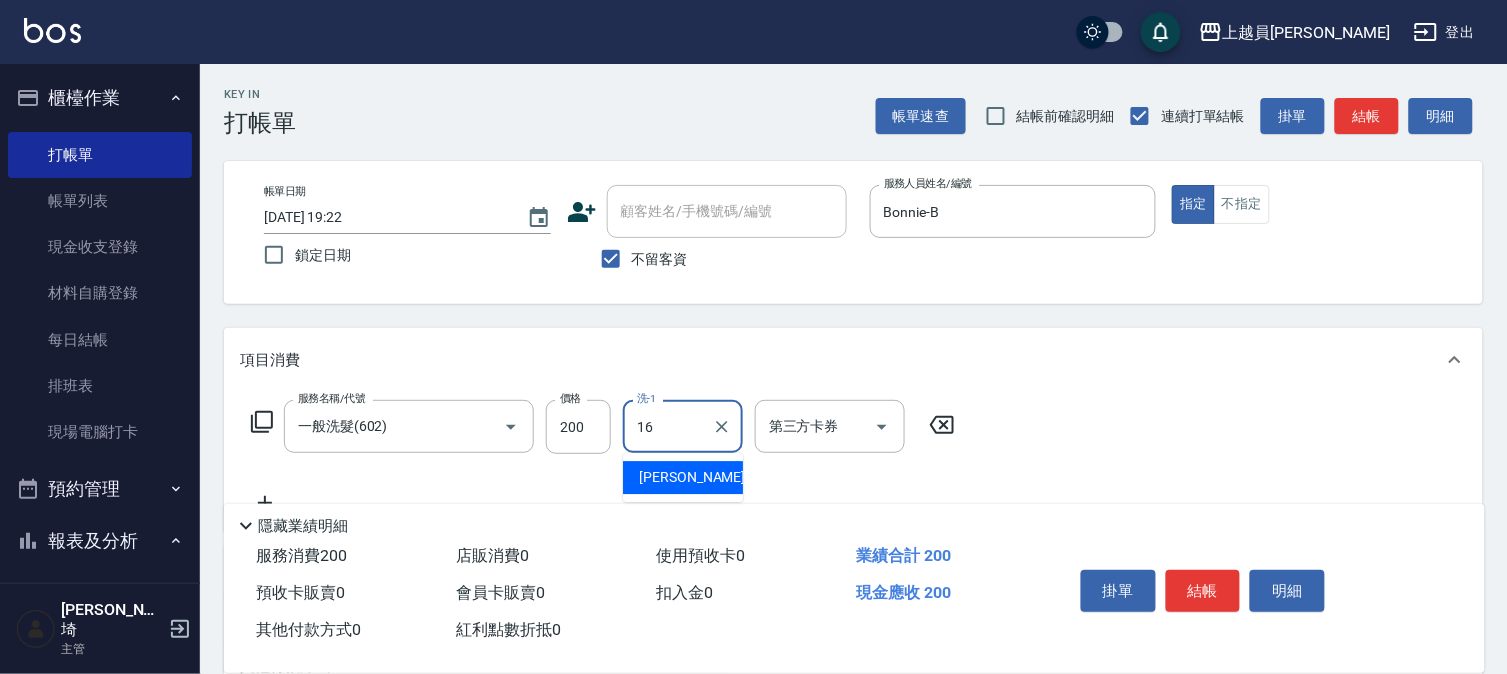 type on "[PERSON_NAME]-16" 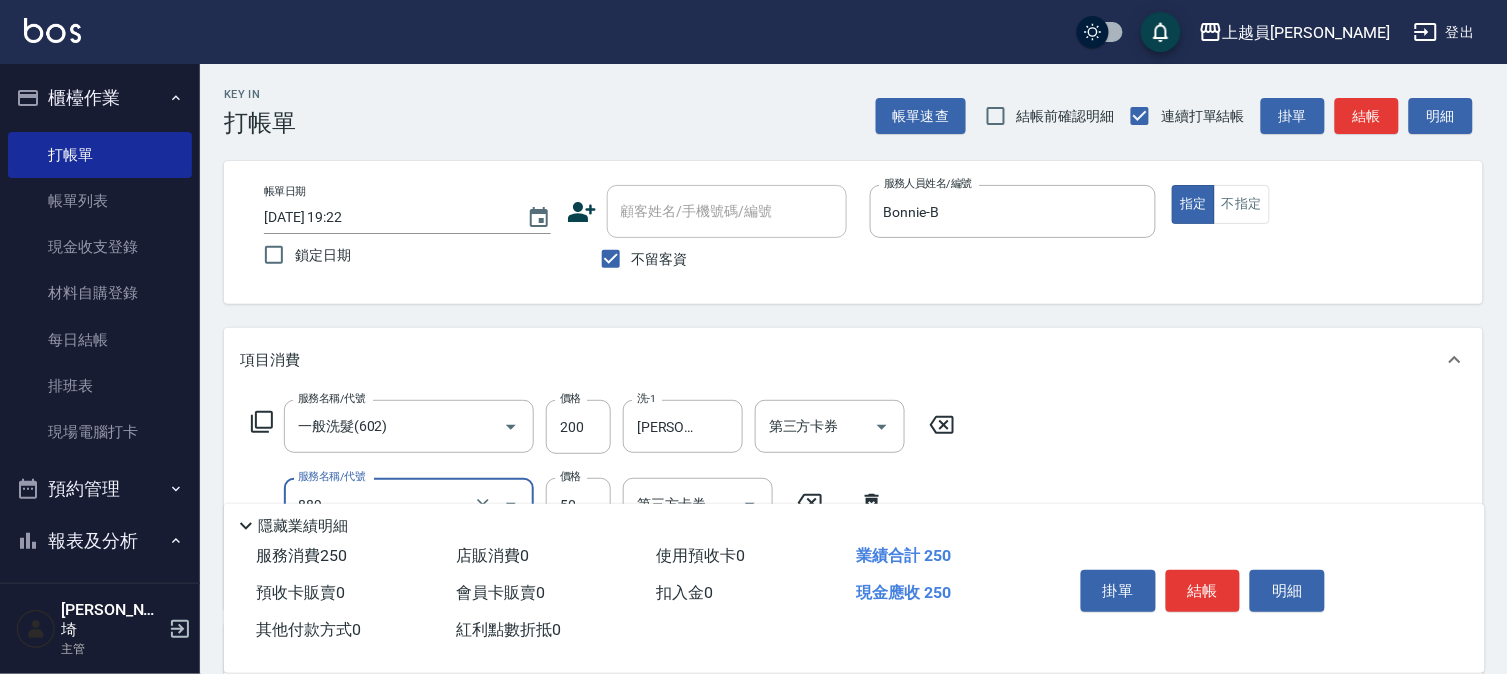 type on "精油(889)" 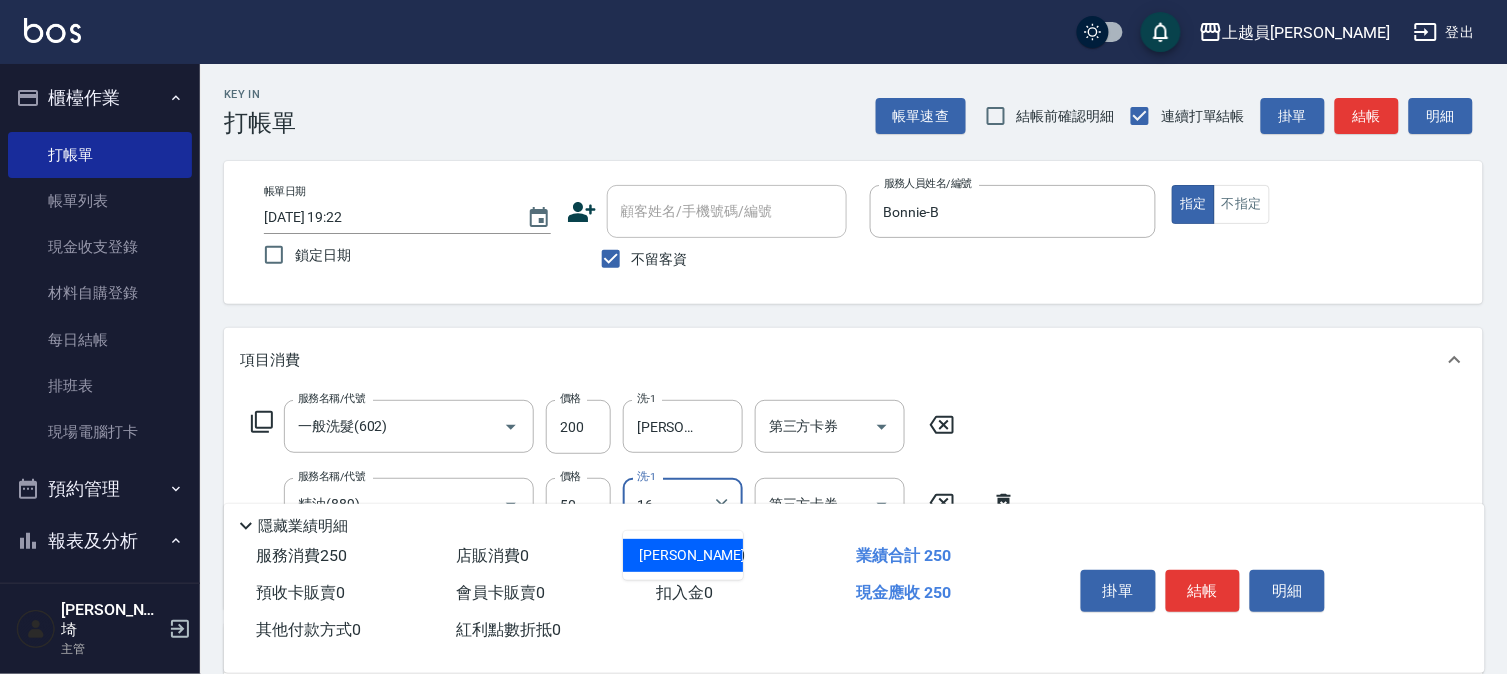 type on "[PERSON_NAME]-16" 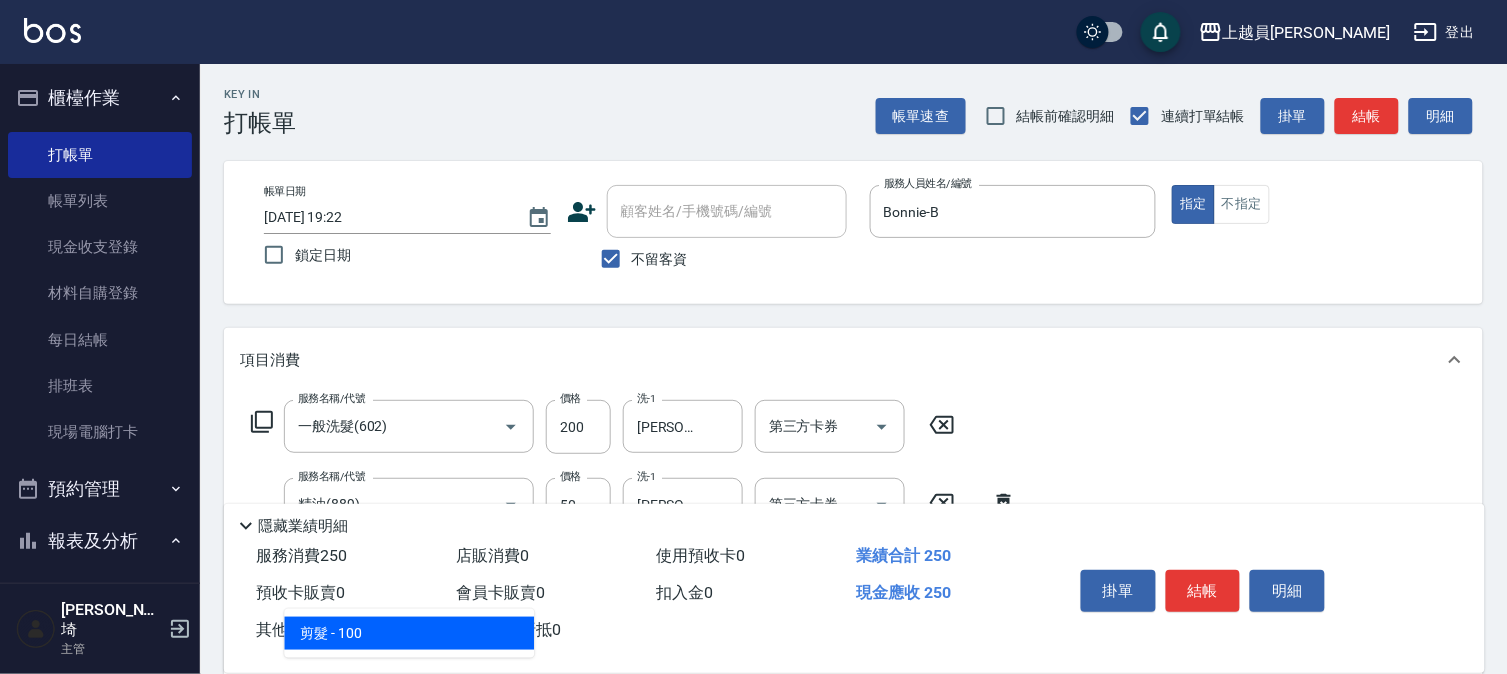 type on "剪髮(302)" 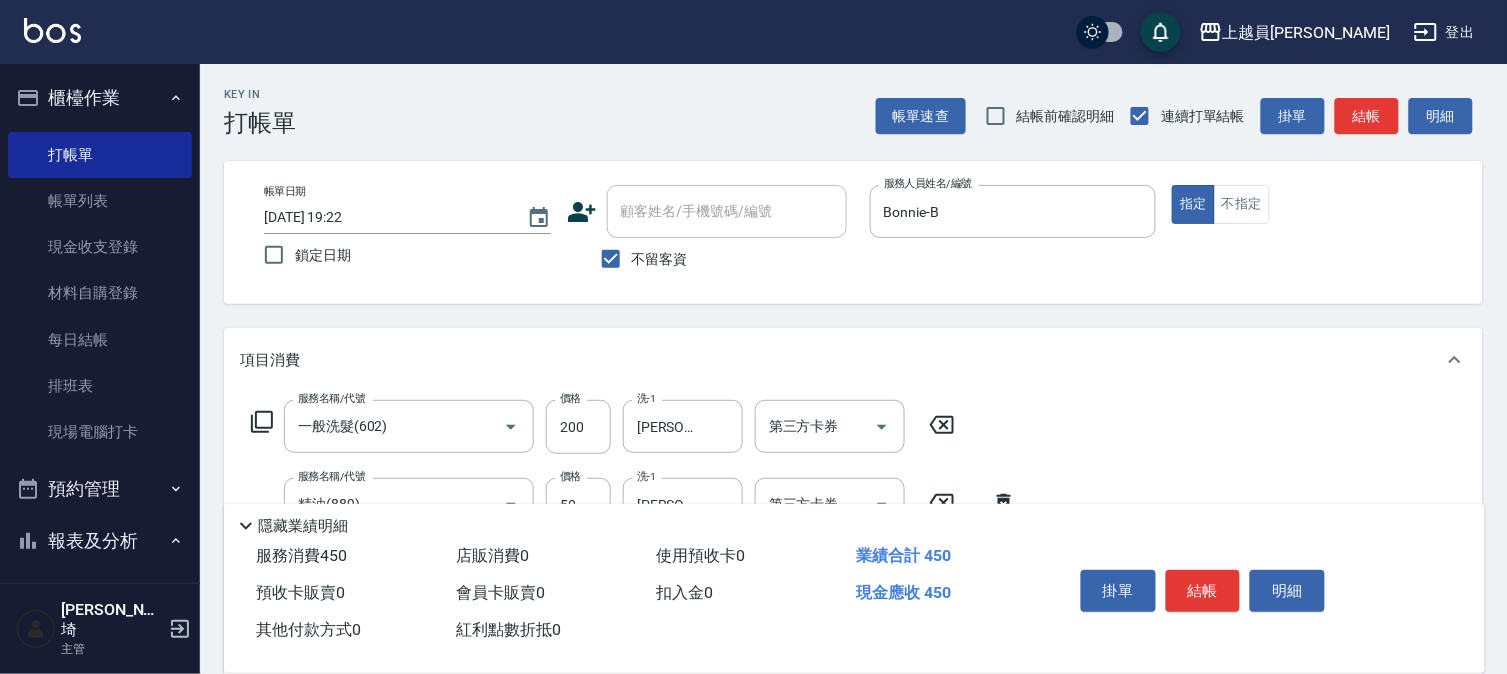 type on "200" 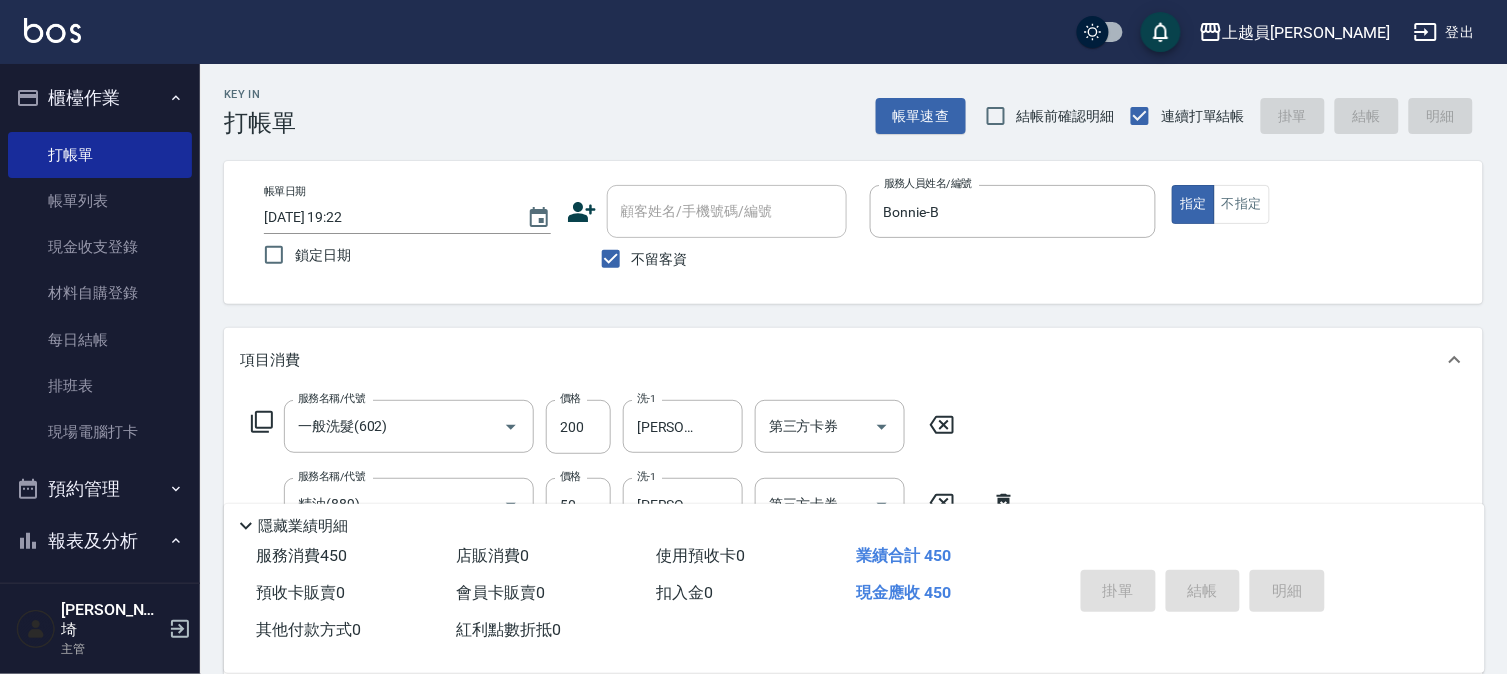 type 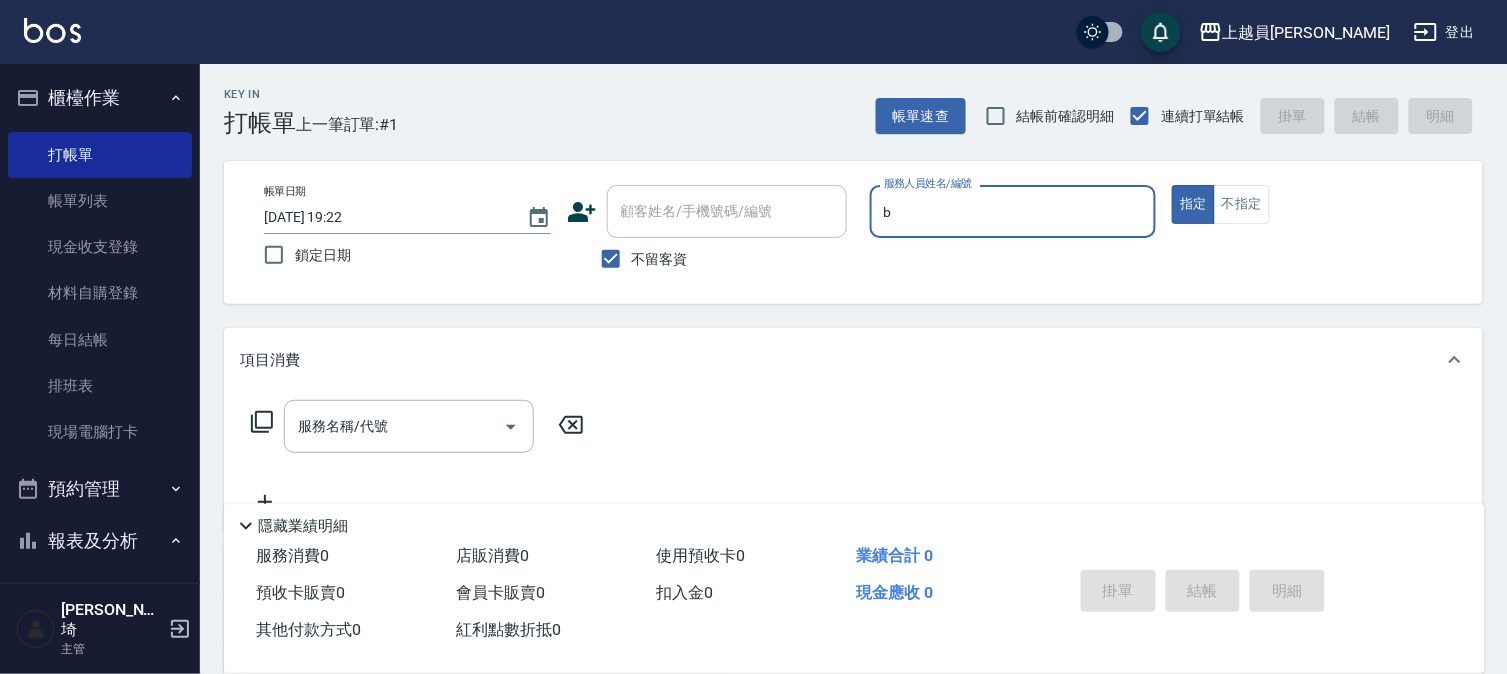 type on "Bonnie-B" 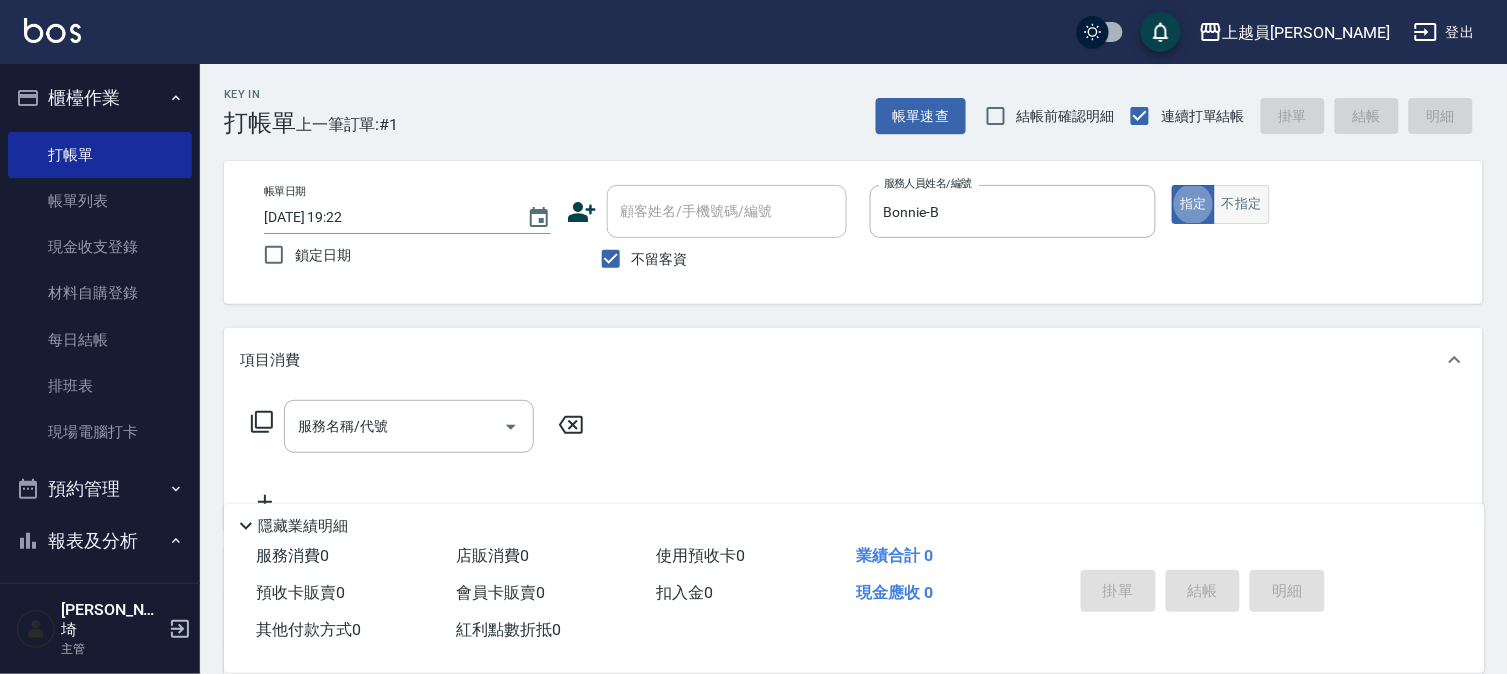 click on "不指定" at bounding box center [1242, 204] 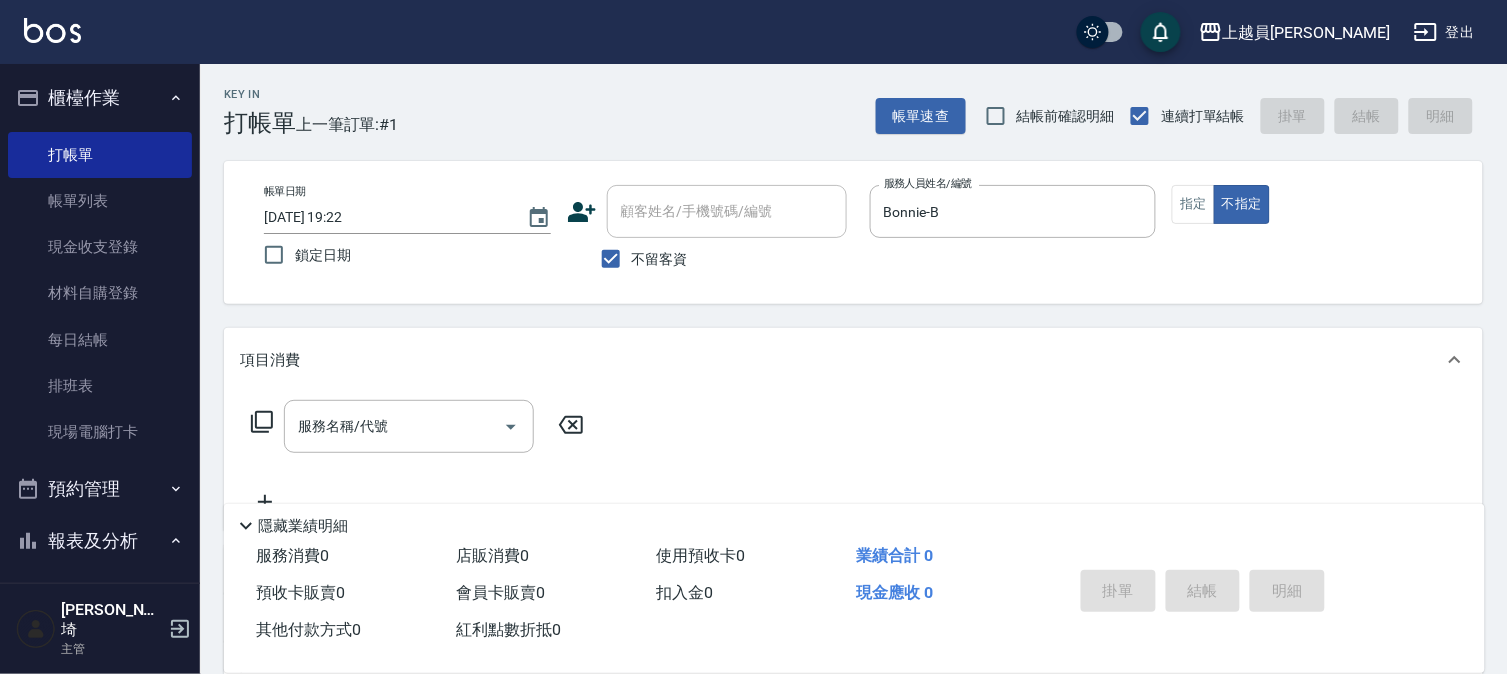 drag, startPoint x: 361, startPoint y: 443, endPoint x: 378, endPoint y: 435, distance: 18.788294 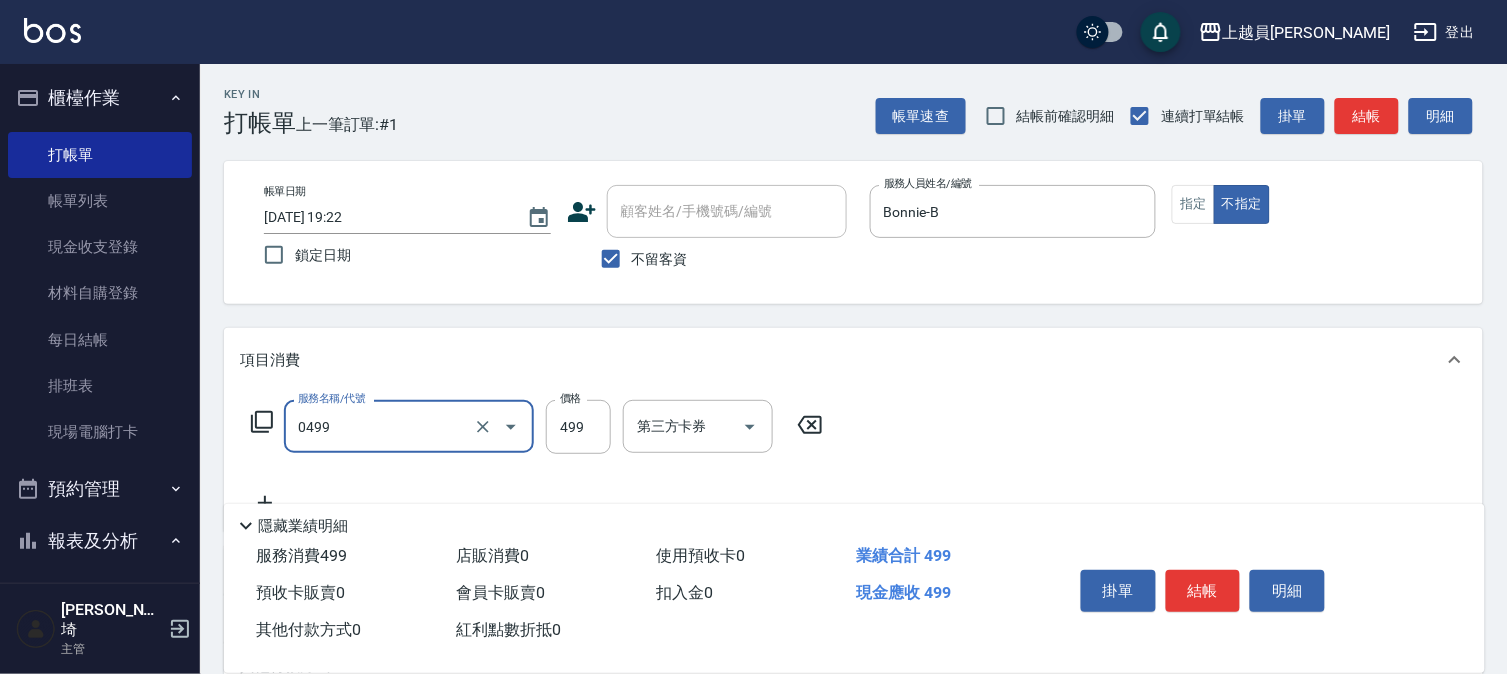 type on "去角質洗髮(0499)" 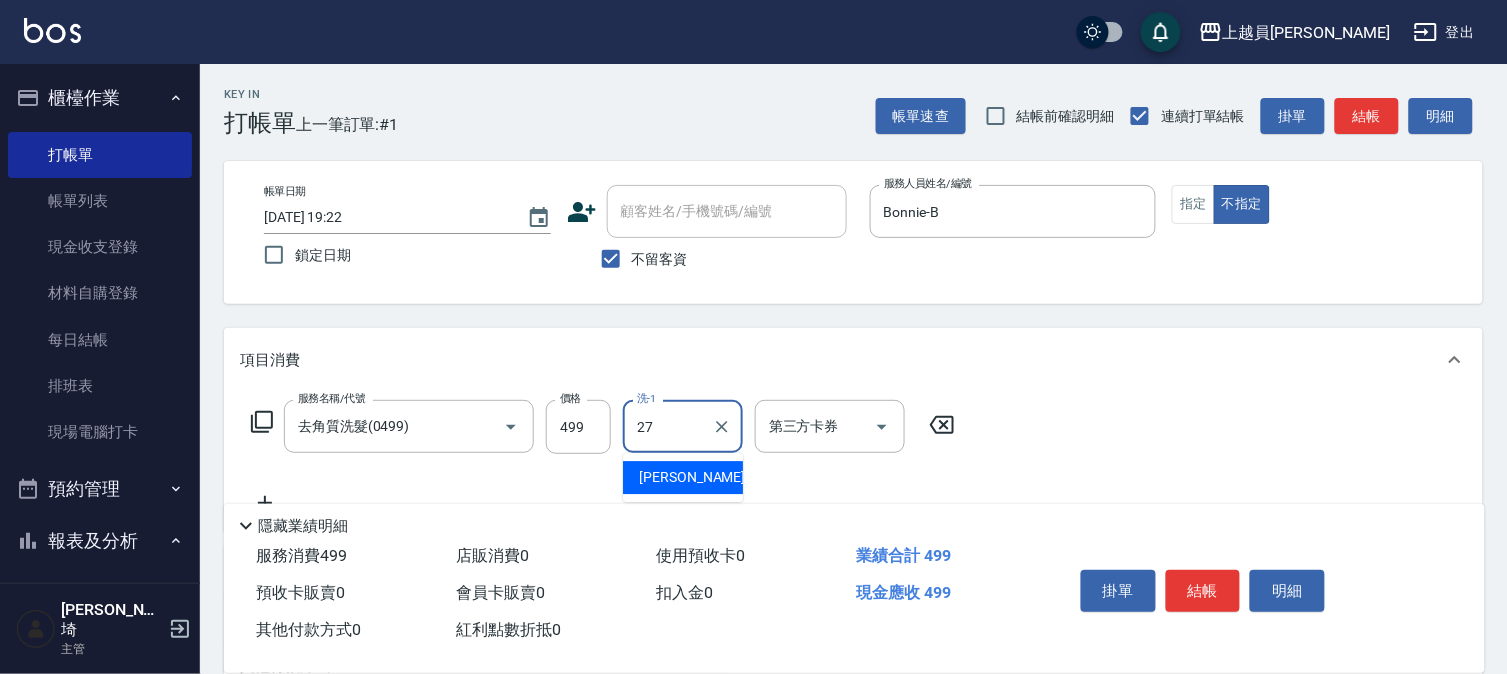 type on "[PERSON_NAME]-27" 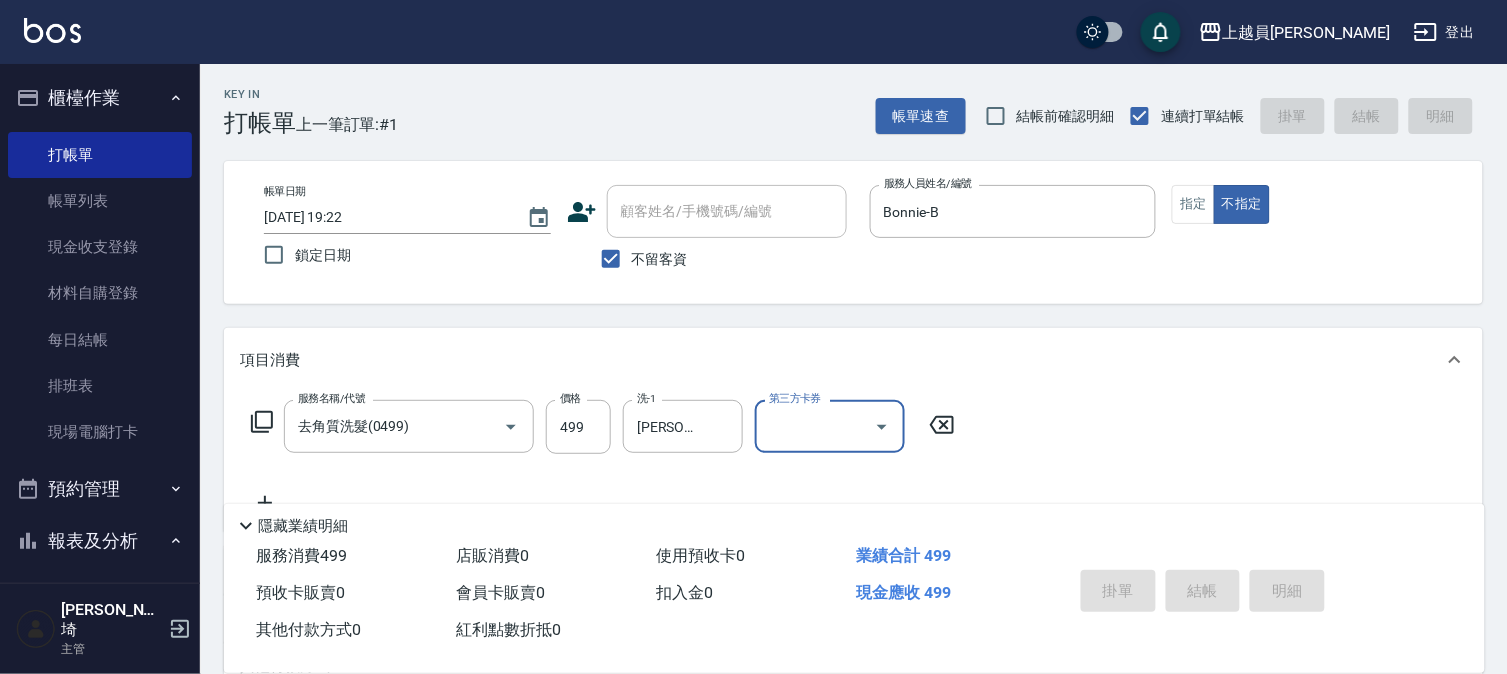 type 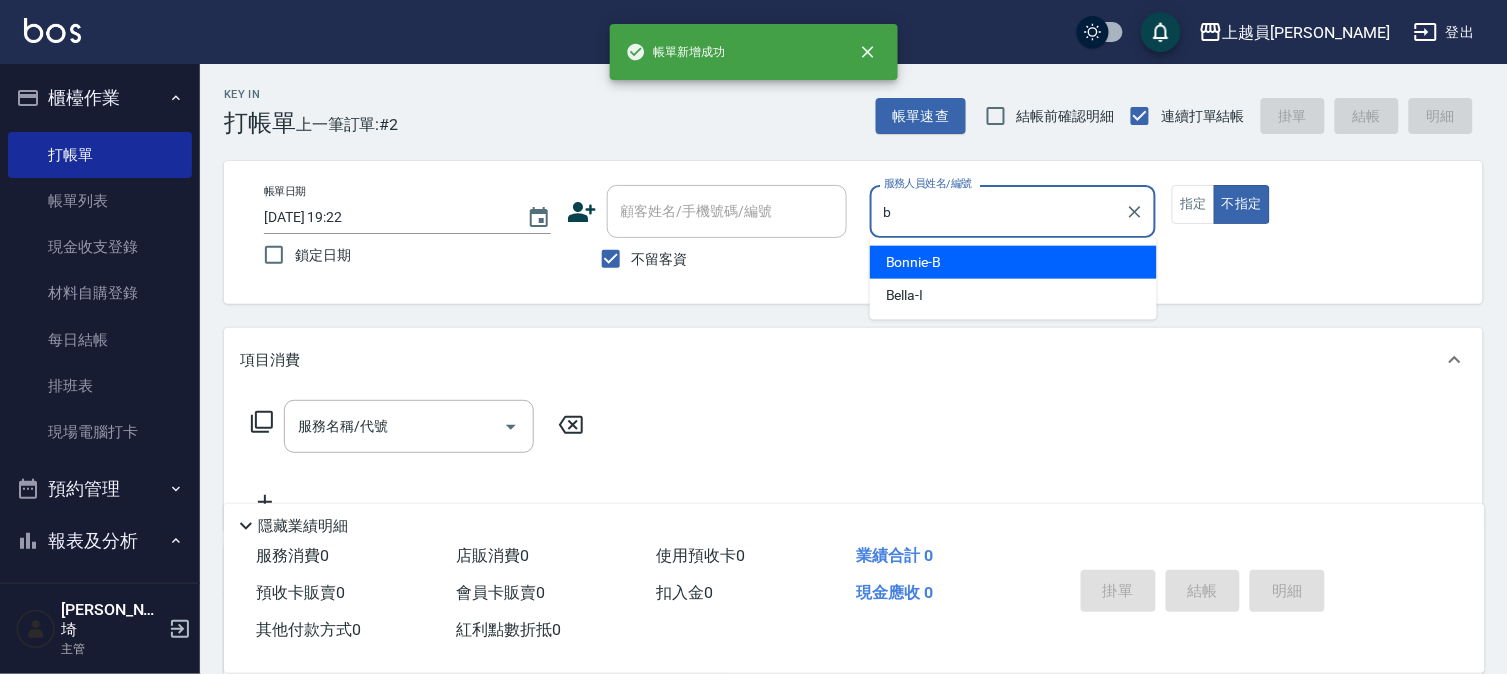 type on "Bonnie-B" 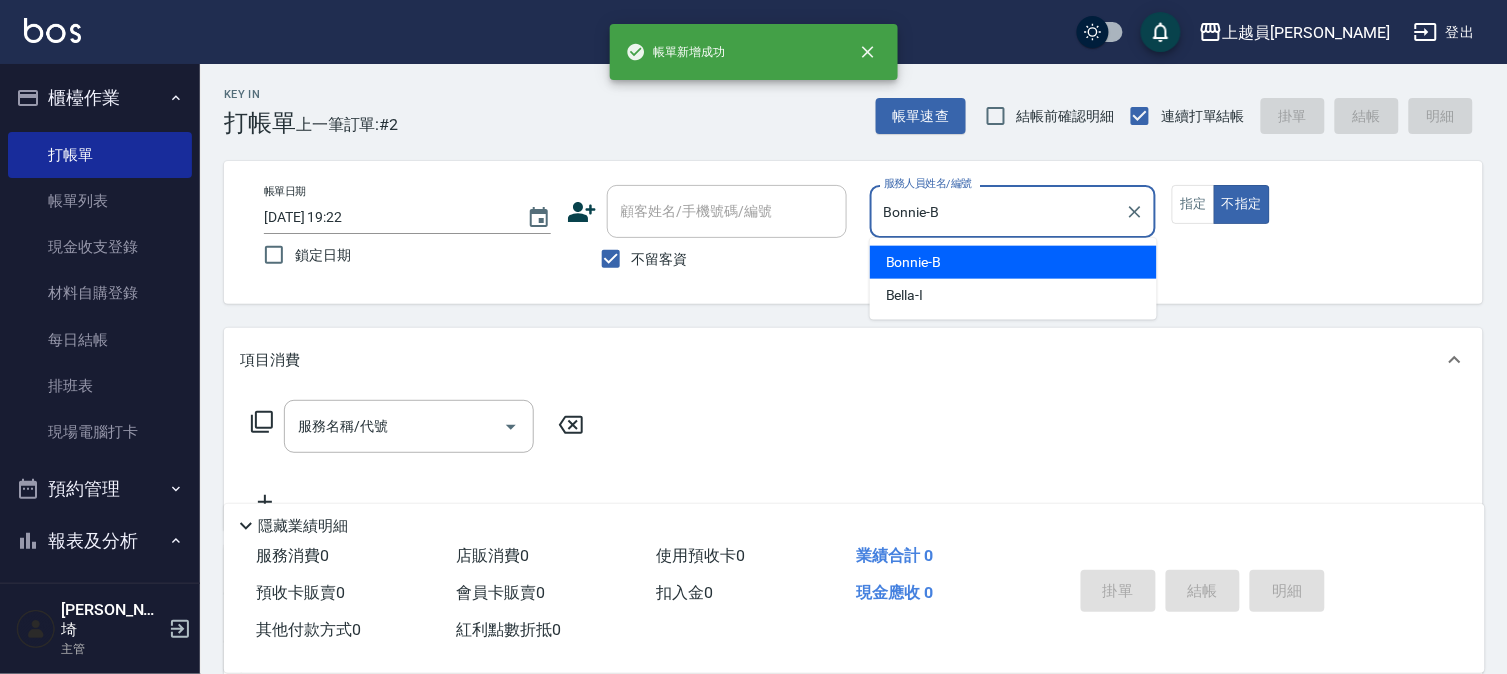 type on "false" 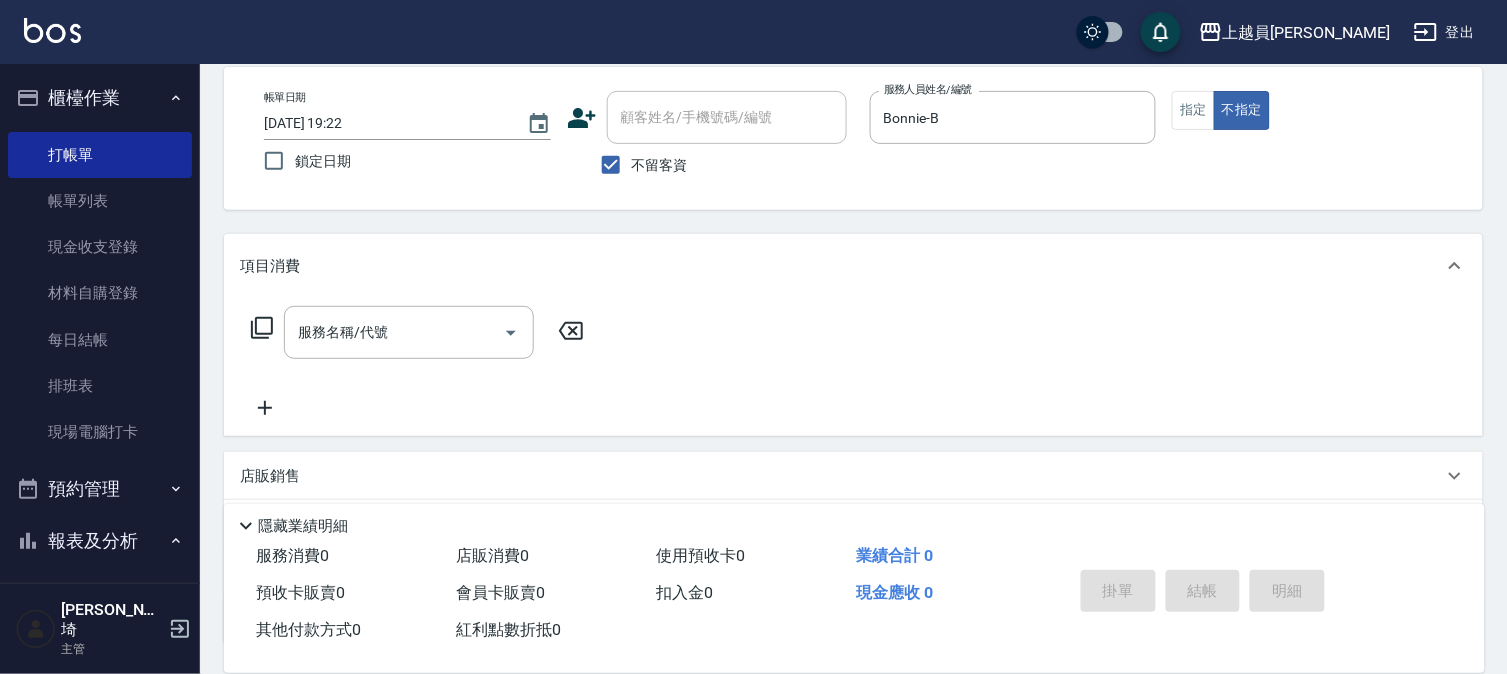 scroll, scrollTop: 222, scrollLeft: 0, axis: vertical 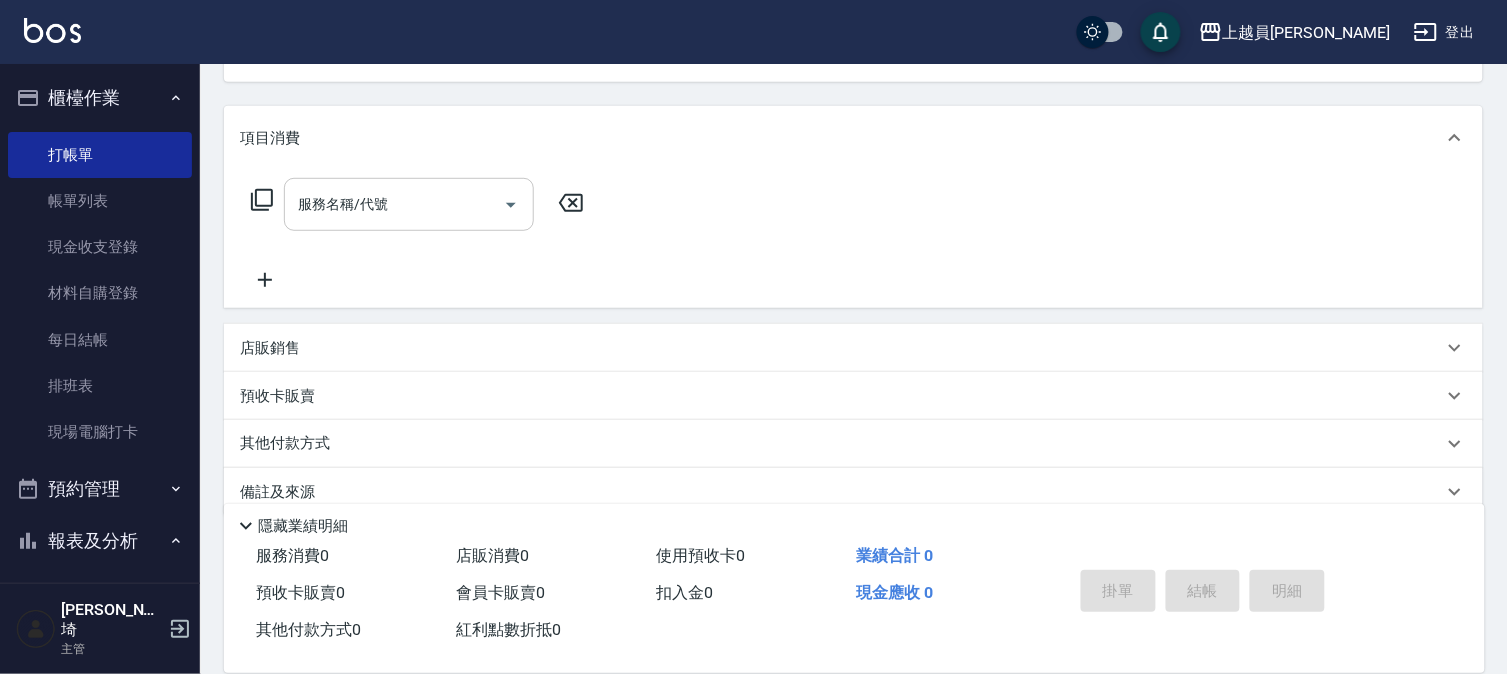 click on "服務名稱/代號" at bounding box center (394, 204) 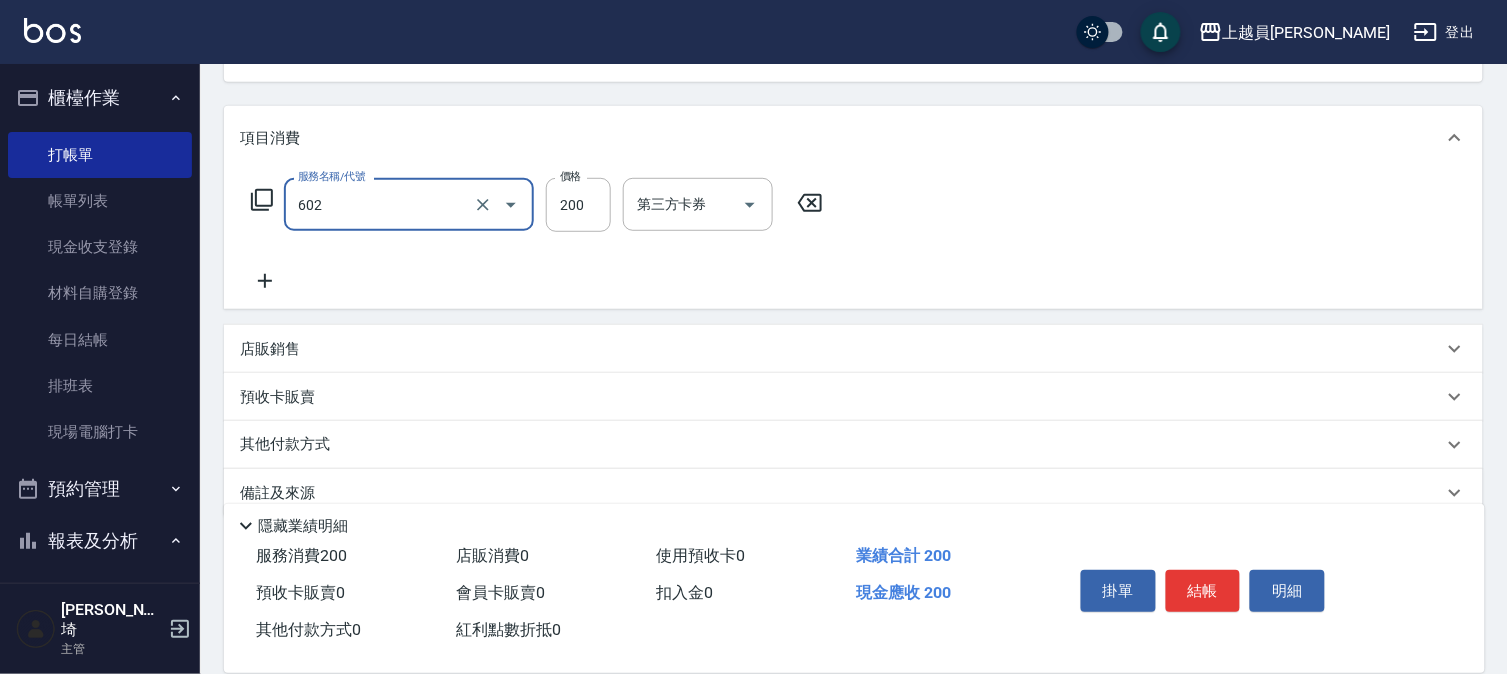 type on "一般洗髮(602)" 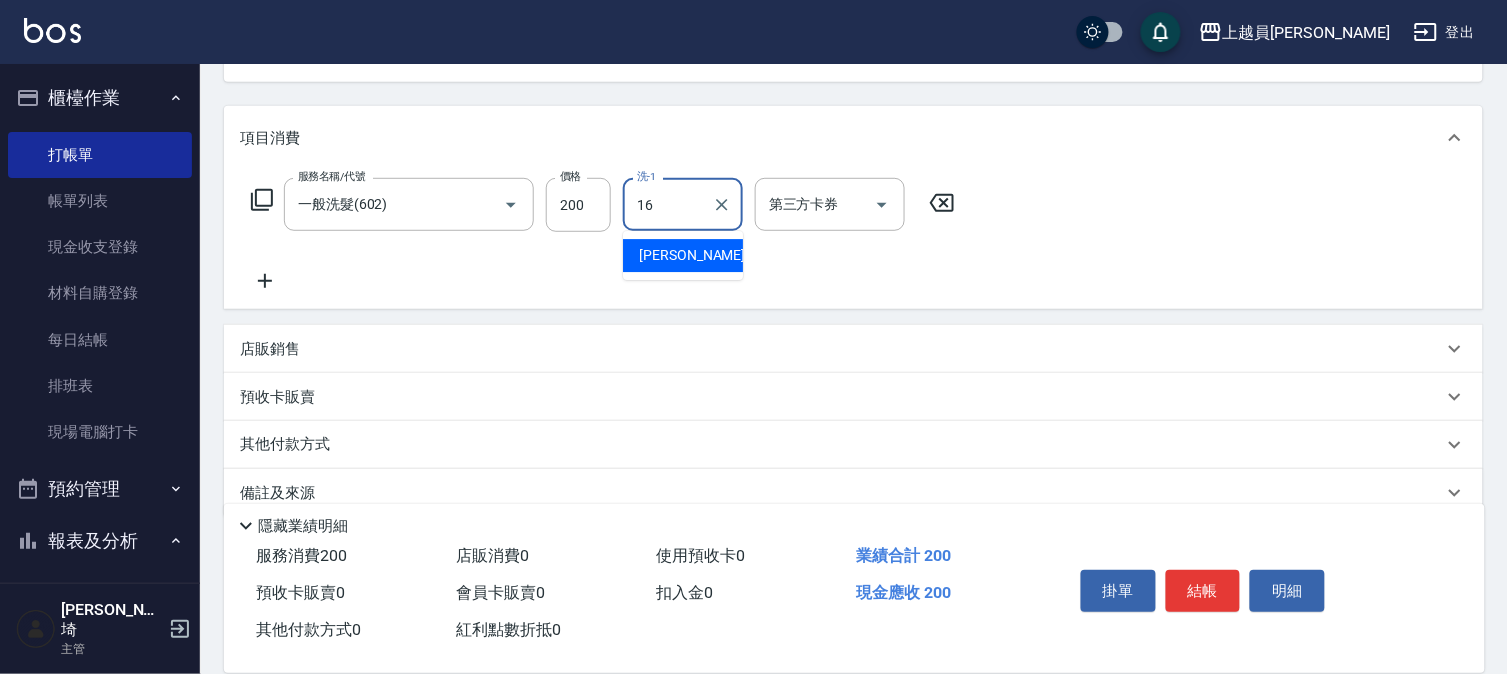 type on "[PERSON_NAME]-16" 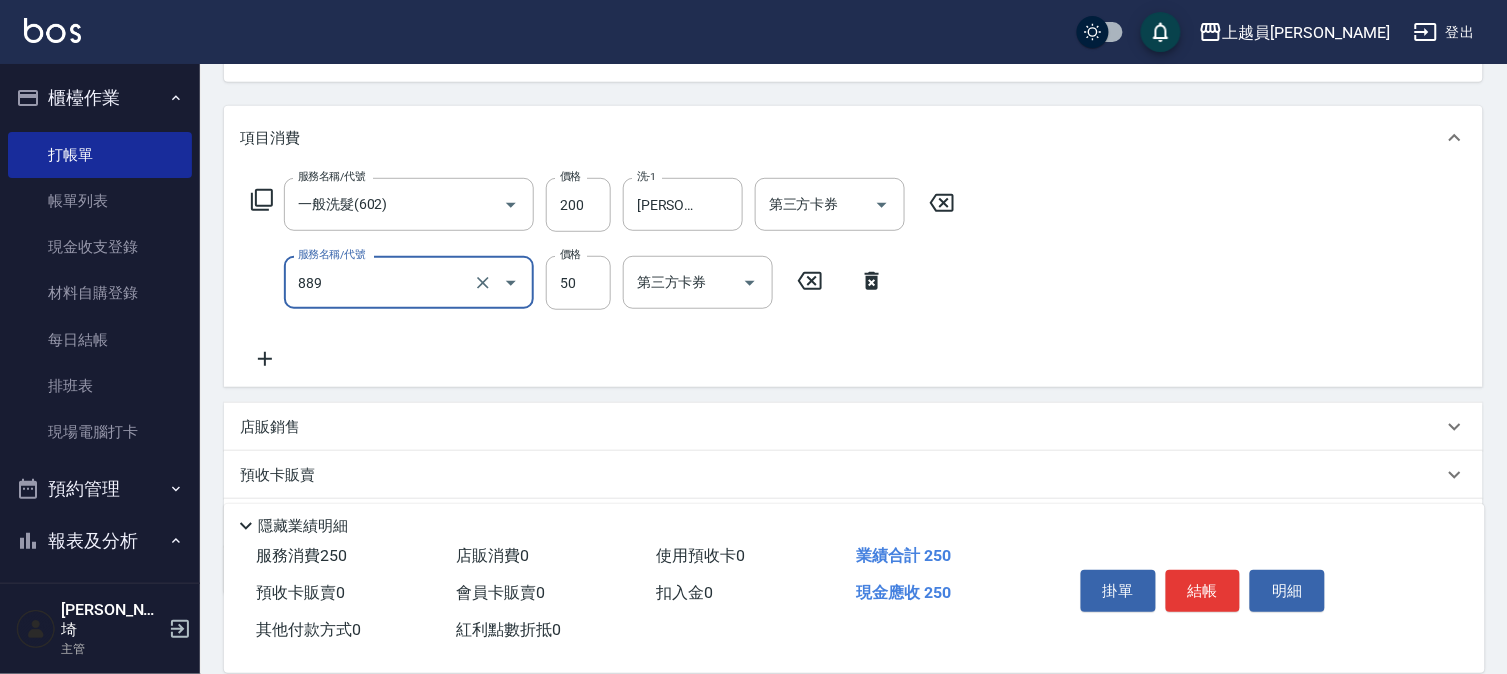 type on "精油(889)" 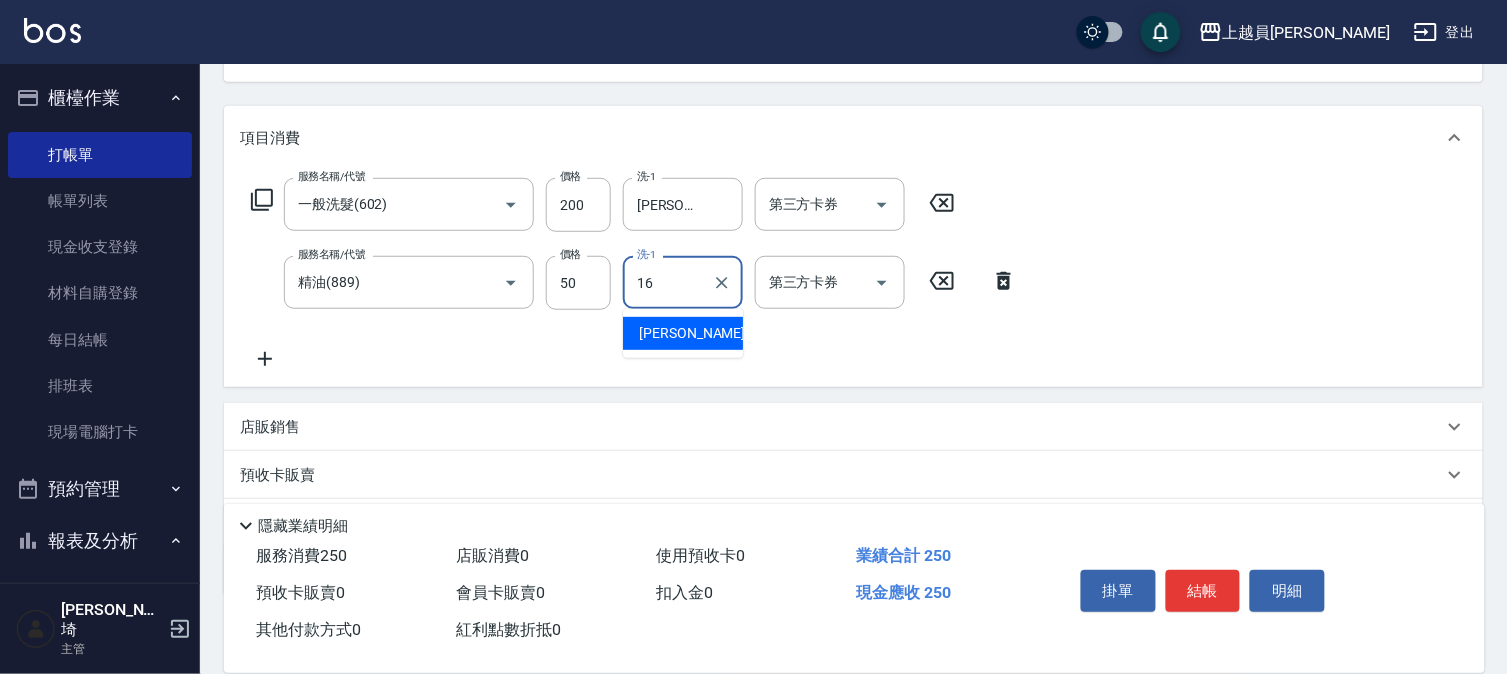 type on "[PERSON_NAME]-16" 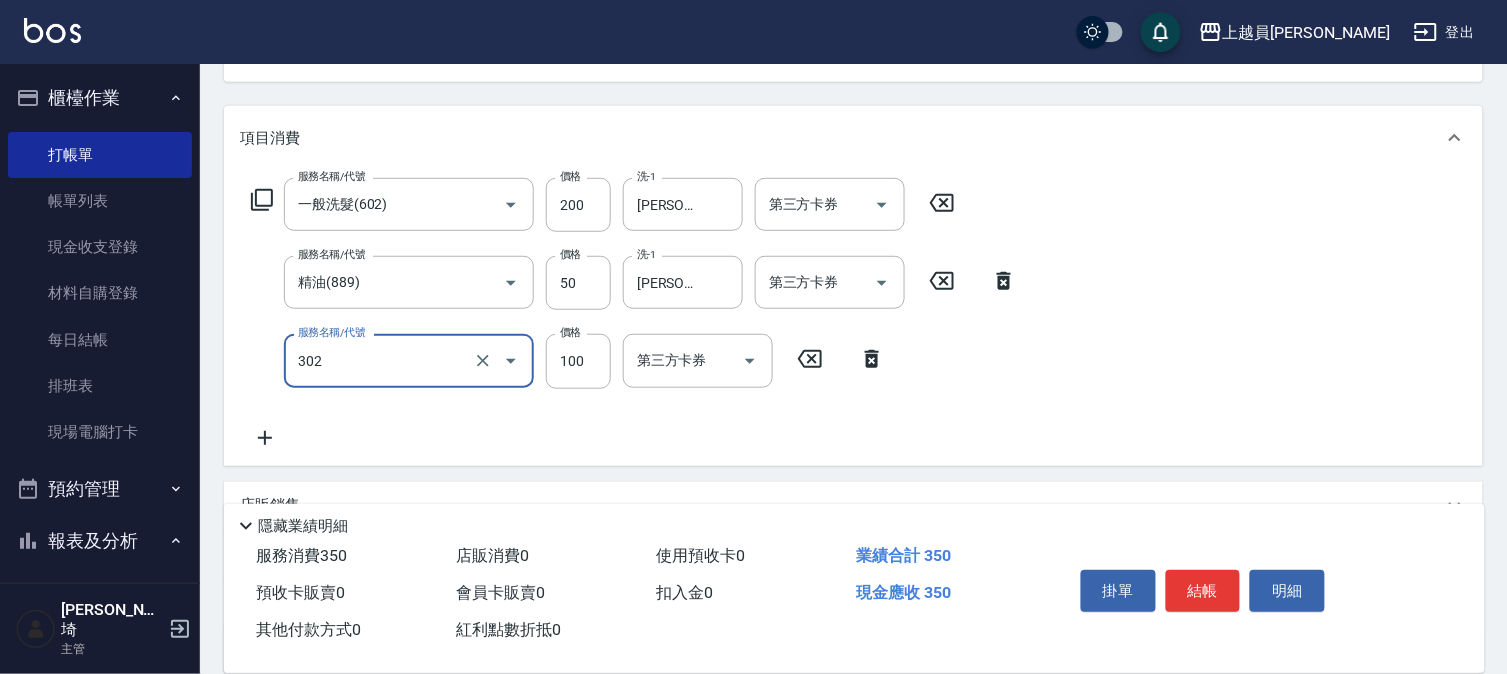 type on "剪髮(302)" 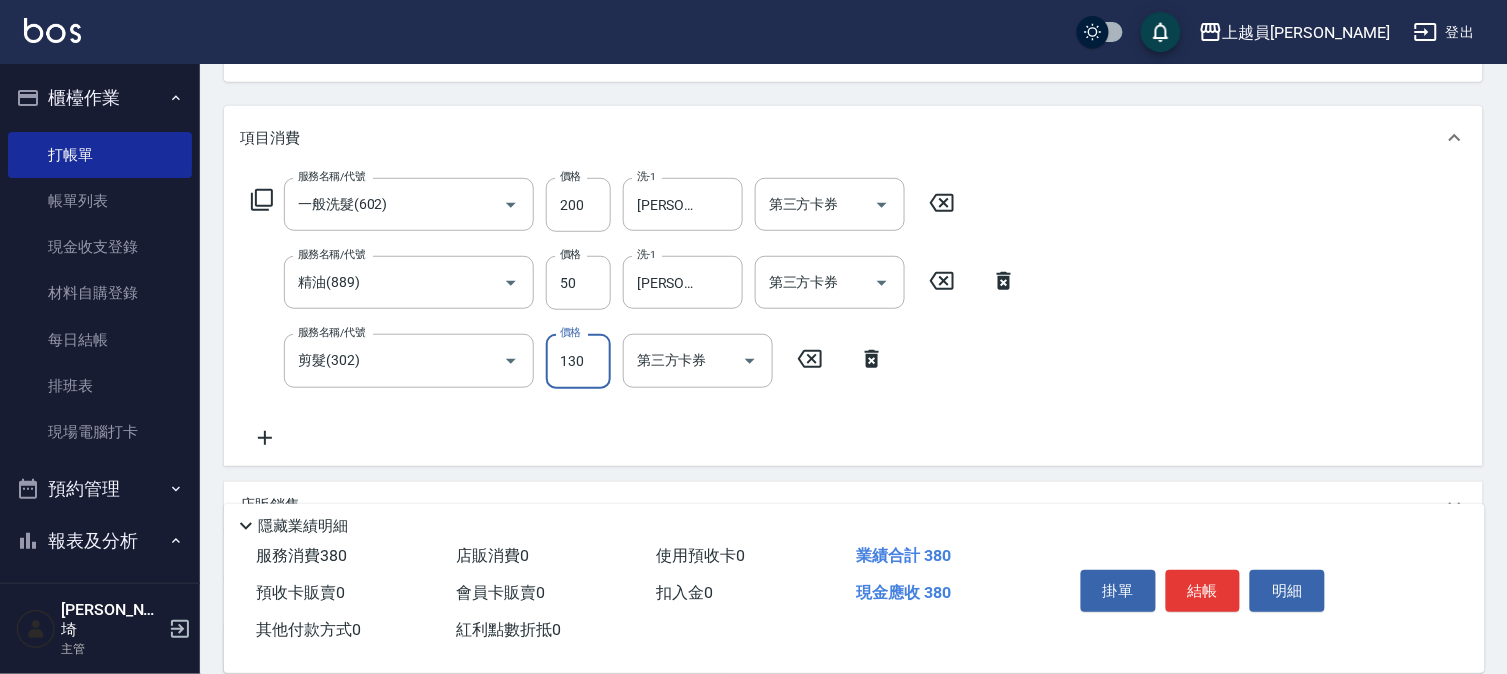 type on "130" 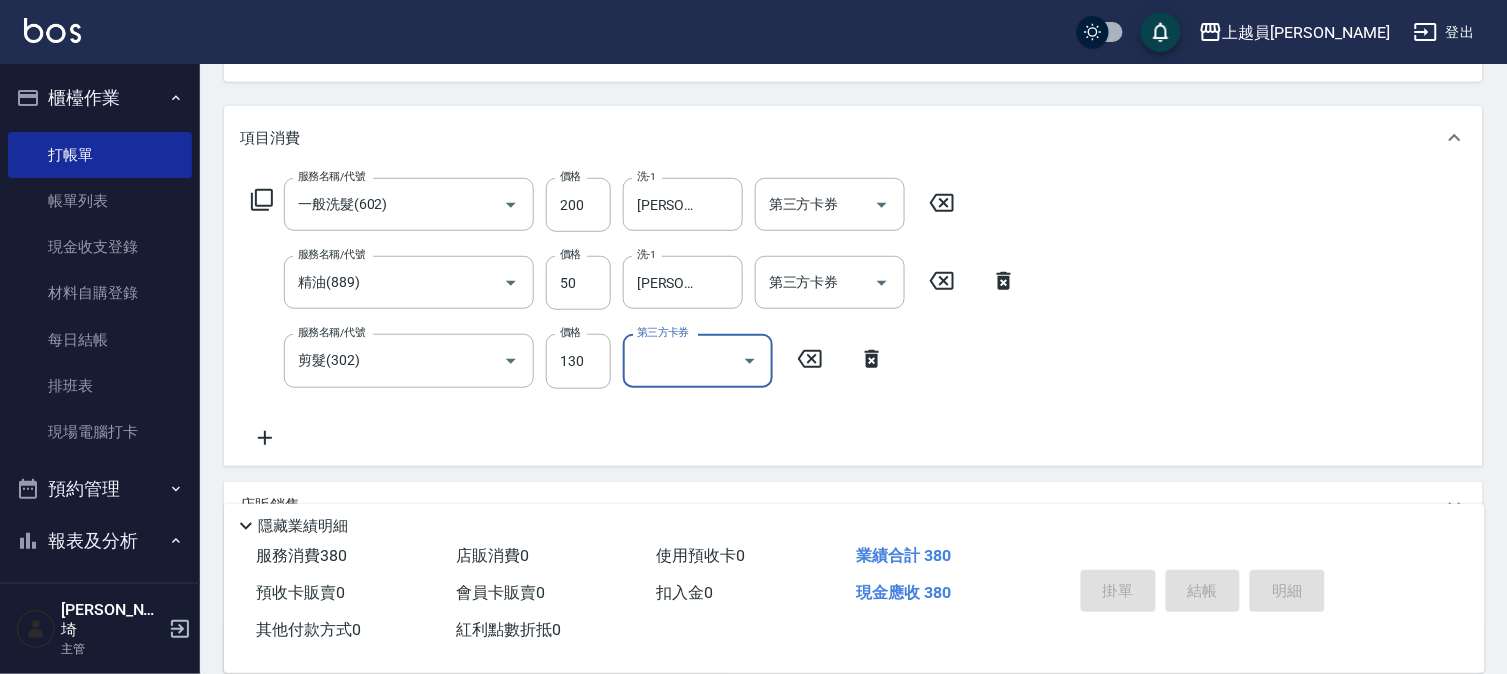 type on "[DATE] 19:23" 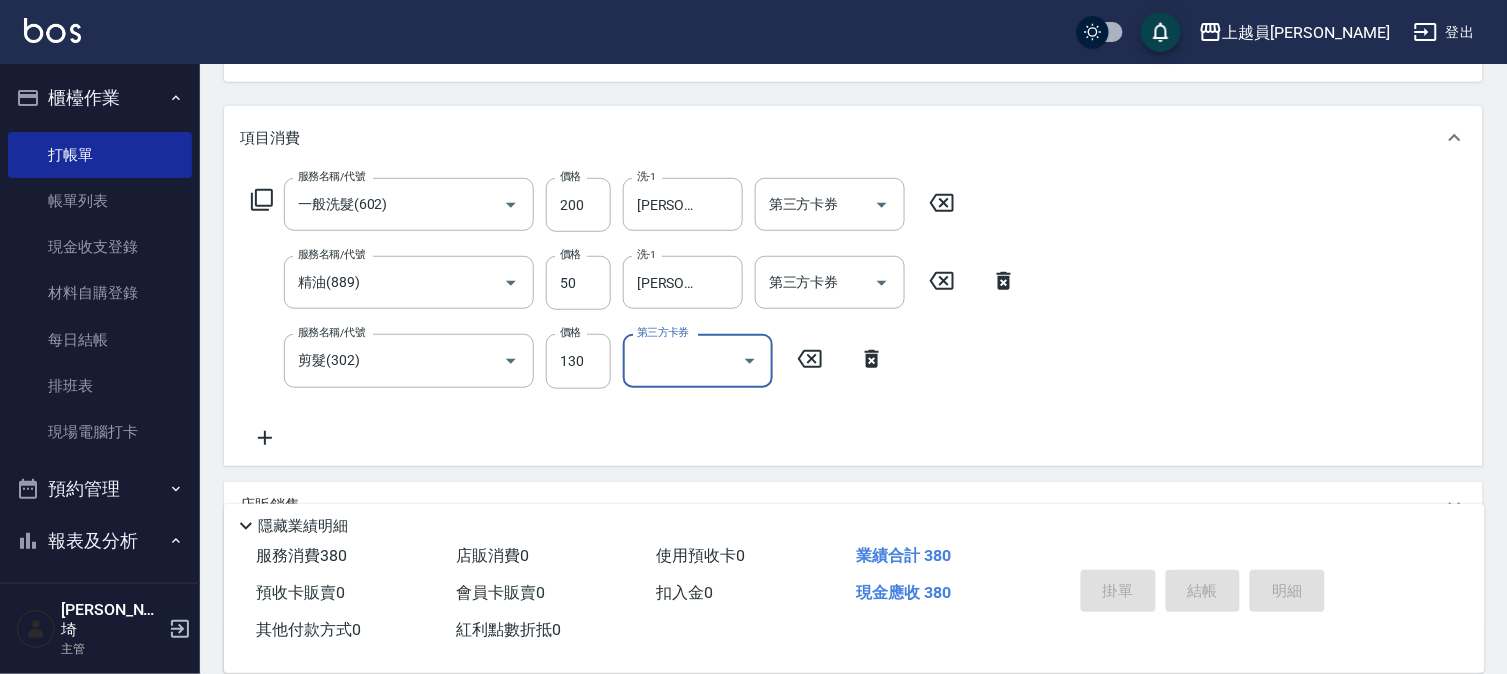 type 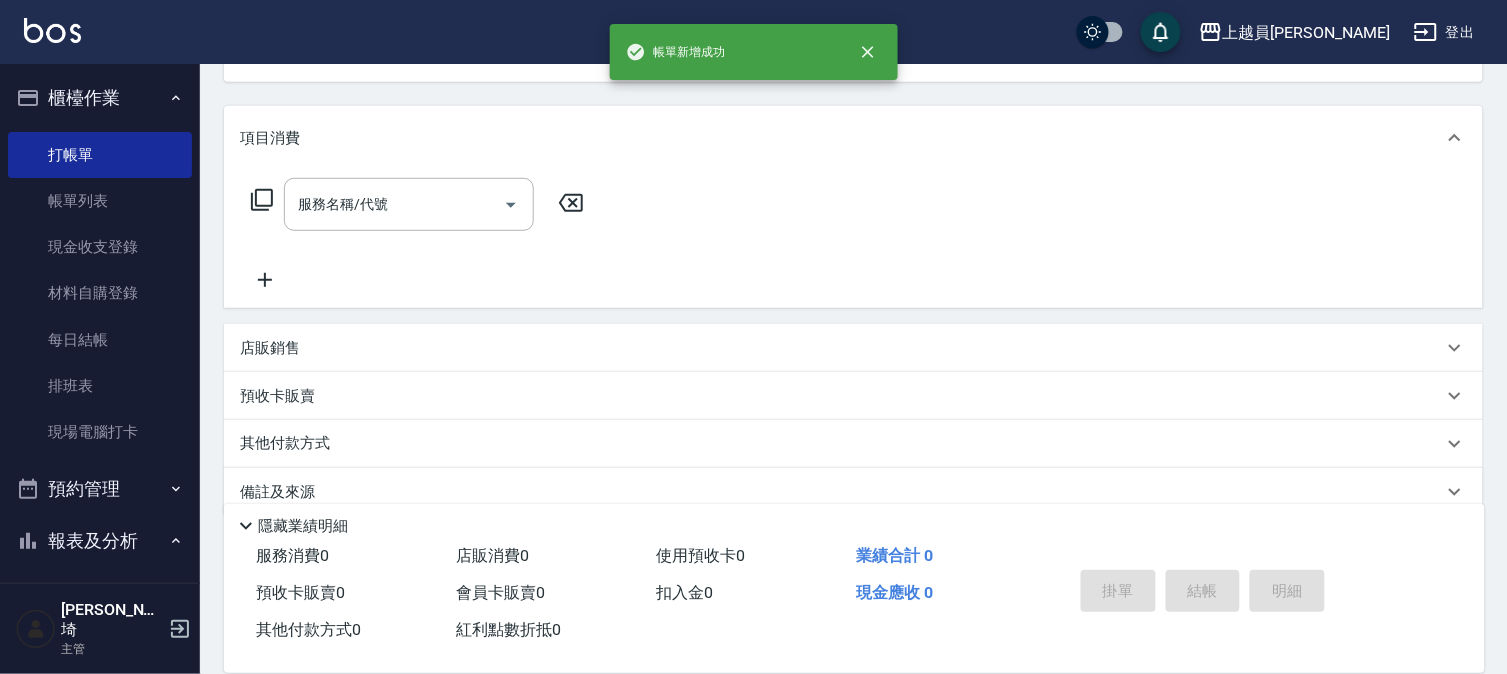 scroll, scrollTop: 194, scrollLeft: 0, axis: vertical 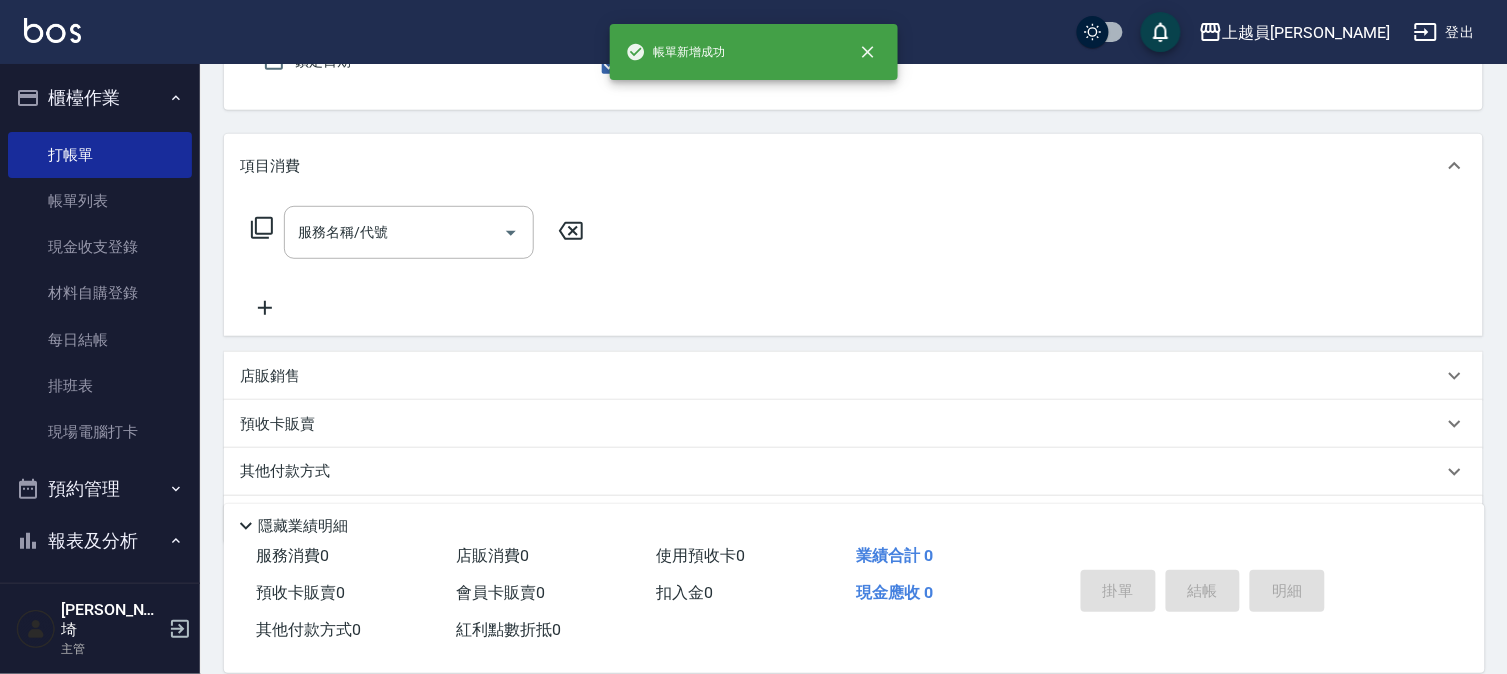 type on "[PERSON_NAME]-P" 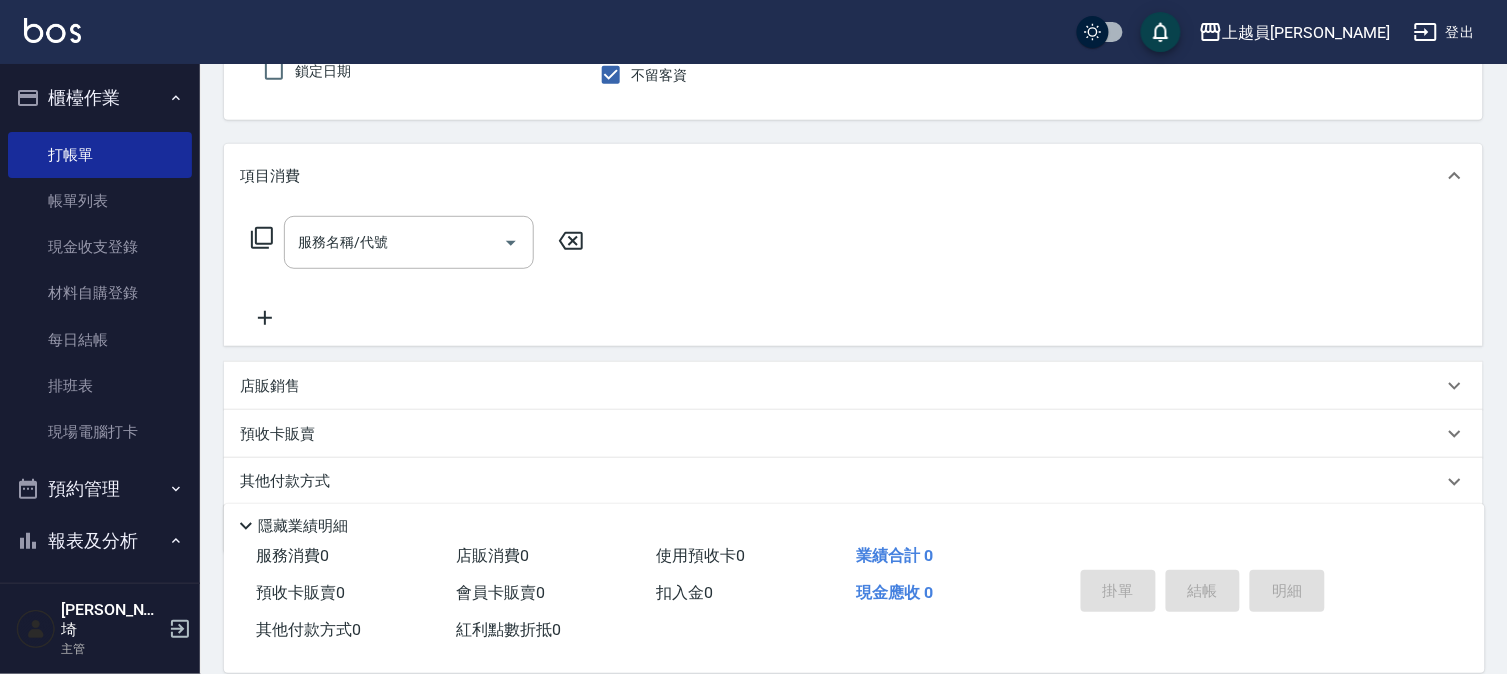 scroll, scrollTop: 73, scrollLeft: 0, axis: vertical 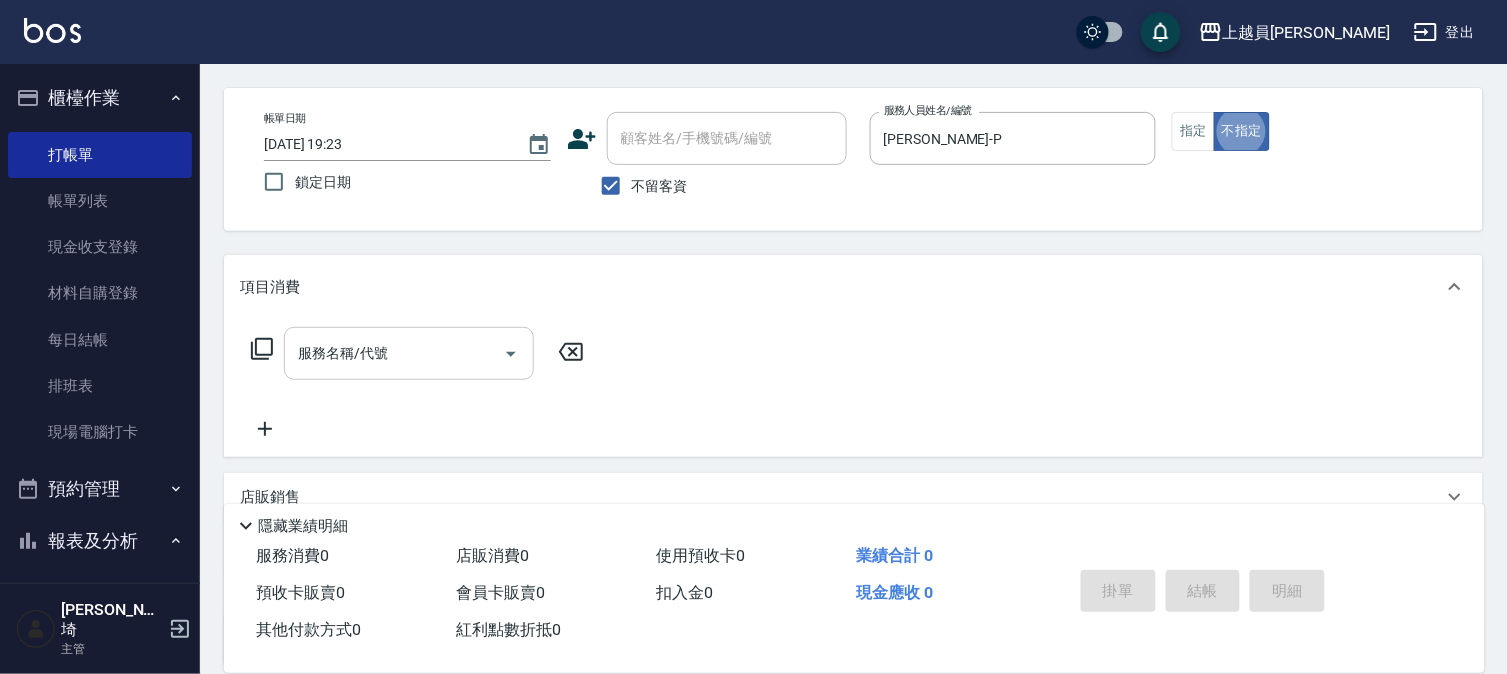 click on "服務名稱/代號" at bounding box center (394, 353) 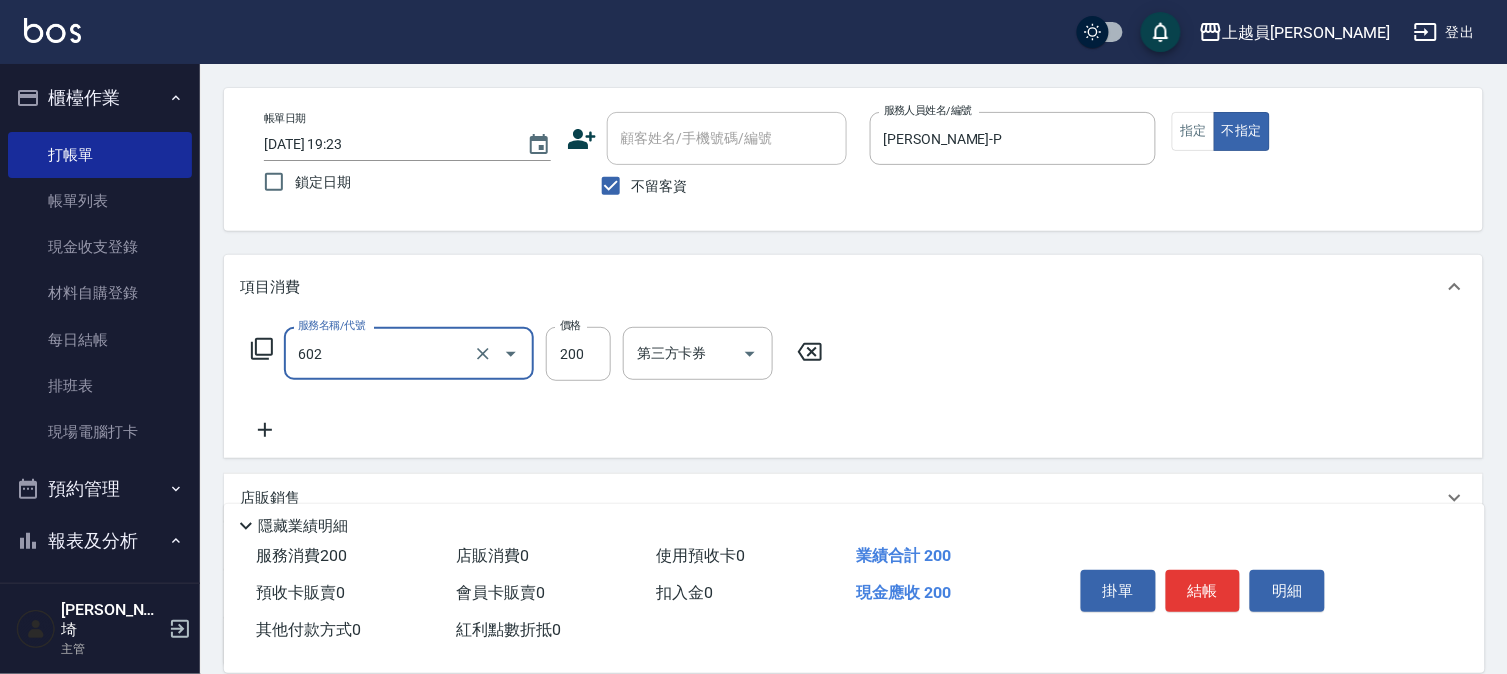type on "一般洗髮(602)" 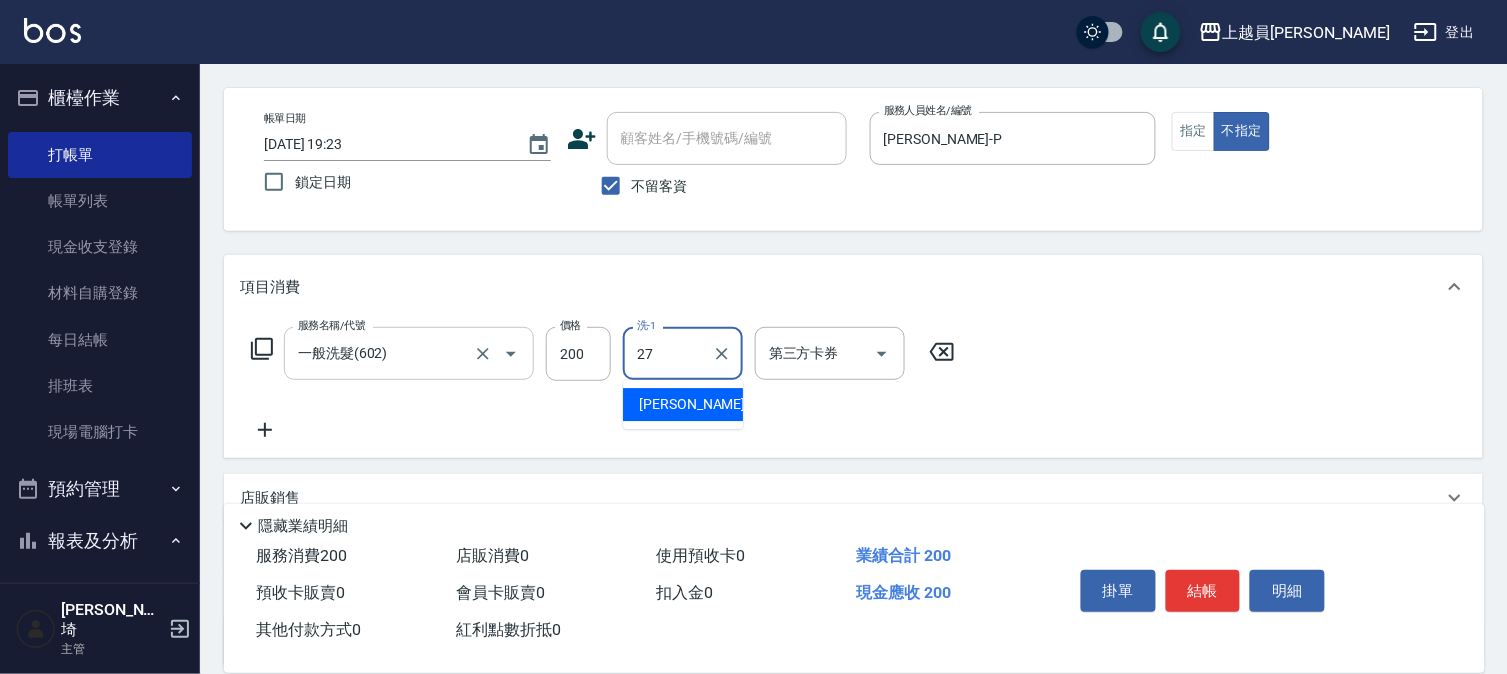type on "[PERSON_NAME]-27" 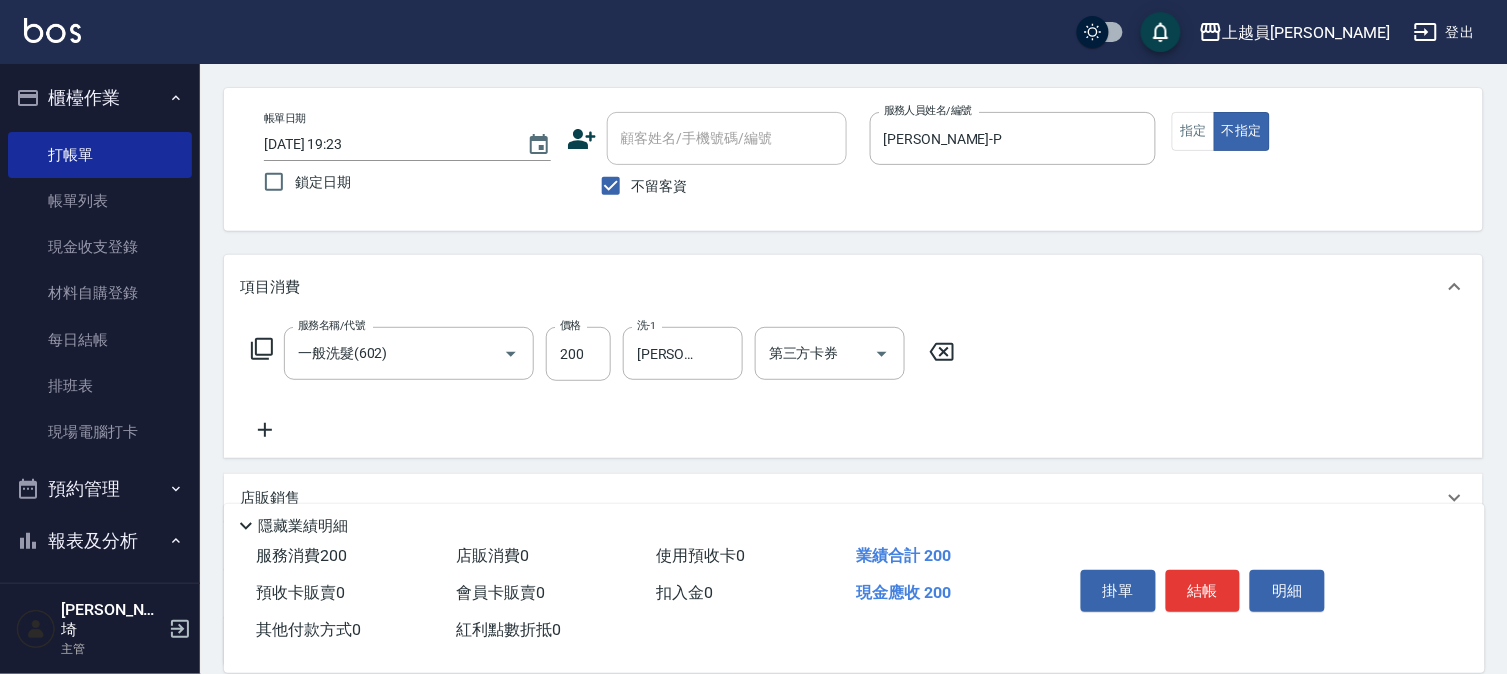 click on "項目消費" at bounding box center [841, 287] 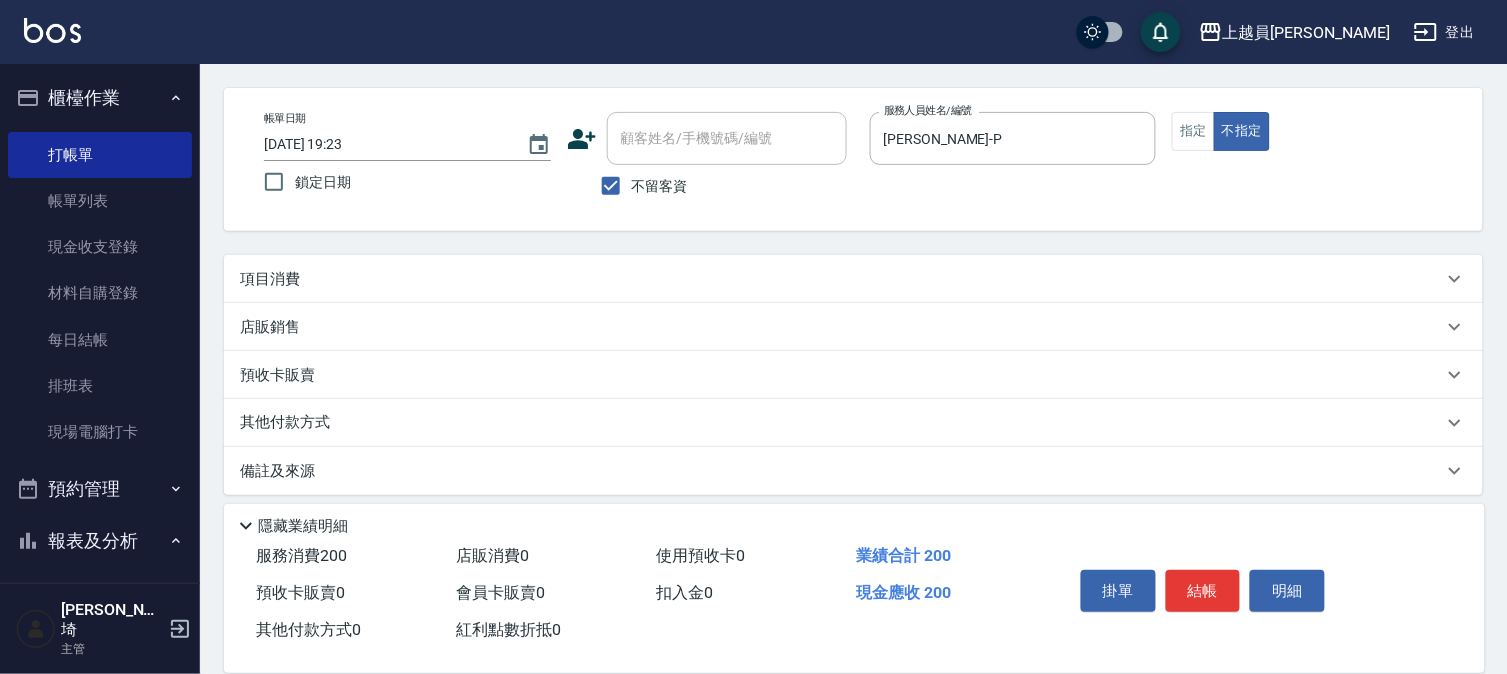 click on "項目消費" at bounding box center [841, 279] 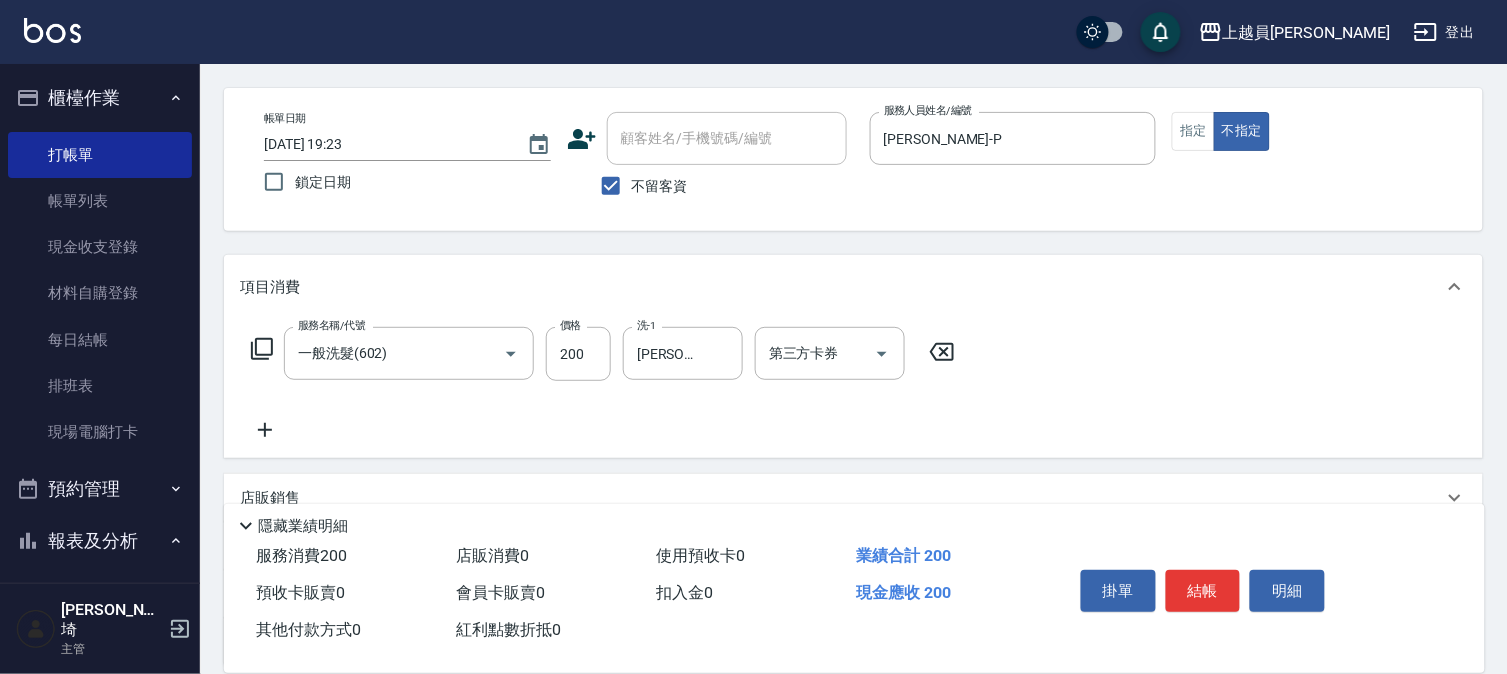 click 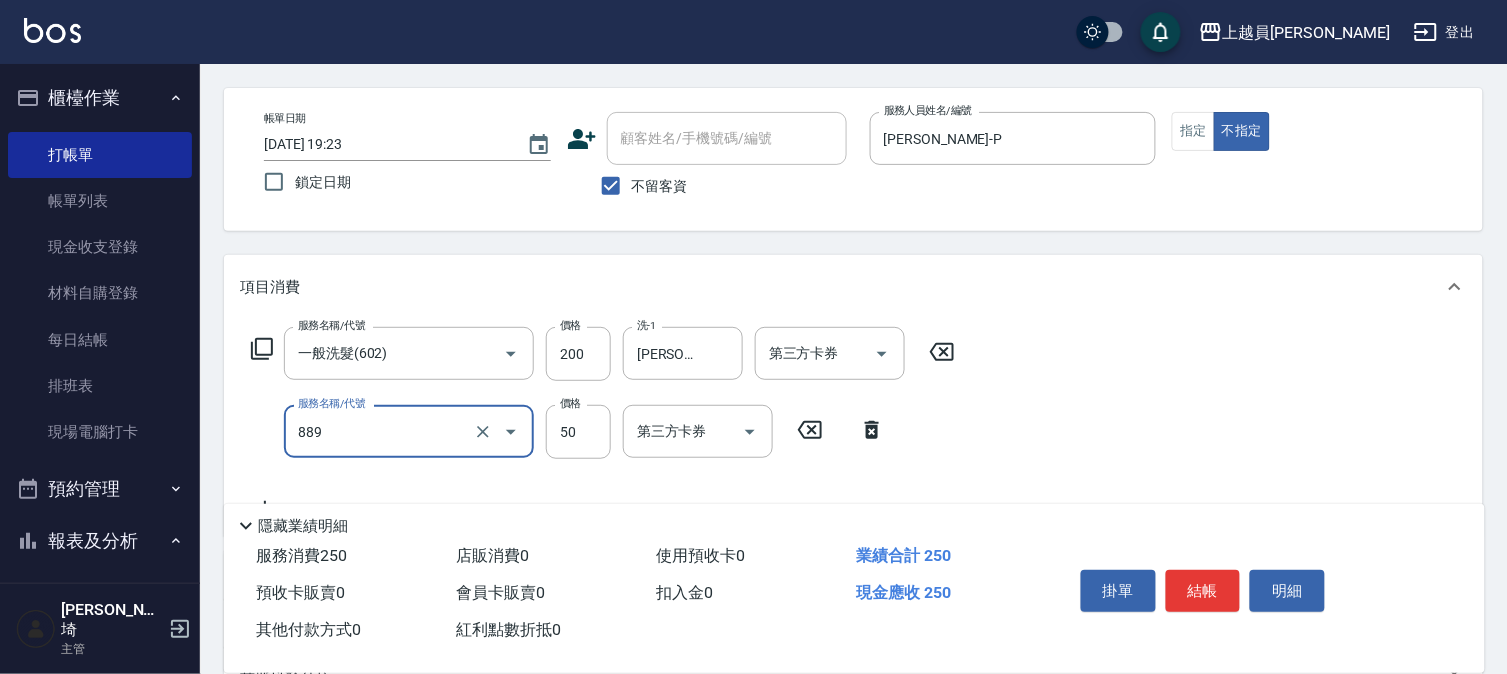 type on "精油(889)" 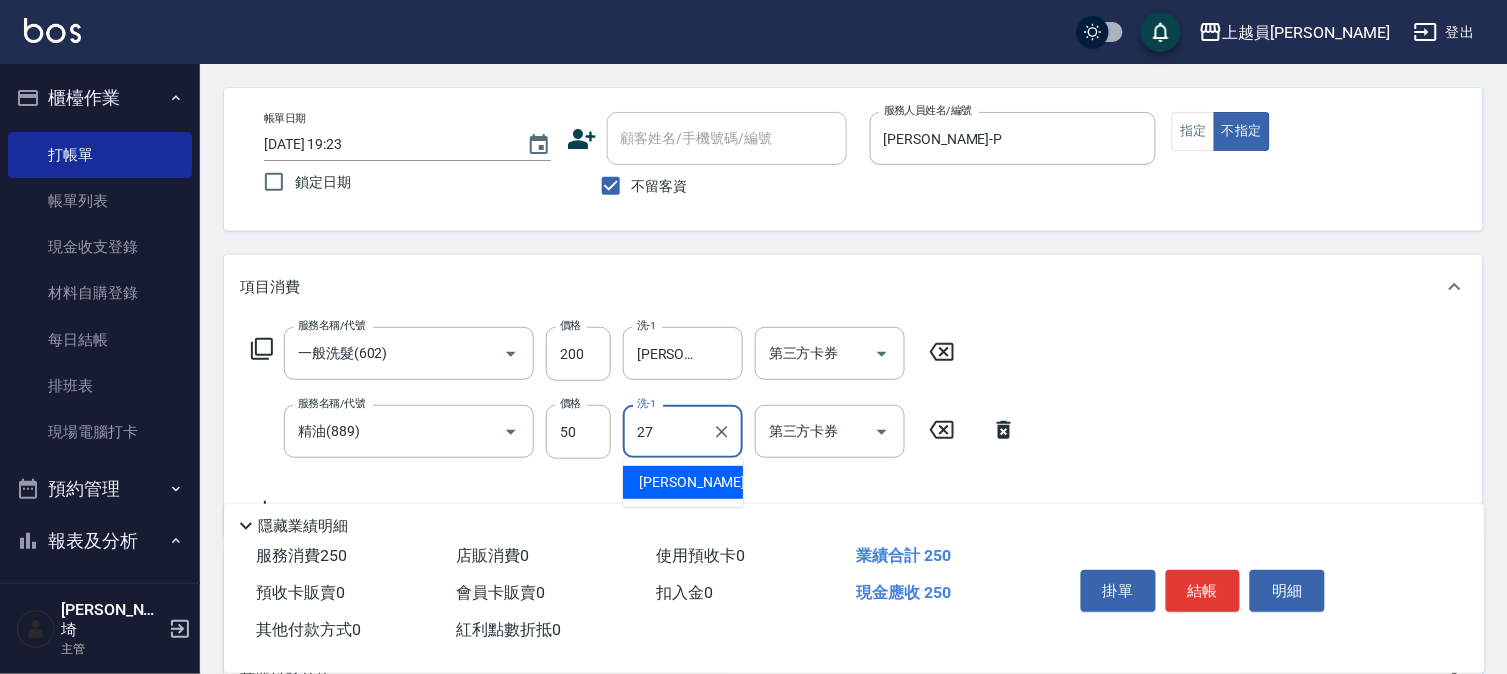 type on "[PERSON_NAME]-27" 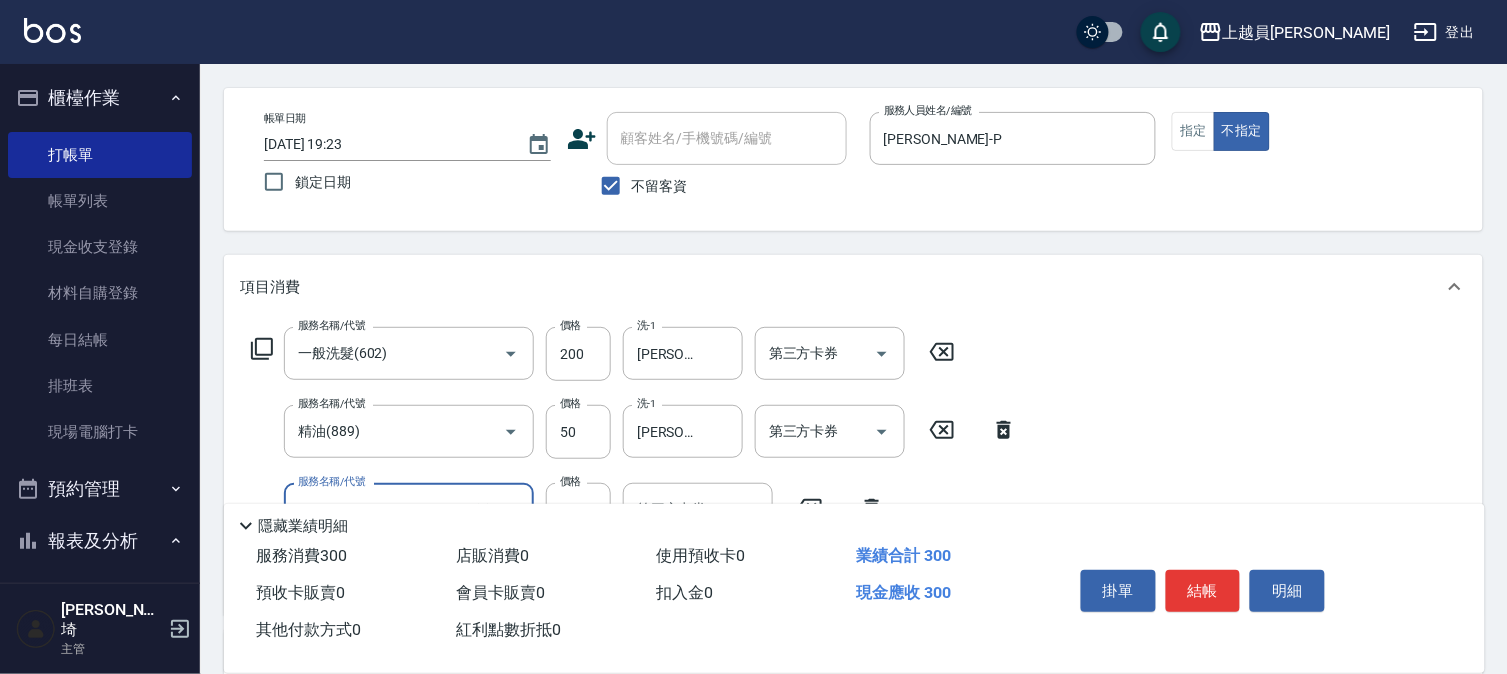 type on "瞬間保養(415)" 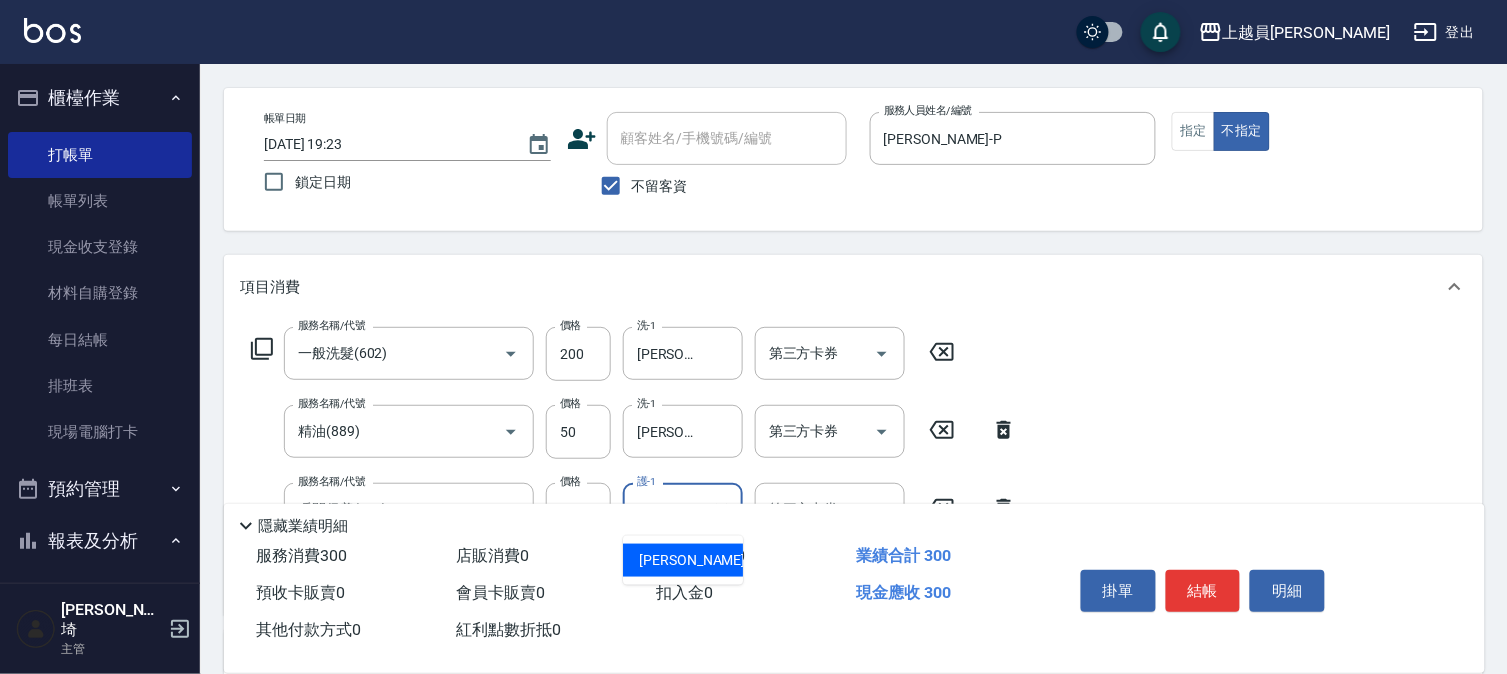 type on "[PERSON_NAME]-27" 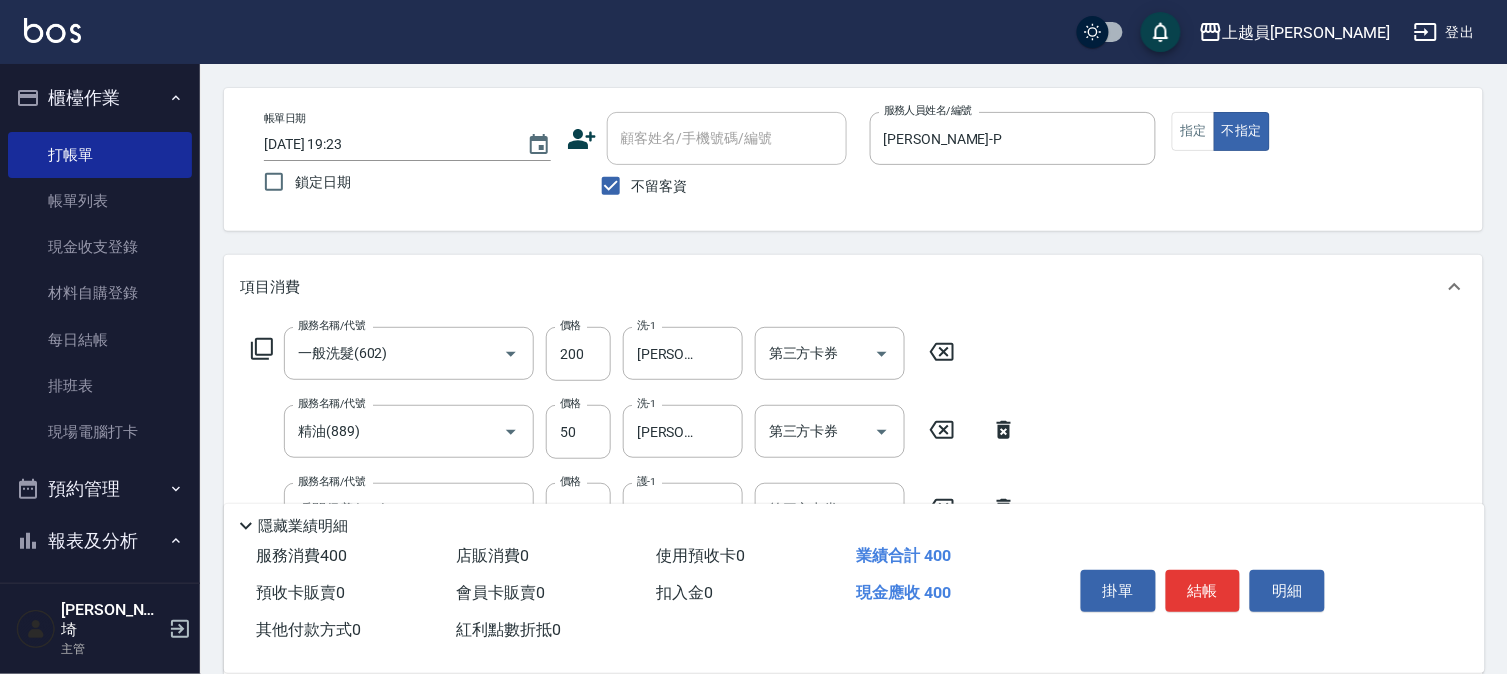 type on "剪髮(302)" 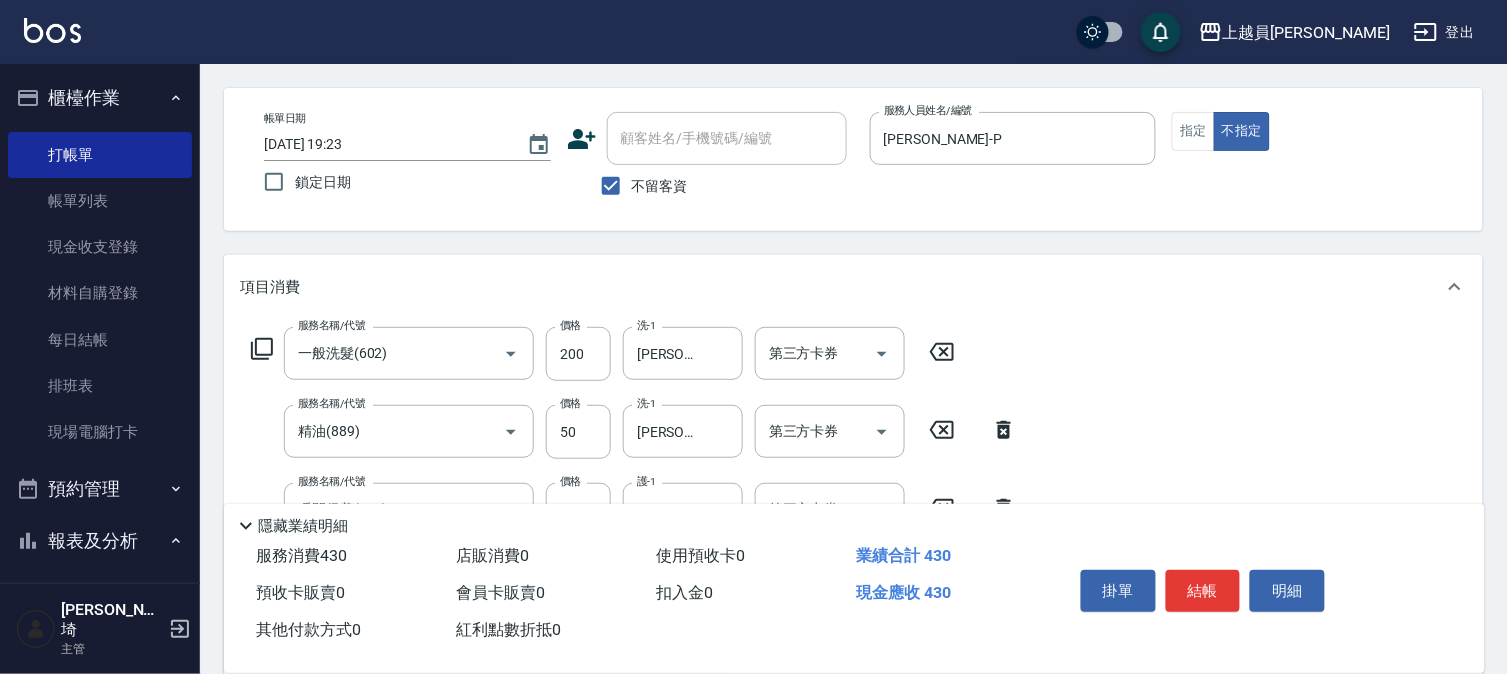 type on "130" 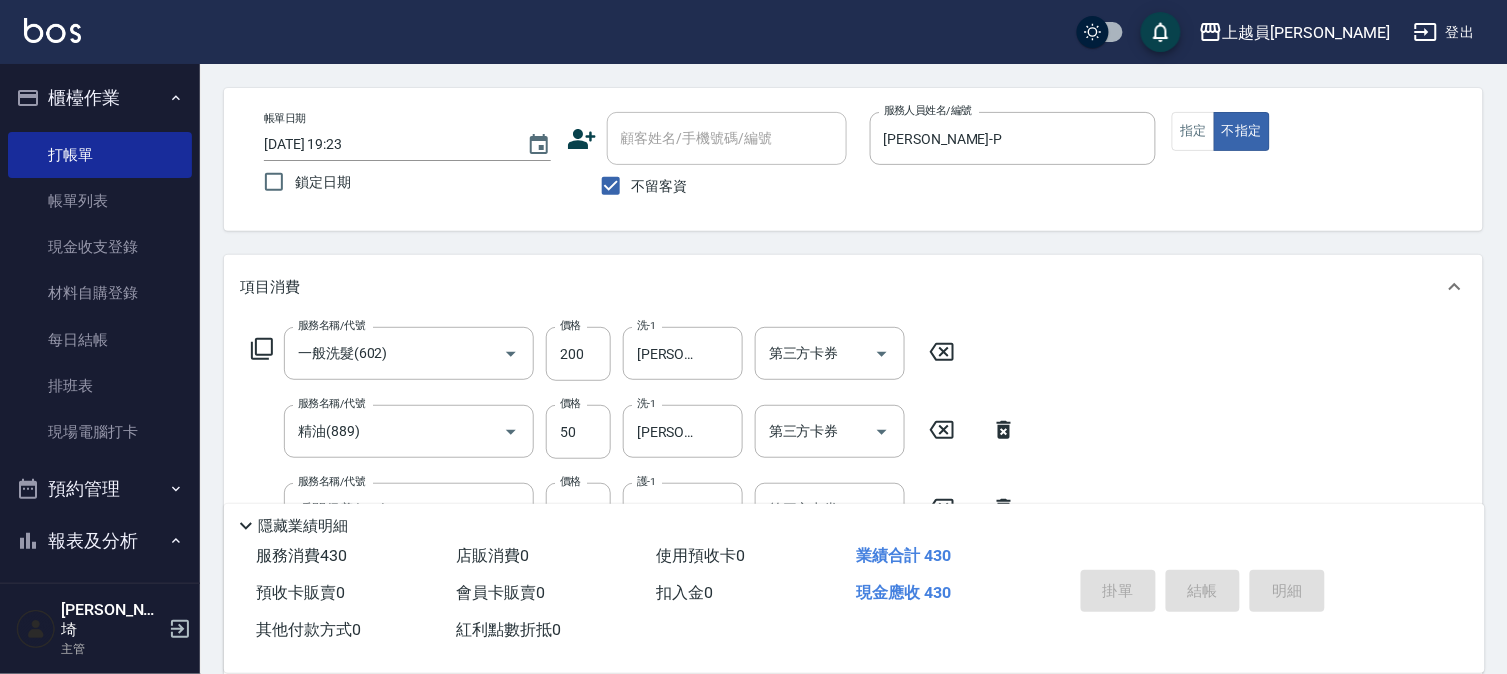 type 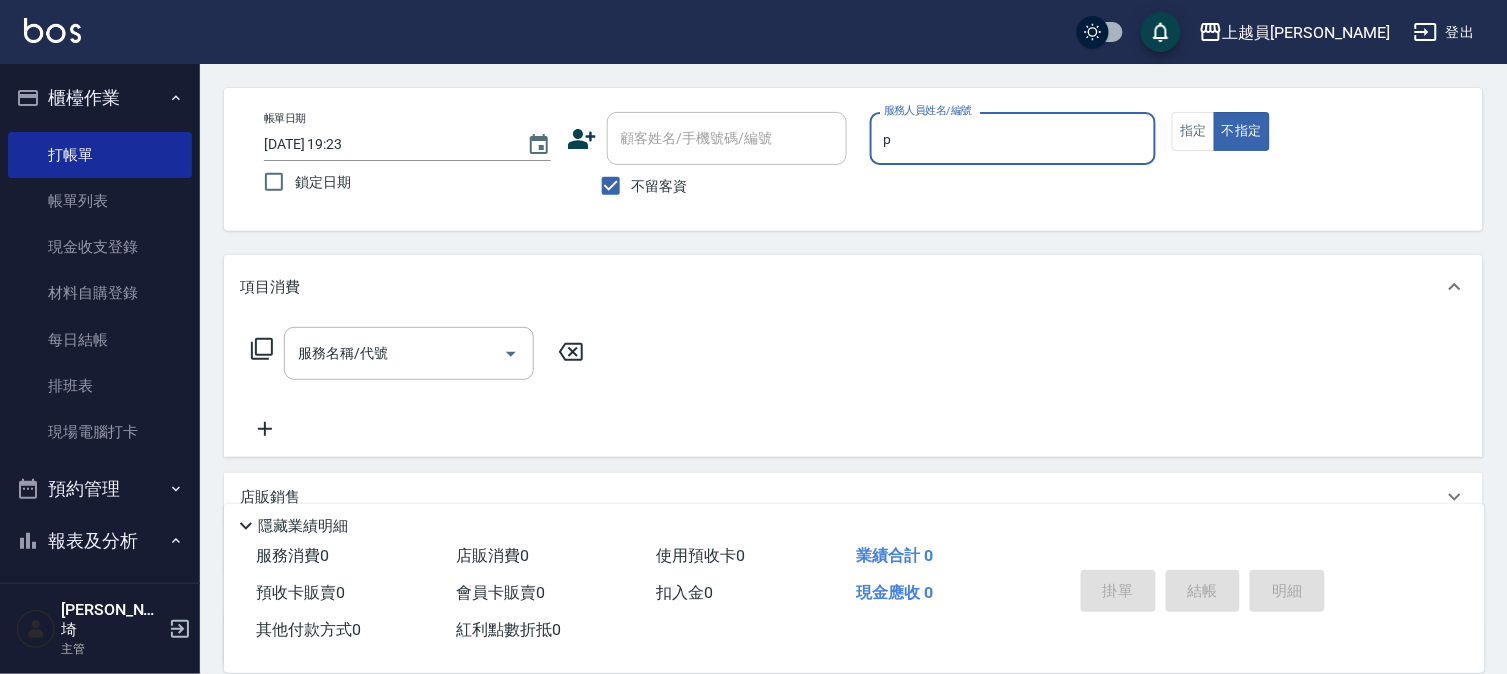 type on "[PERSON_NAME]-P" 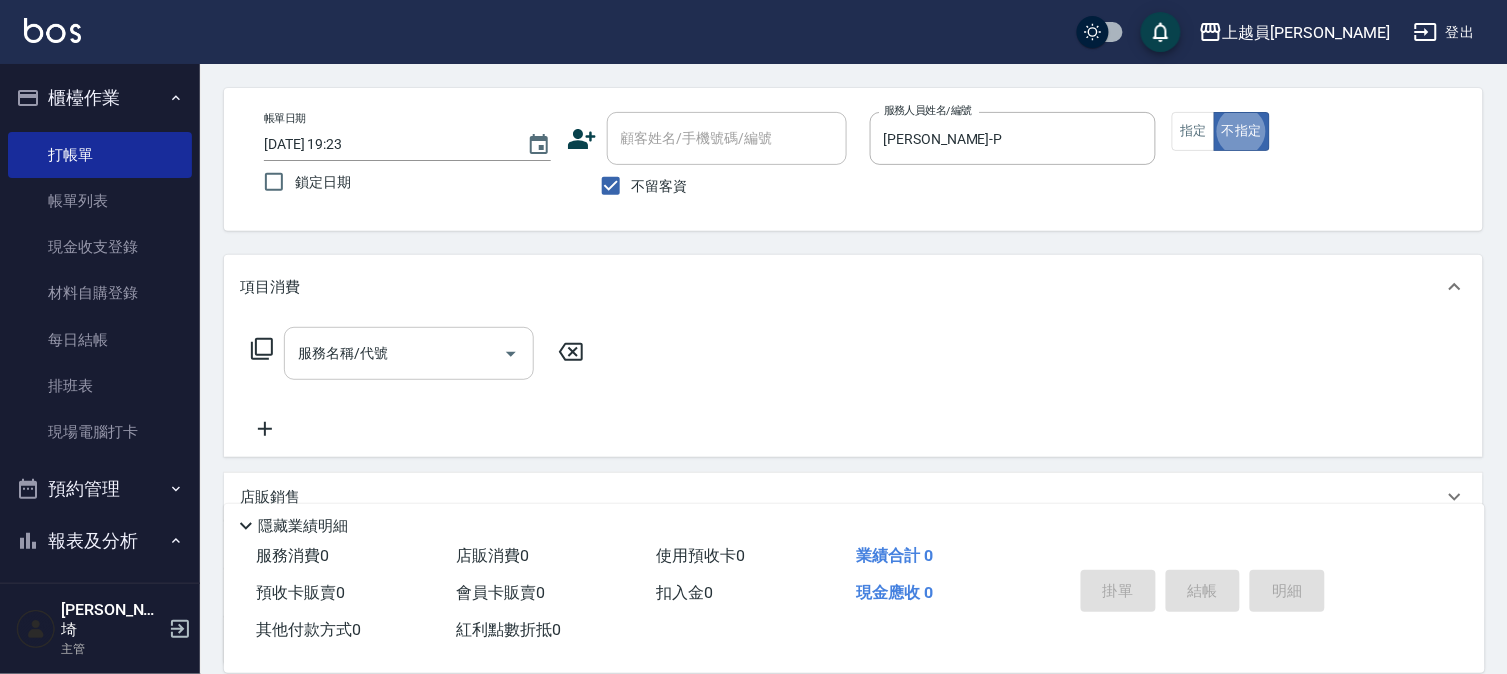 click on "服務名稱/代號" at bounding box center (394, 353) 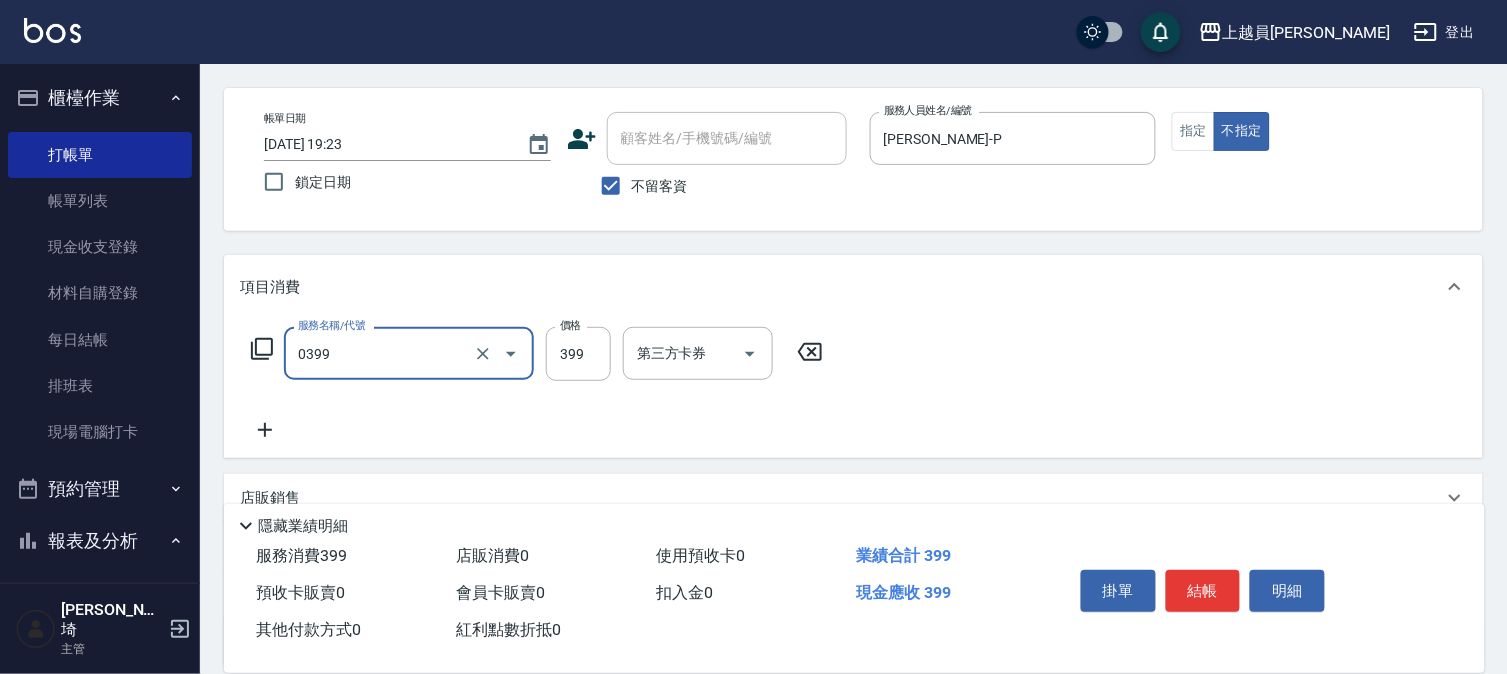 type on "海鹽SPA(0399)" 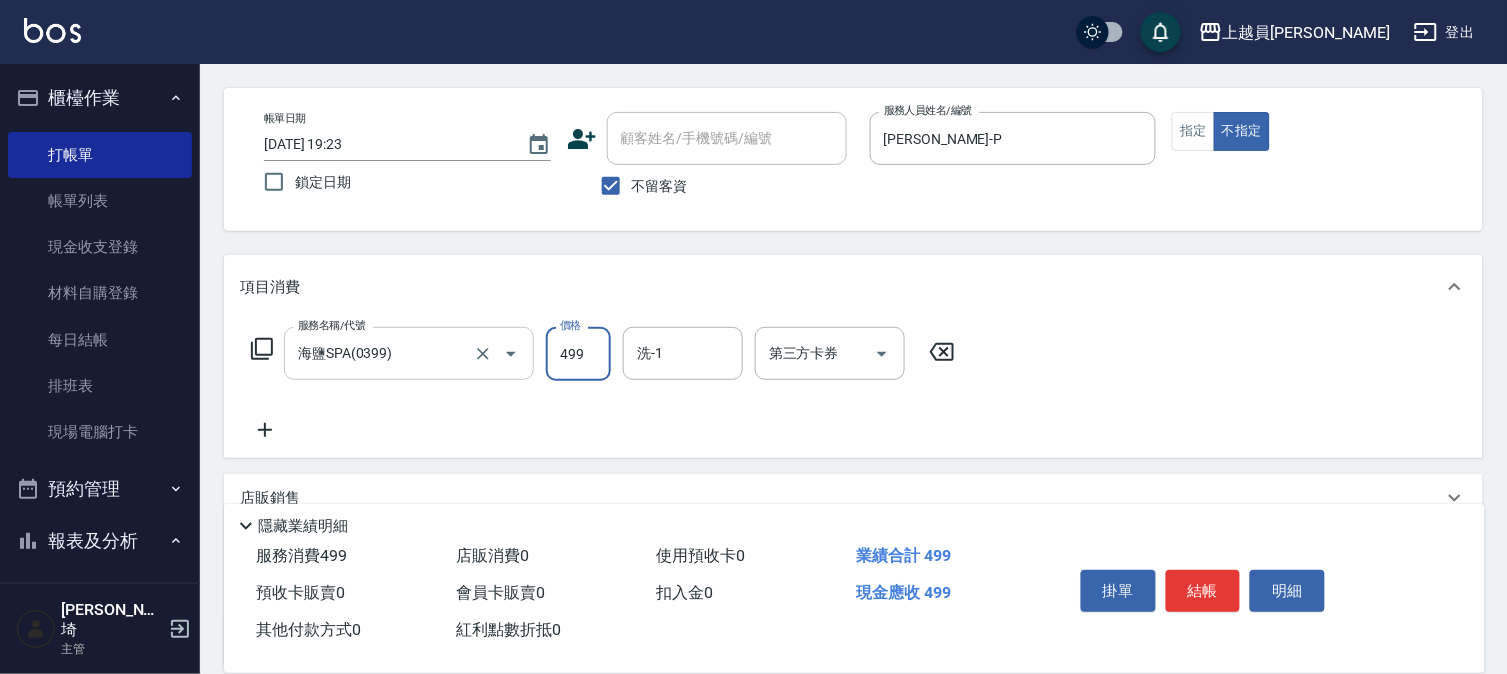 type on "499" 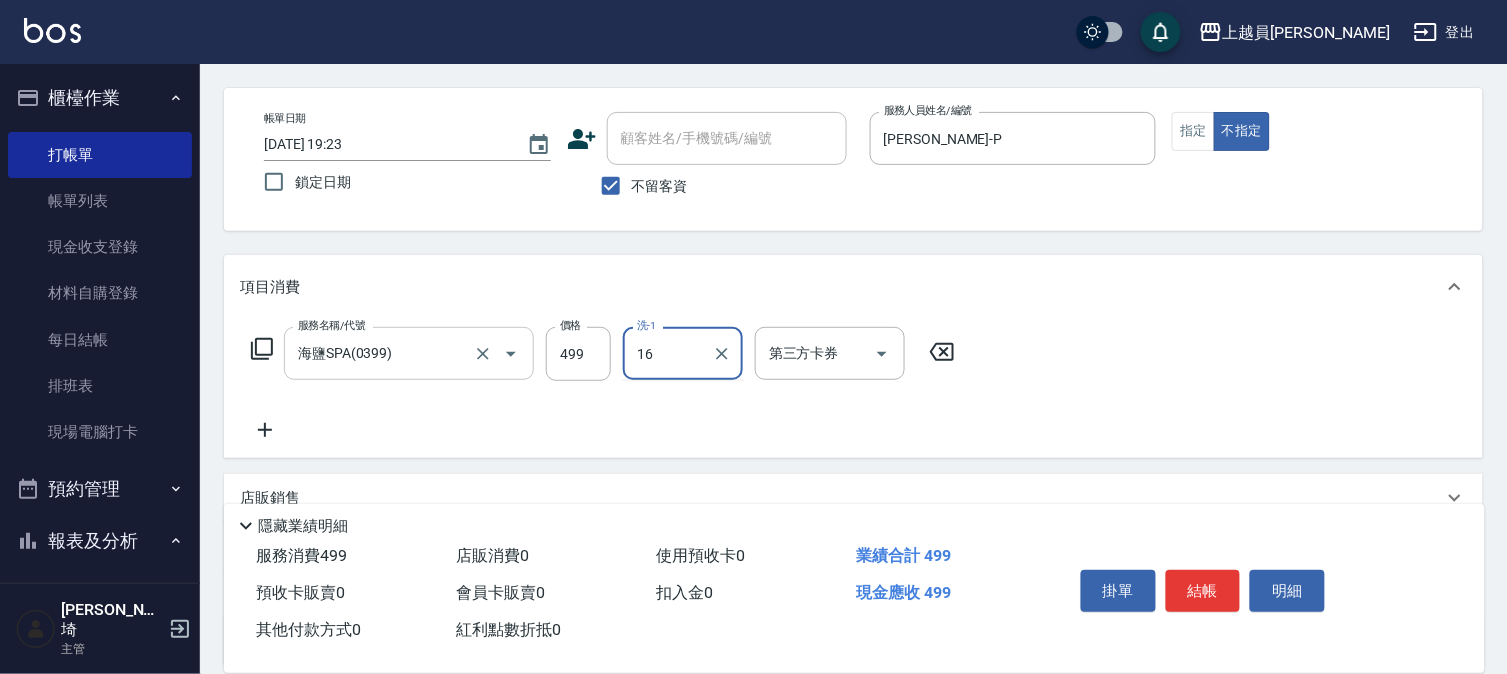 type on "[PERSON_NAME]-16" 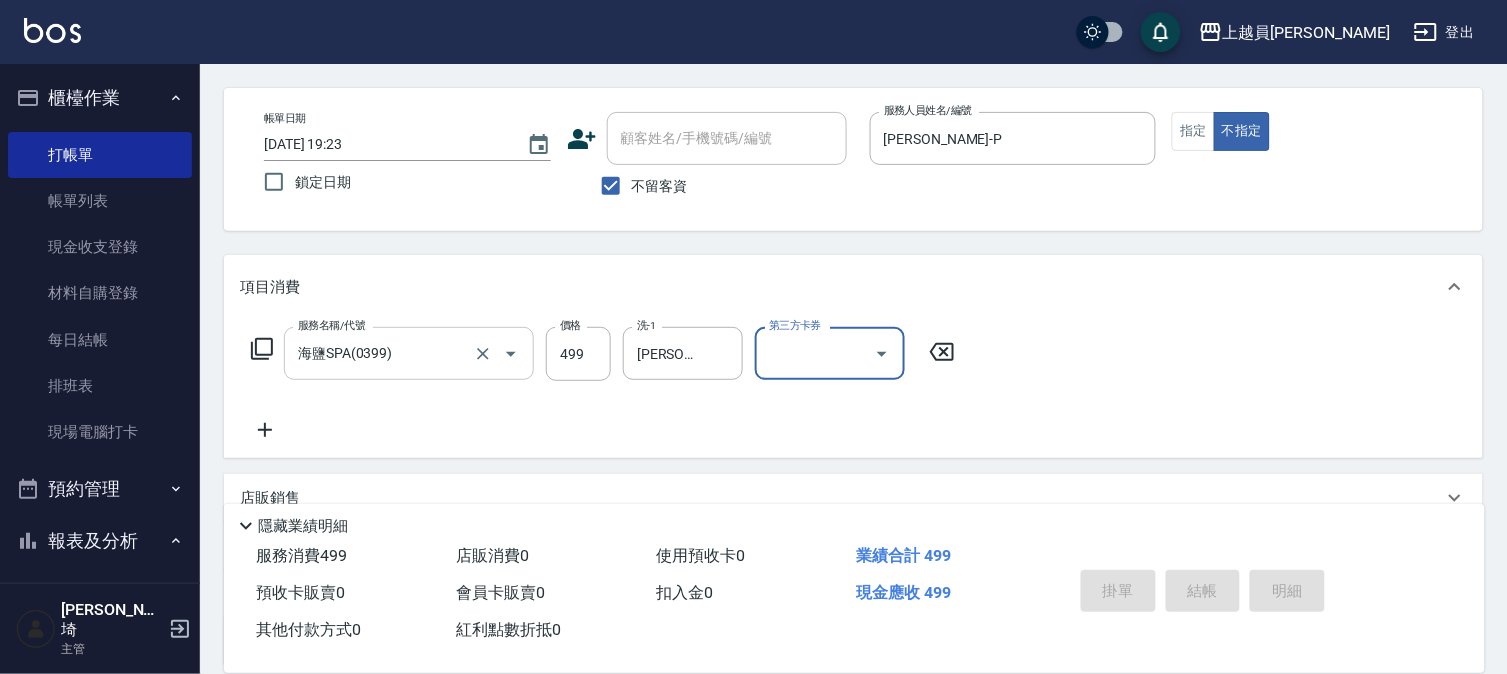 type 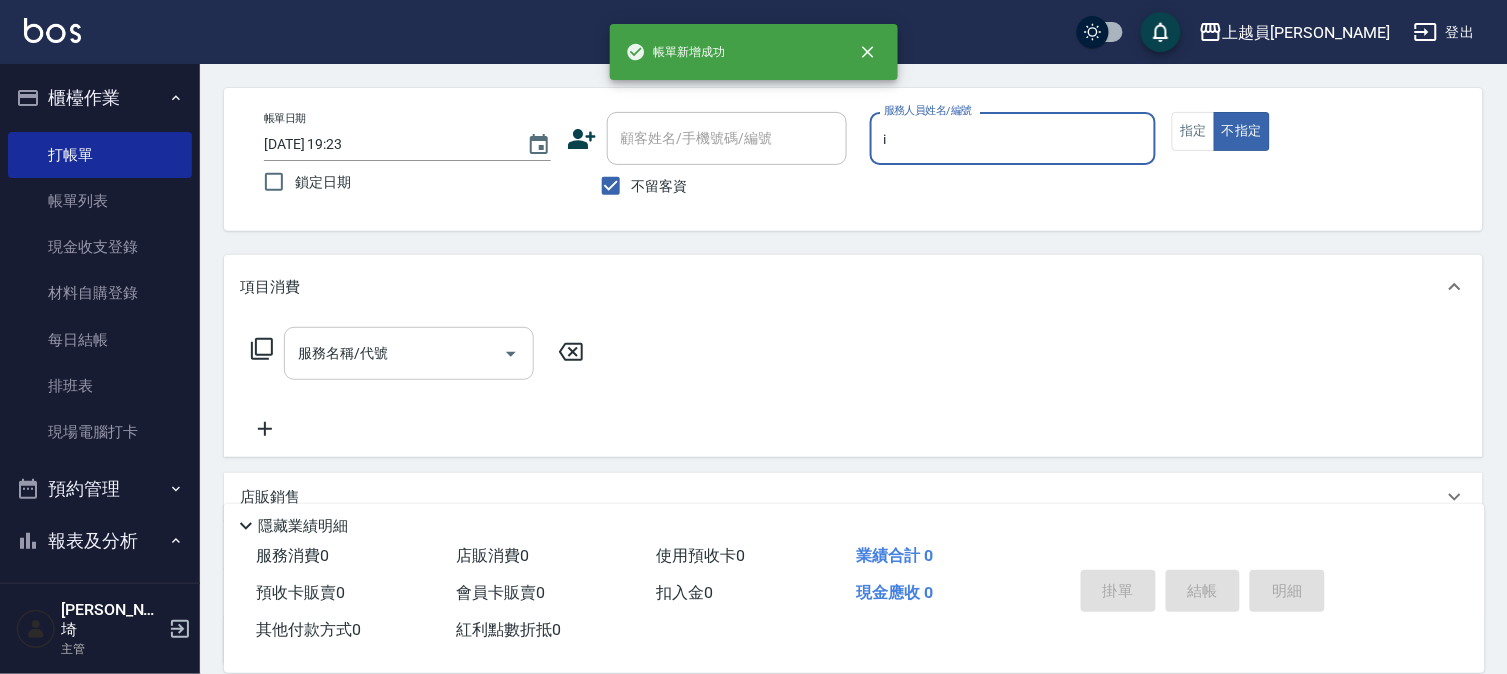 type on "Bella-I" 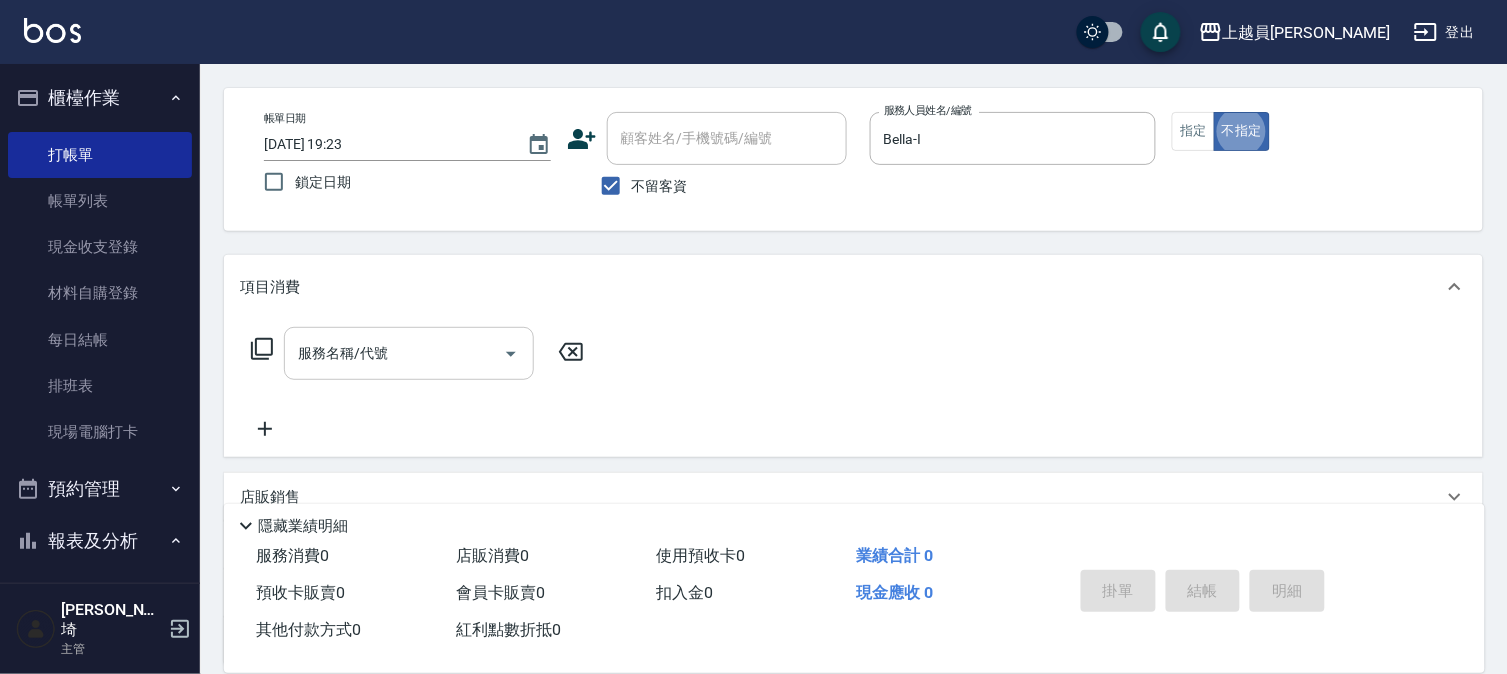 click on "服務名稱/代號" at bounding box center [394, 353] 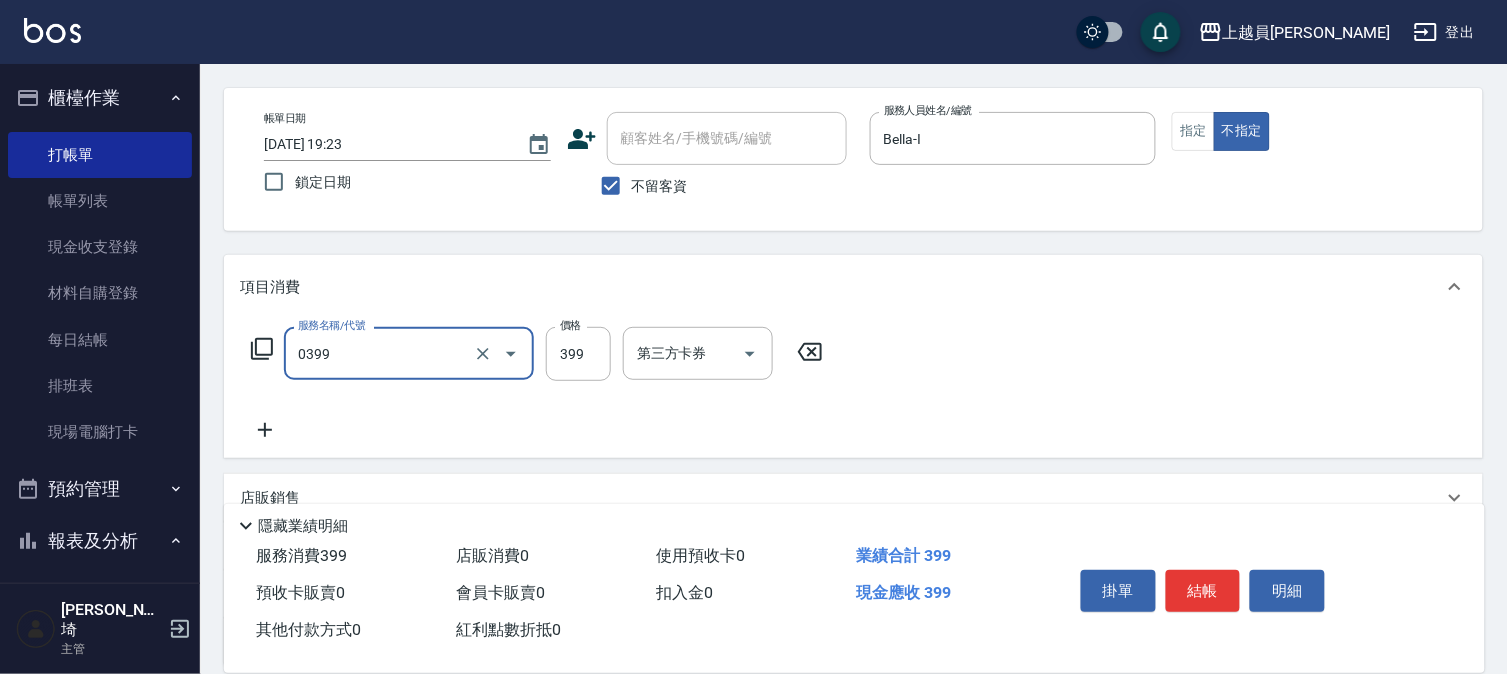 type on "海鹽SPA(0399)" 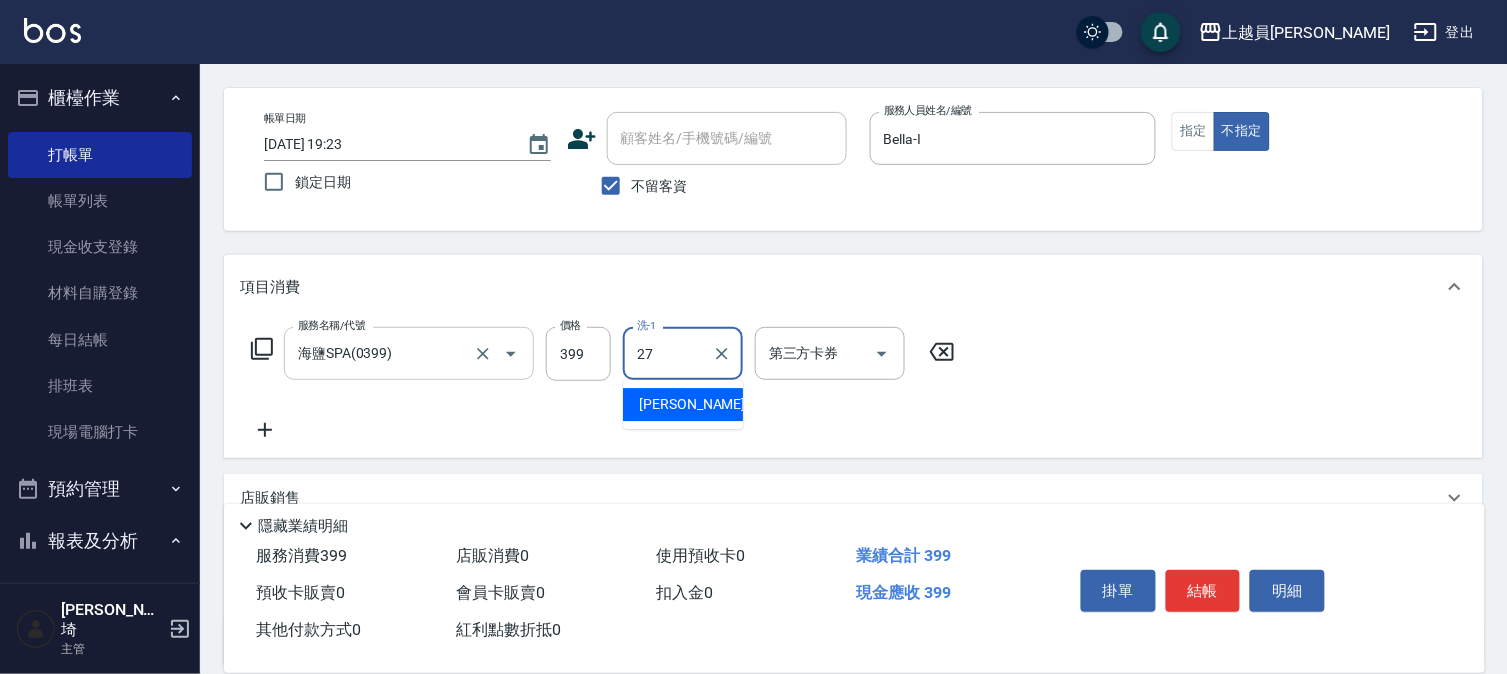 type on "[PERSON_NAME]-27" 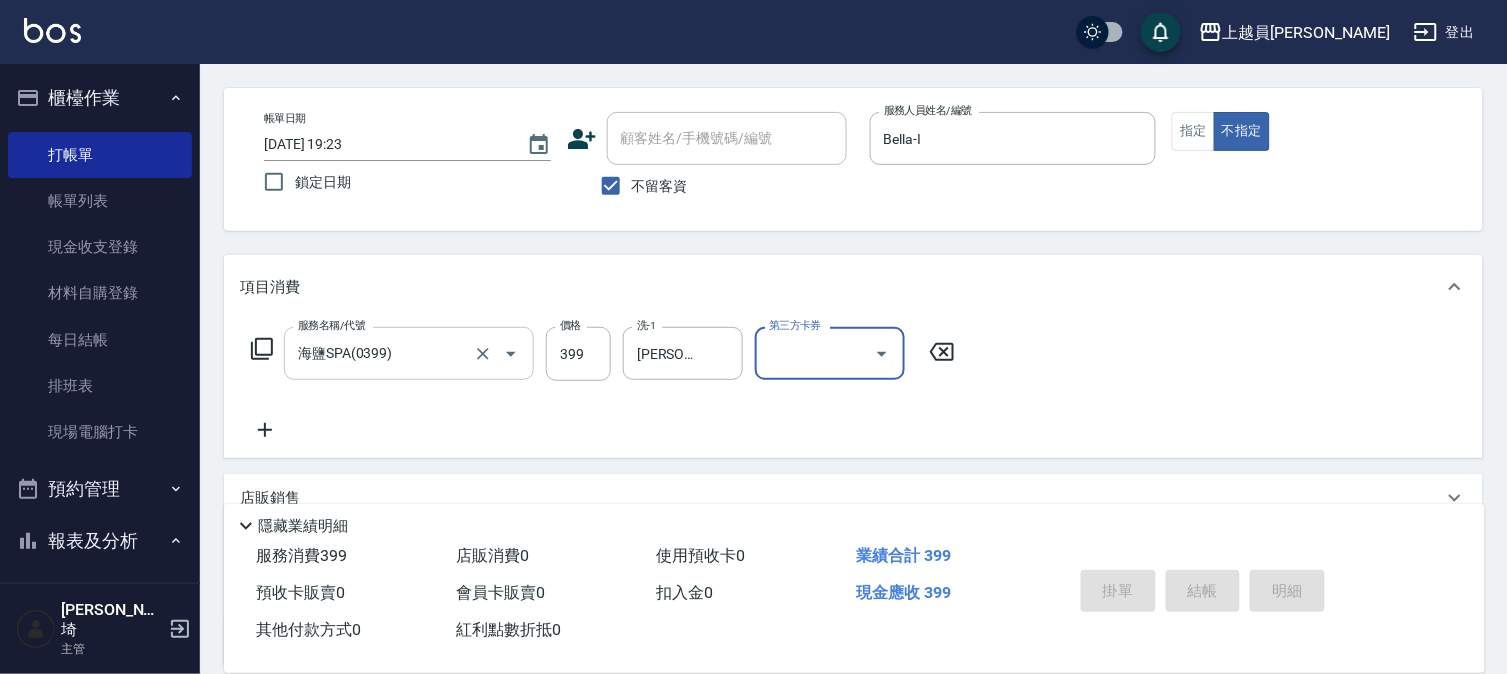 type 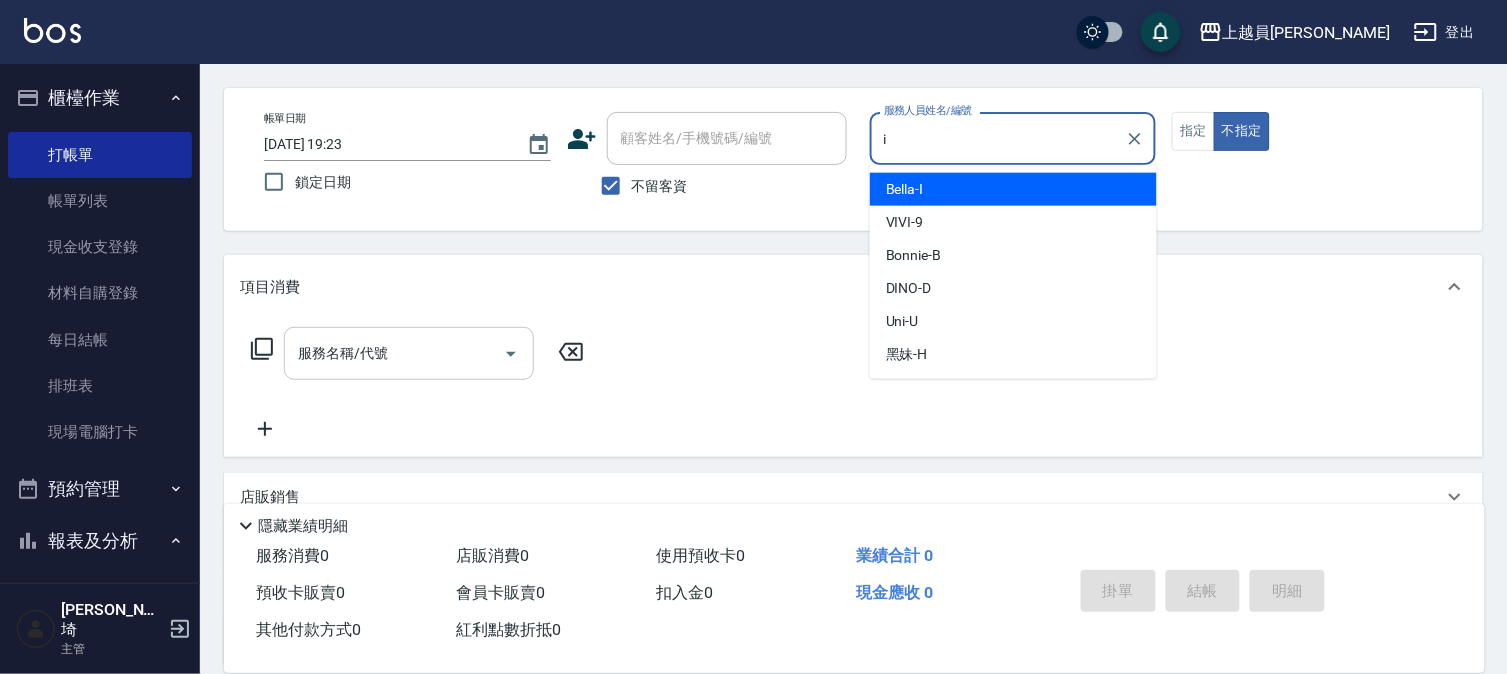 type on "Bella-I" 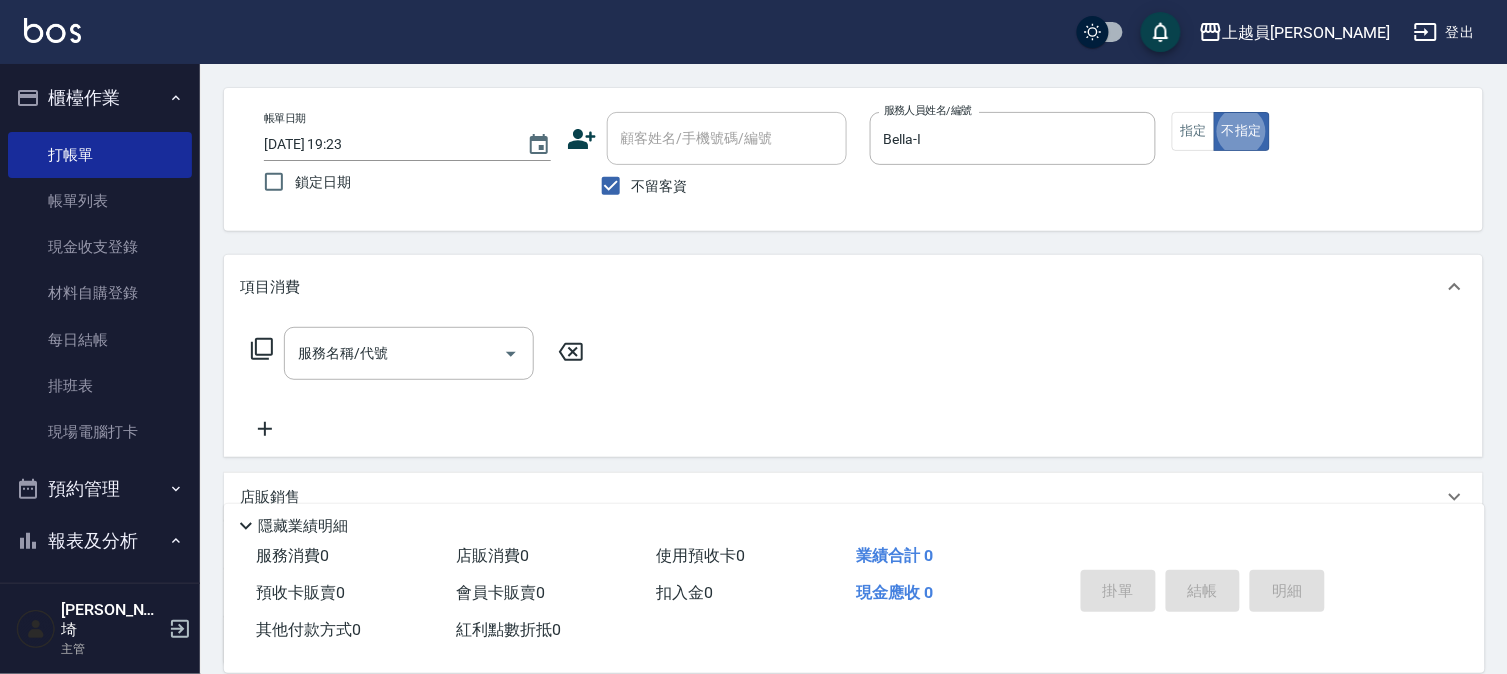 click on "項目消費" at bounding box center [853, 287] 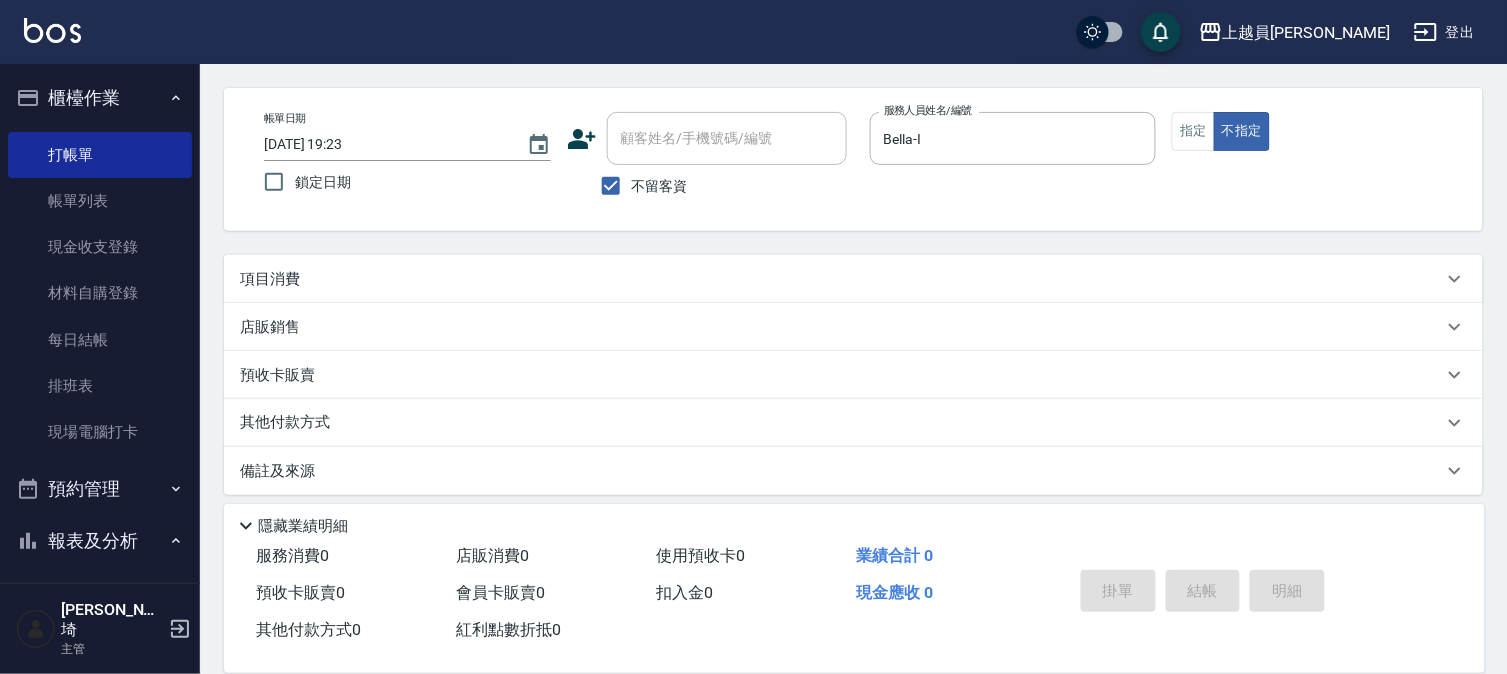 click on "項目消費" at bounding box center [841, 279] 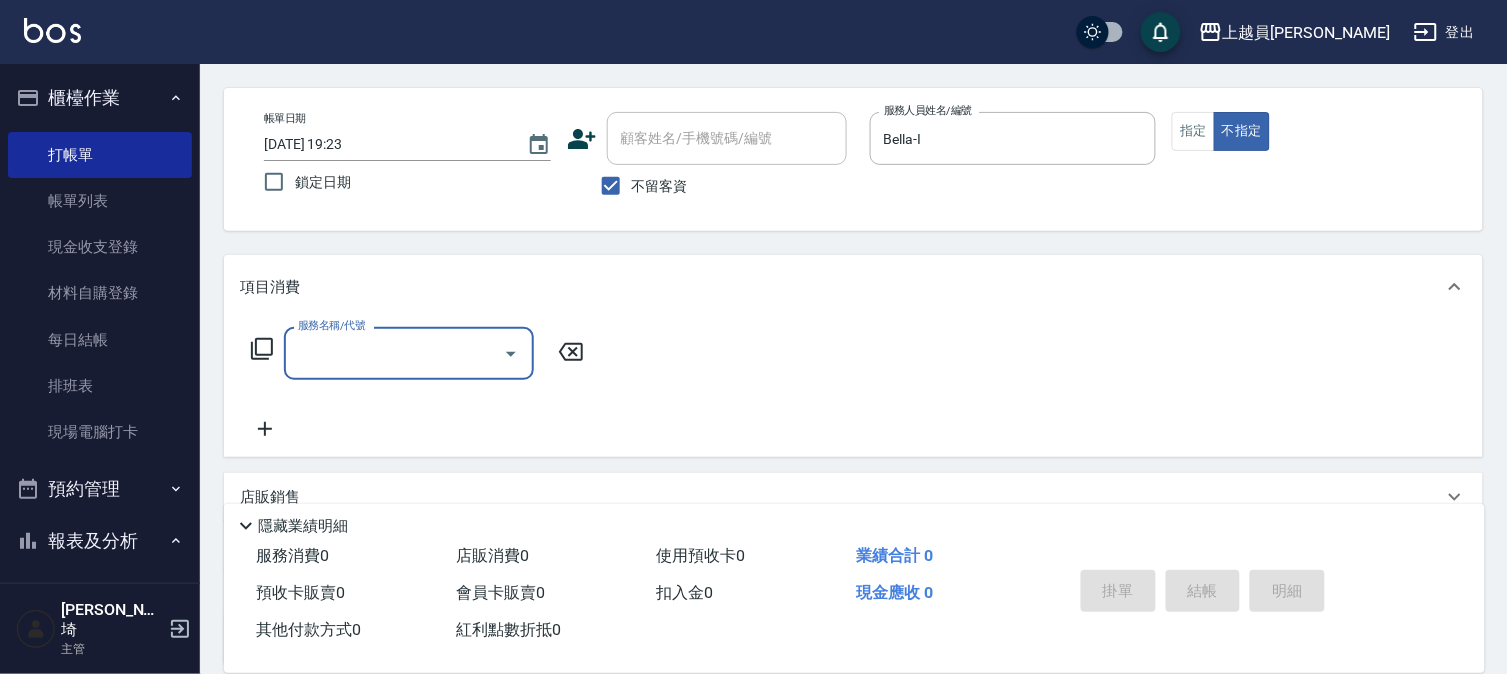 scroll, scrollTop: 0, scrollLeft: 0, axis: both 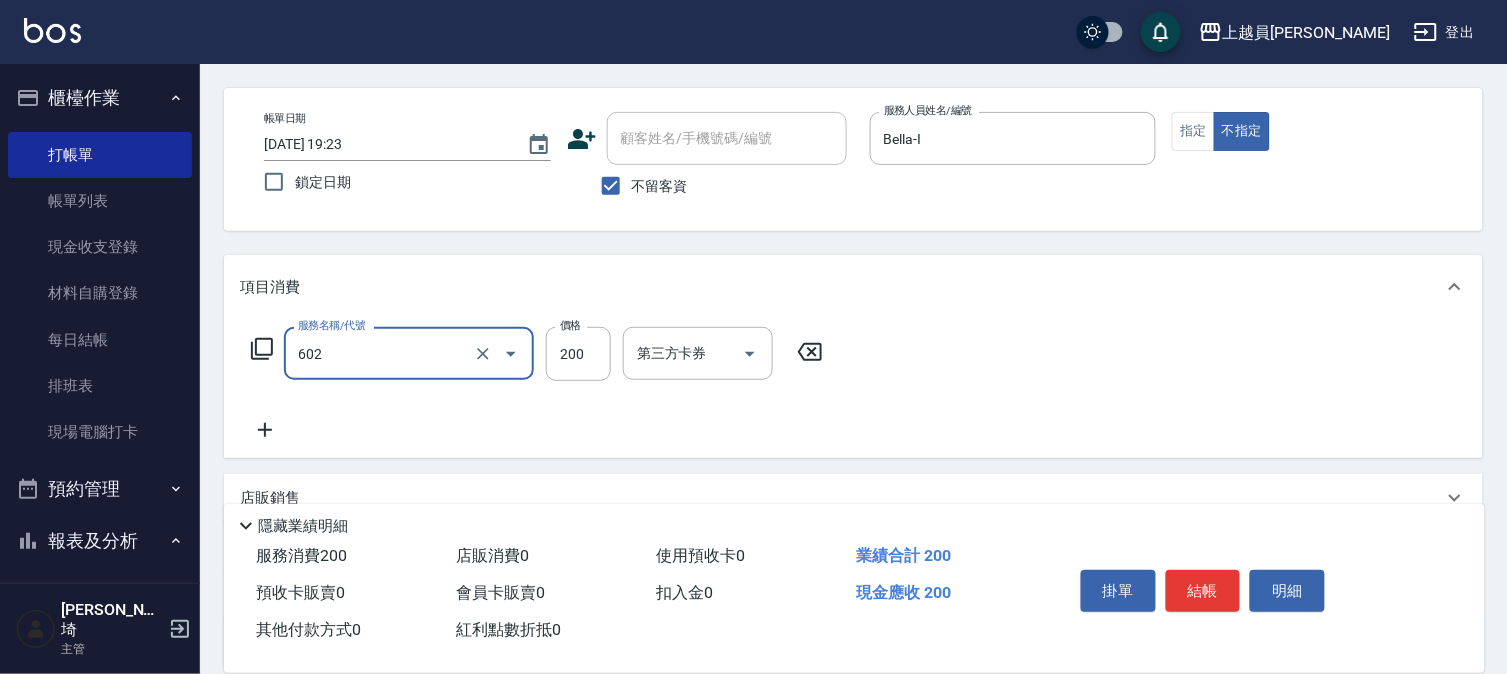 type on "一般洗髮(602)" 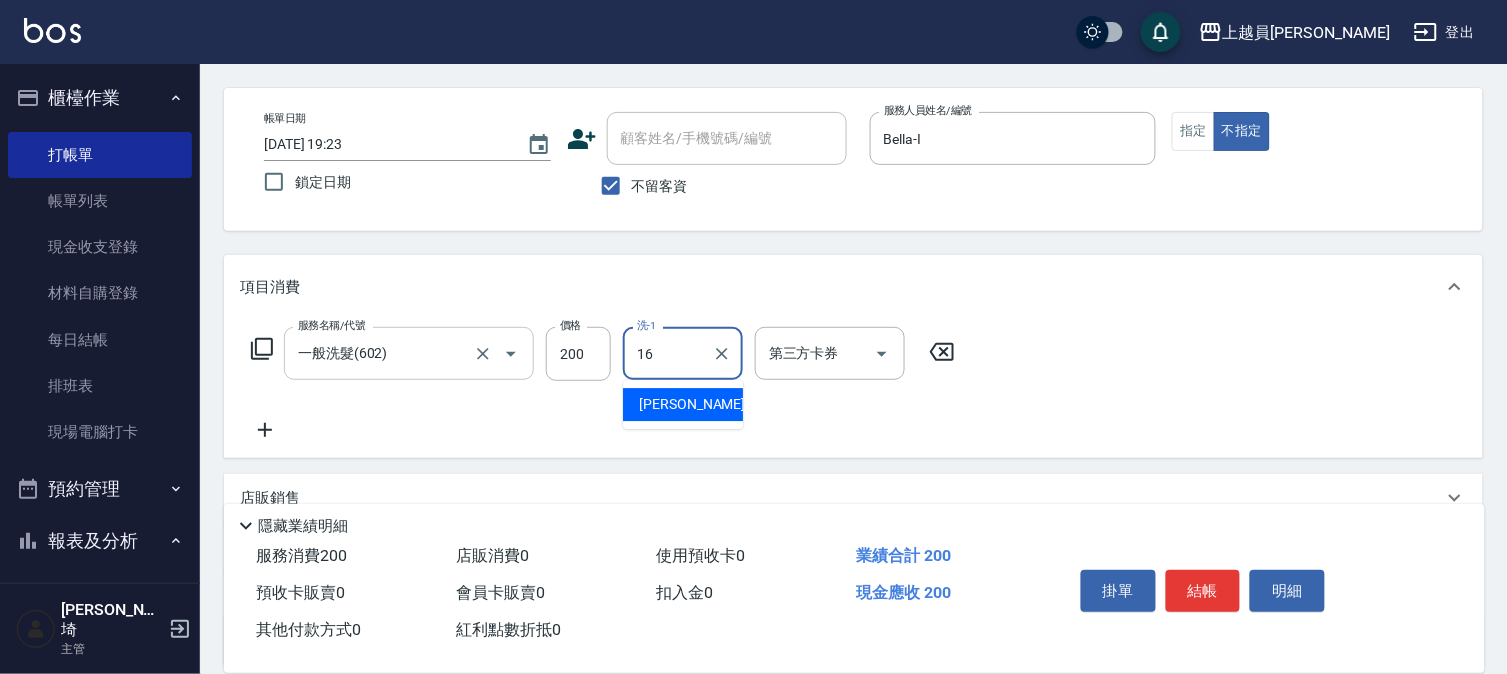 type on "[PERSON_NAME]-16" 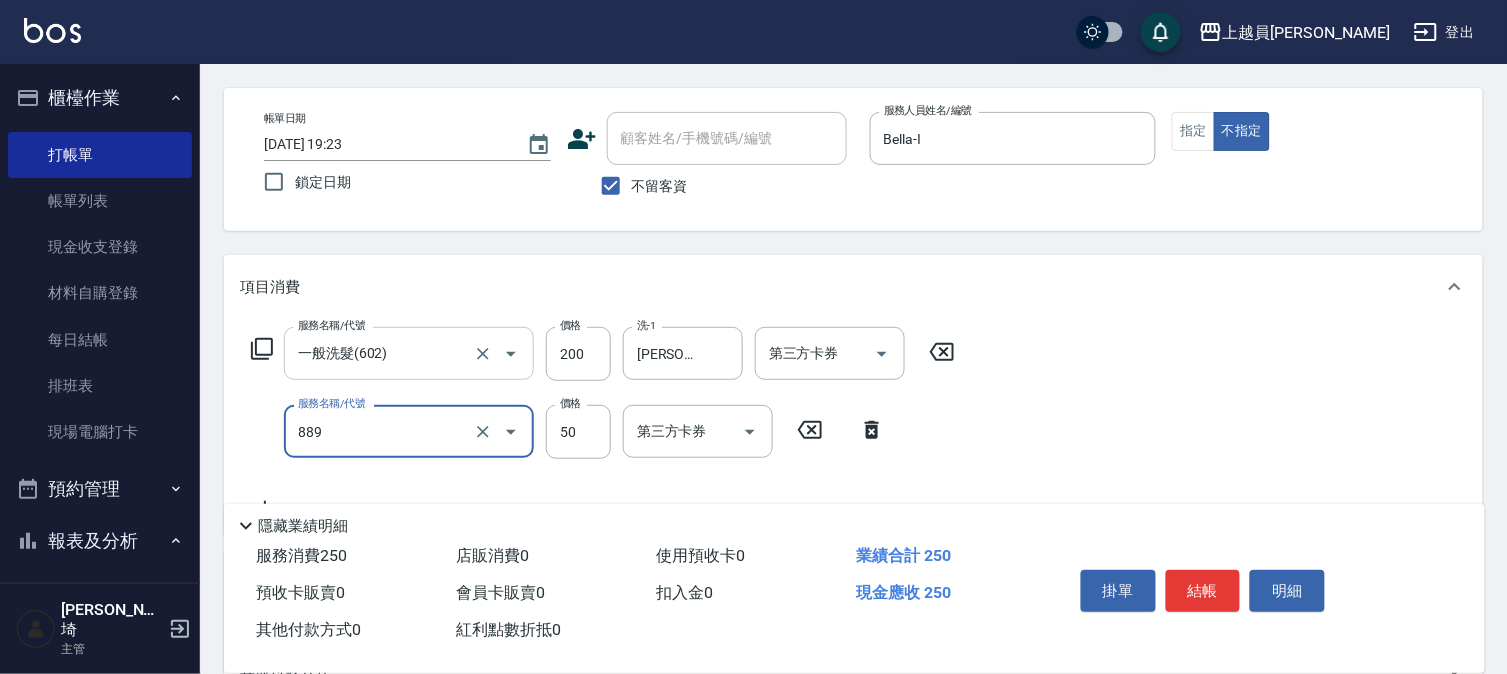 type on "精油(889)" 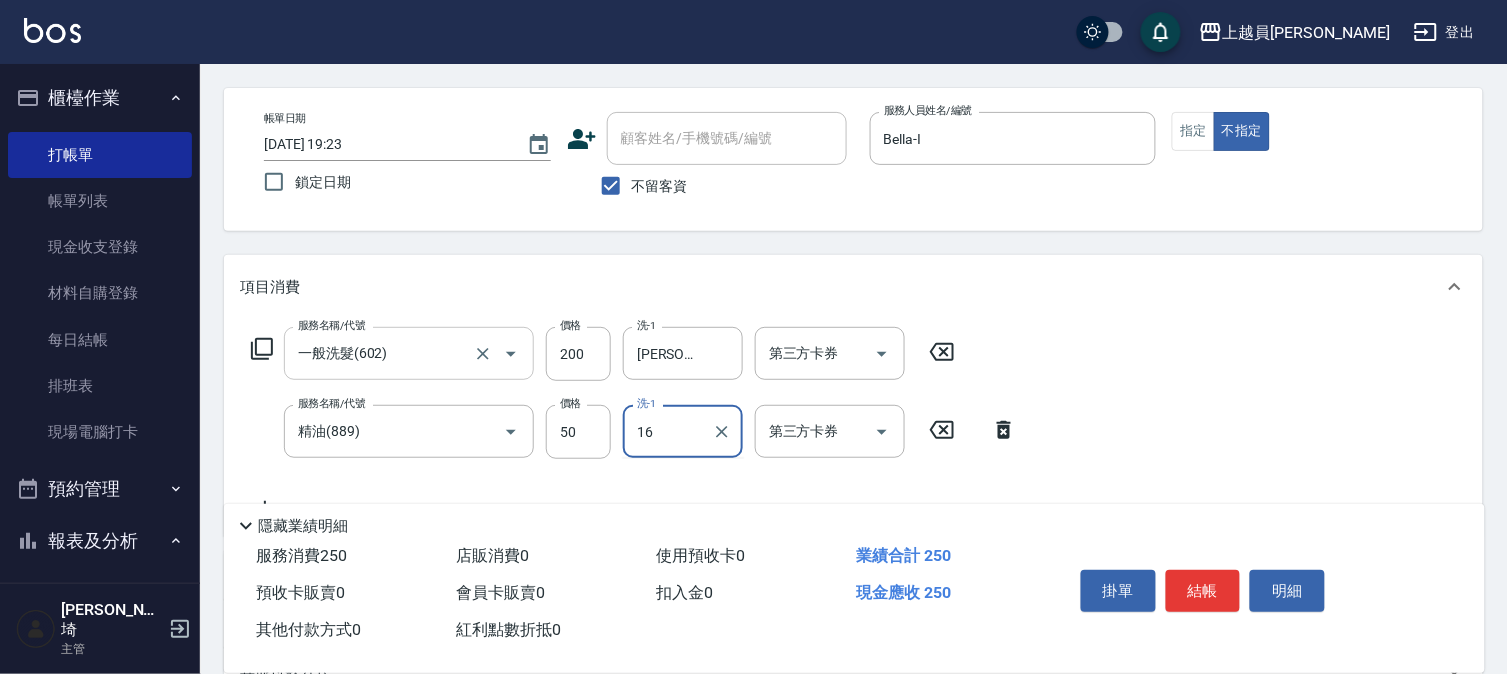 type on "[PERSON_NAME]-16" 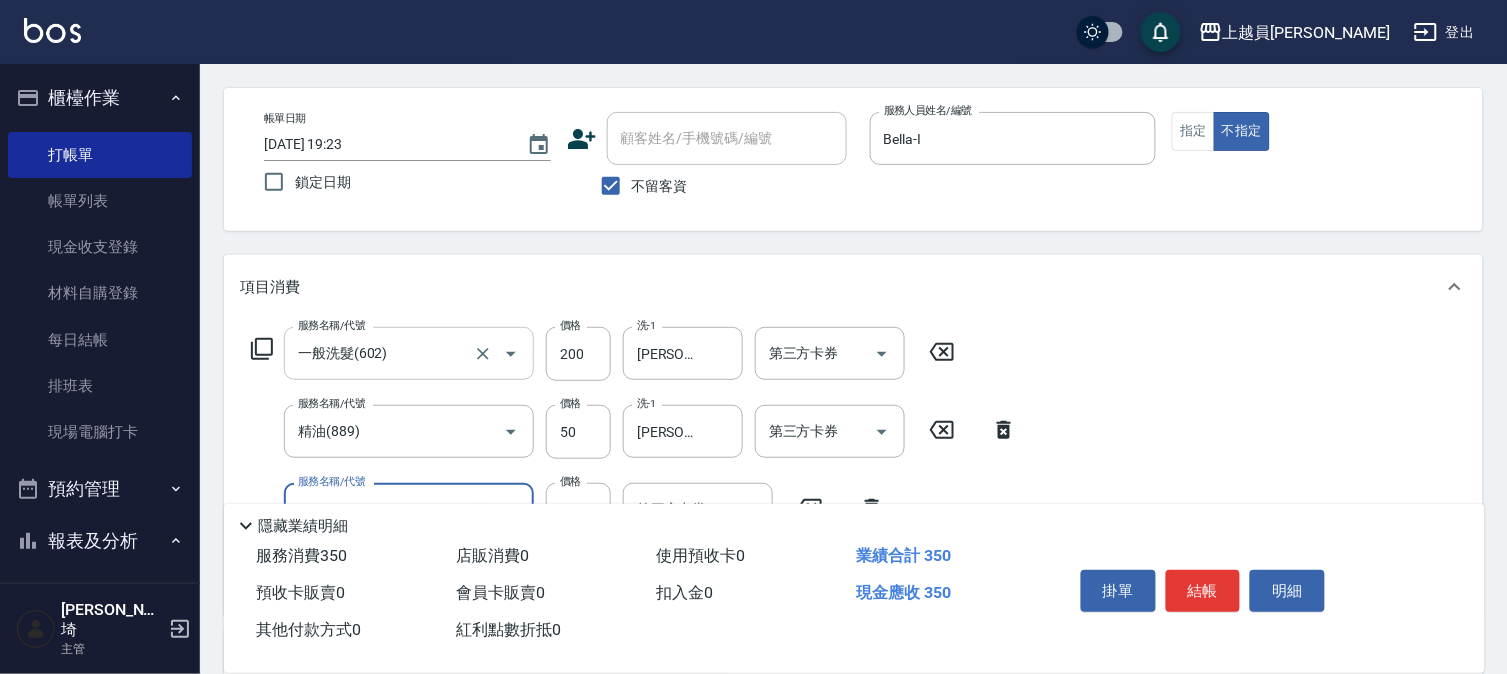 type on "剪髮(302)" 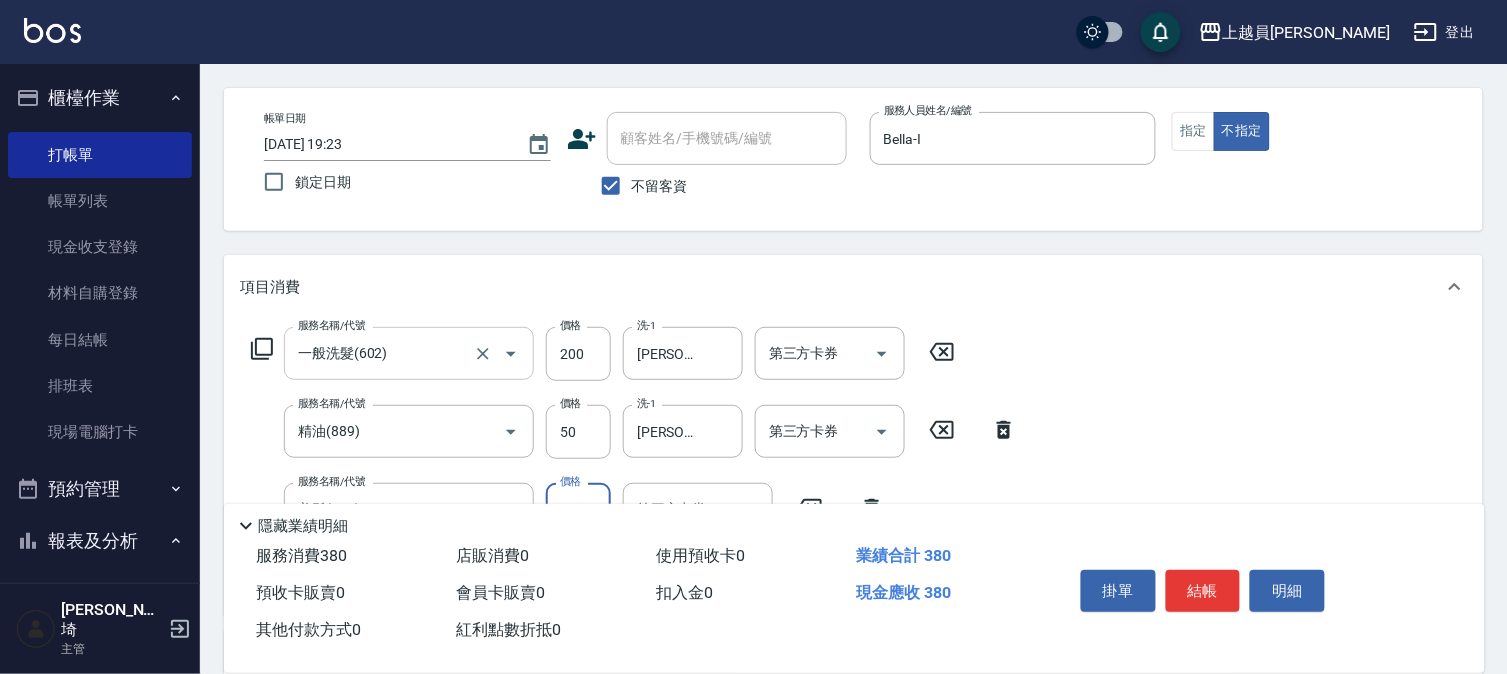type on "130" 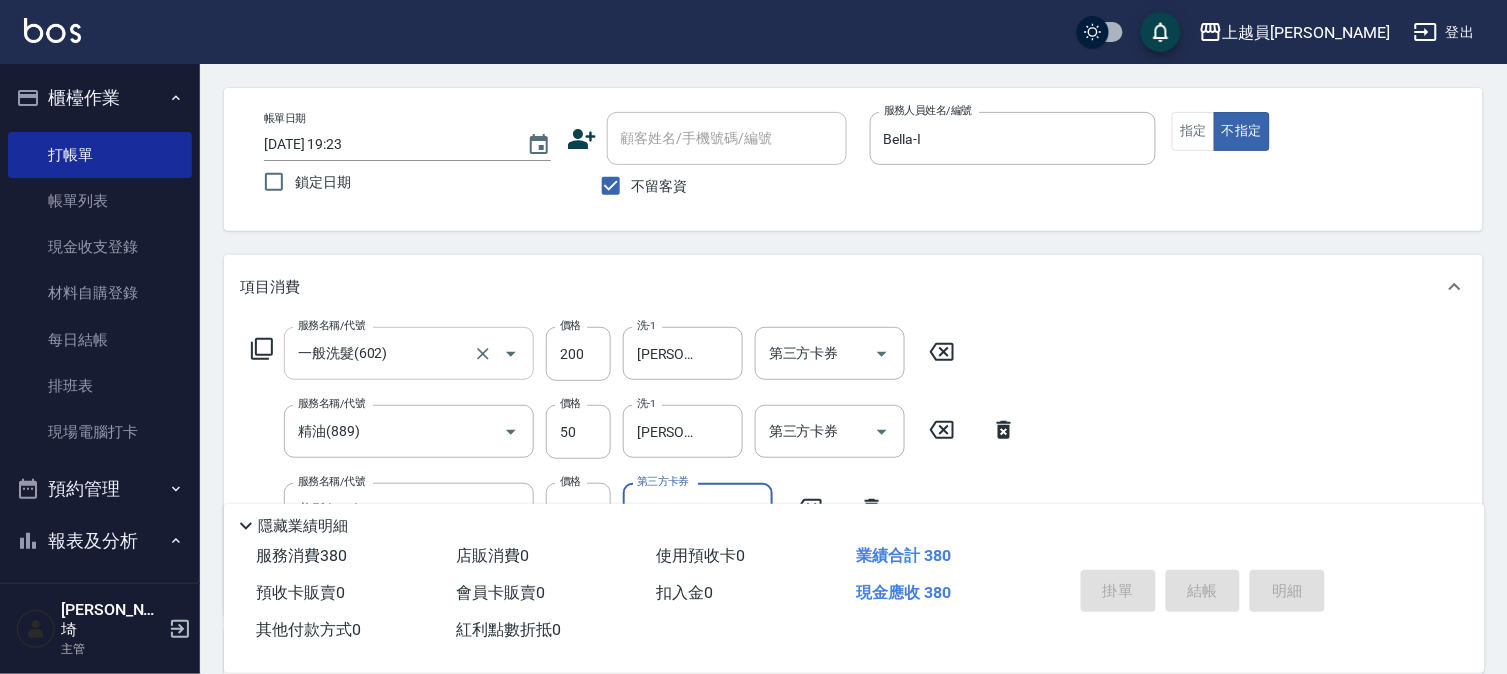 type 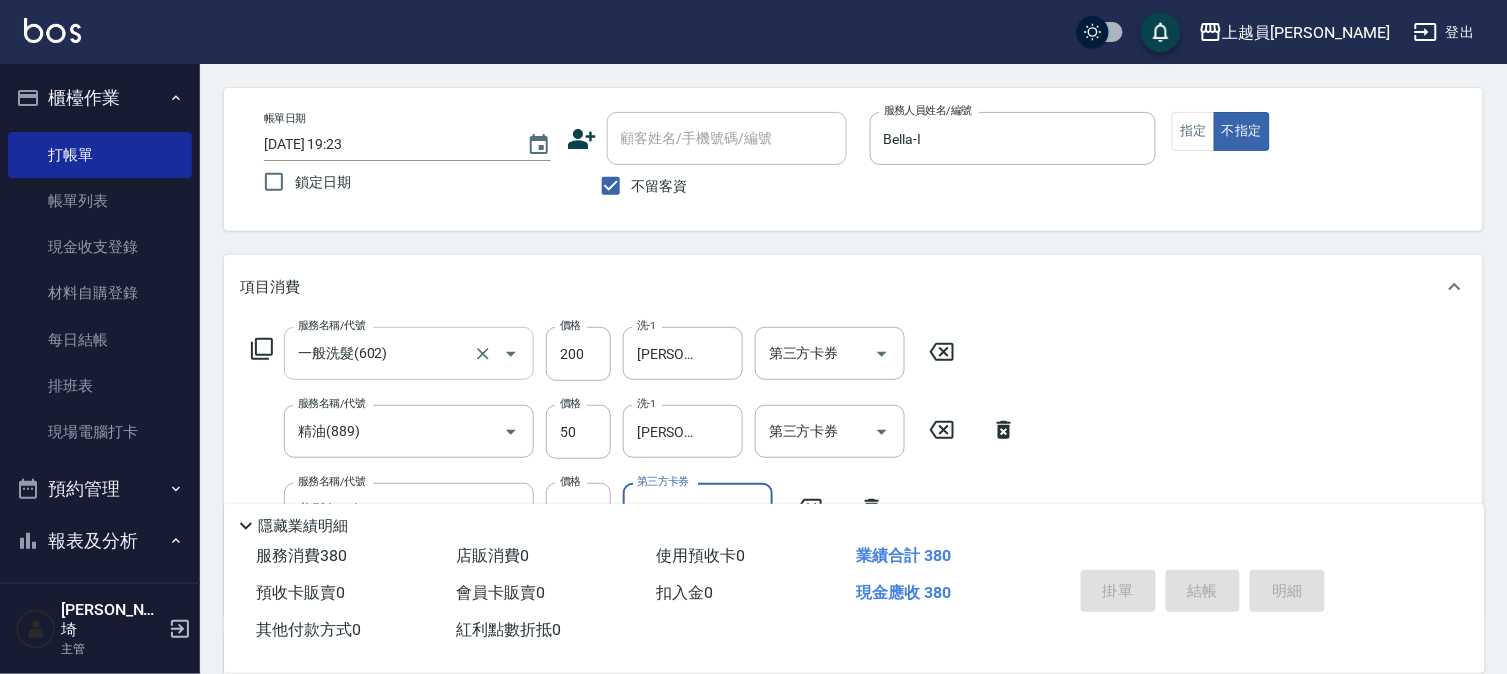 type 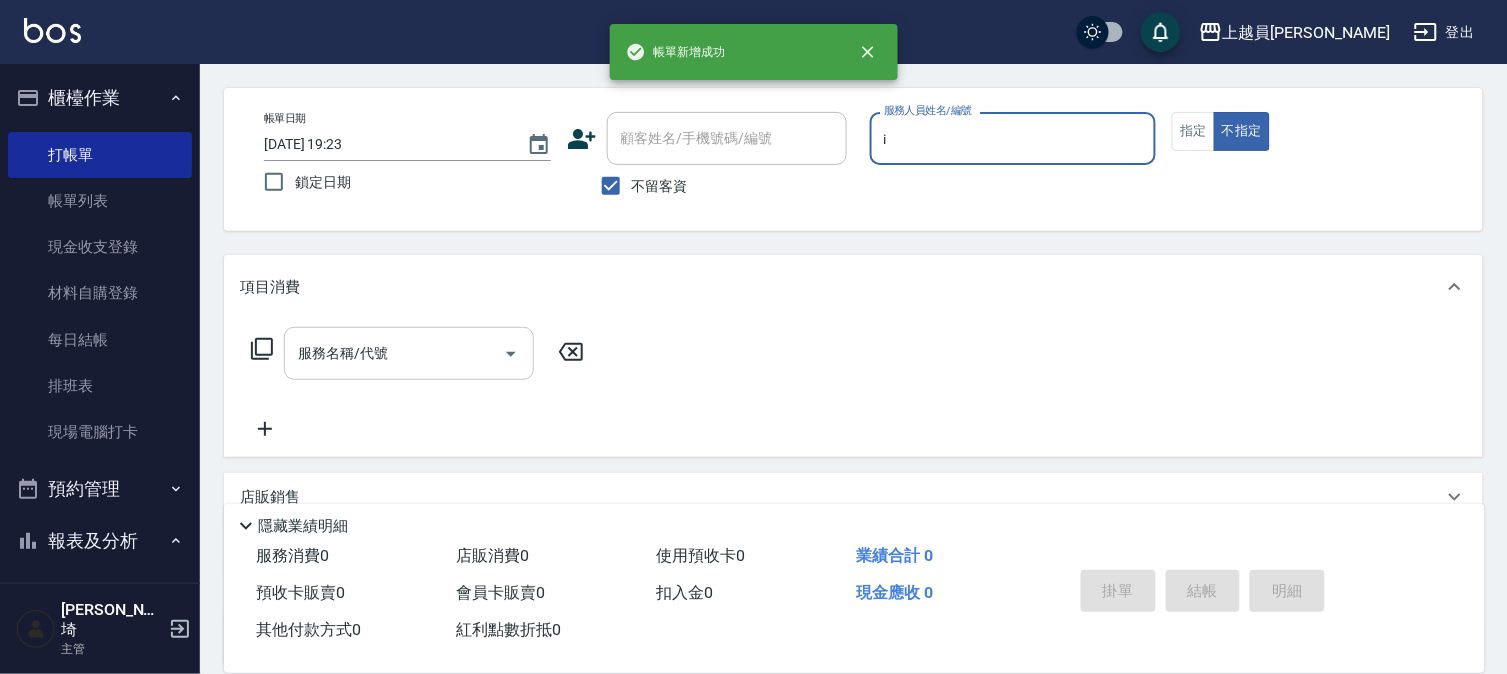 type on "Bella-I" 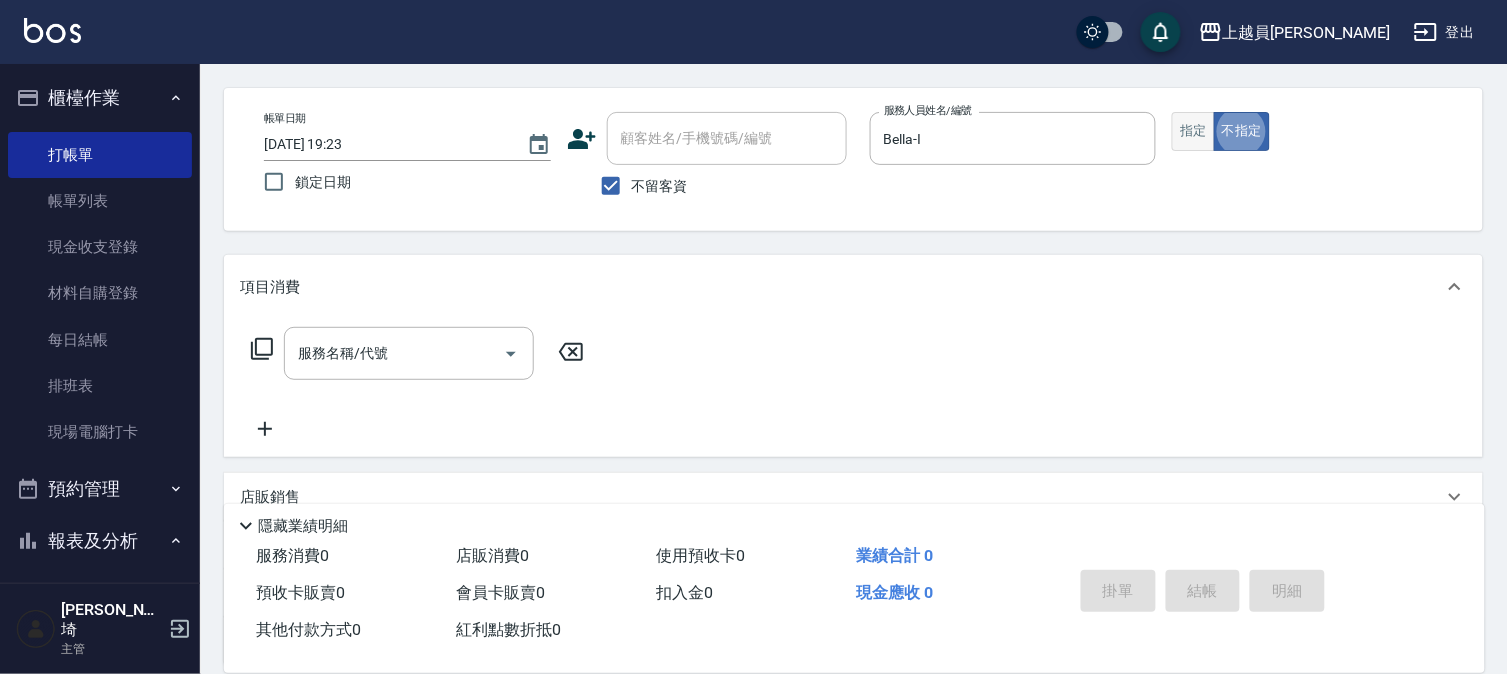 click on "指定" at bounding box center (1193, 131) 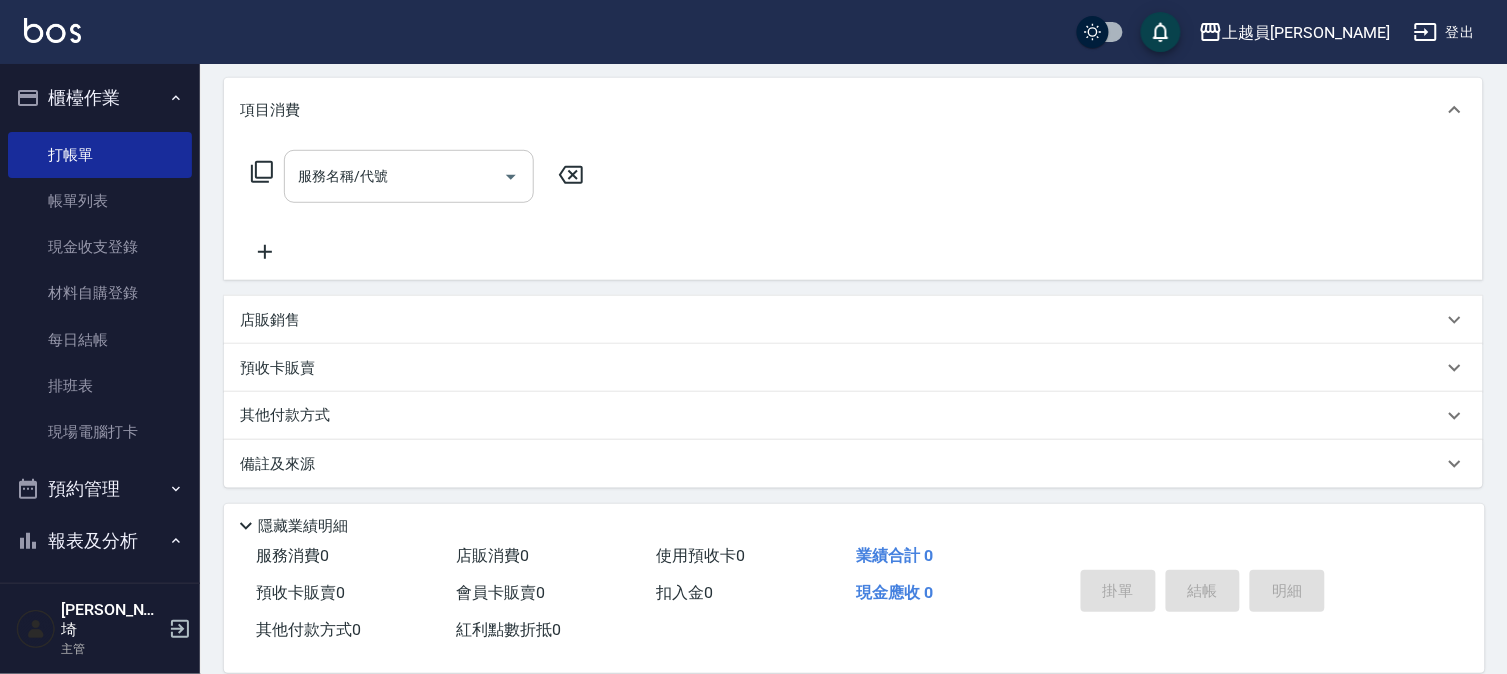 scroll, scrollTop: 253, scrollLeft: 0, axis: vertical 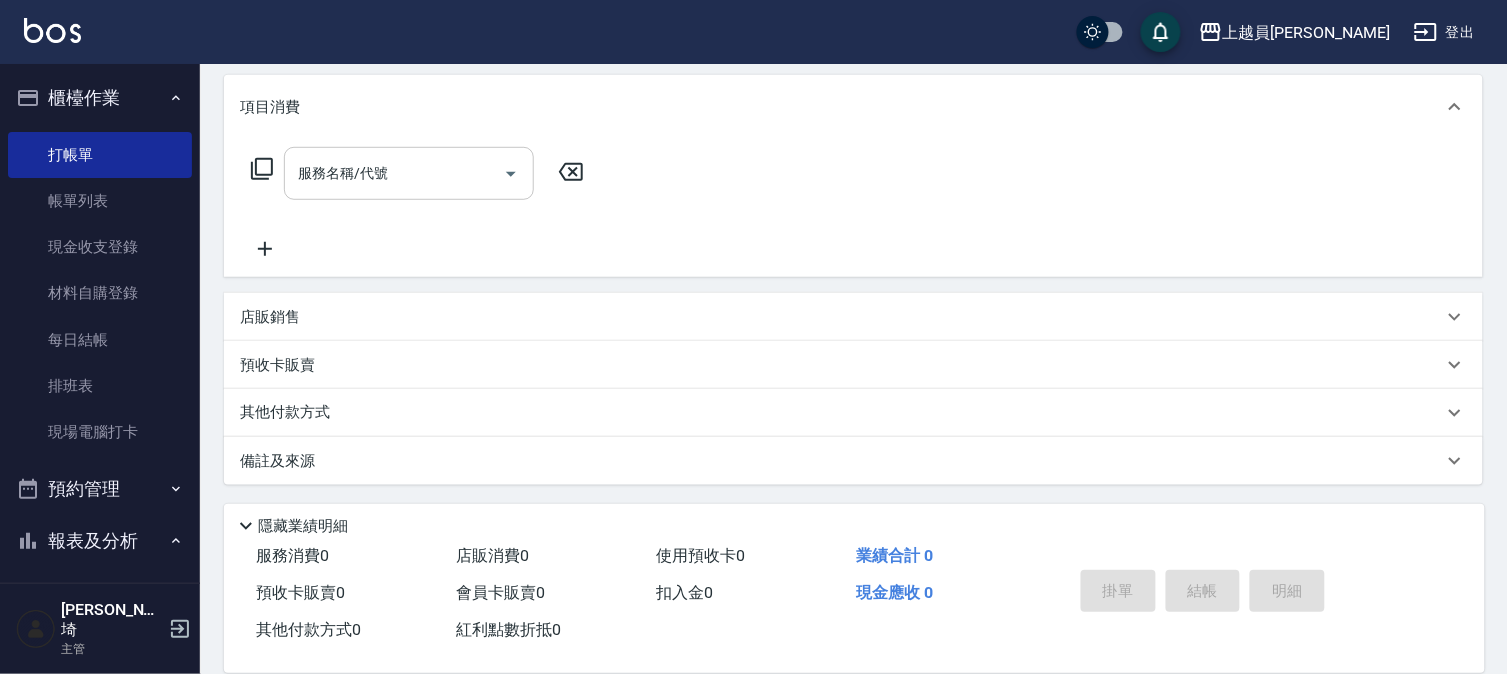 click on "服務名稱/代號" at bounding box center (394, 173) 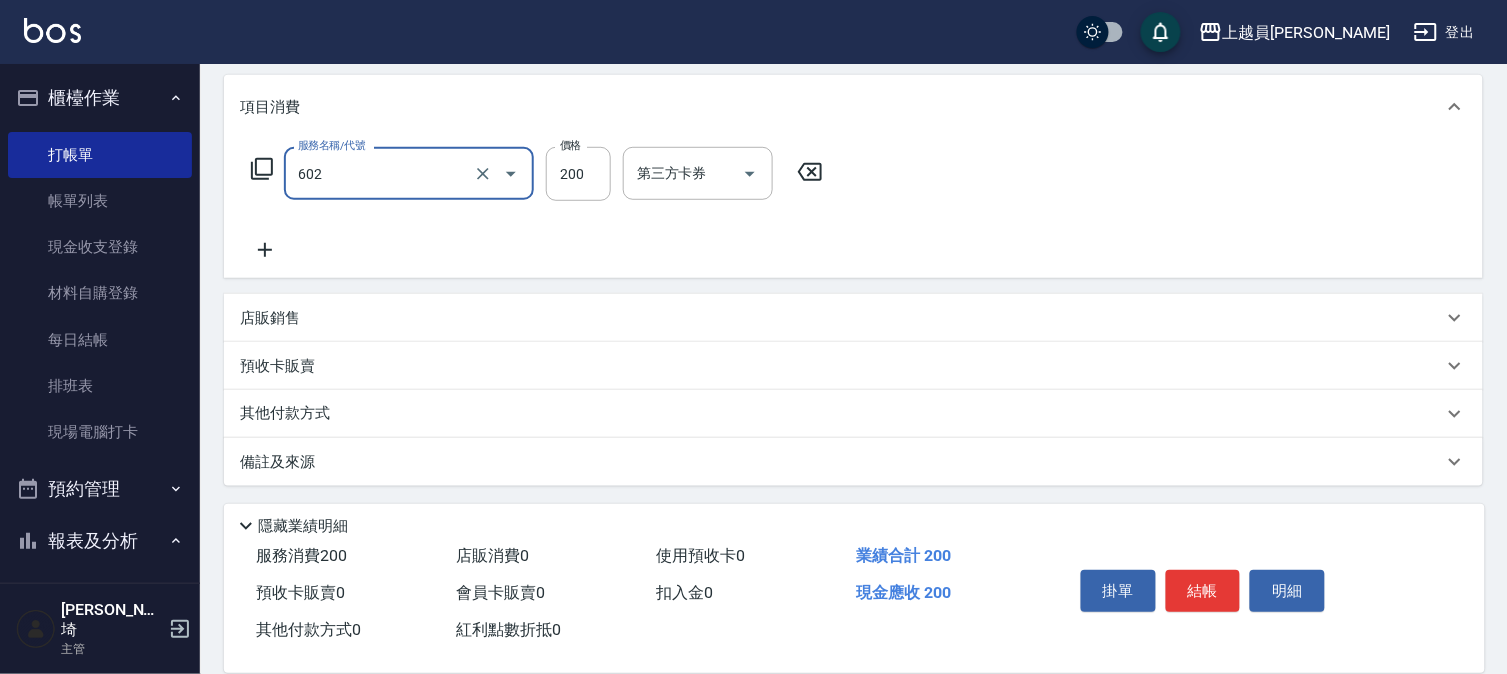 type on "一般洗髮(602)" 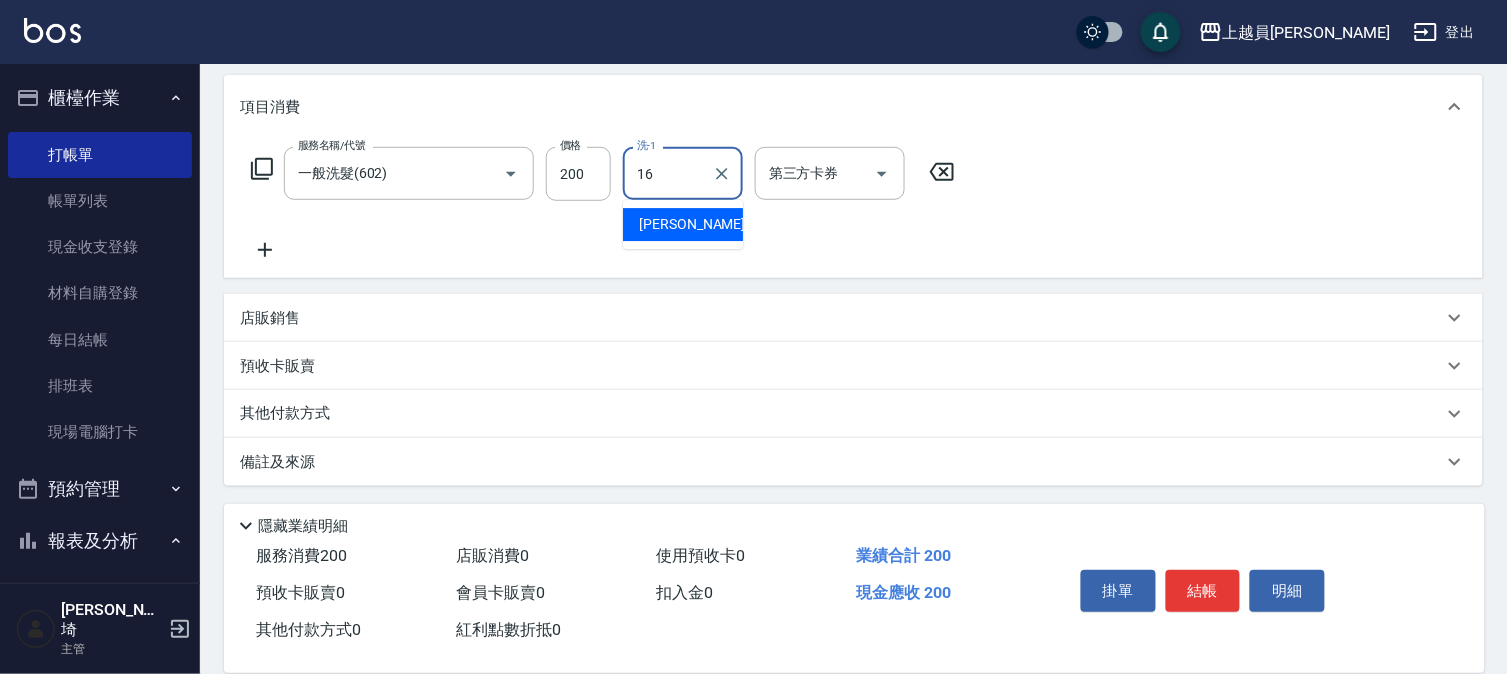 type on "[PERSON_NAME]-16" 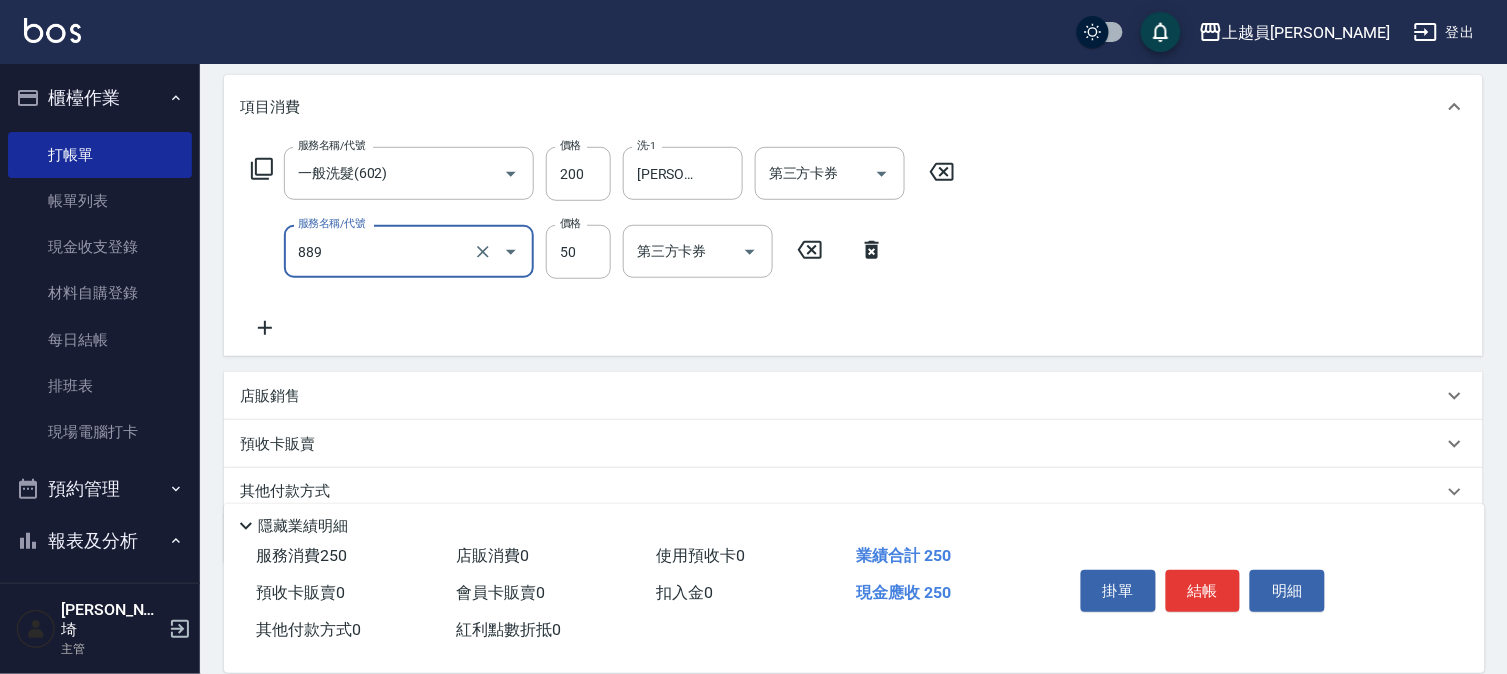 type on "精油(889)" 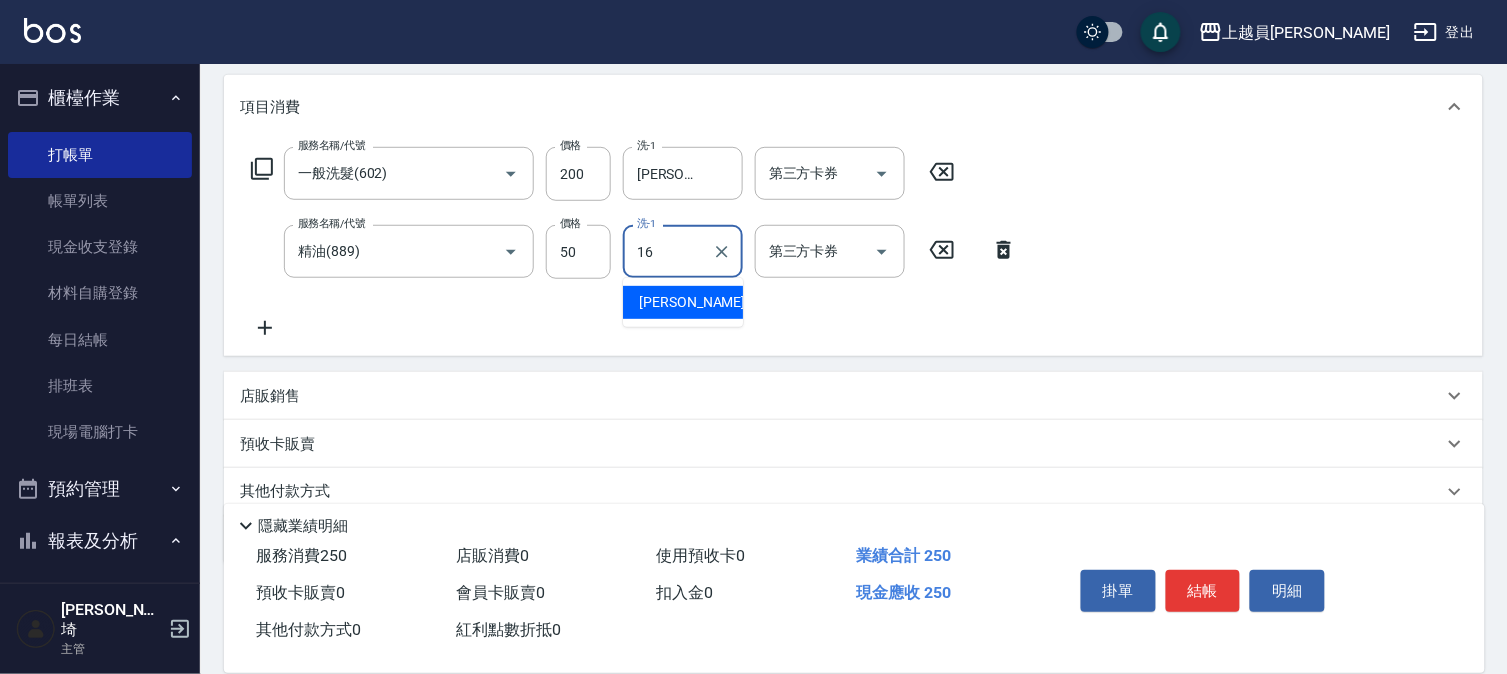 type on "[PERSON_NAME]-16" 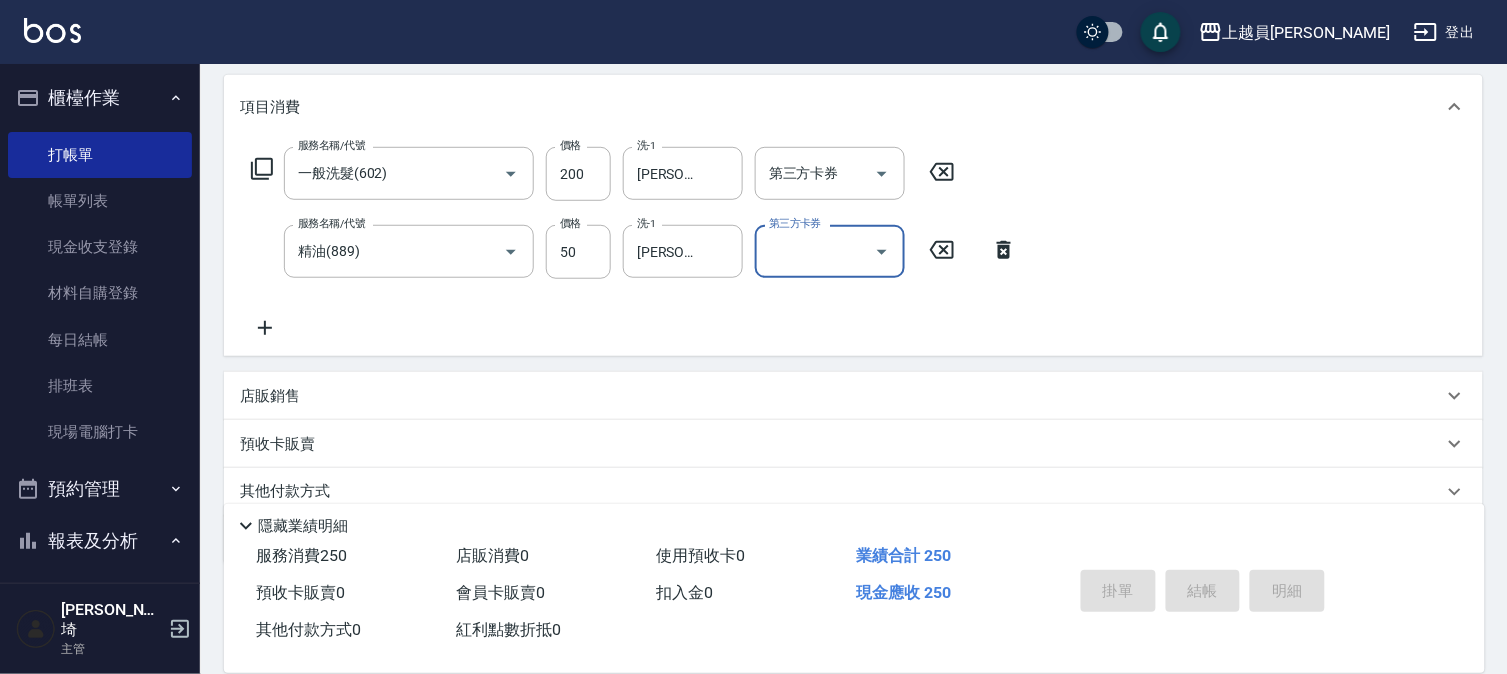 type on "[DATE] 19:24" 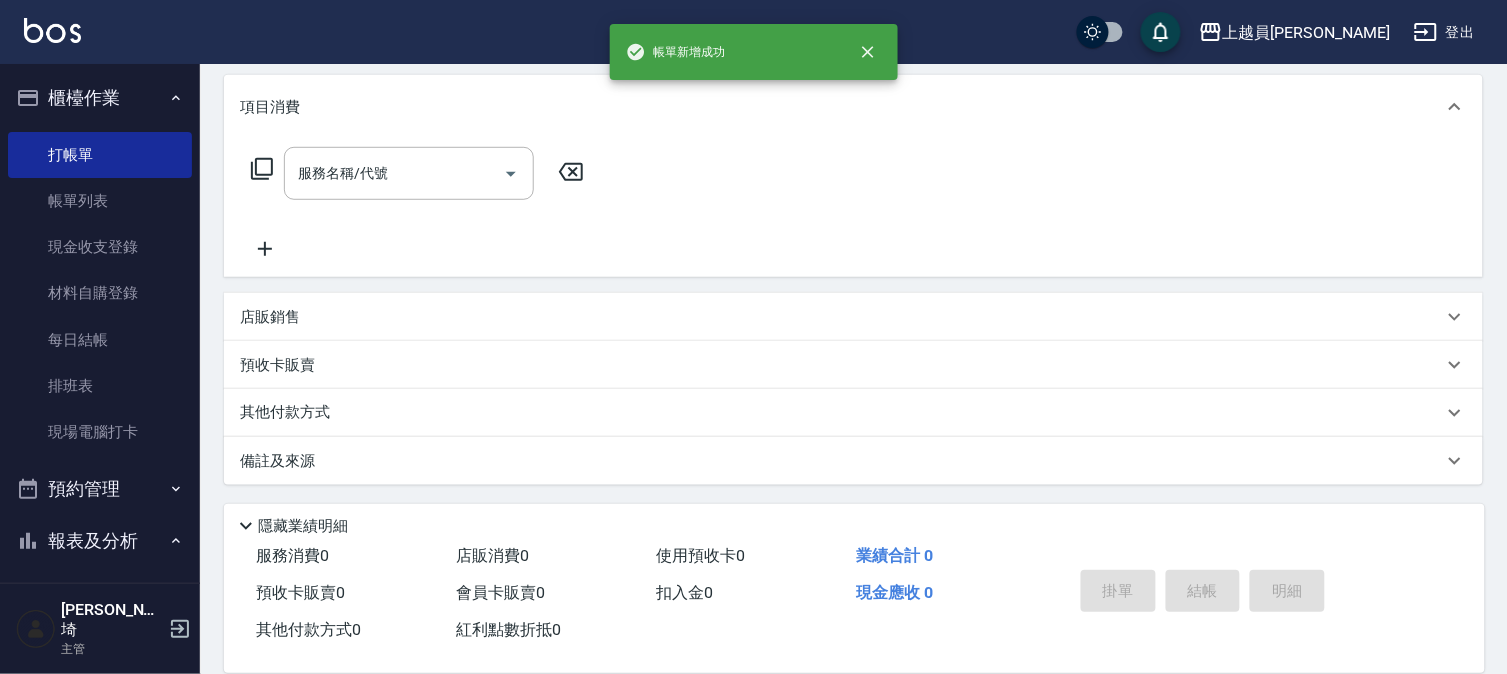 scroll, scrollTop: 0, scrollLeft: 0, axis: both 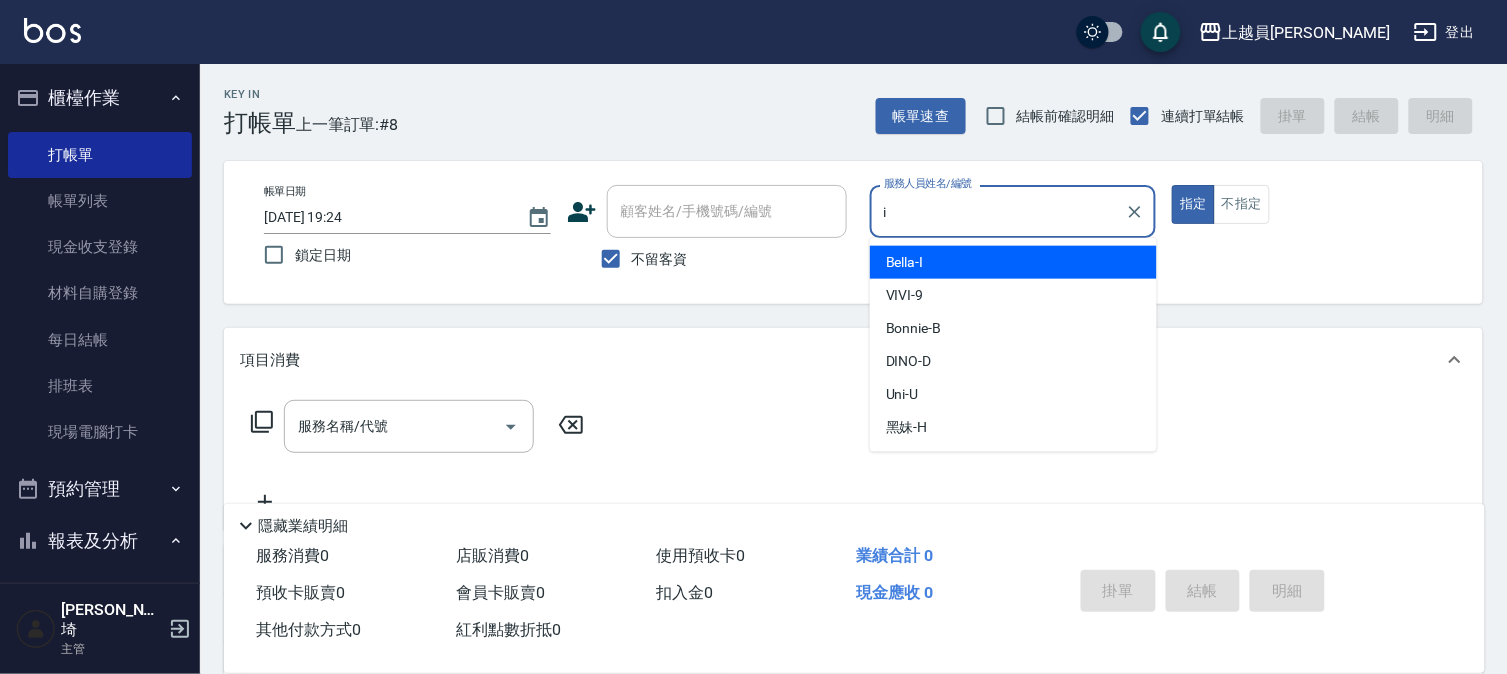 type on "Bella-I" 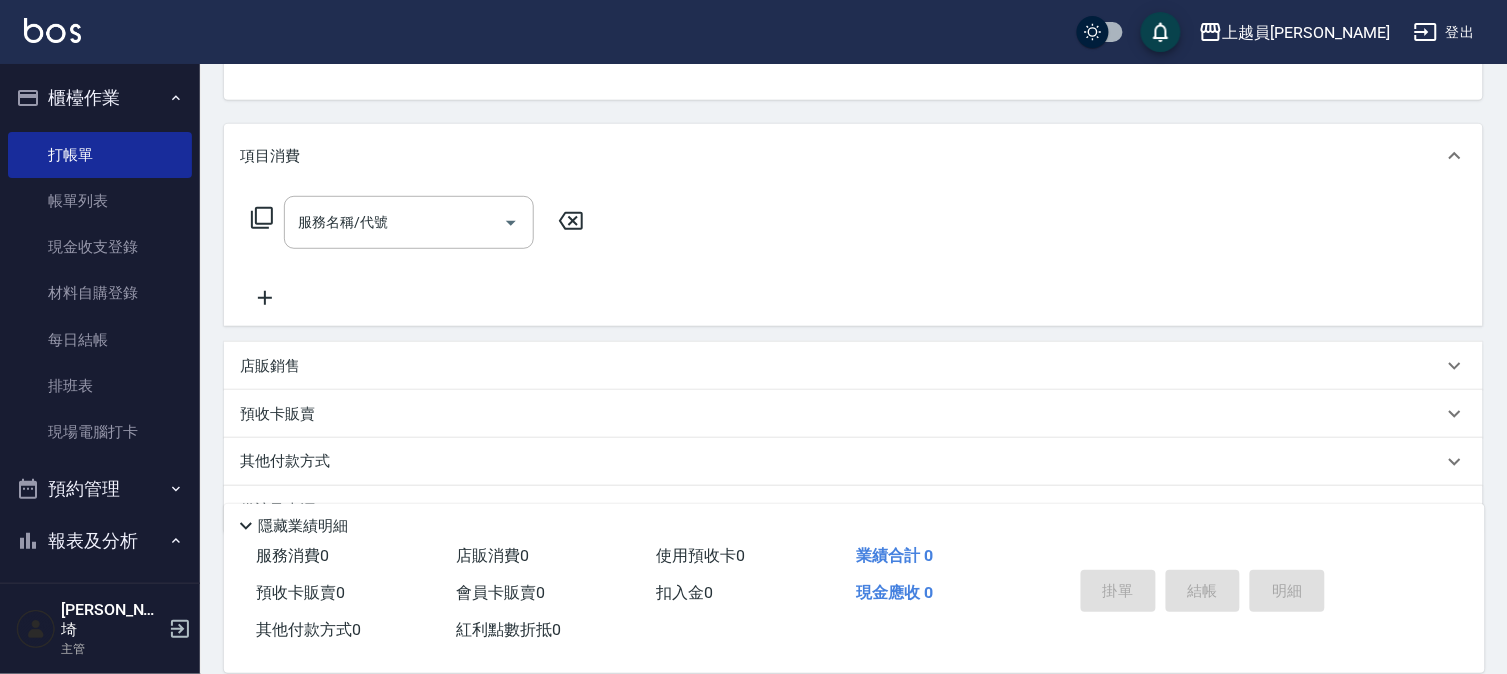 scroll, scrollTop: 222, scrollLeft: 0, axis: vertical 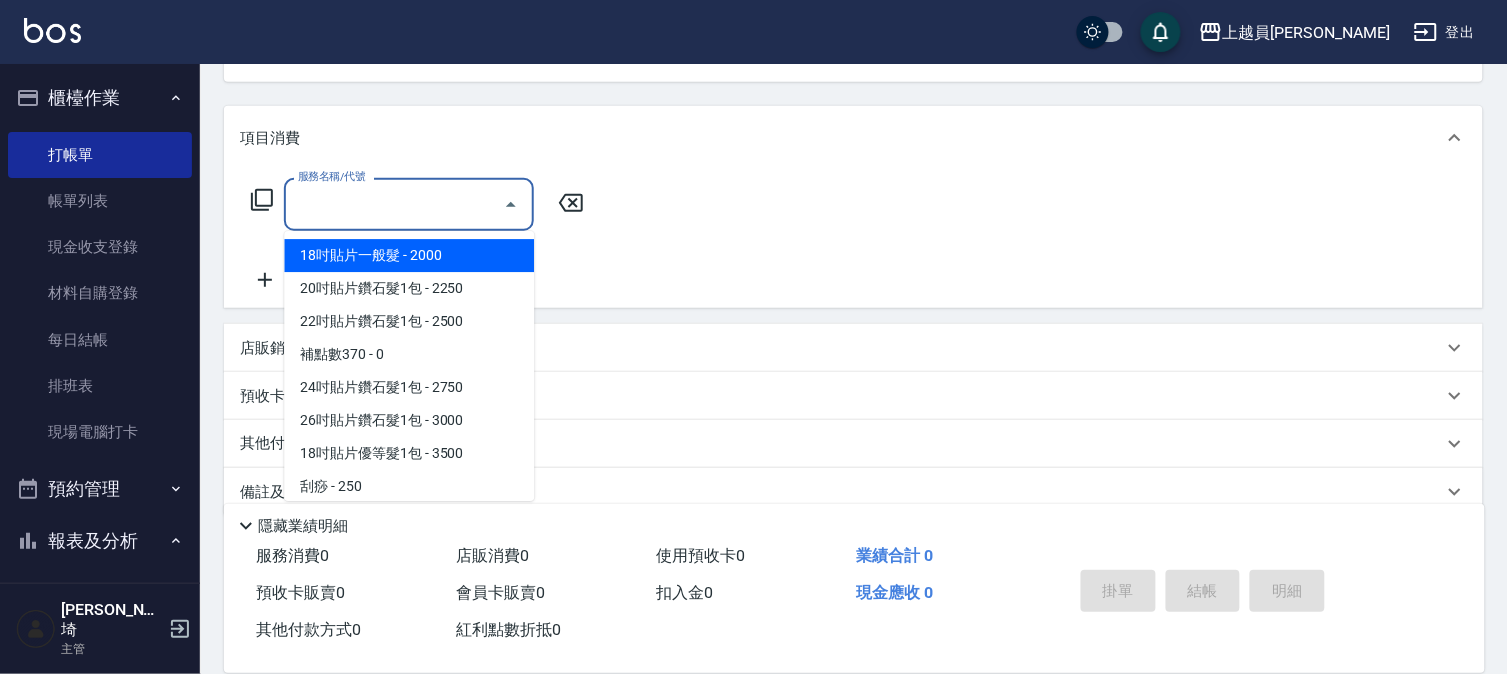 drag, startPoint x: 437, startPoint y: 197, endPoint x: 448, endPoint y: 197, distance: 11 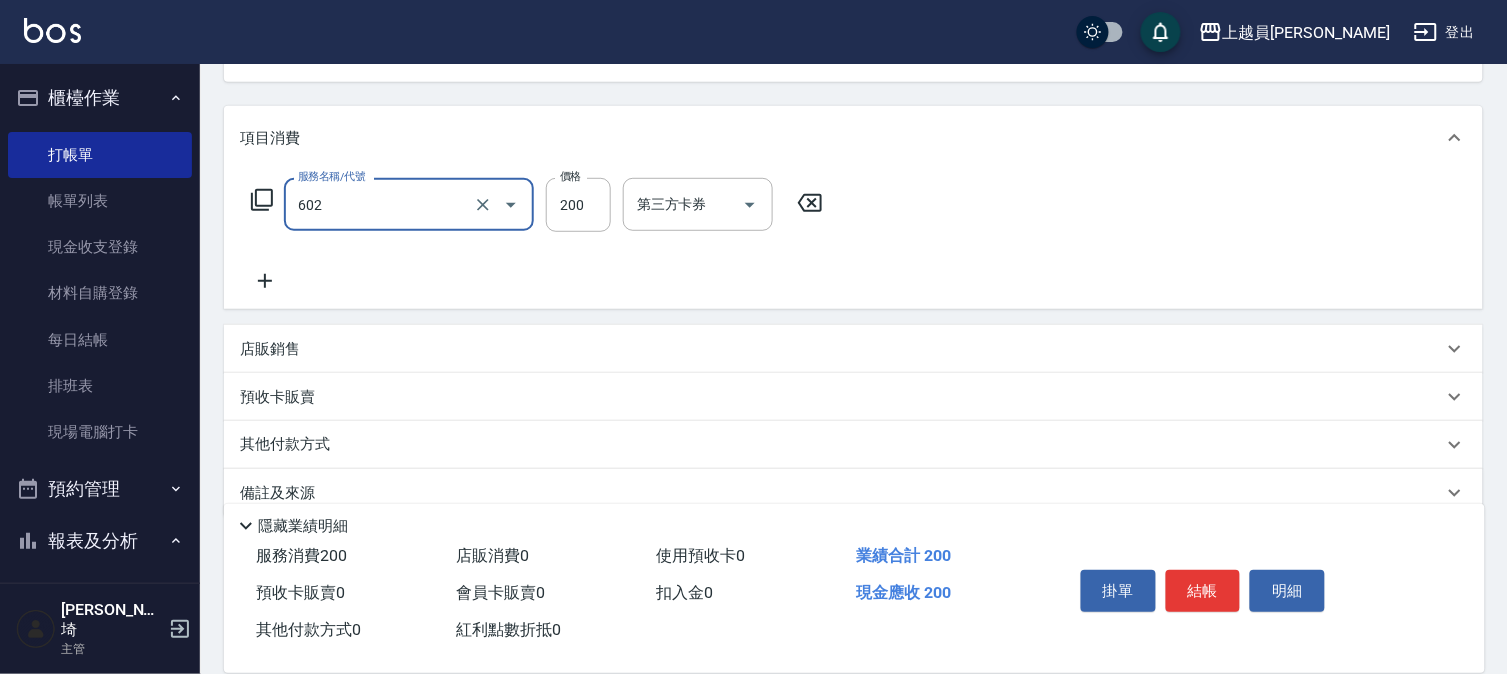 type on "一般洗髮(602)" 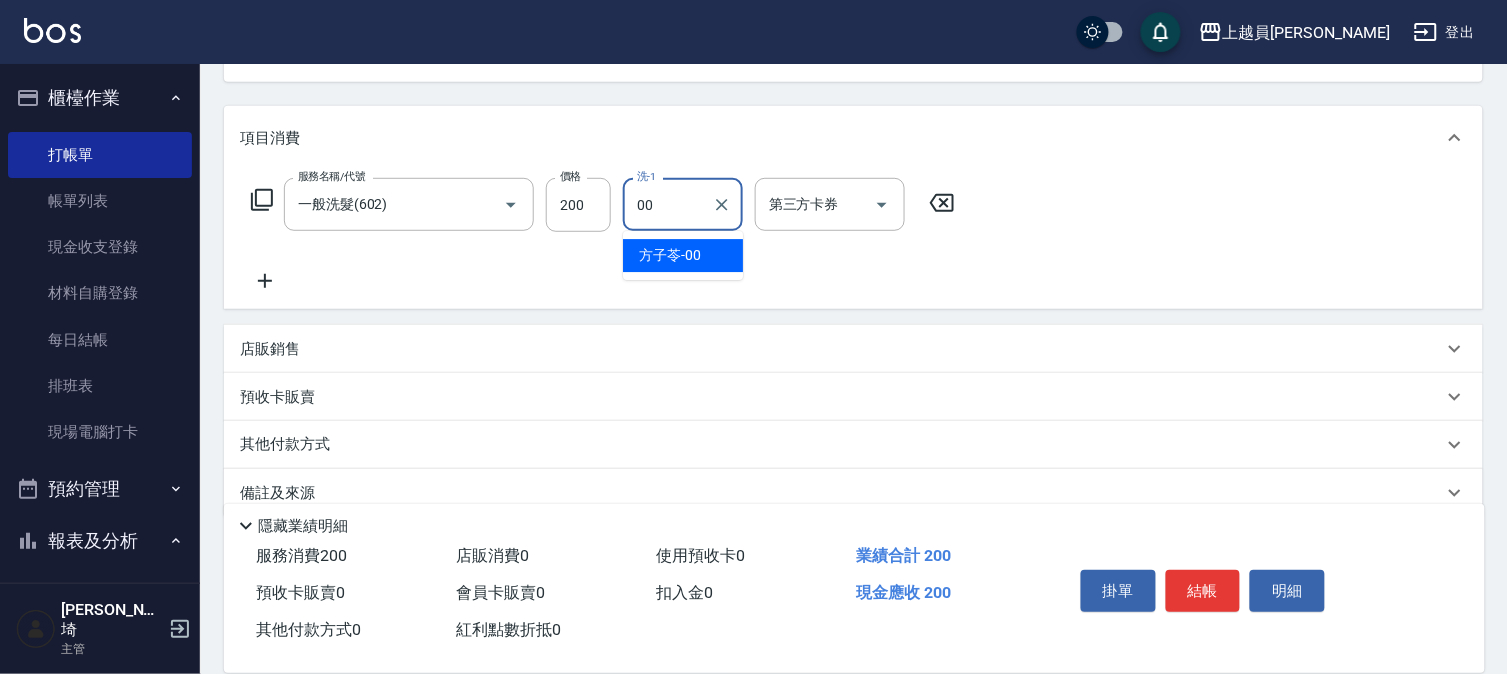 type on "[PERSON_NAME]-00" 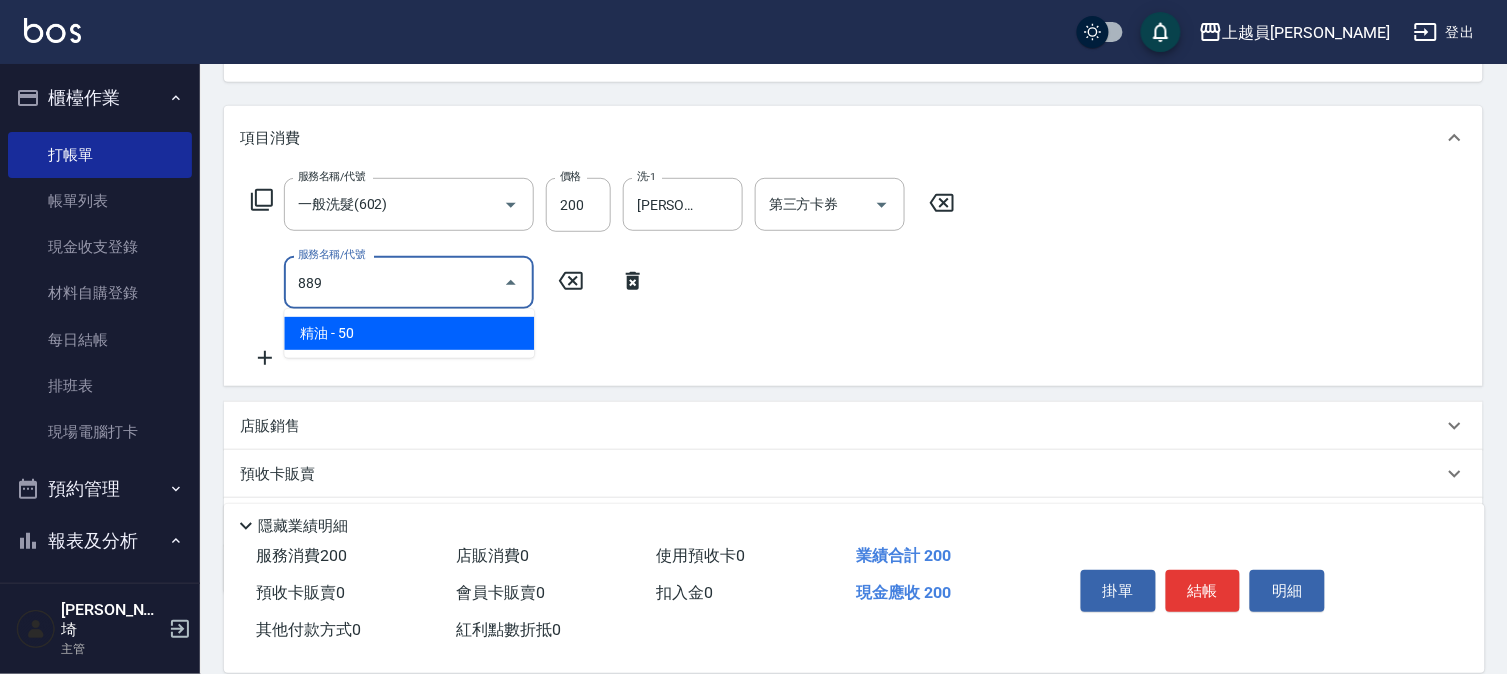 type on "精油(889)" 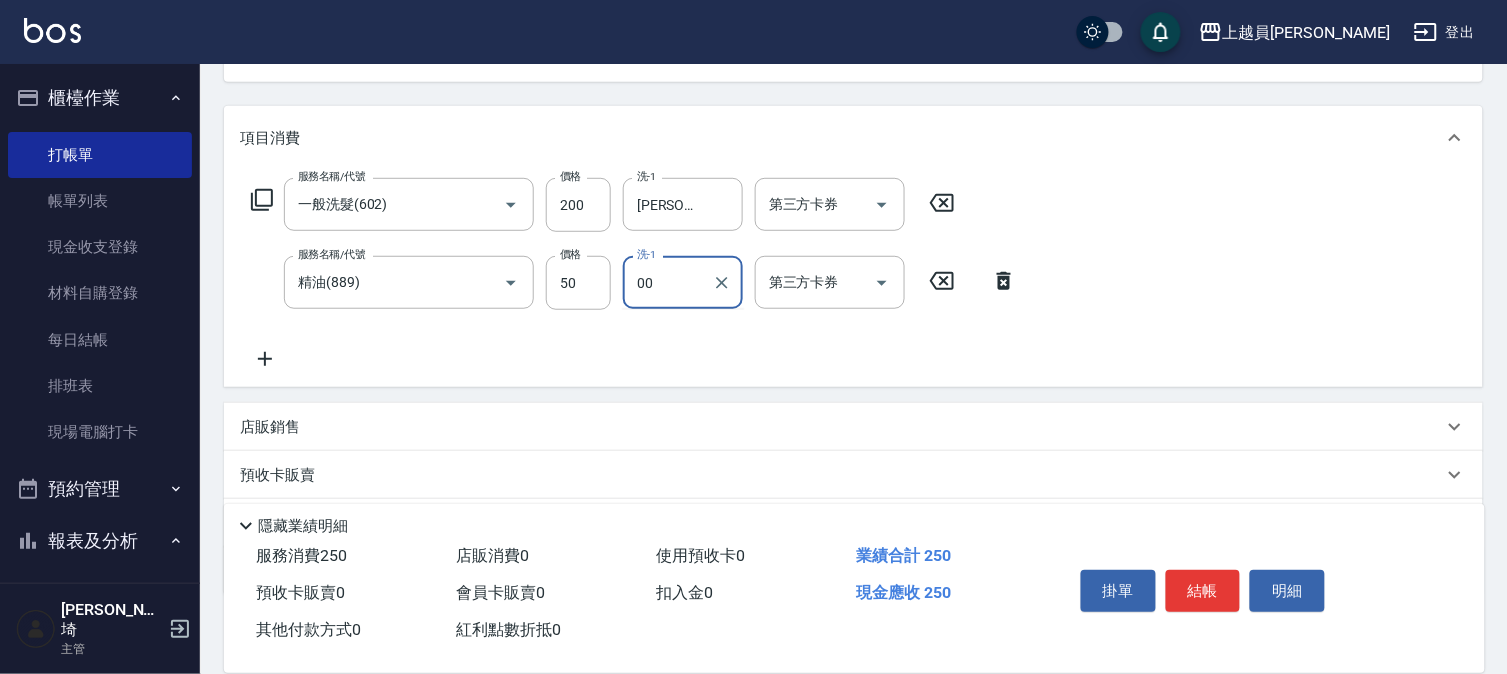 type on "[PERSON_NAME]-00" 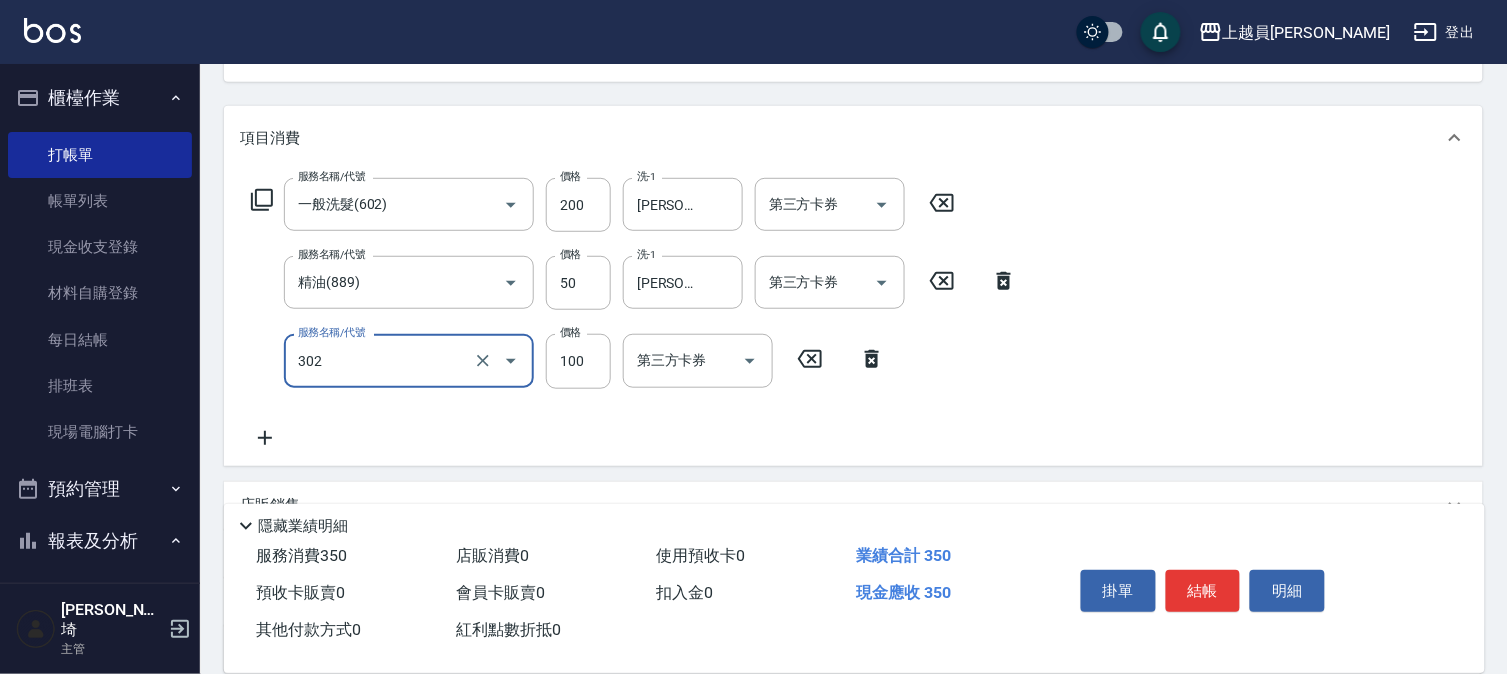 type on "剪髮(302)" 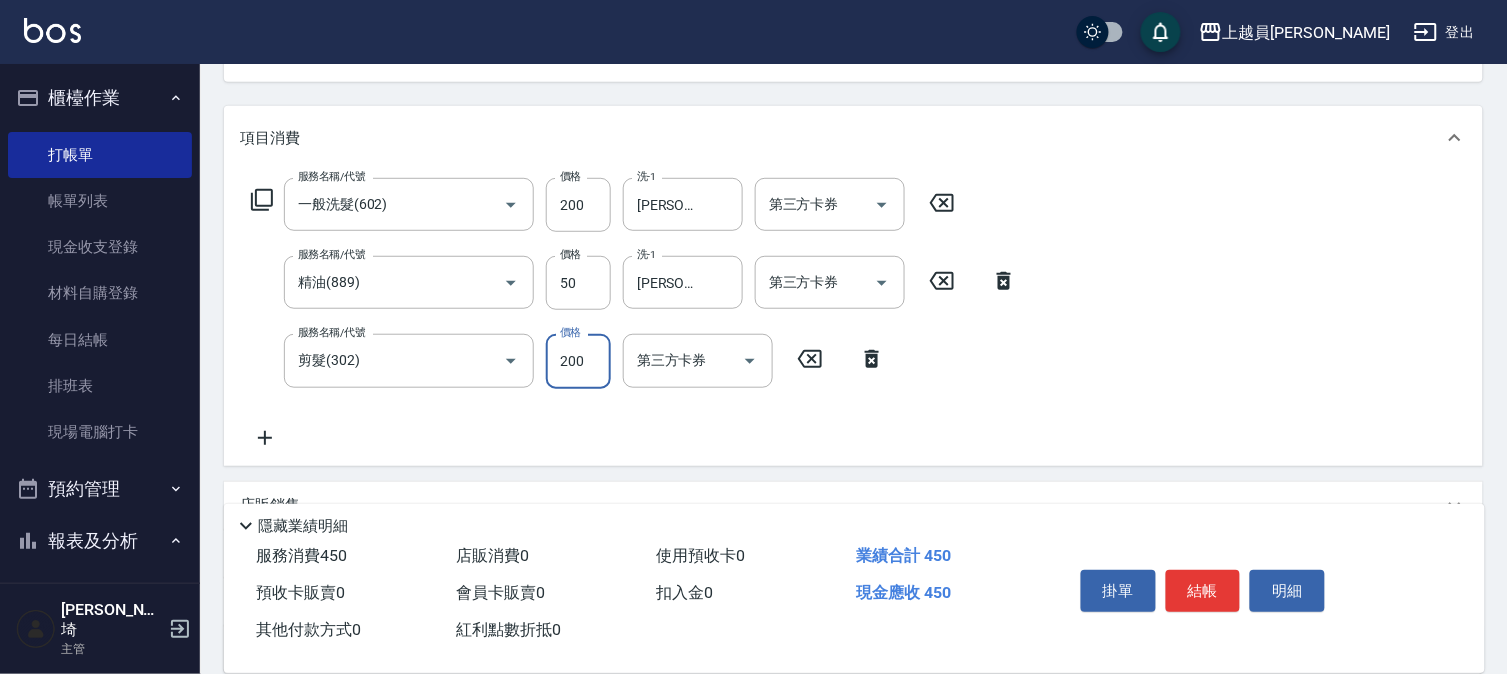type on "200" 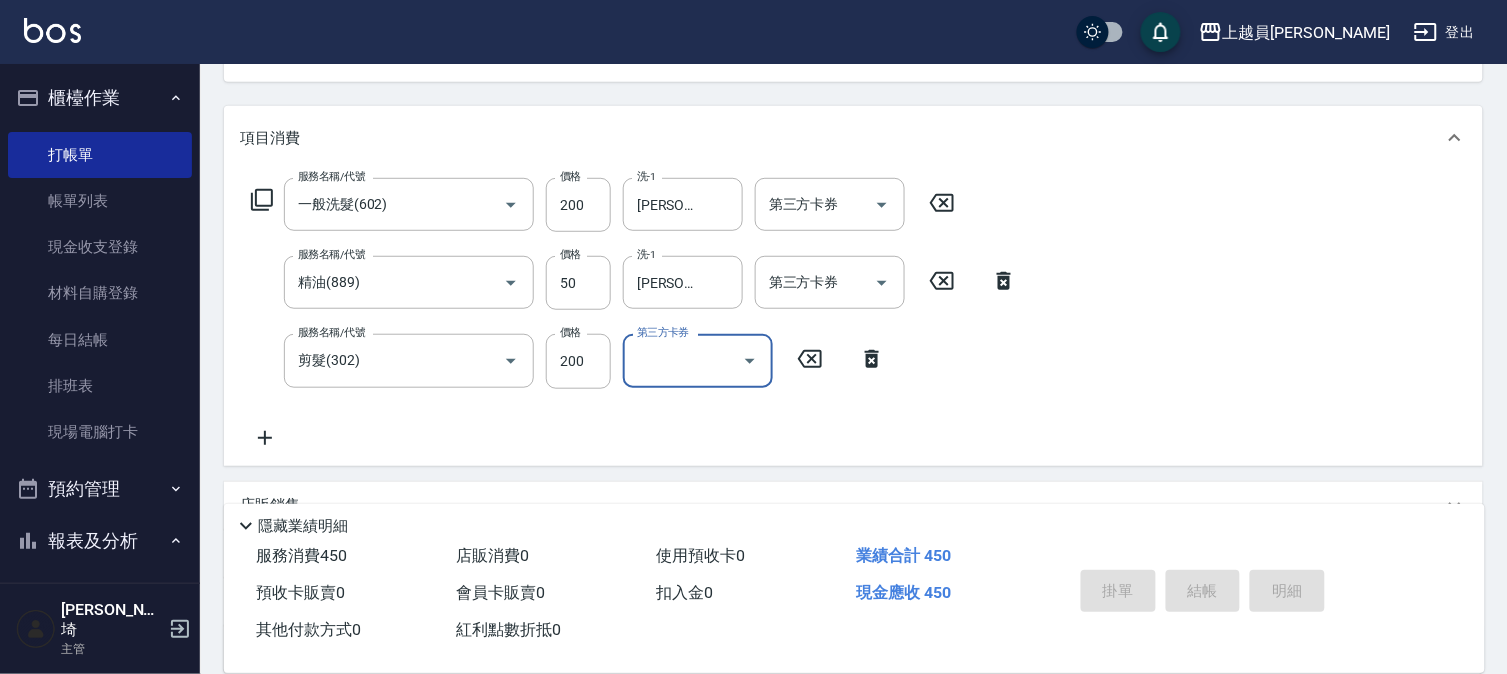type 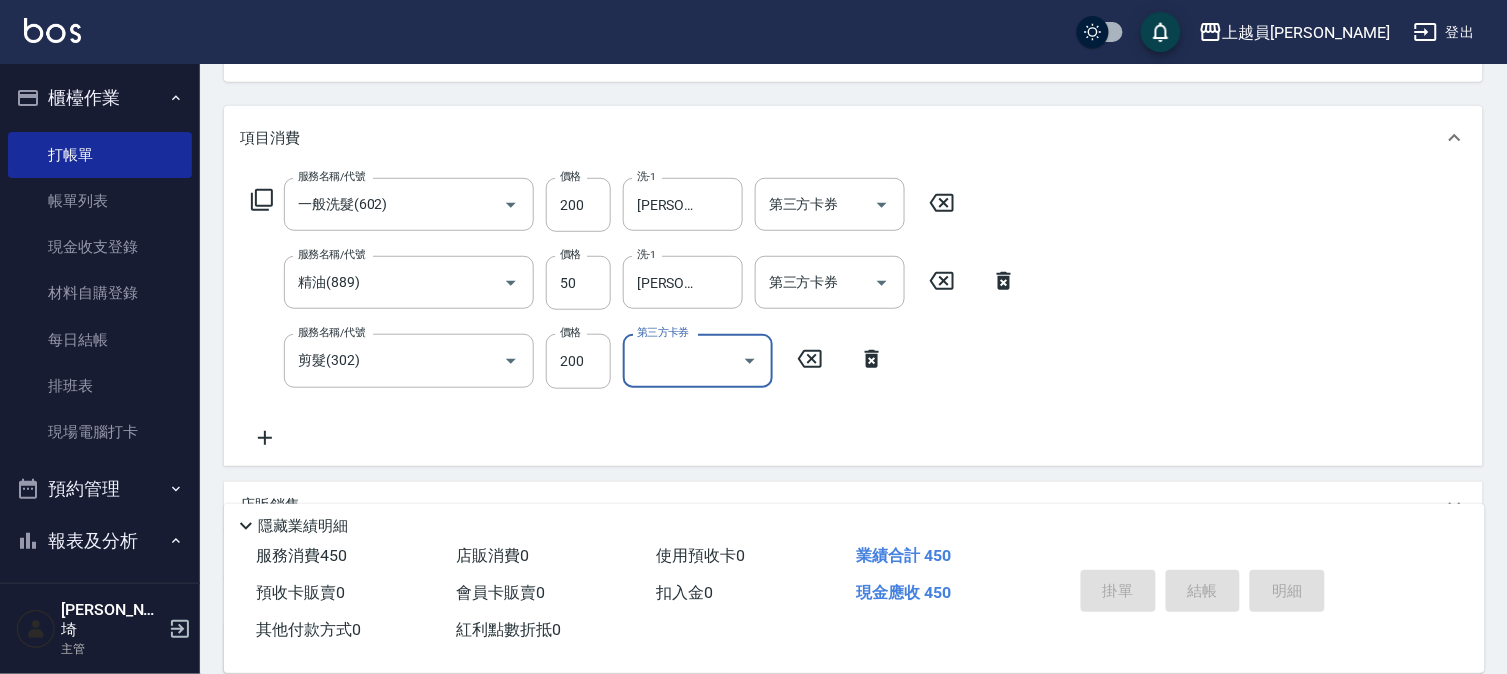type 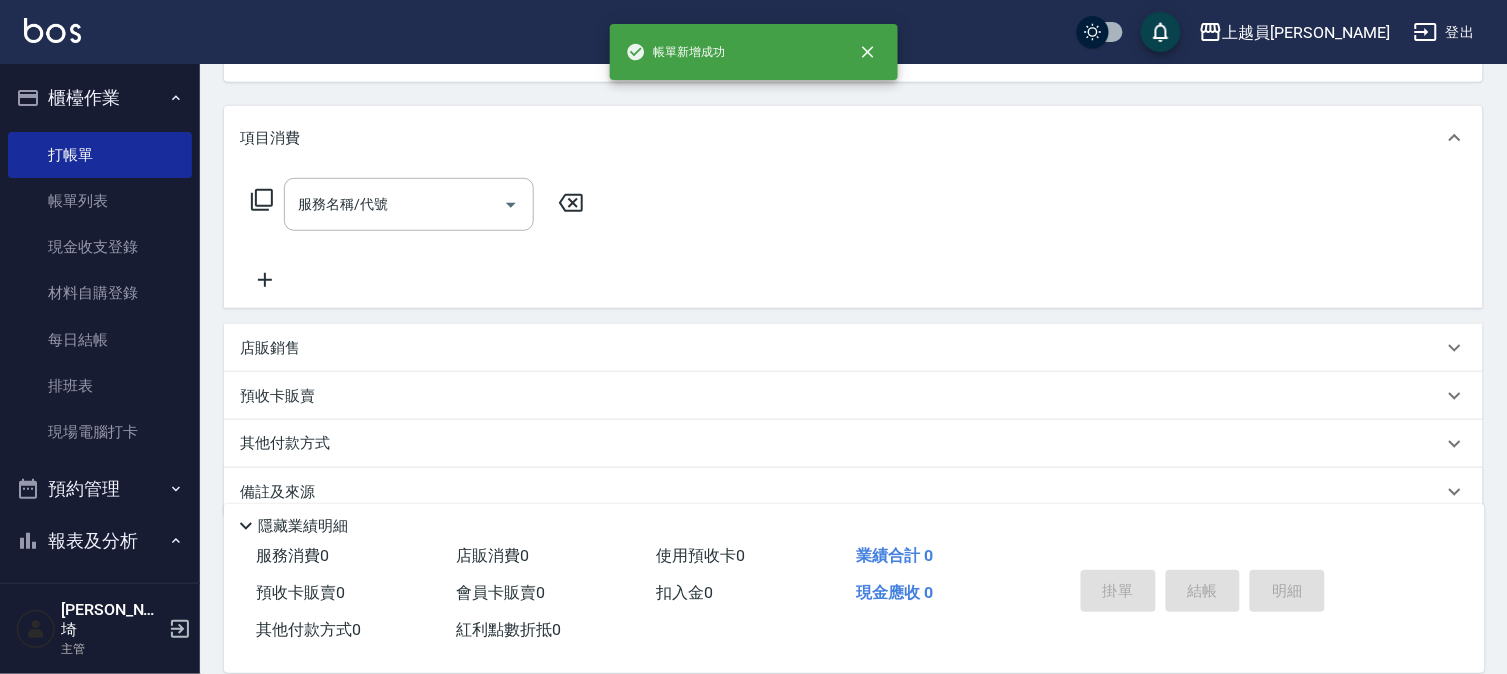 scroll, scrollTop: 194, scrollLeft: 0, axis: vertical 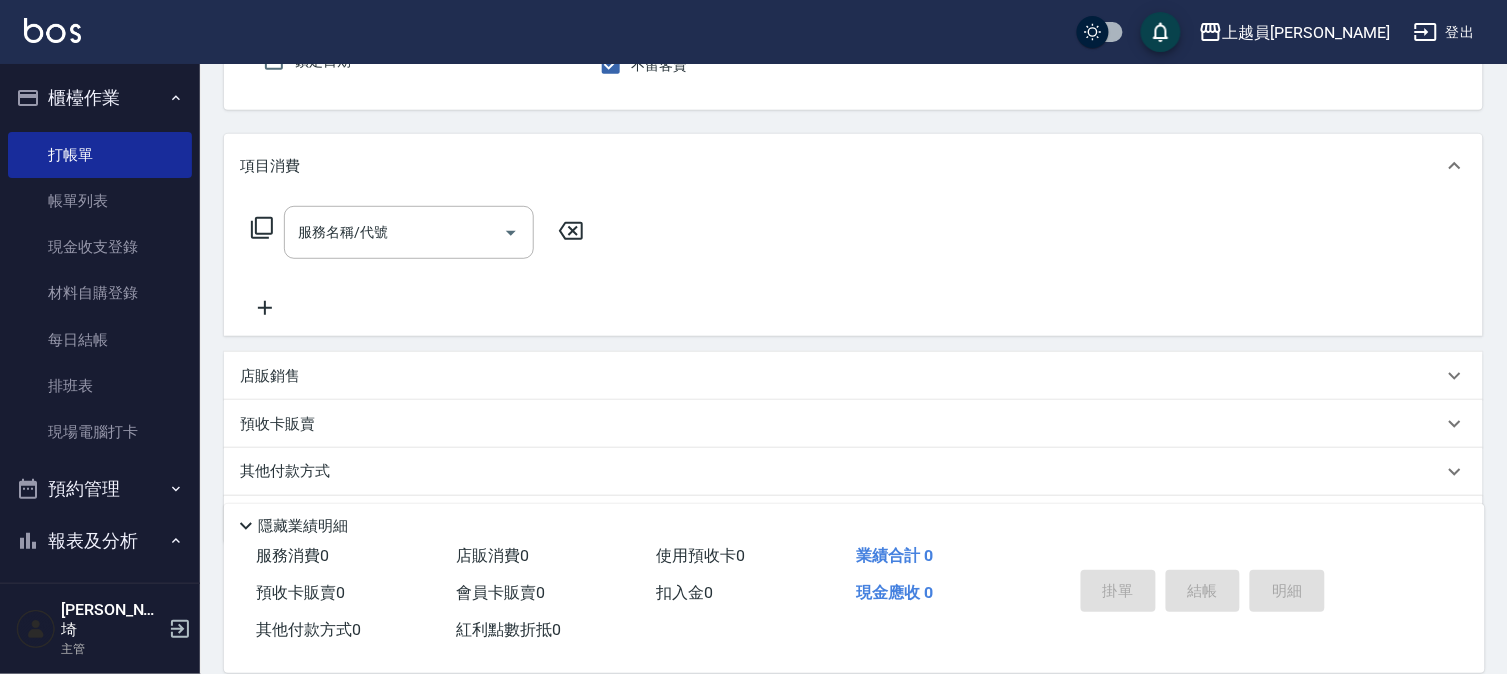type on "Bella-I" 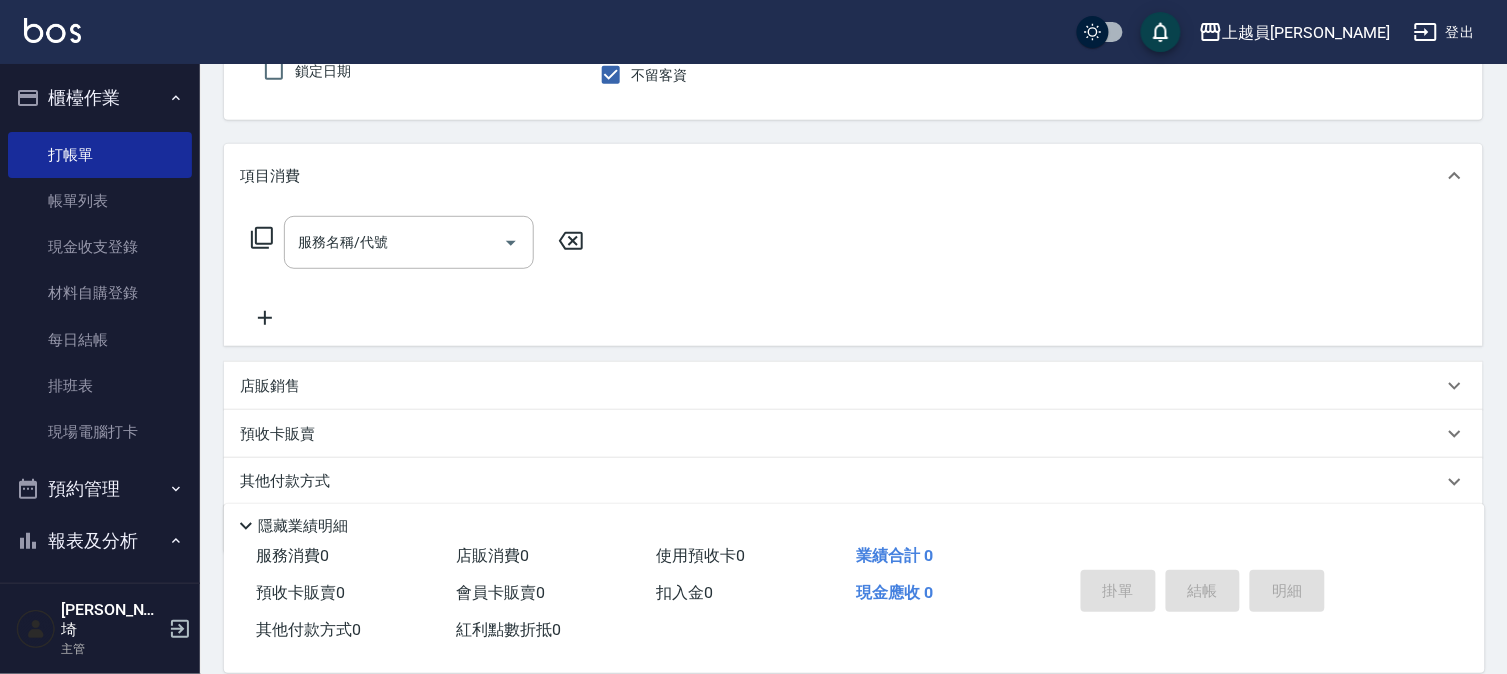 scroll, scrollTop: 73, scrollLeft: 0, axis: vertical 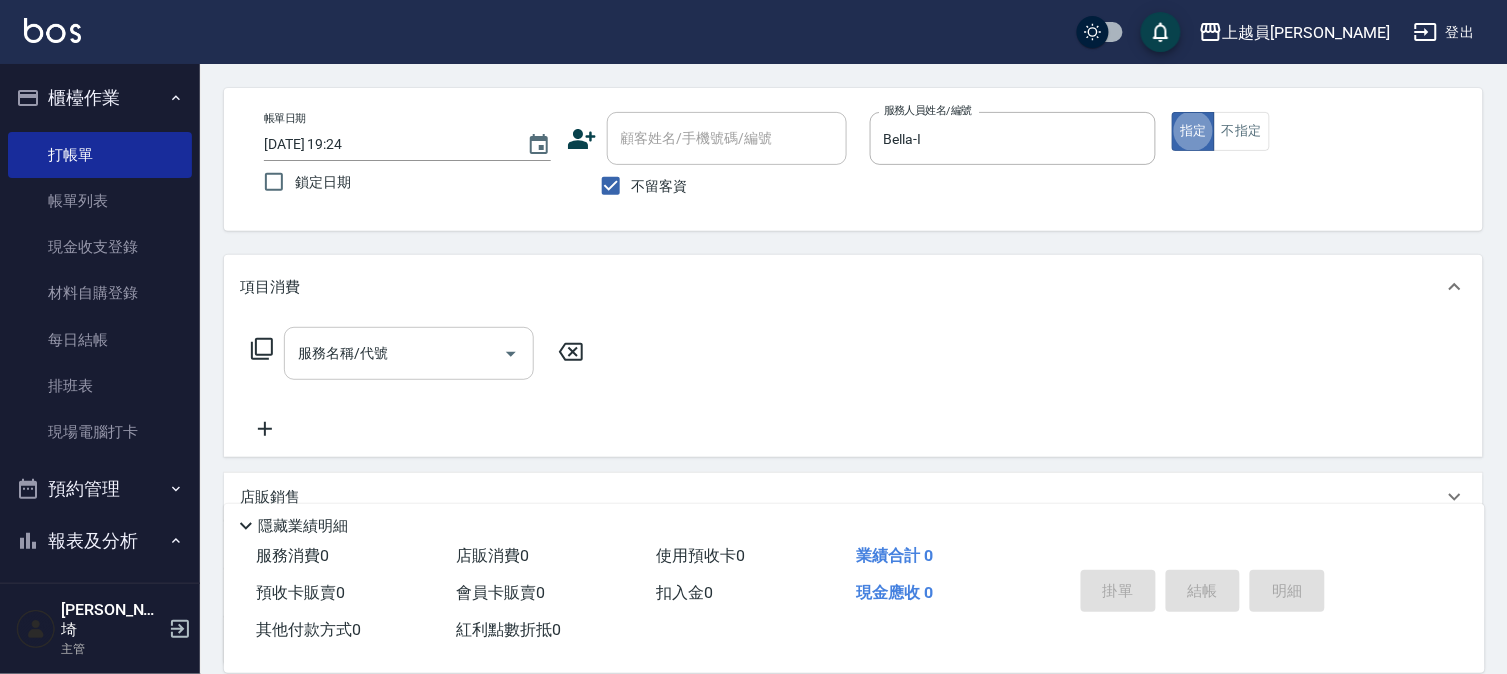 click on "服務名稱/代號" at bounding box center (409, 353) 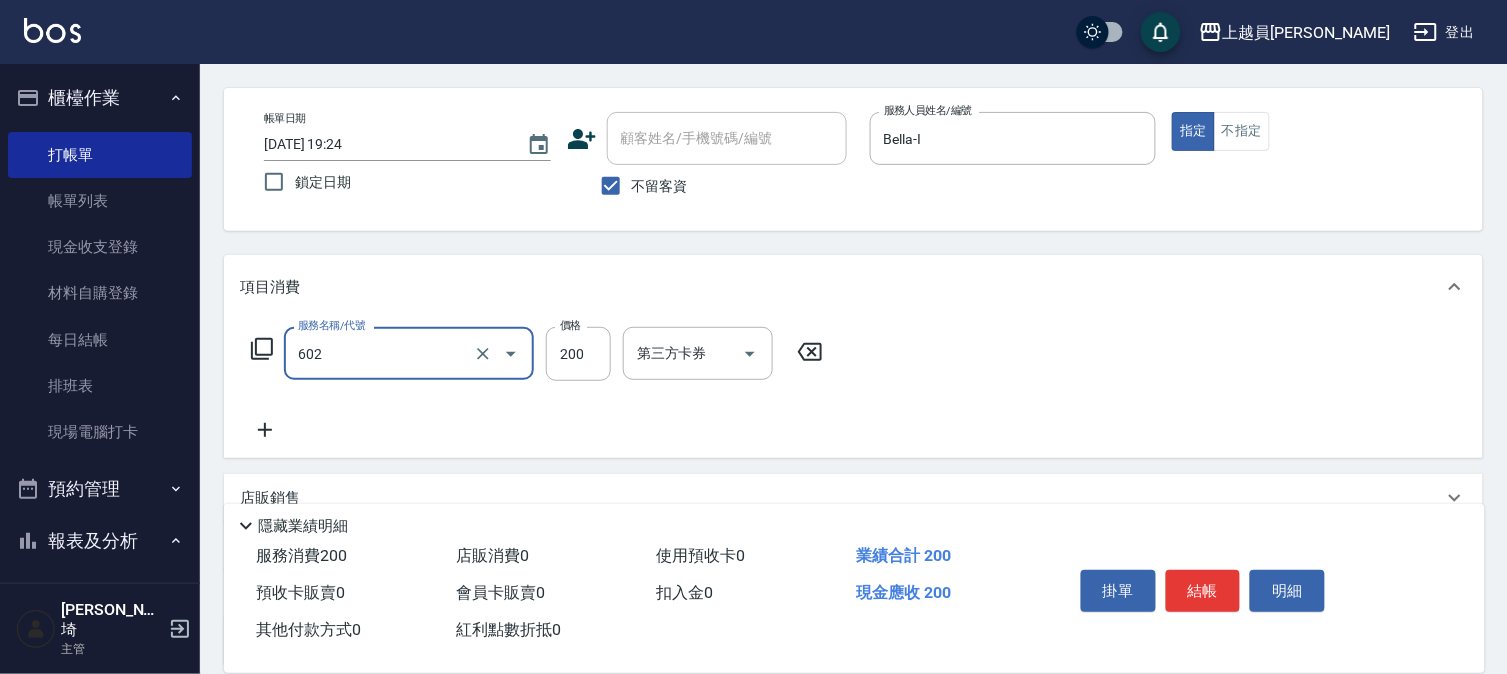 type on "一般洗髮(602)" 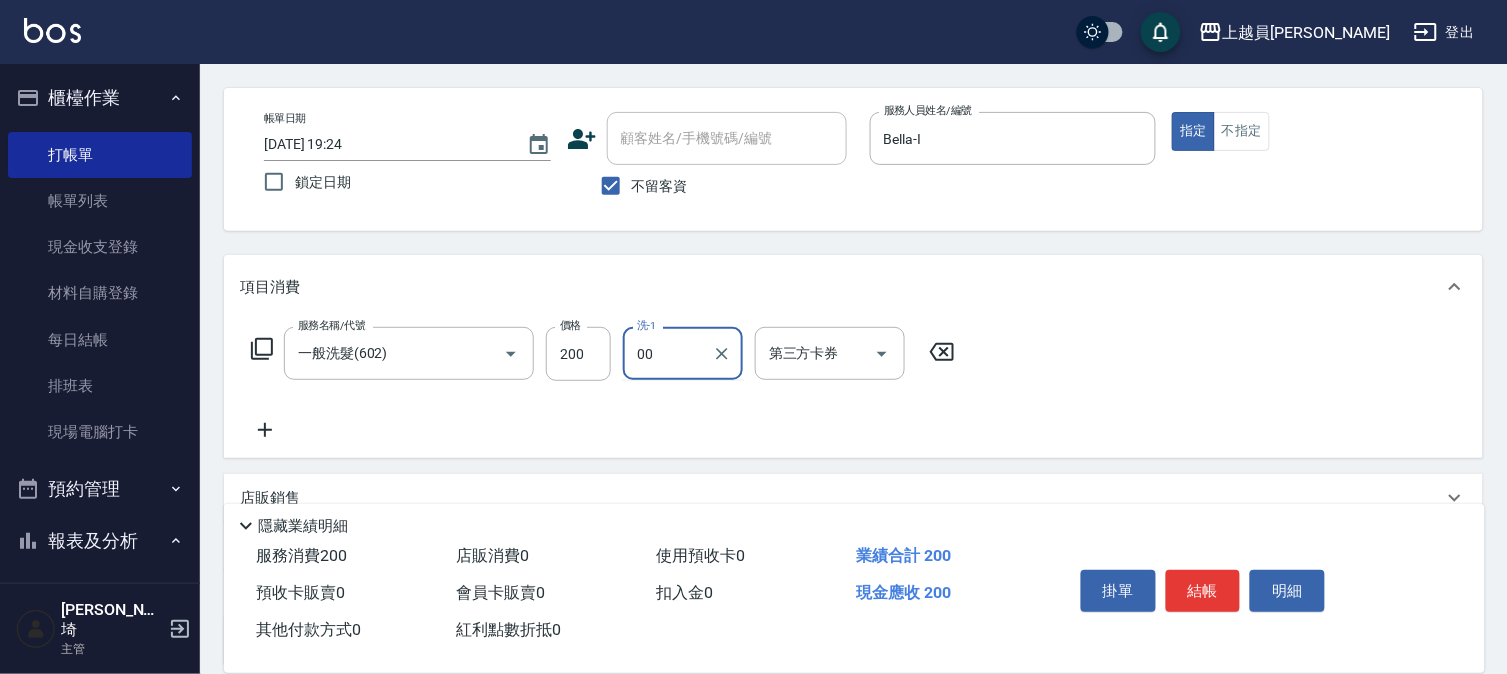 type on "[PERSON_NAME]-00" 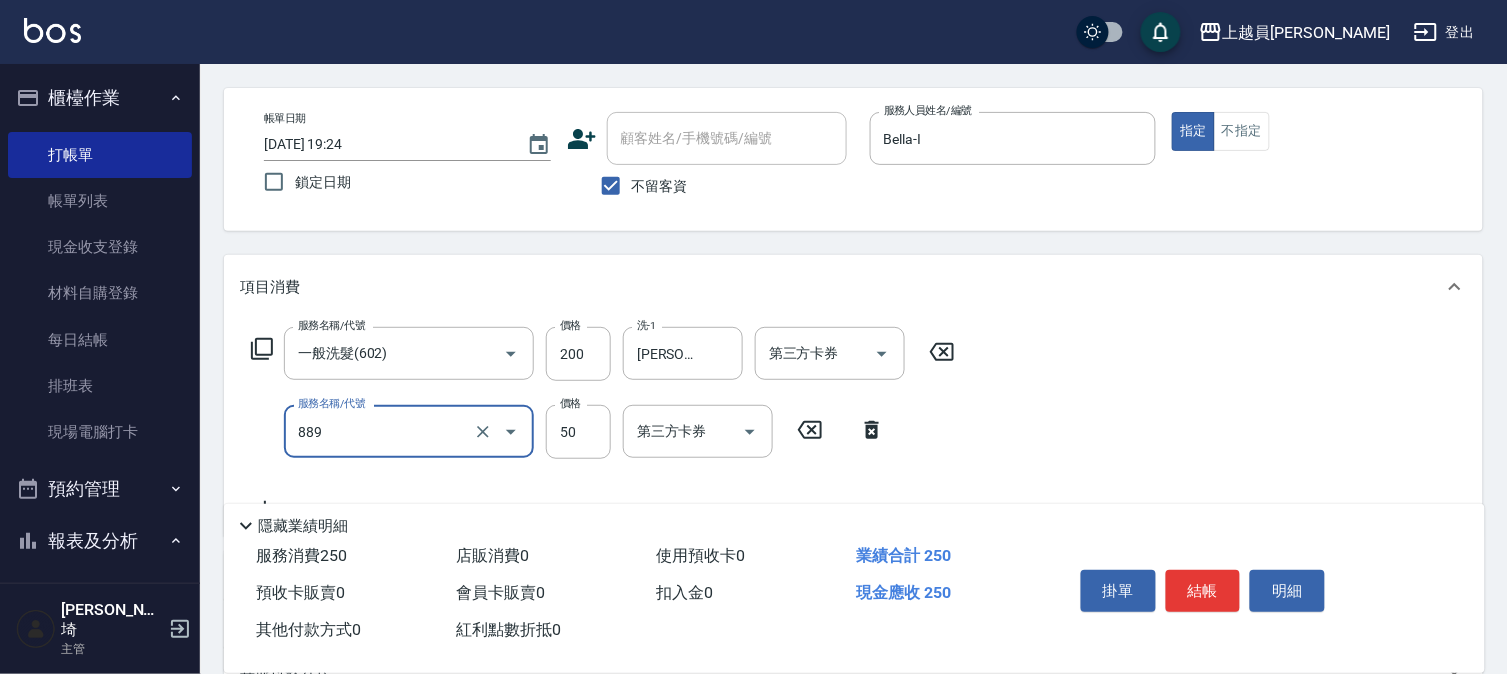 type on "精油(889)" 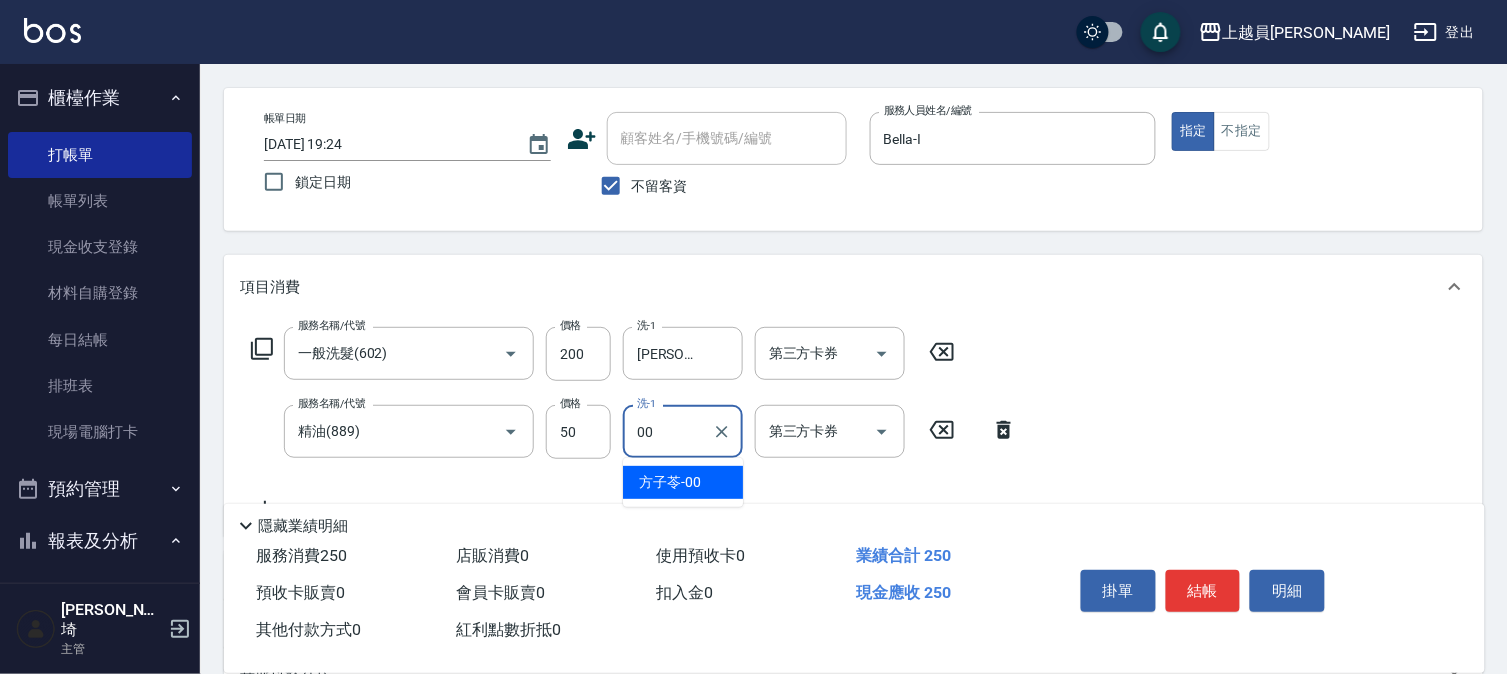 type on "[PERSON_NAME]-00" 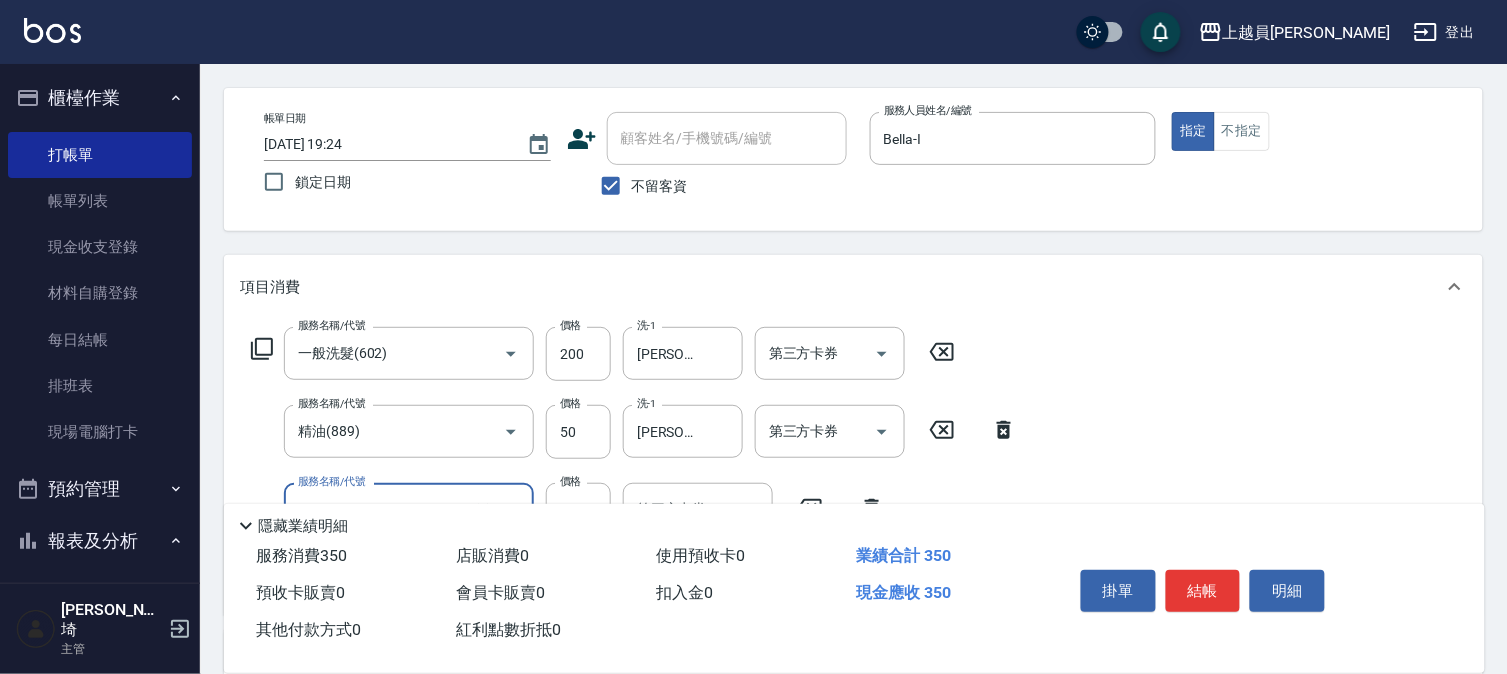 type on "剪髮(302)" 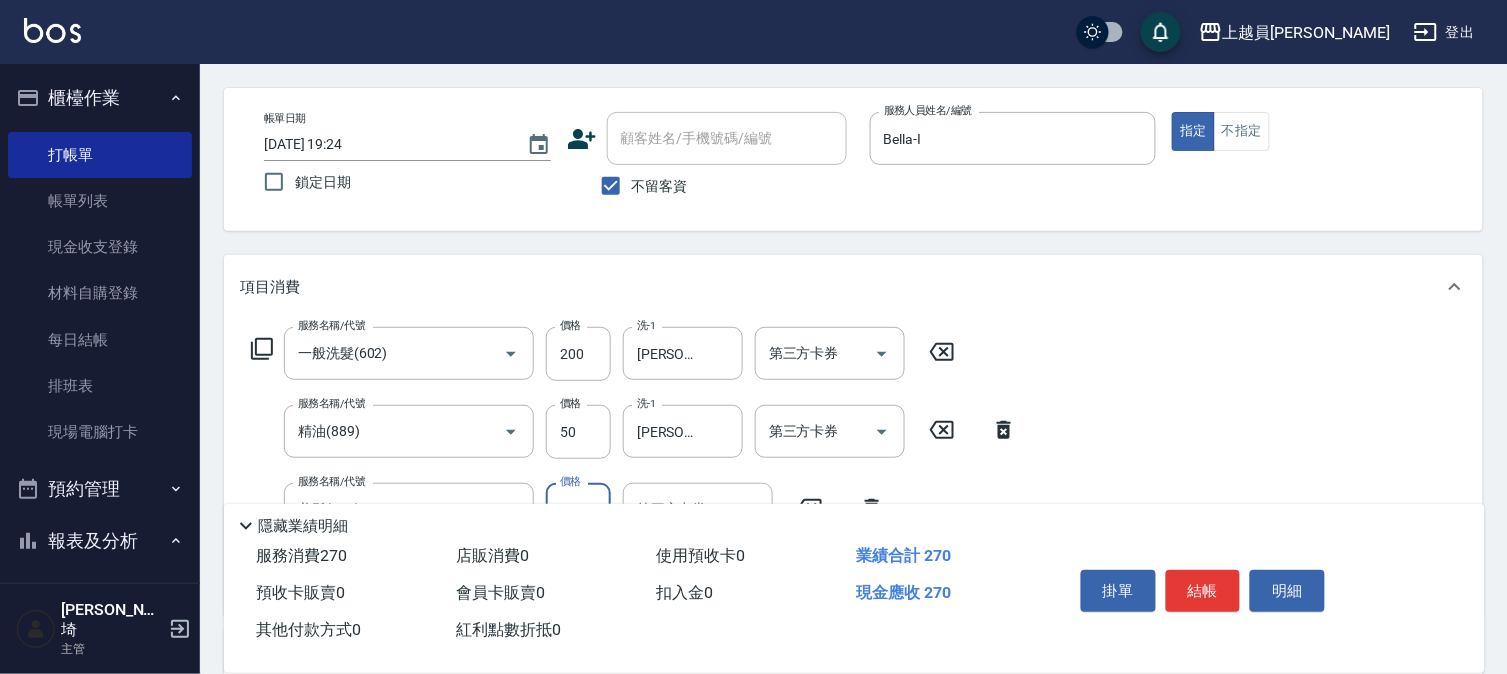 type on "200" 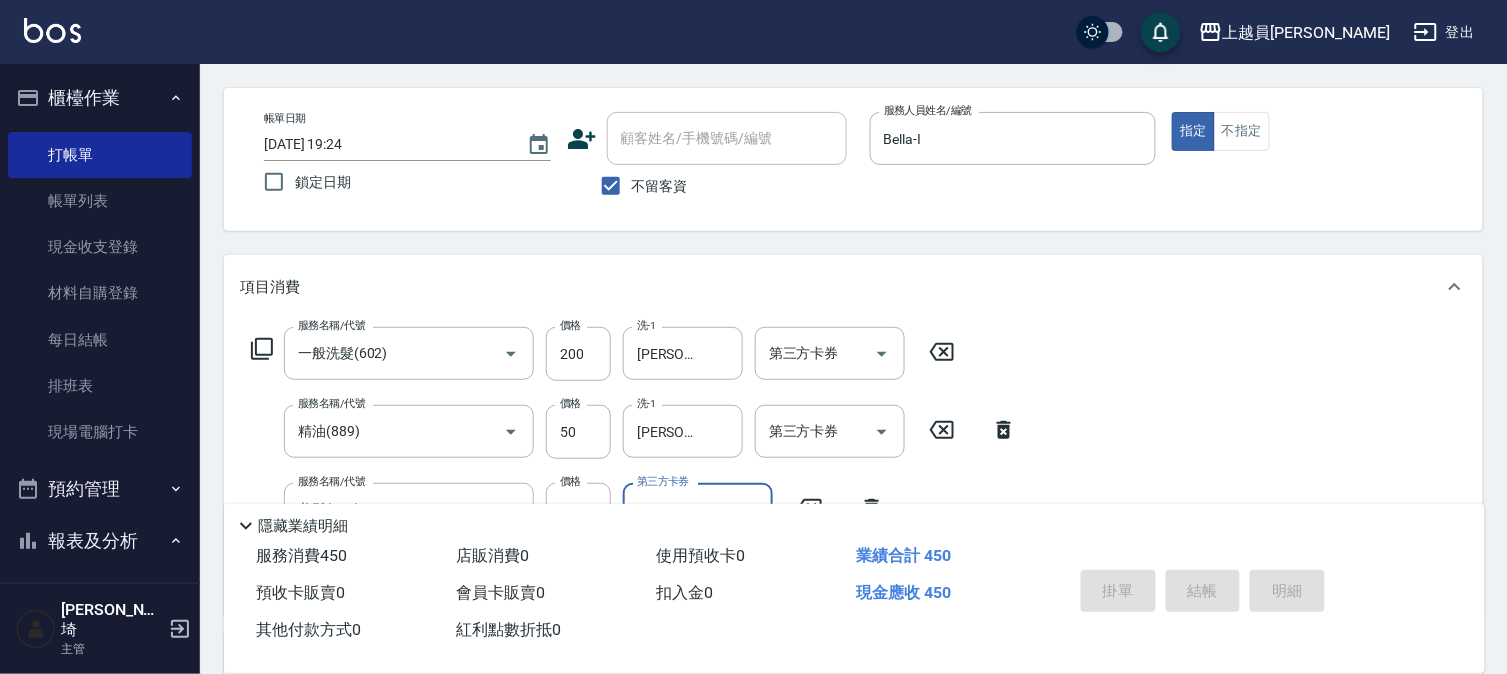 type 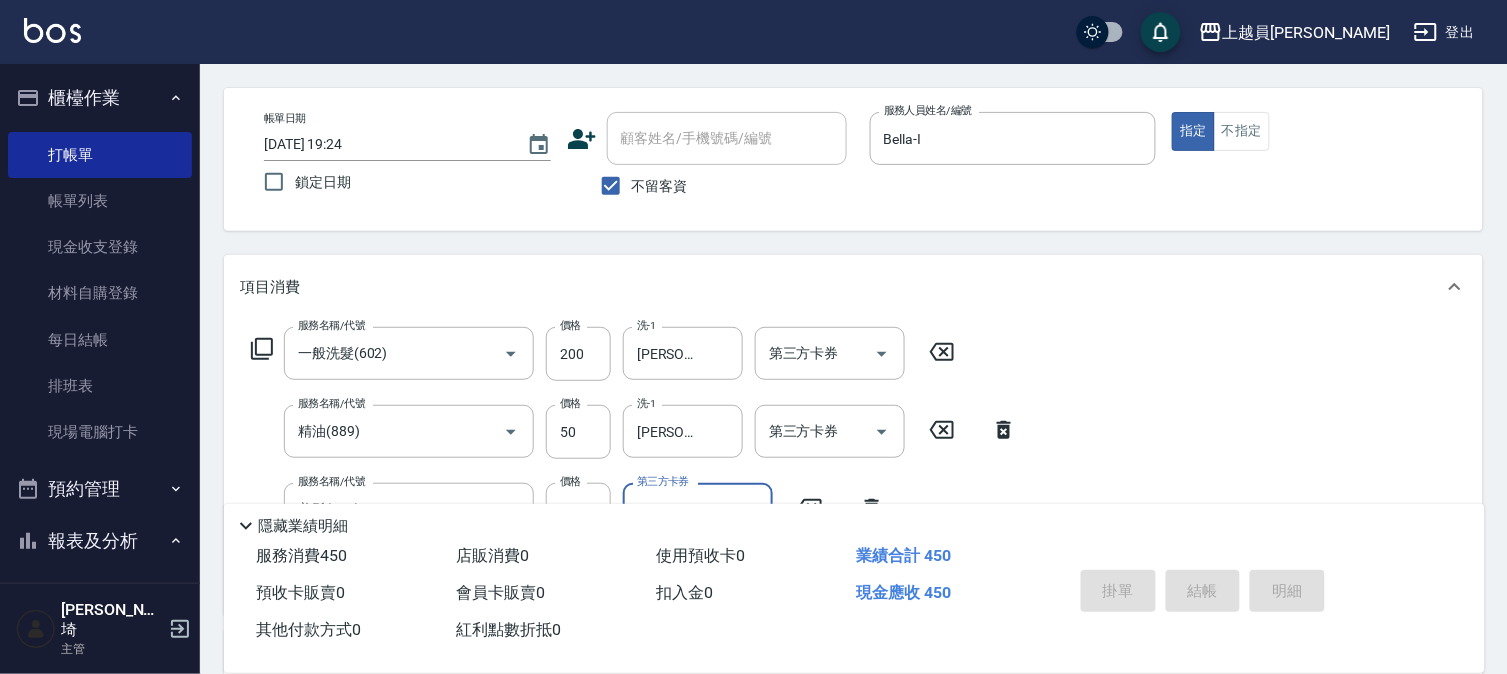type 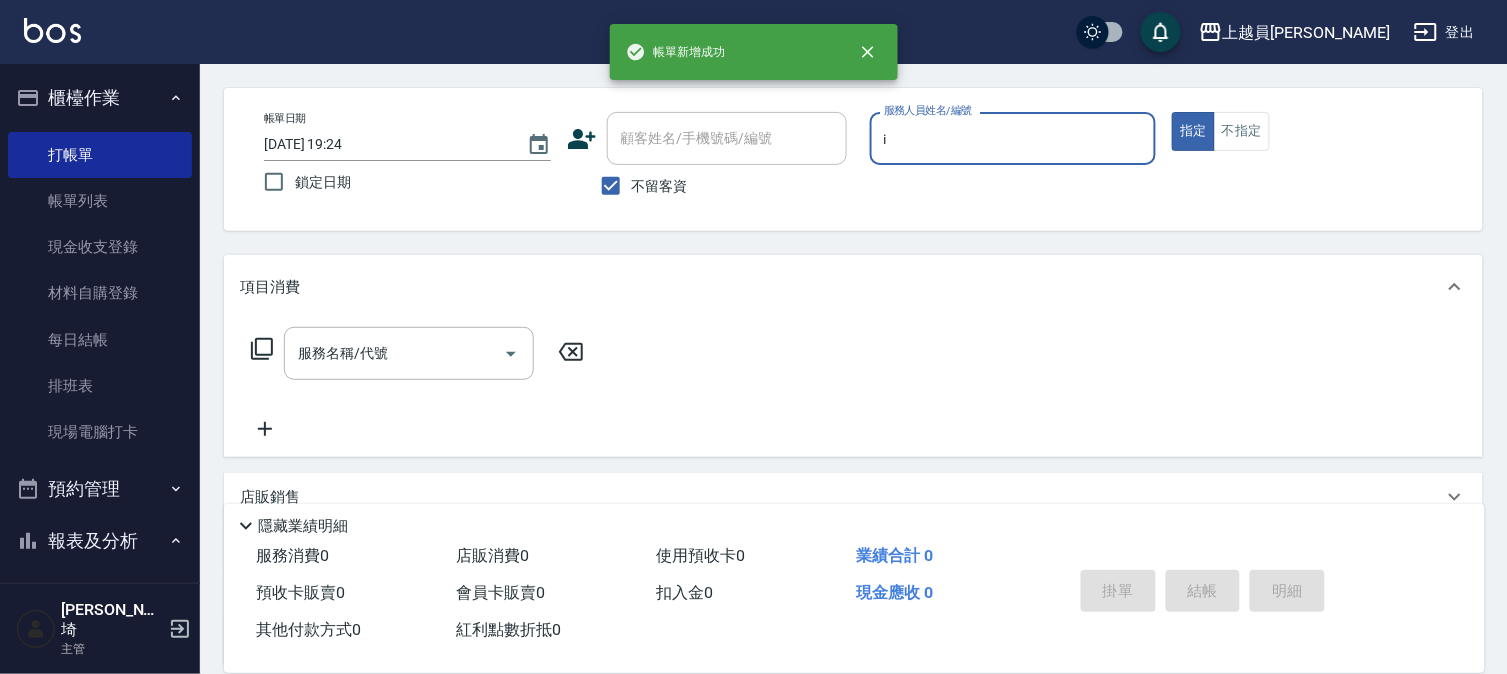 type on "Bella-I" 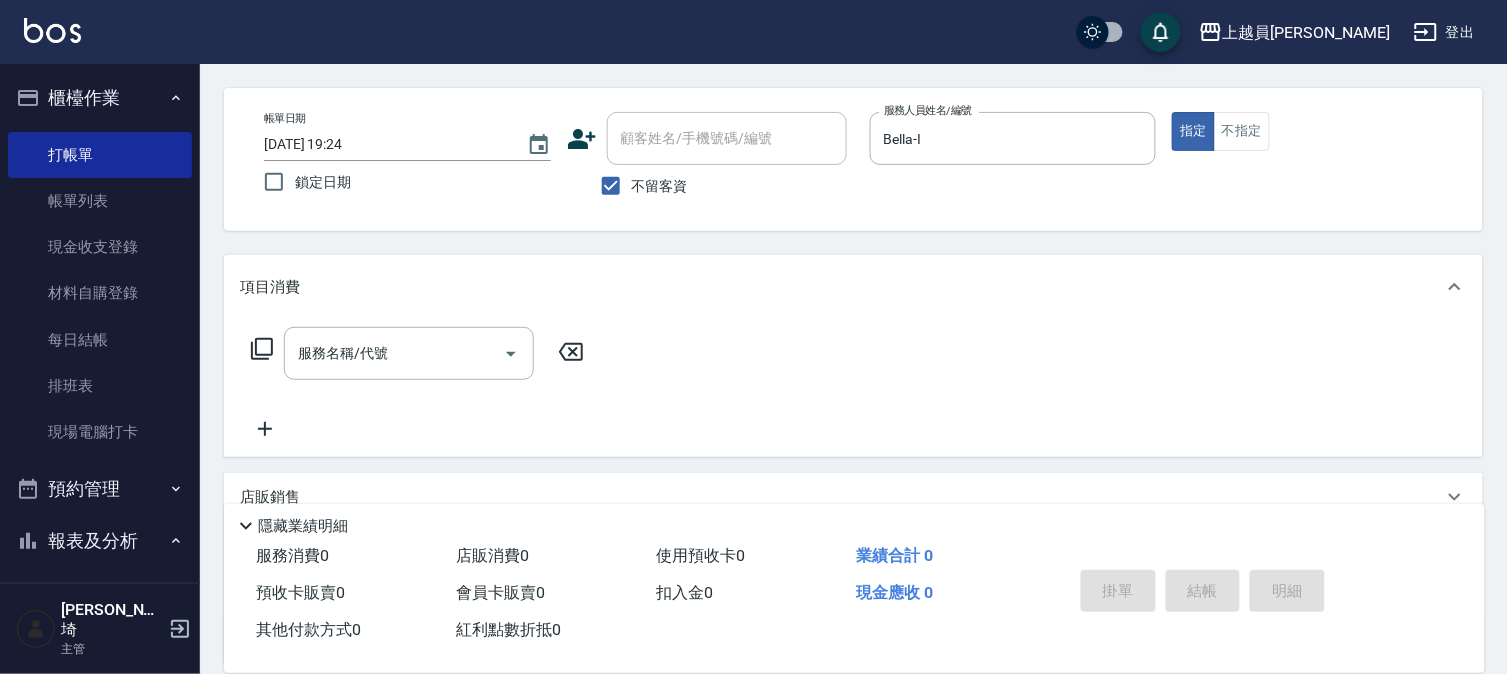 drag, startPoint x: 1230, startPoint y: 127, endPoint x: 1171, endPoint y: 127, distance: 59 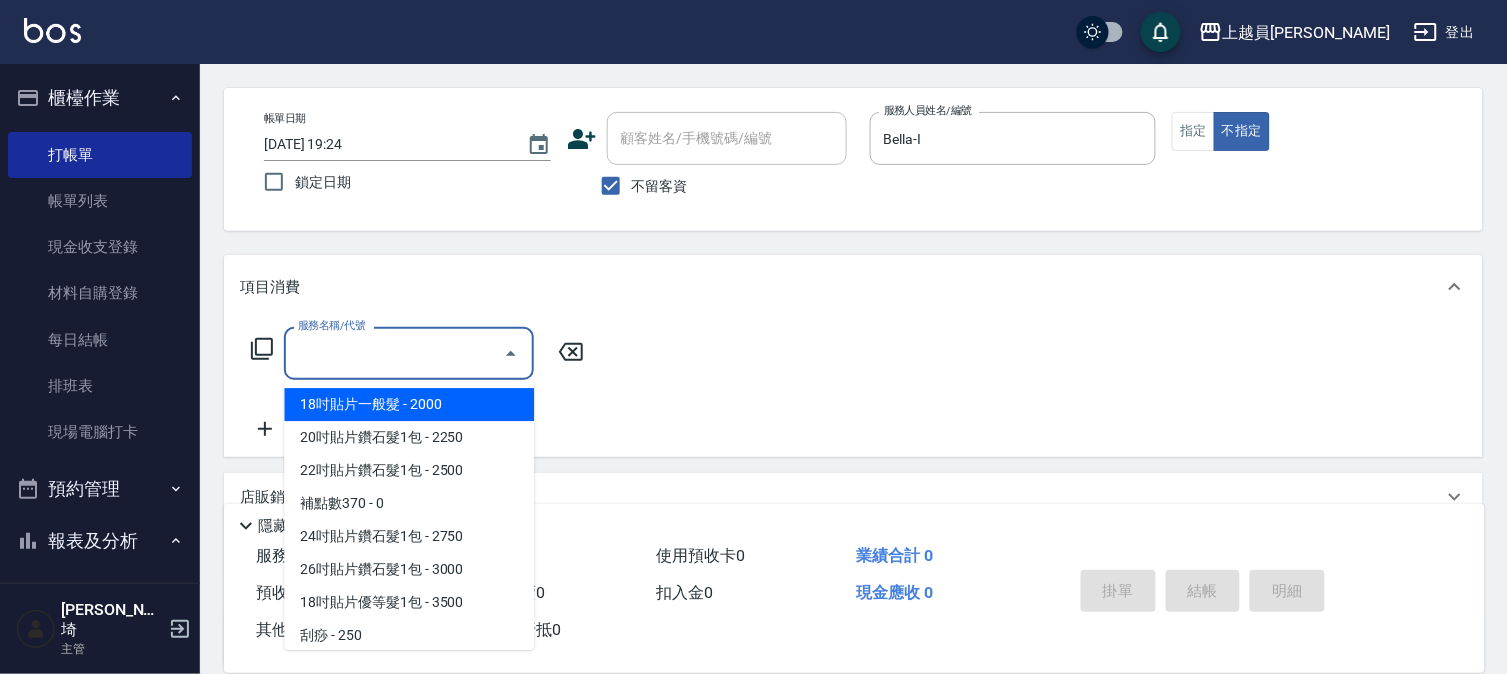 drag, startPoint x: 412, startPoint y: 350, endPoint x: 891, endPoint y: 324, distance: 479.7051 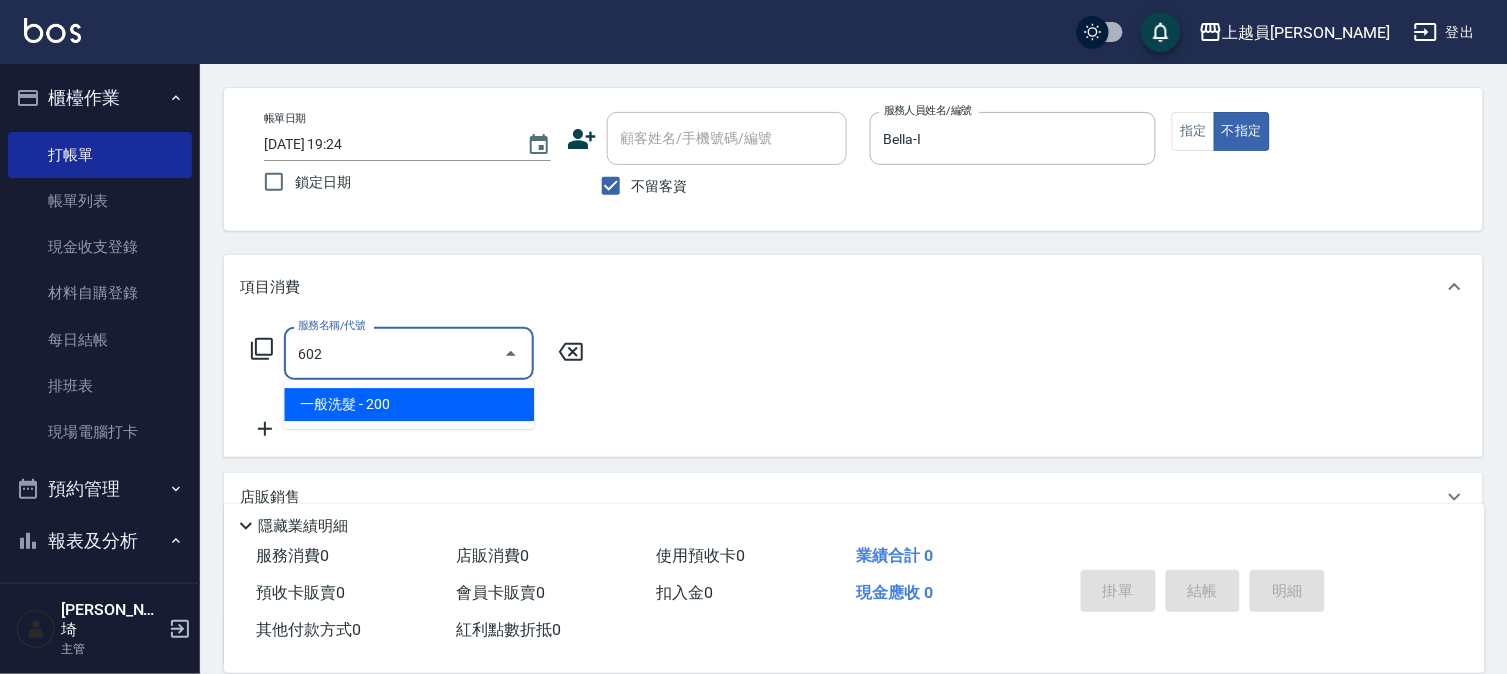 type on "一般洗髮(602)" 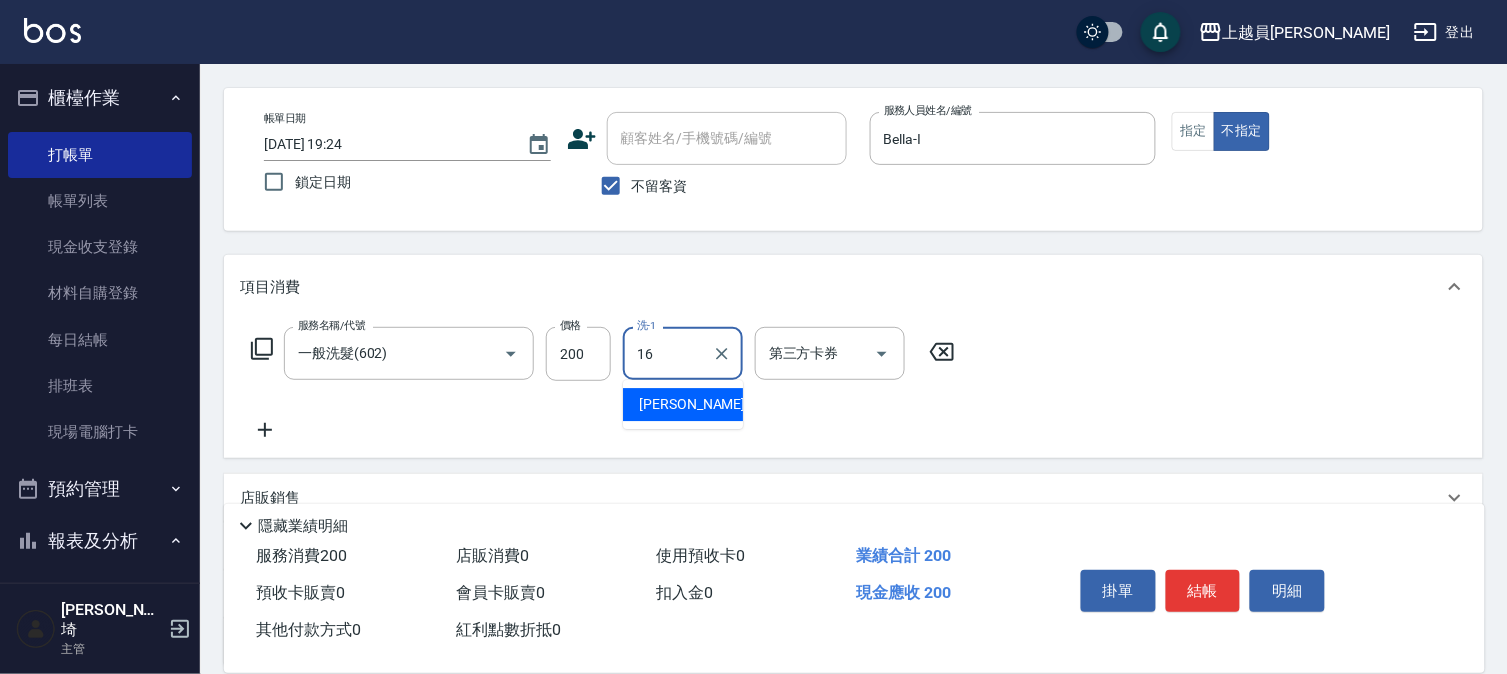 type on "[PERSON_NAME]-16" 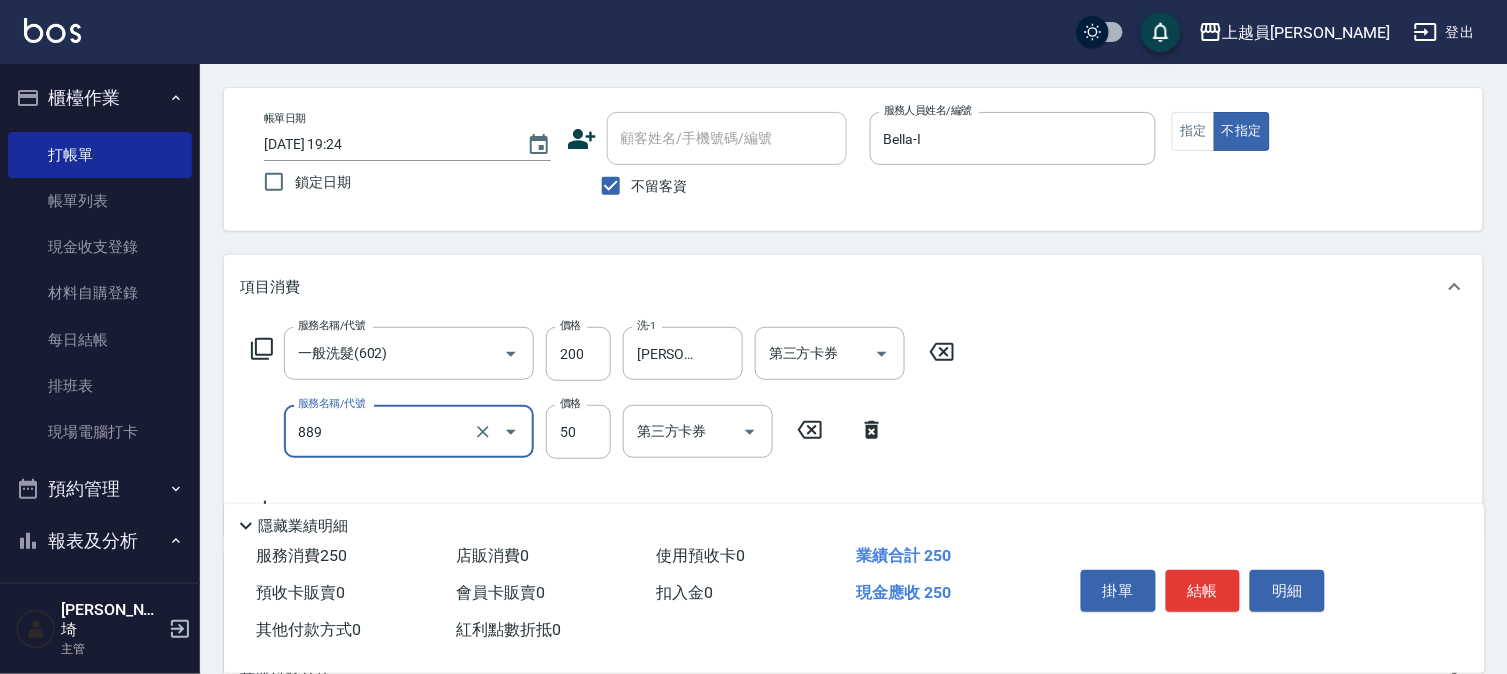 type on "精油(889)" 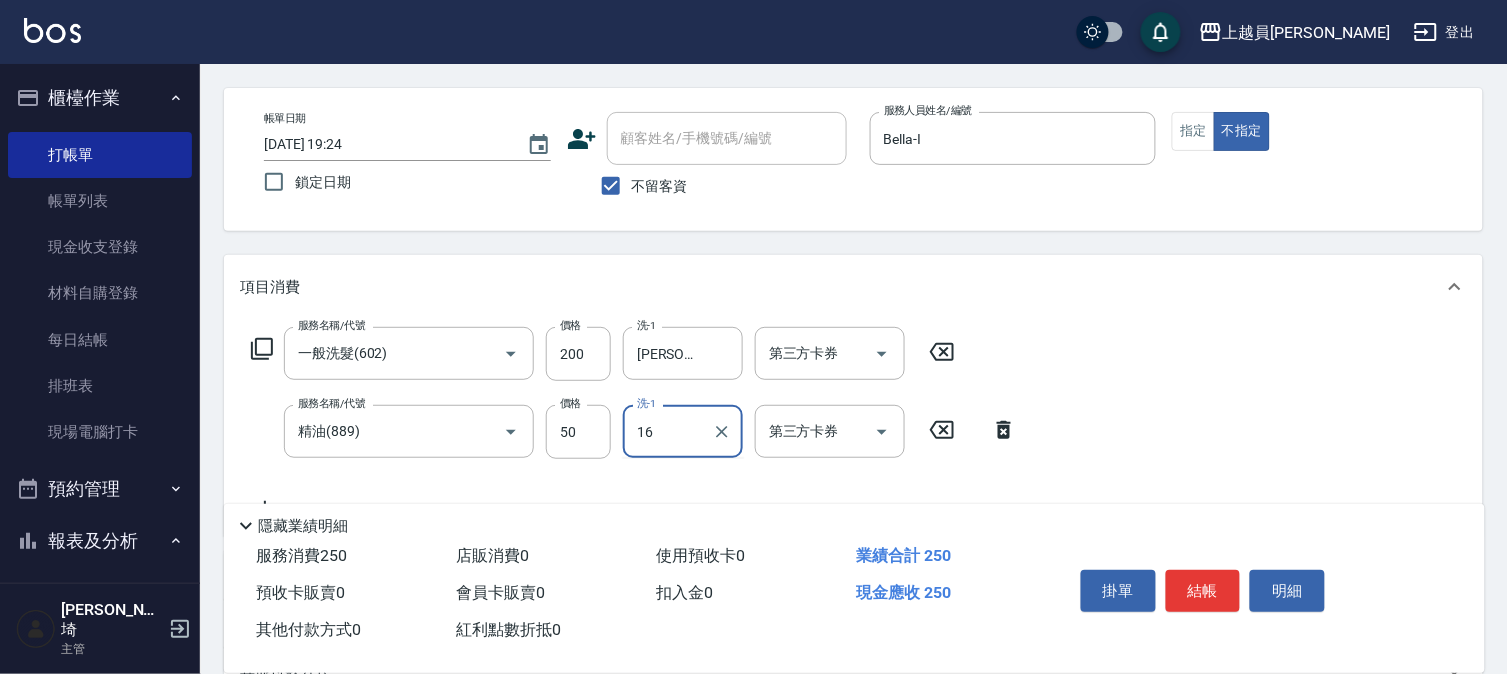 type on "[PERSON_NAME]-16" 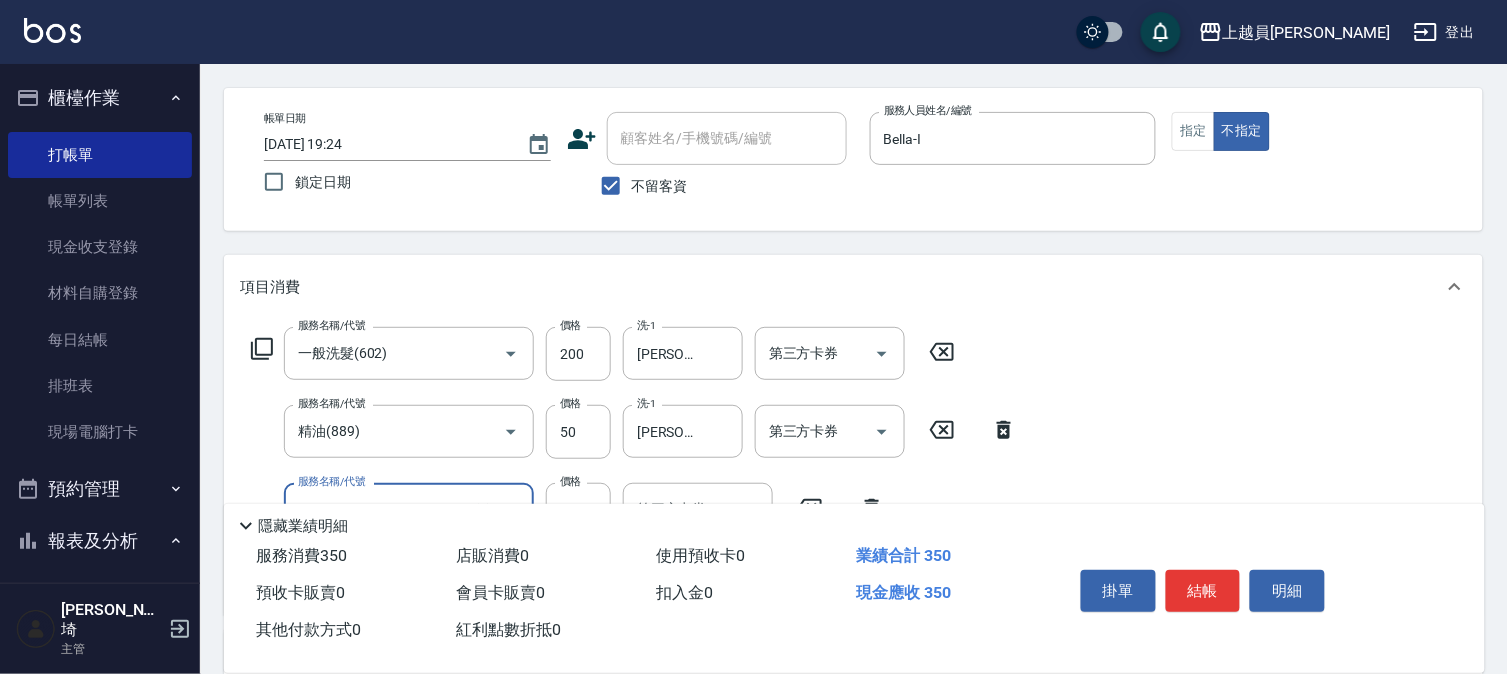 type on "剪髮(302)" 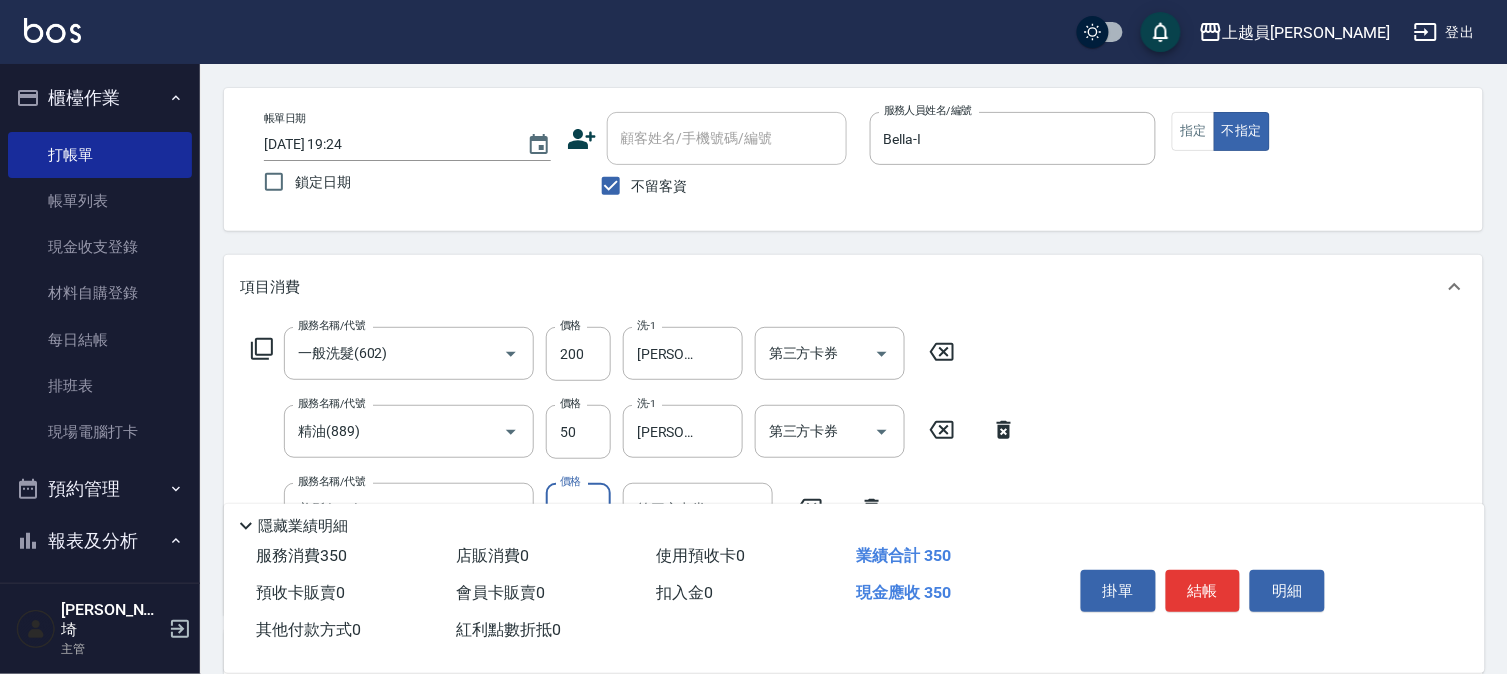 type on "130" 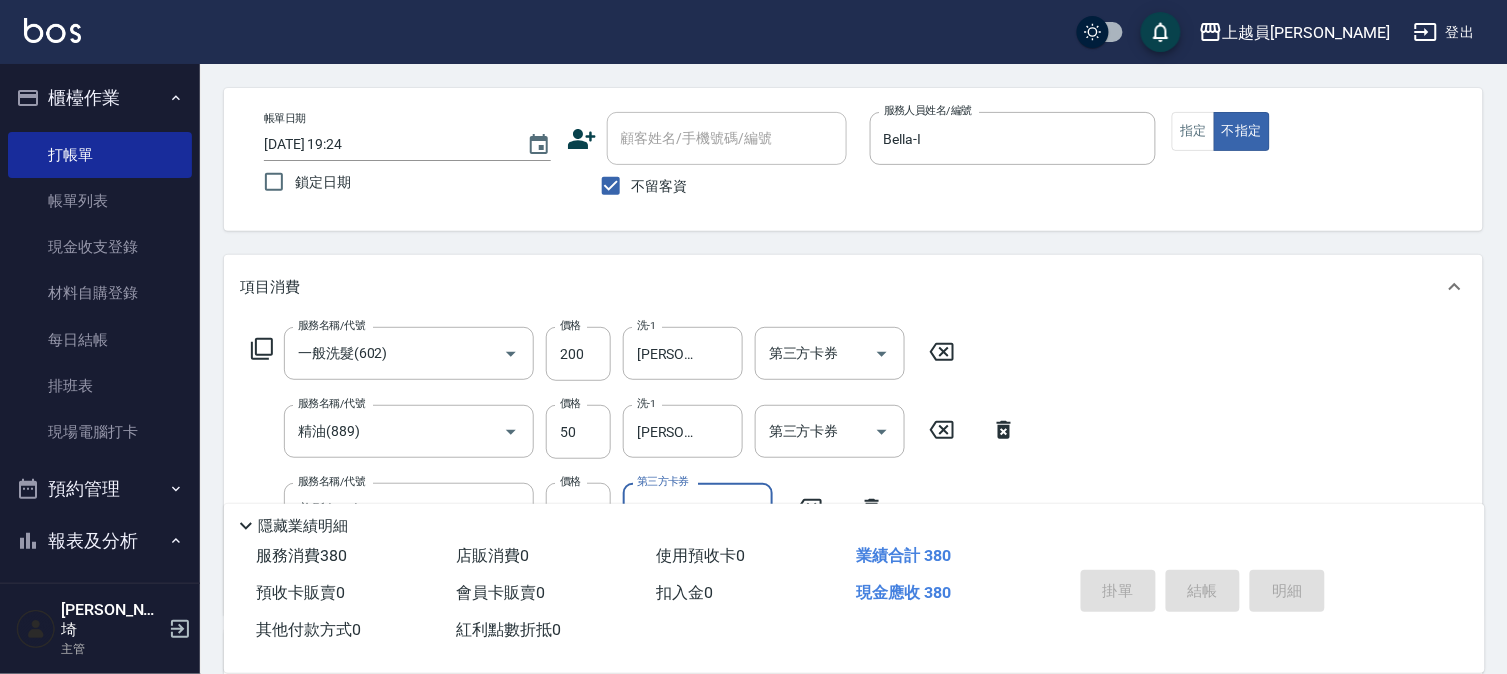 type 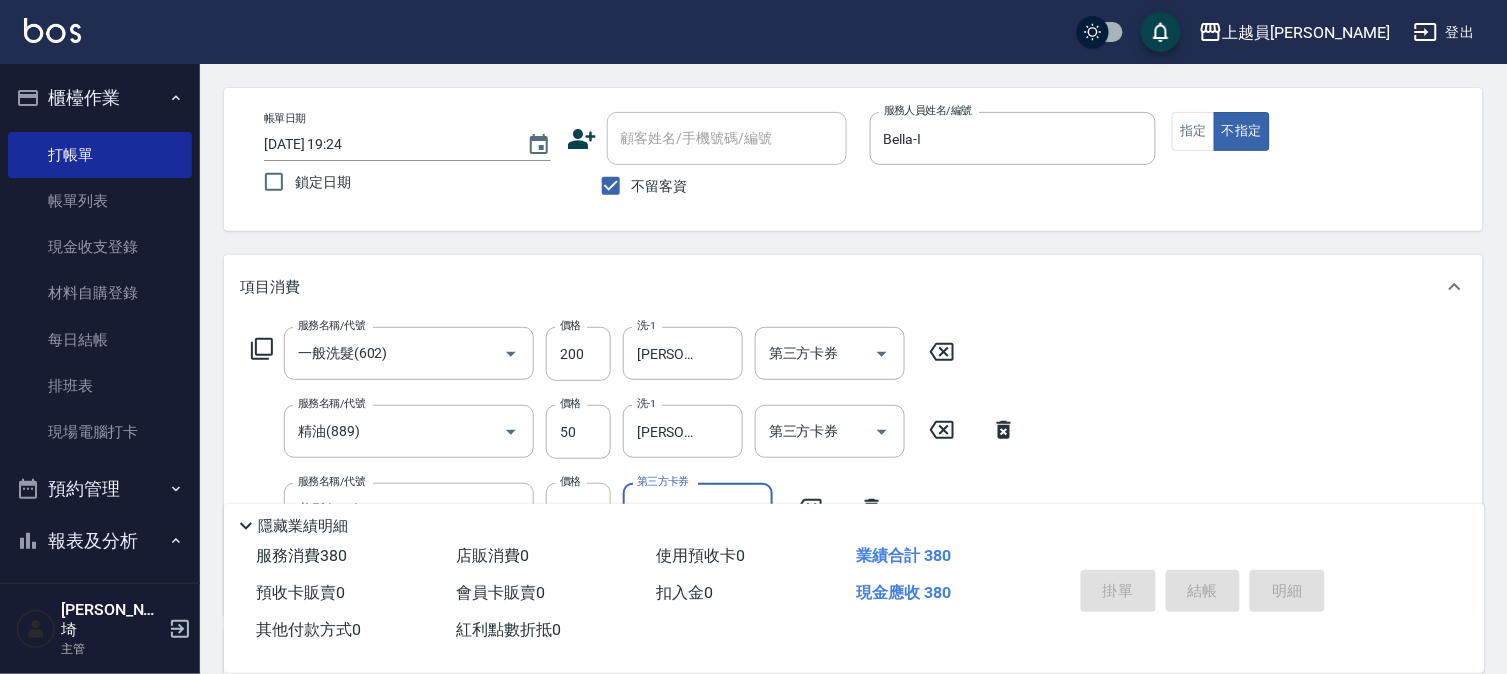 type 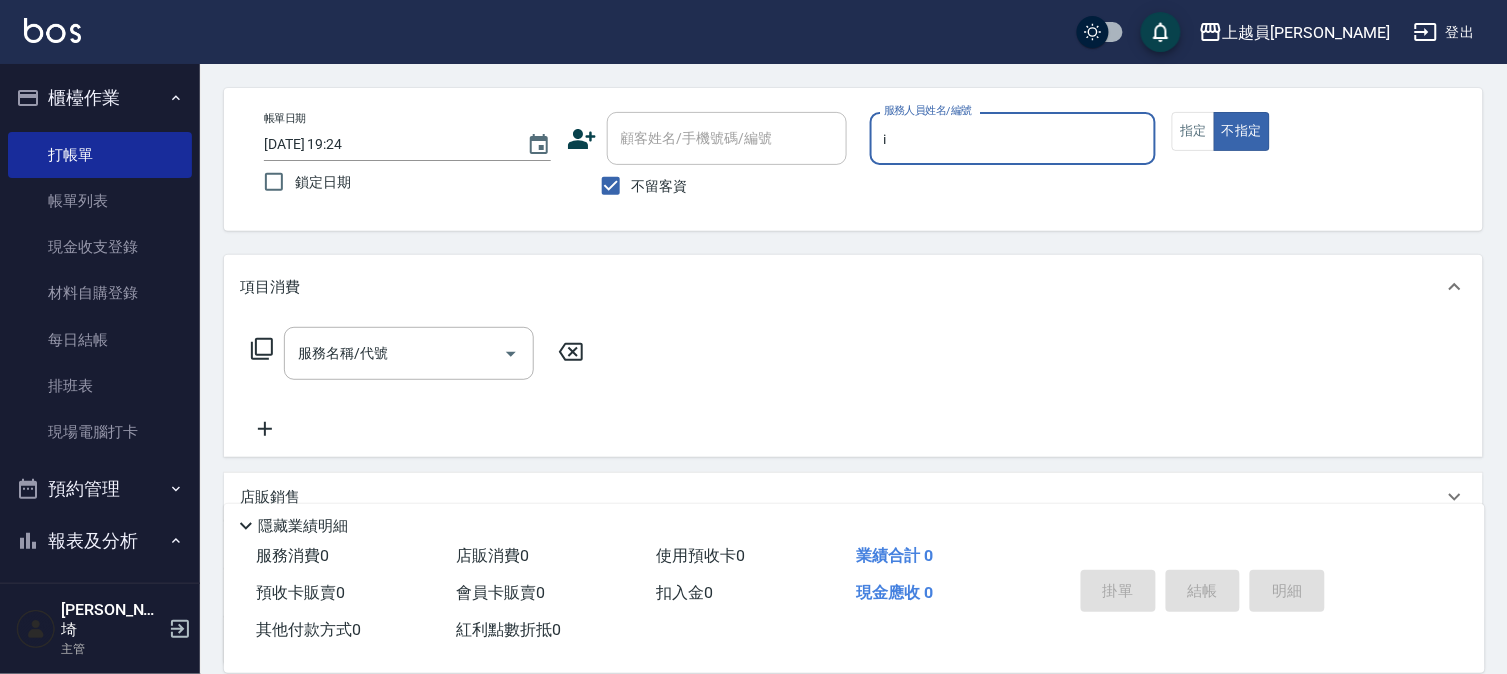 type on "Bella-I" 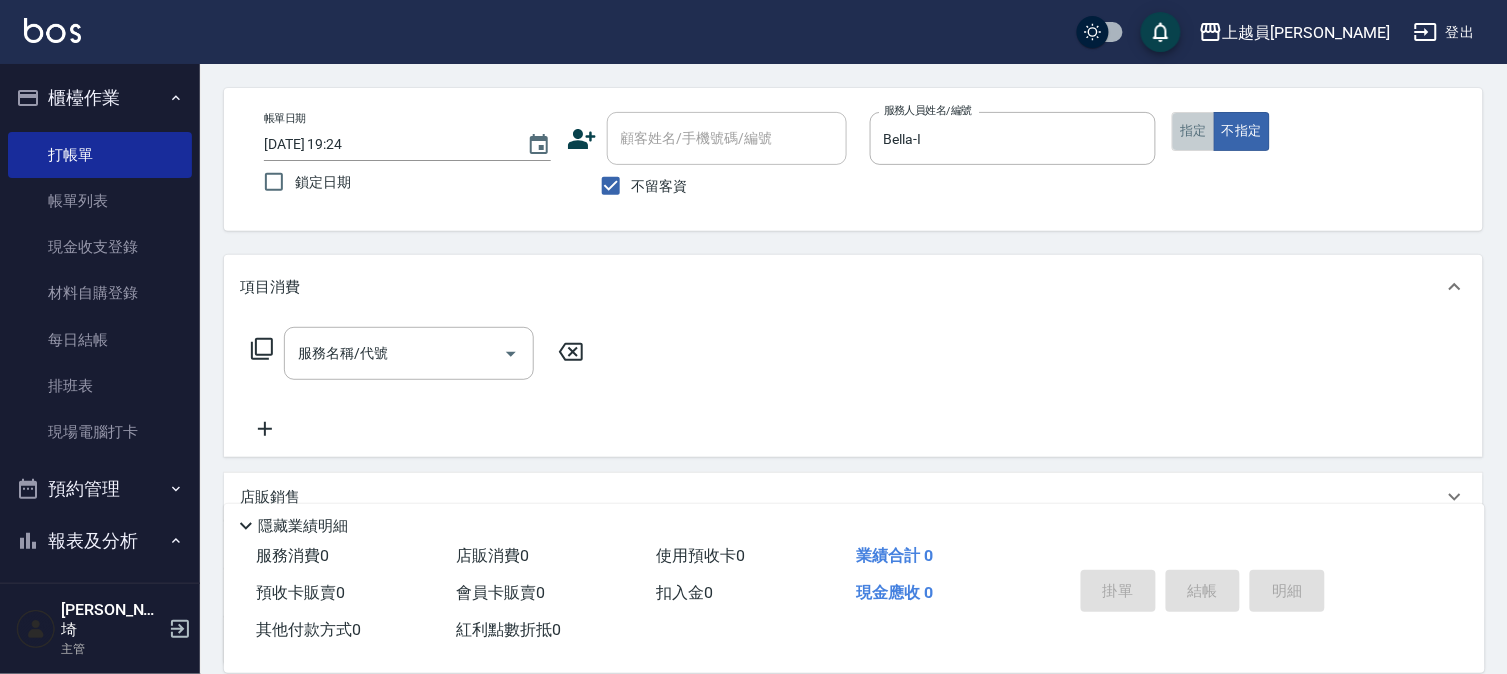 click on "指定" at bounding box center (1193, 131) 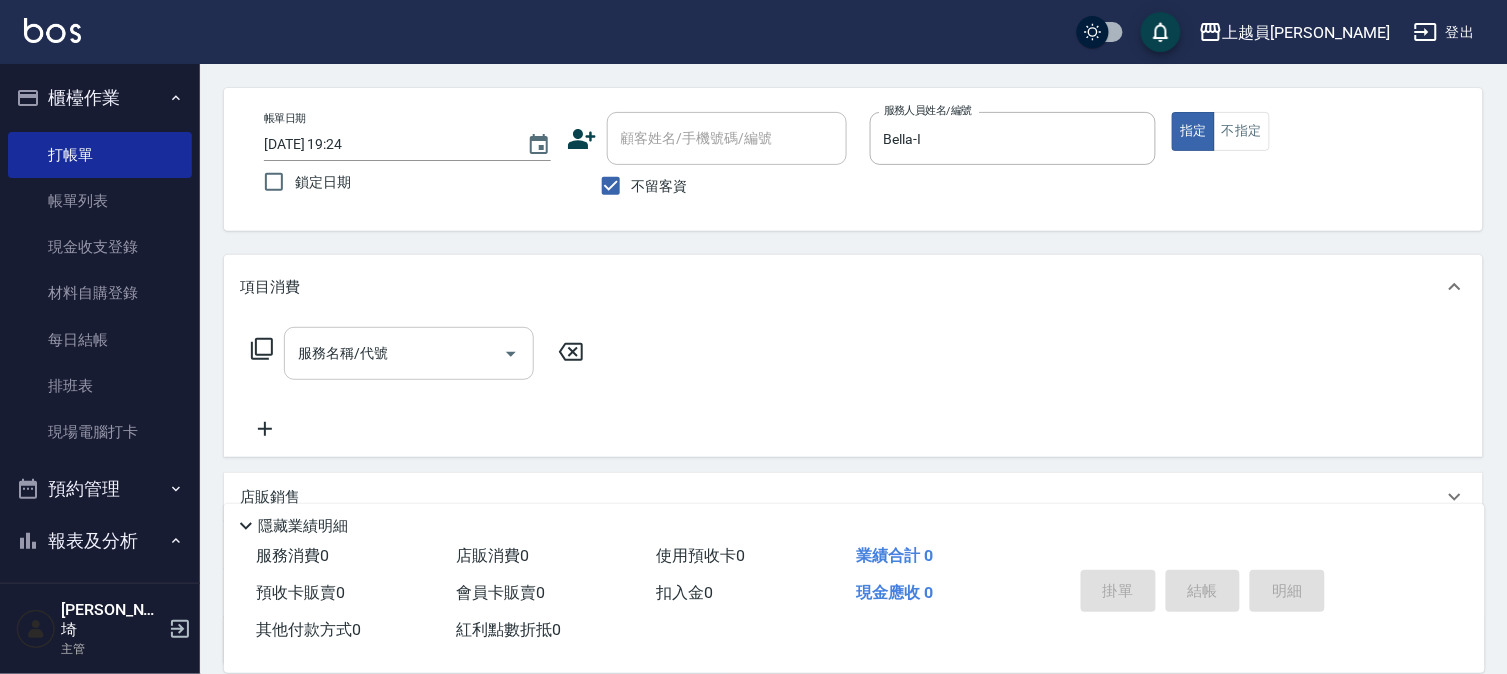 click on "服務名稱/代號" at bounding box center (394, 353) 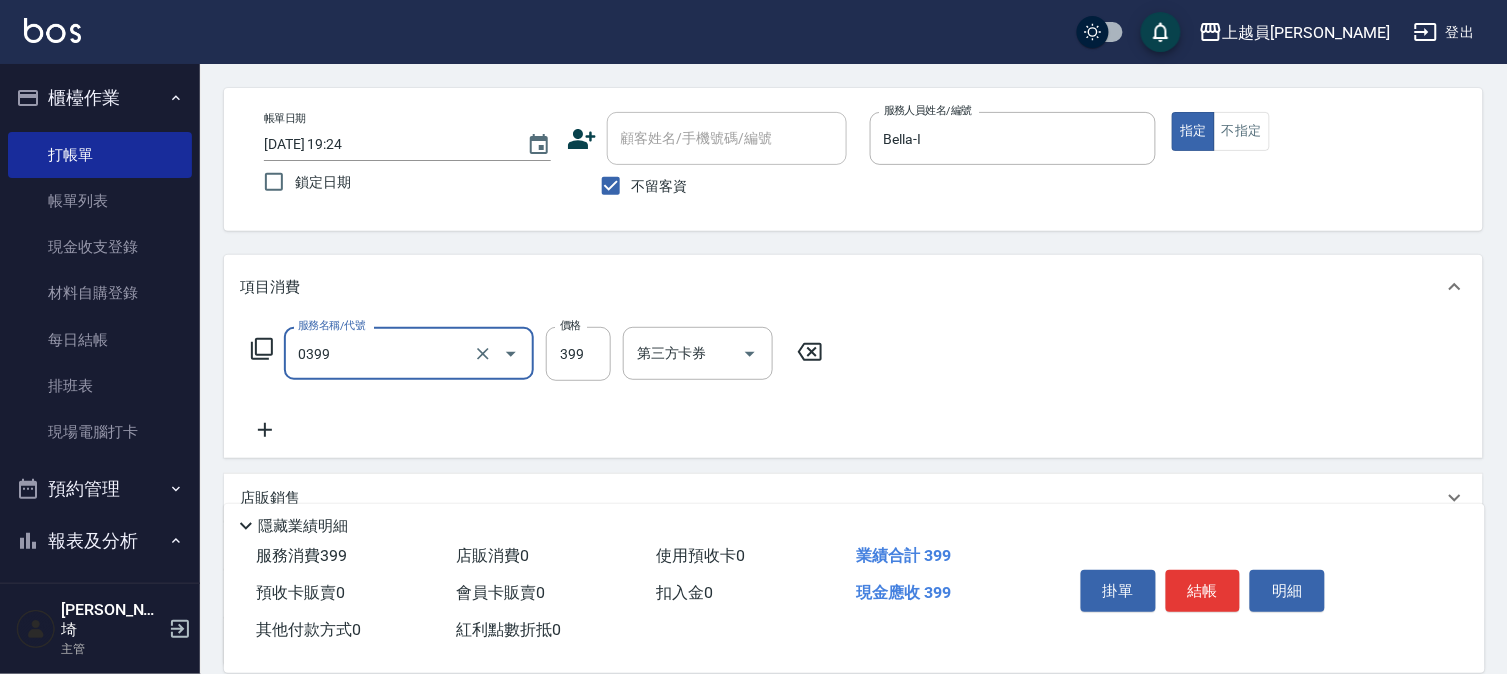 type on "海鹽SPA(0399)" 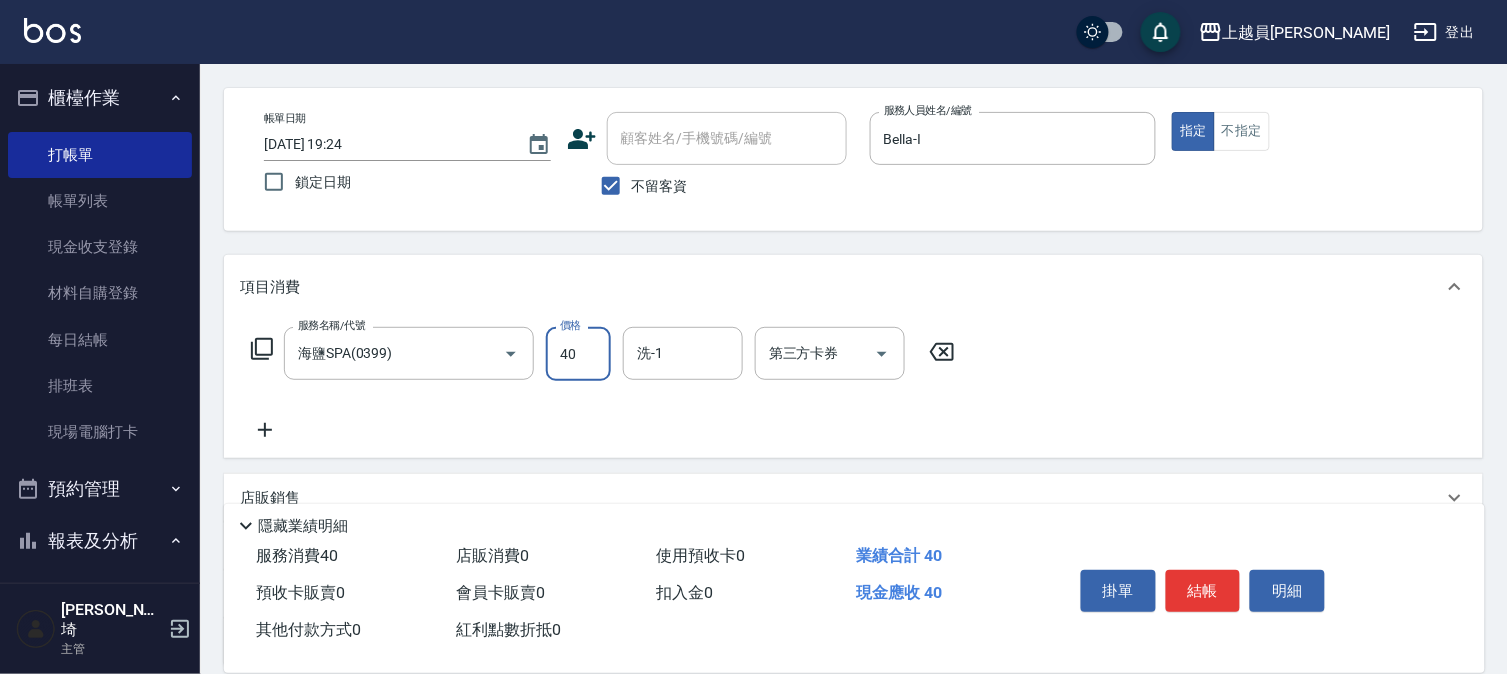type on "400" 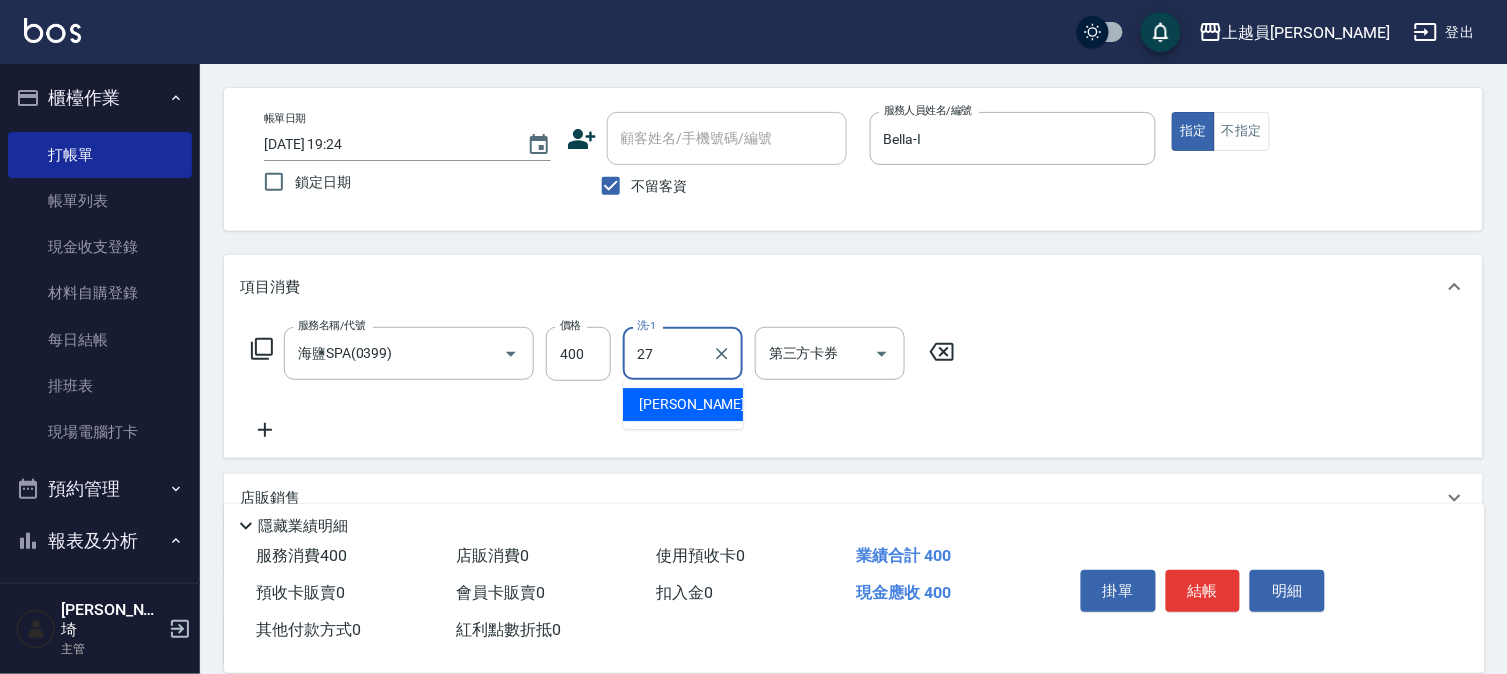 type on "[PERSON_NAME]-27" 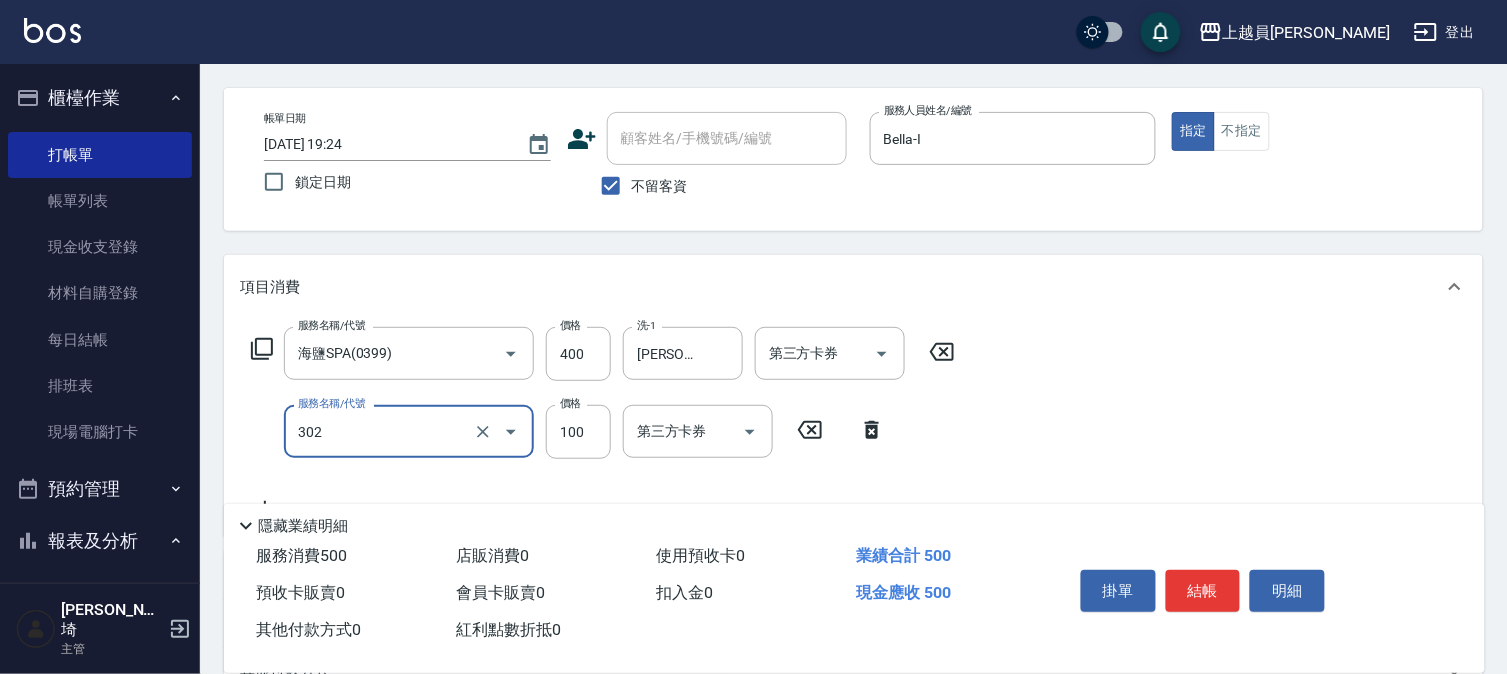 type on "剪髮(302)" 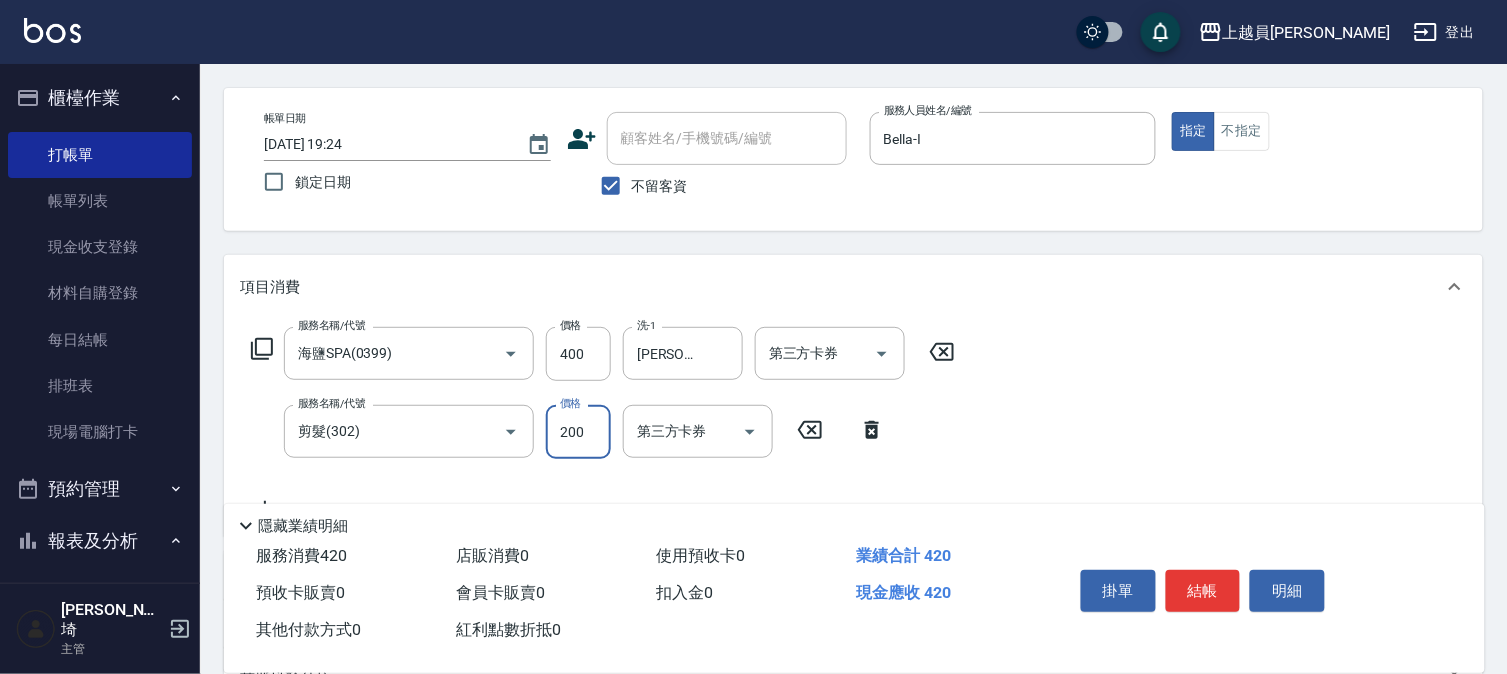 type on "200" 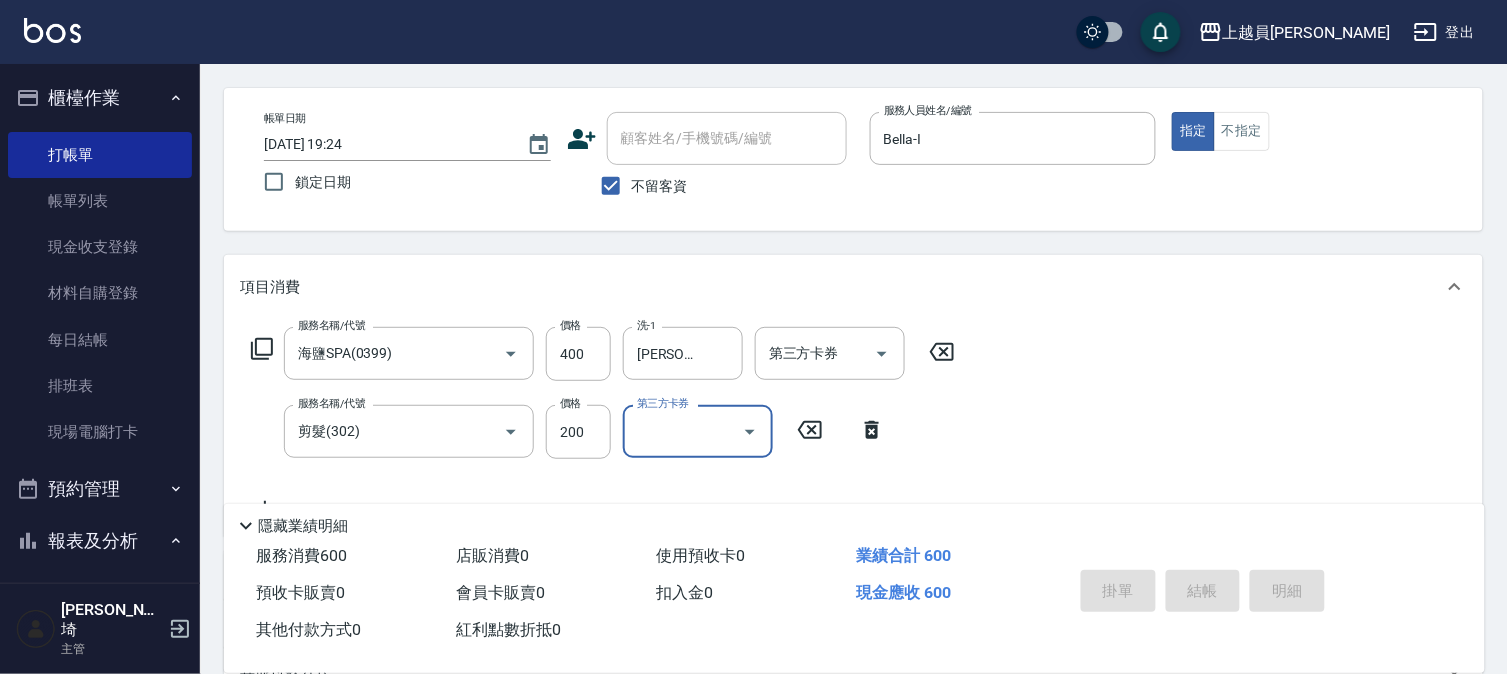 type on "[DATE] 19:25" 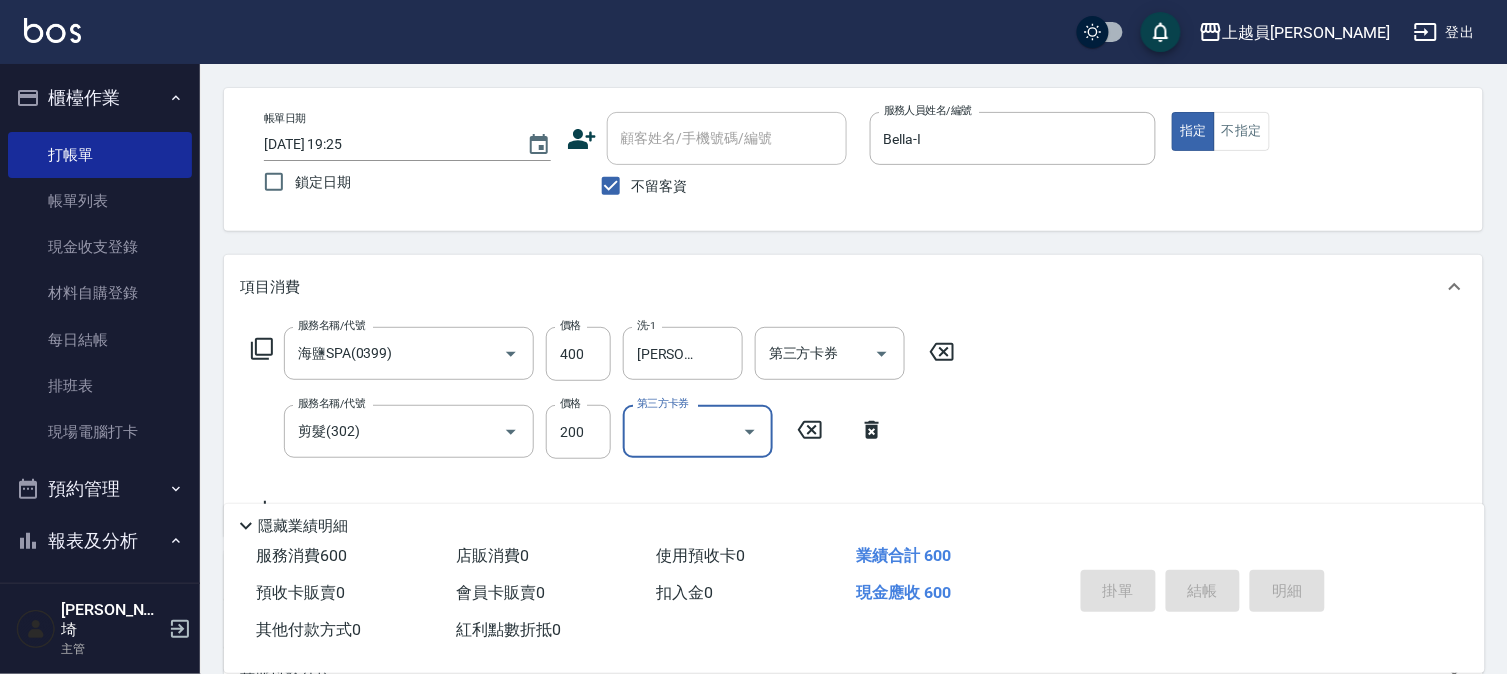 type 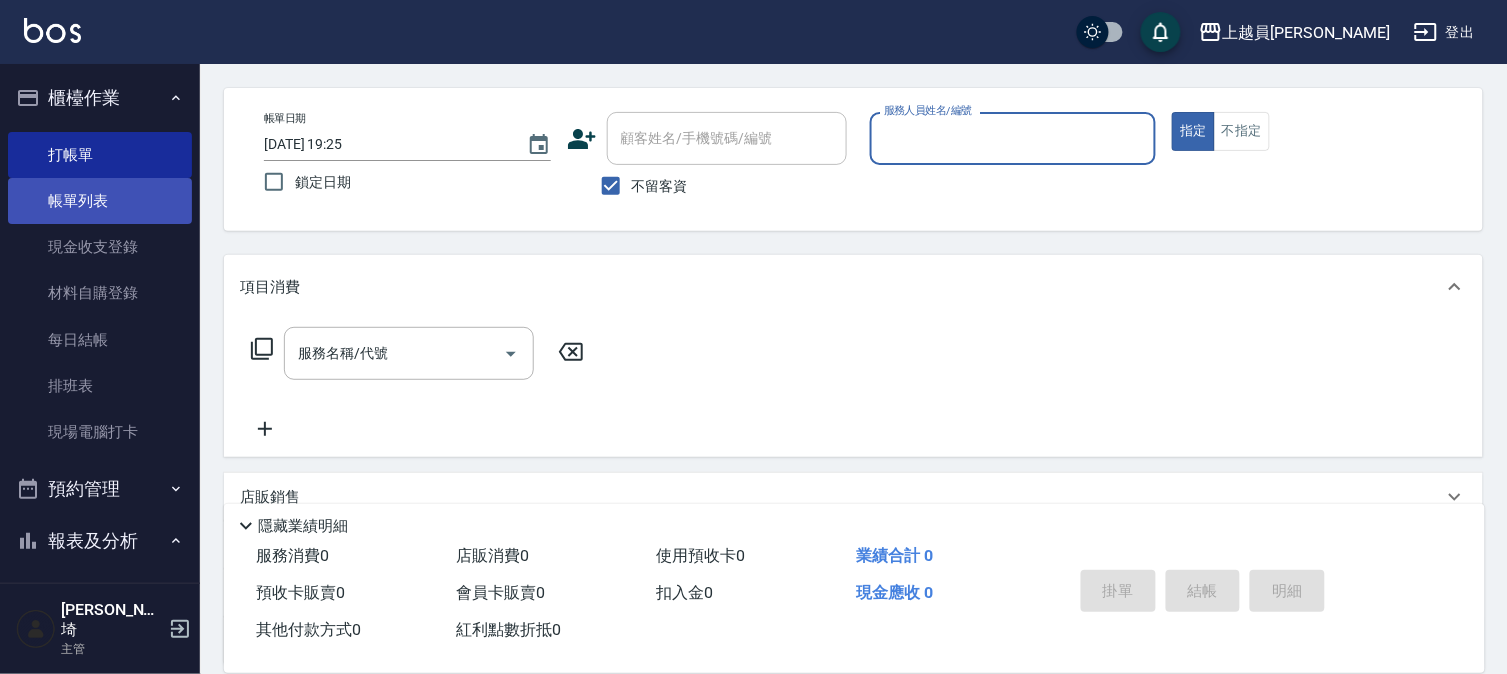 click on "帳單列表" at bounding box center [100, 201] 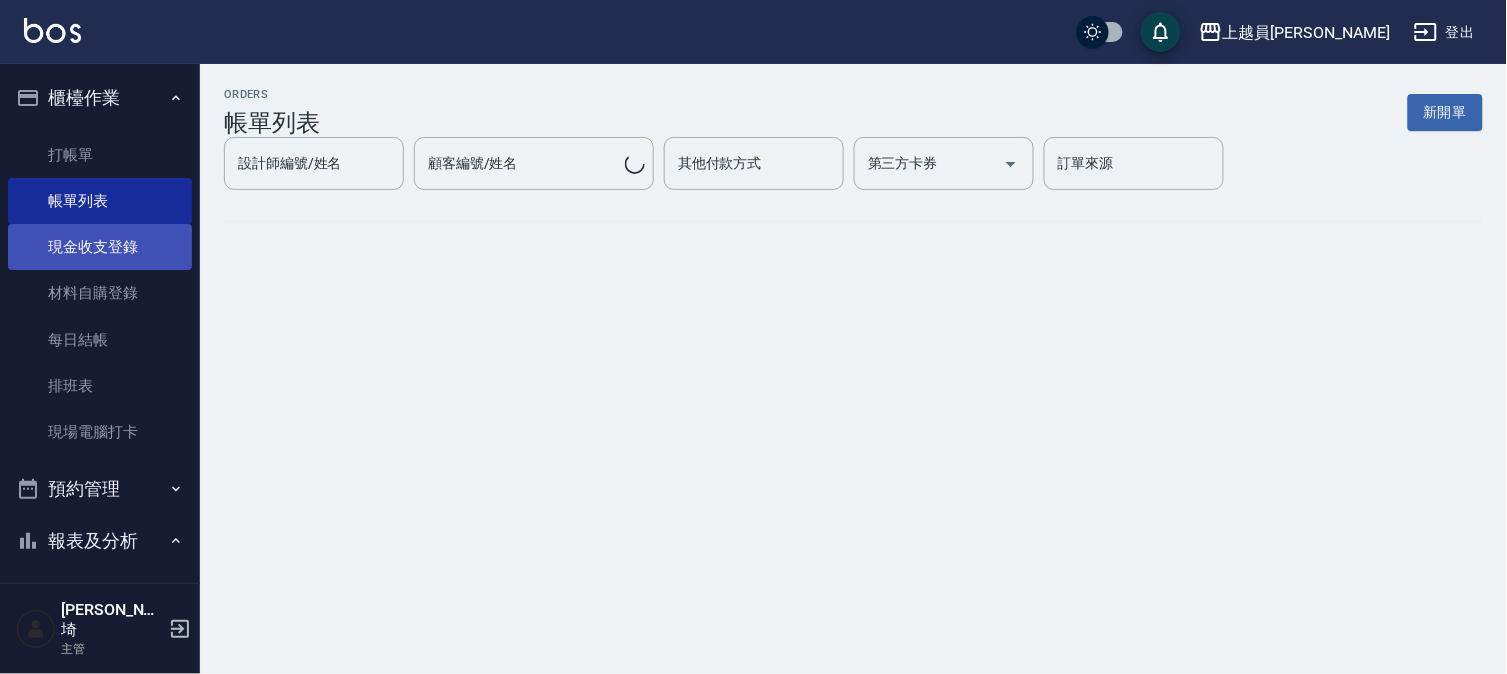 scroll, scrollTop: 0, scrollLeft: 0, axis: both 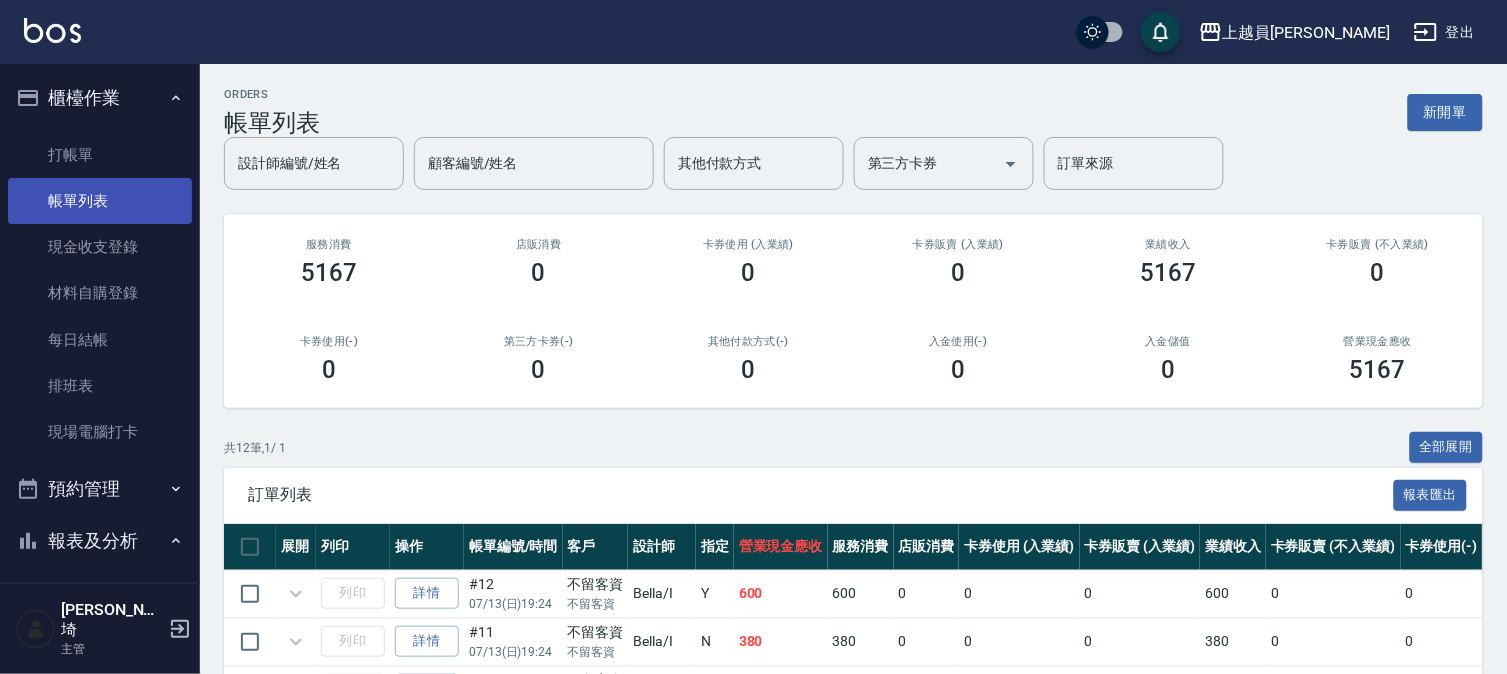 click on "帳單列表" at bounding box center [100, 201] 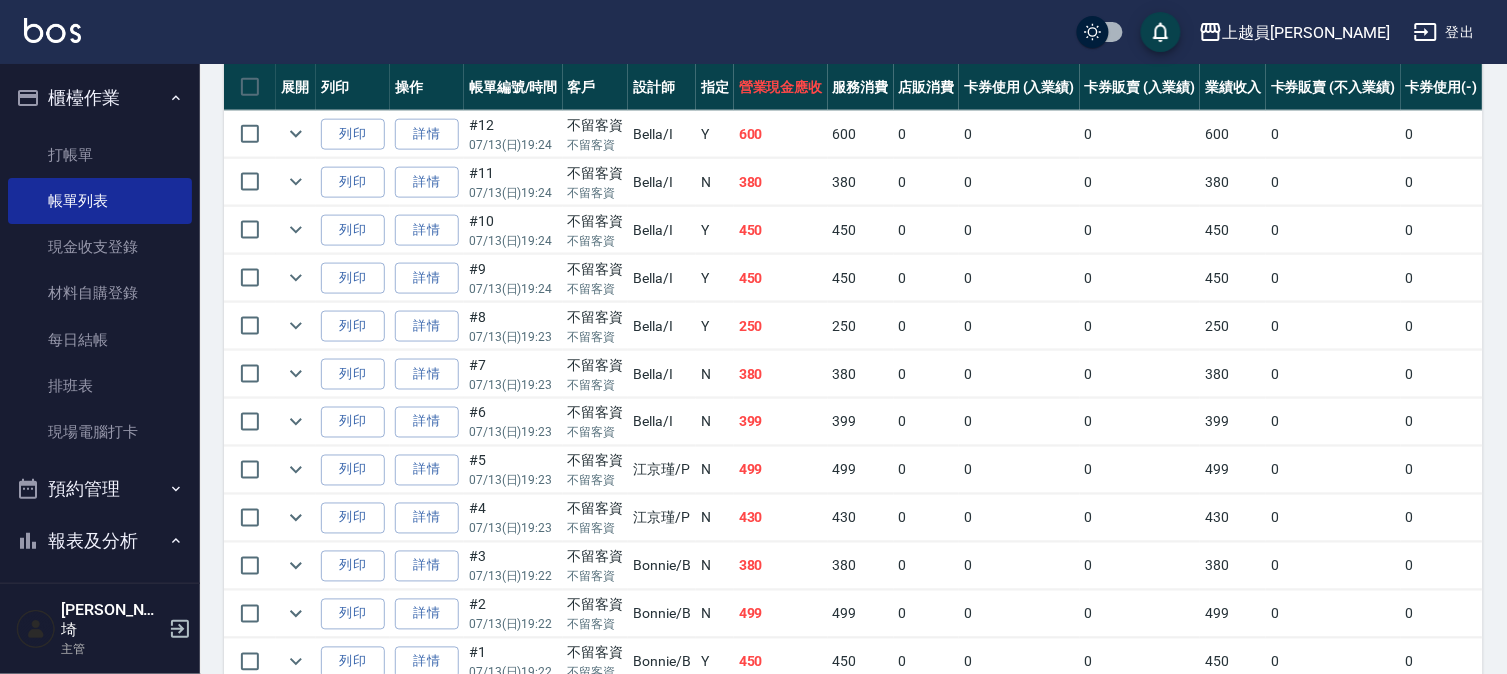scroll, scrollTop: 555, scrollLeft: 0, axis: vertical 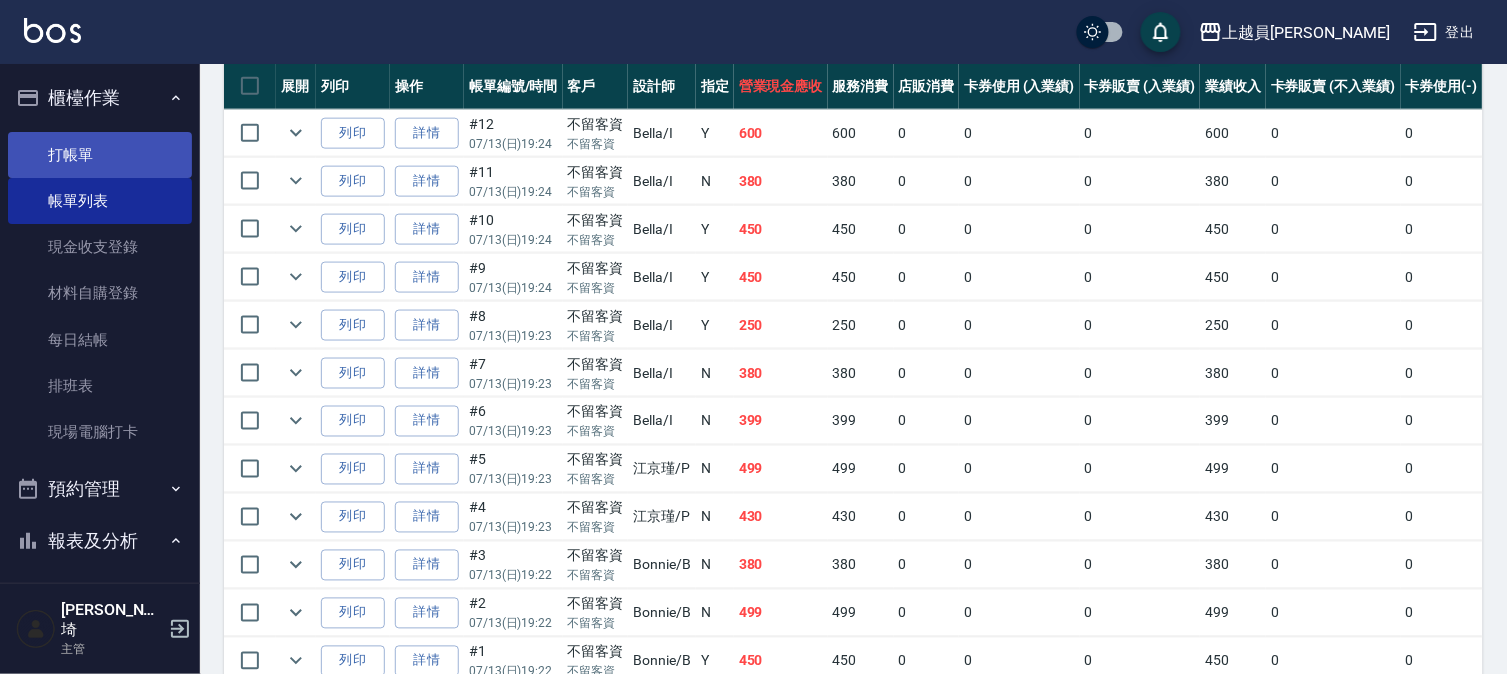 click on "打帳單" at bounding box center [100, 155] 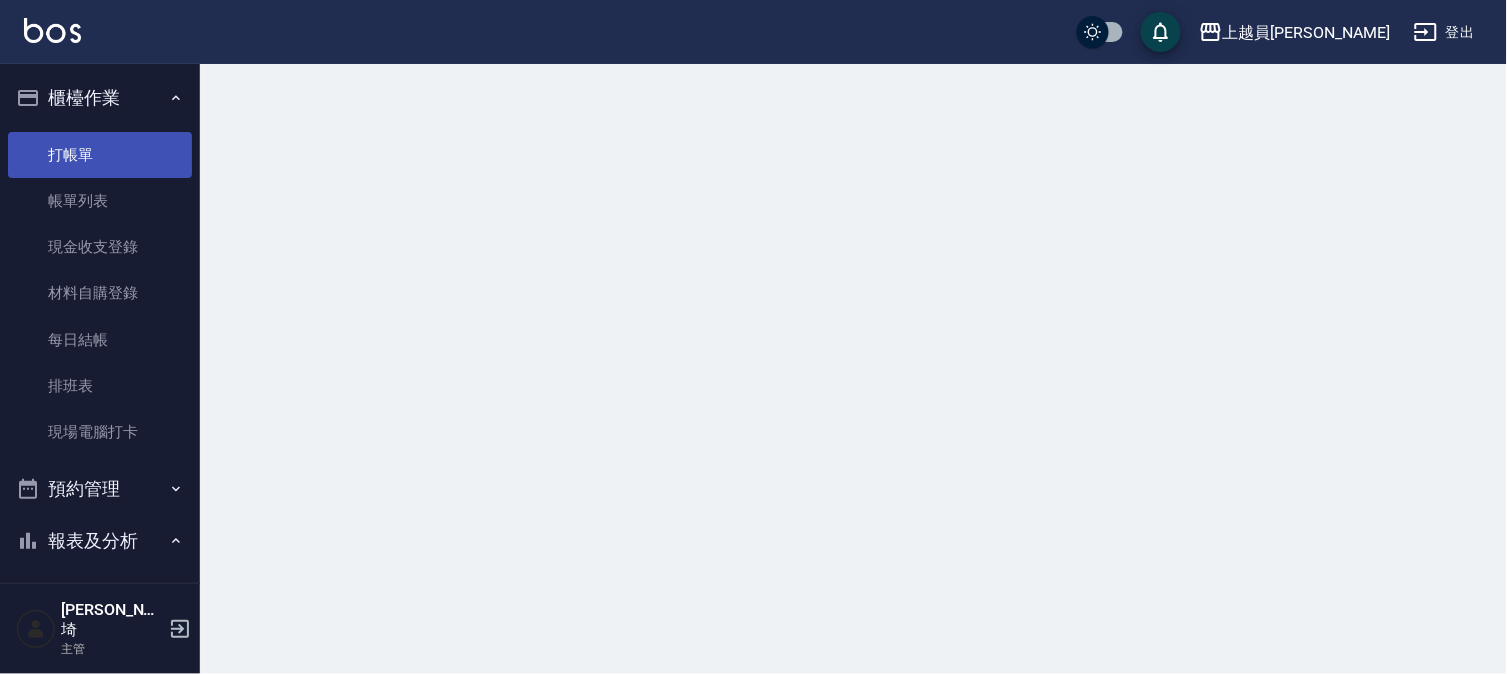 scroll, scrollTop: 0, scrollLeft: 0, axis: both 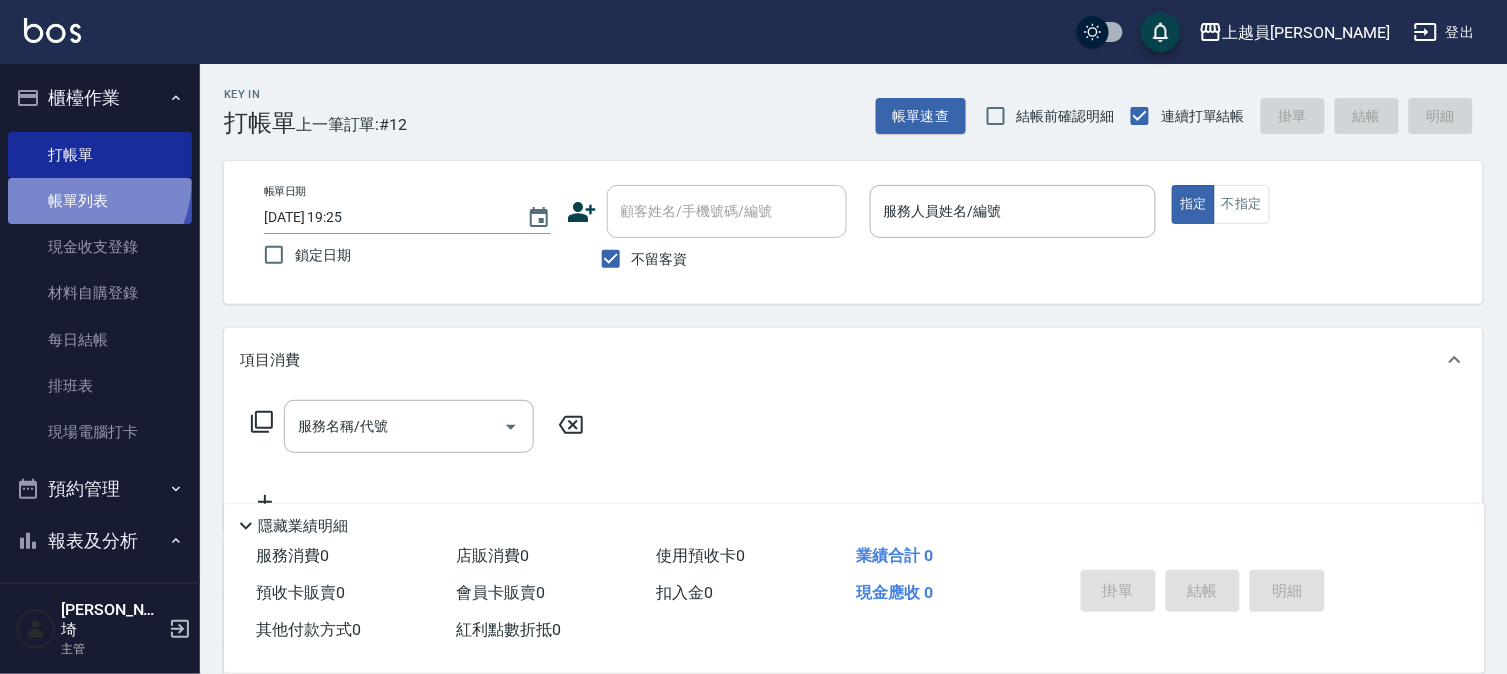 click on "帳單列表" at bounding box center (100, 201) 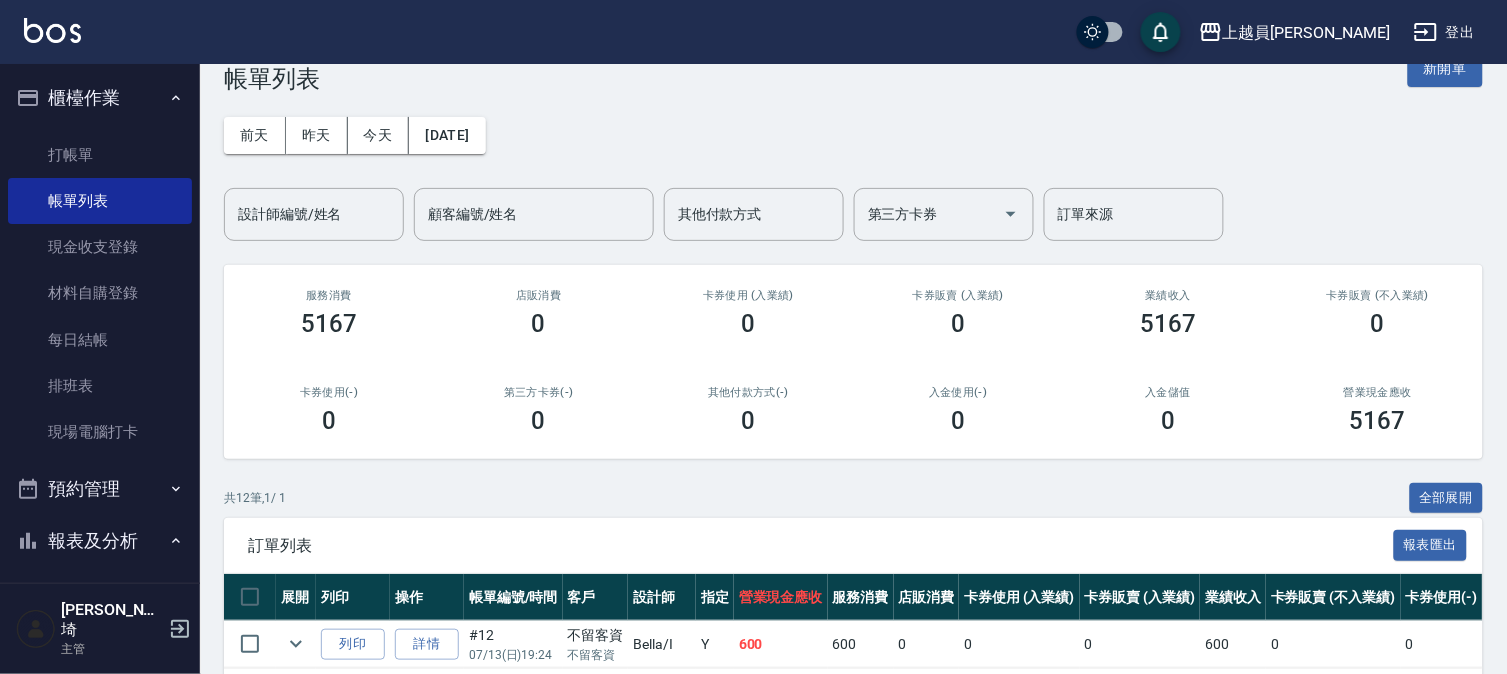 scroll, scrollTop: 111, scrollLeft: 0, axis: vertical 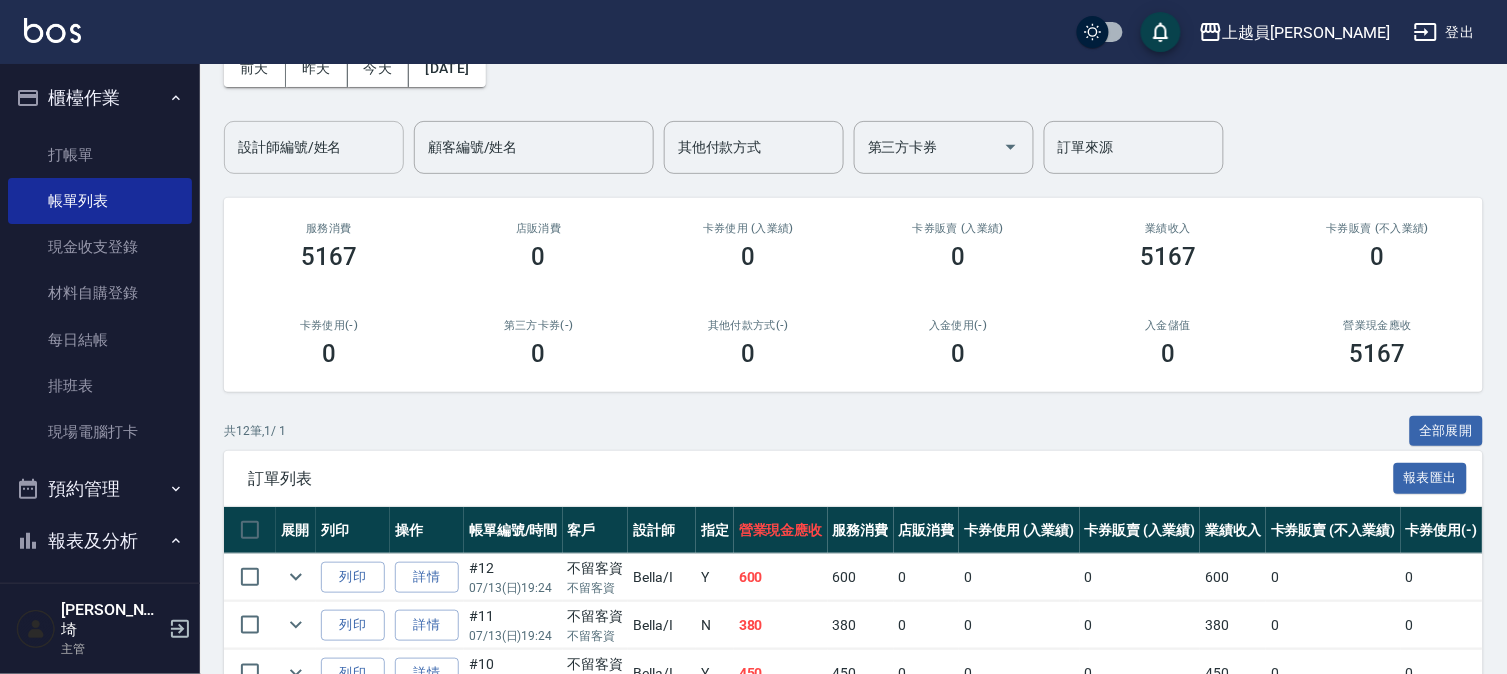 click on "設計師編號/姓名" at bounding box center (314, 147) 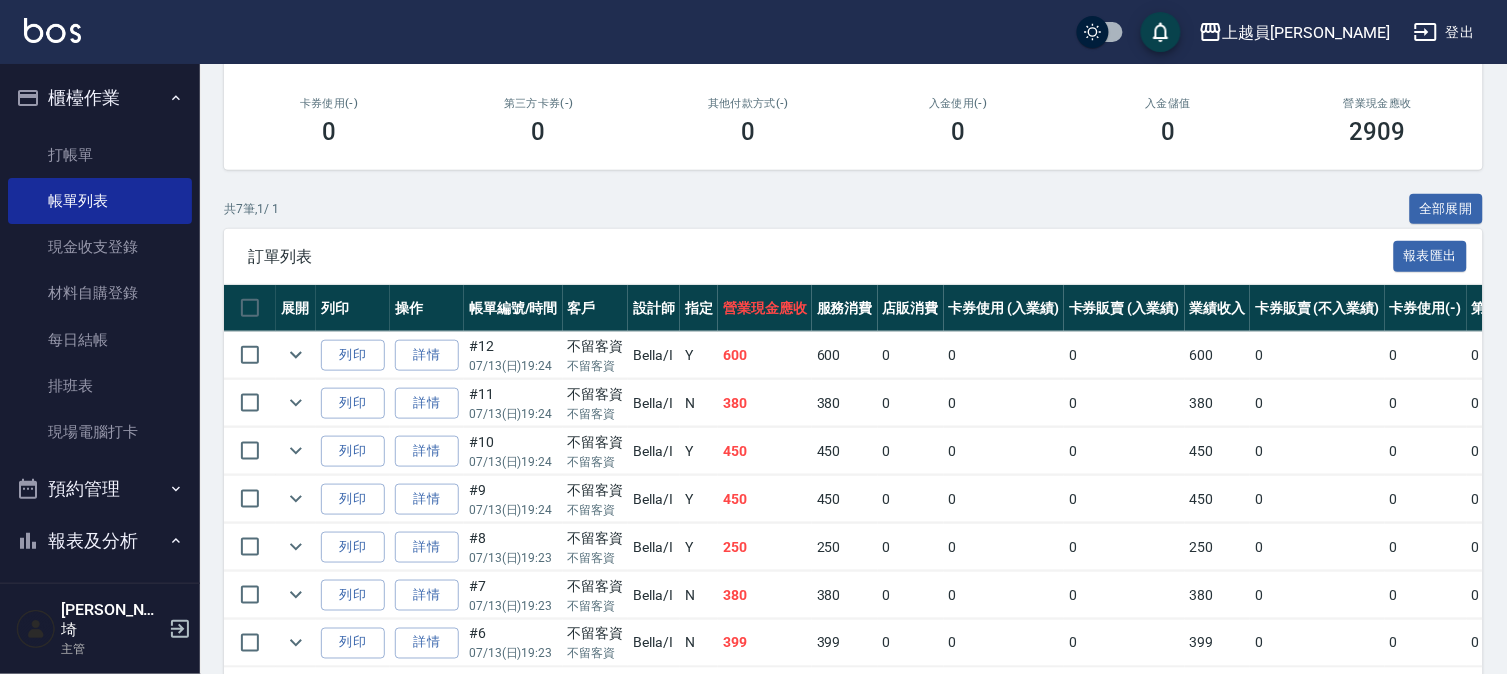 scroll, scrollTop: 423, scrollLeft: 0, axis: vertical 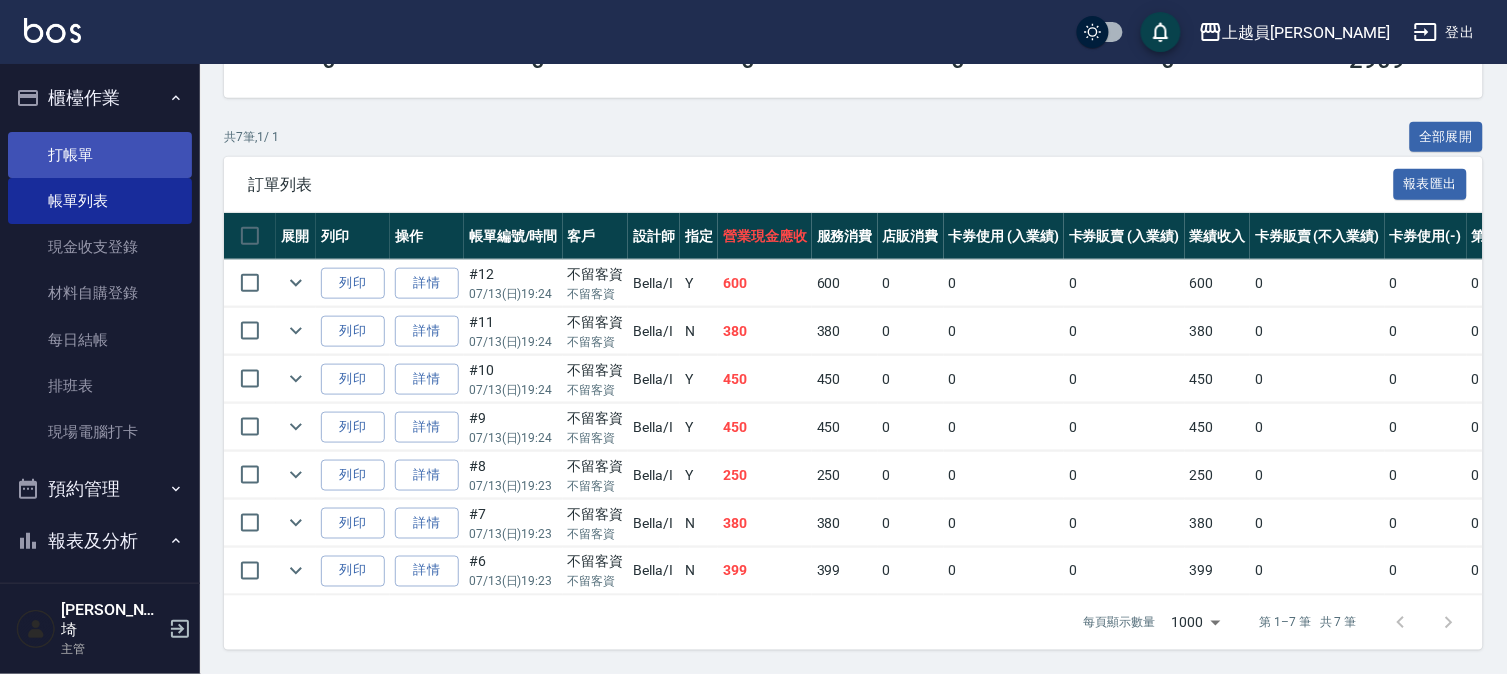 type on "Bella-I" 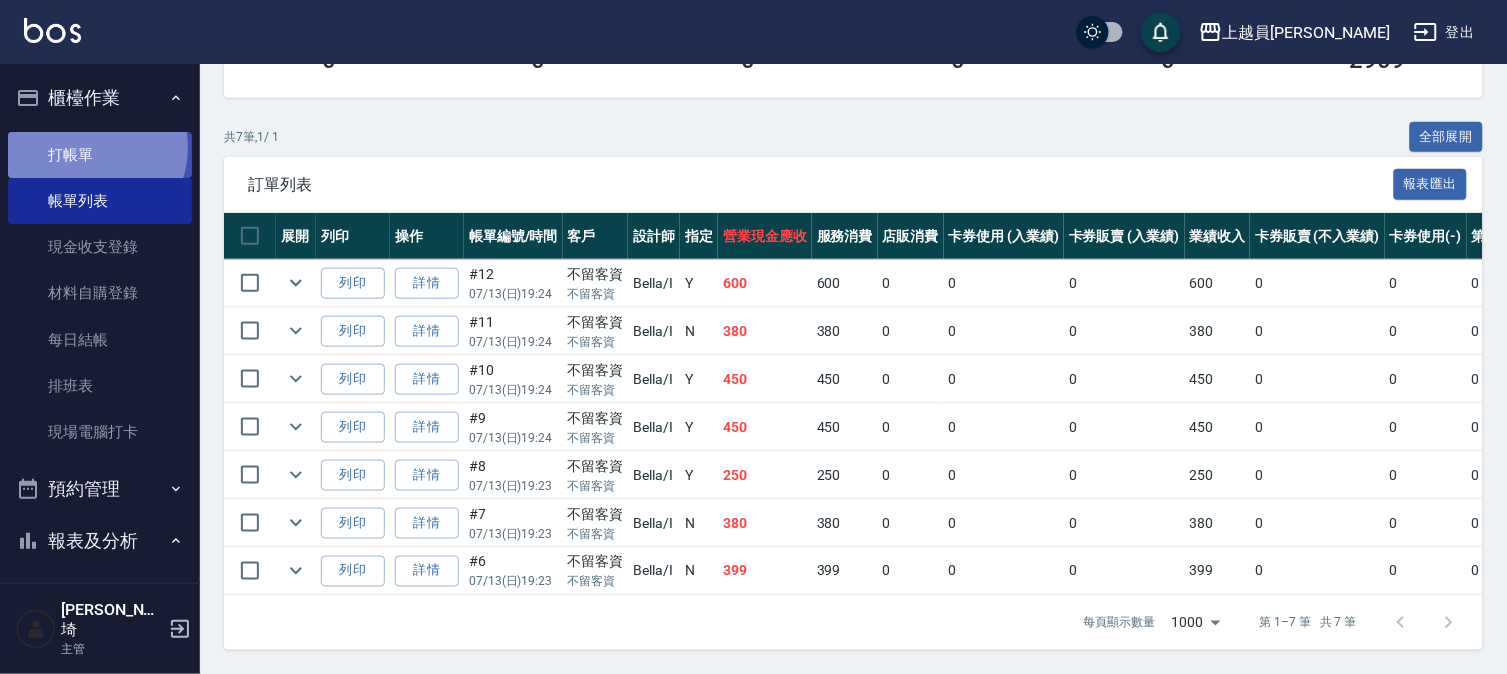 click on "打帳單" at bounding box center [100, 155] 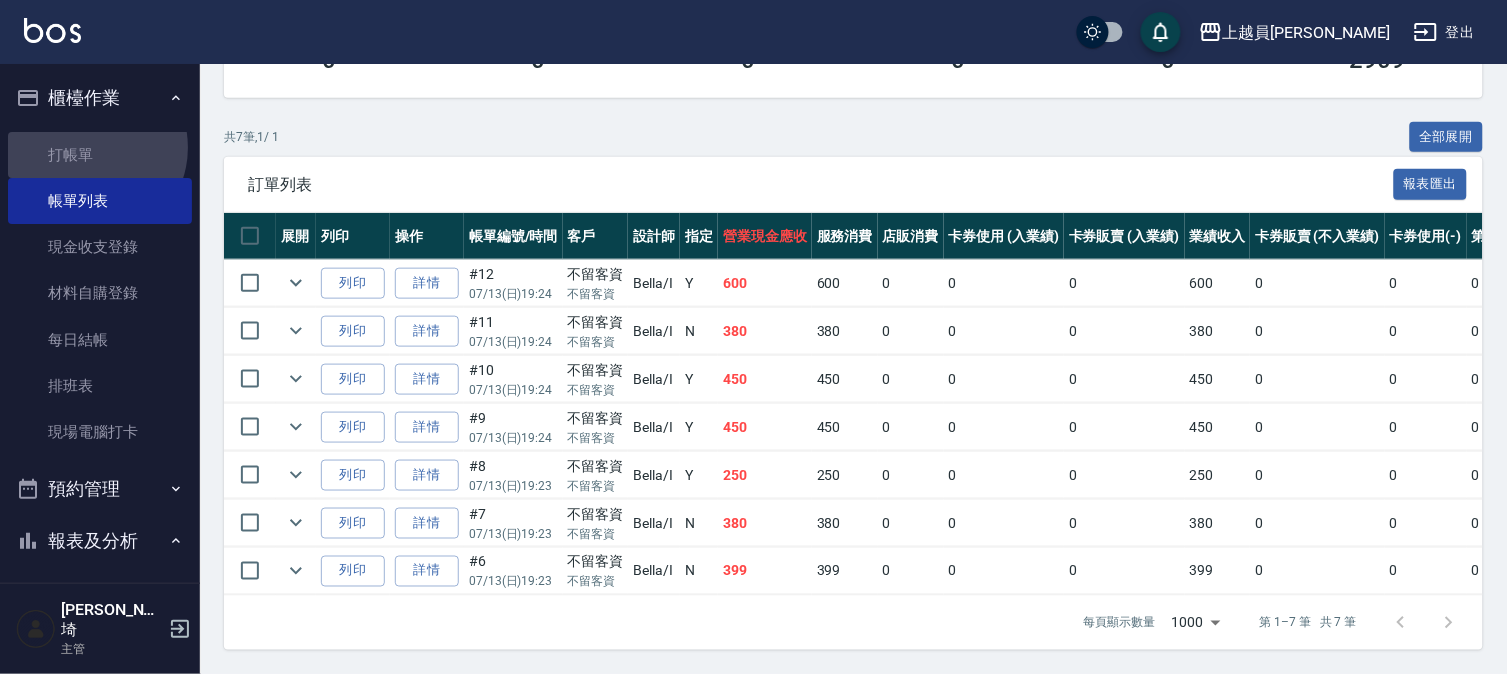 scroll, scrollTop: 0, scrollLeft: 0, axis: both 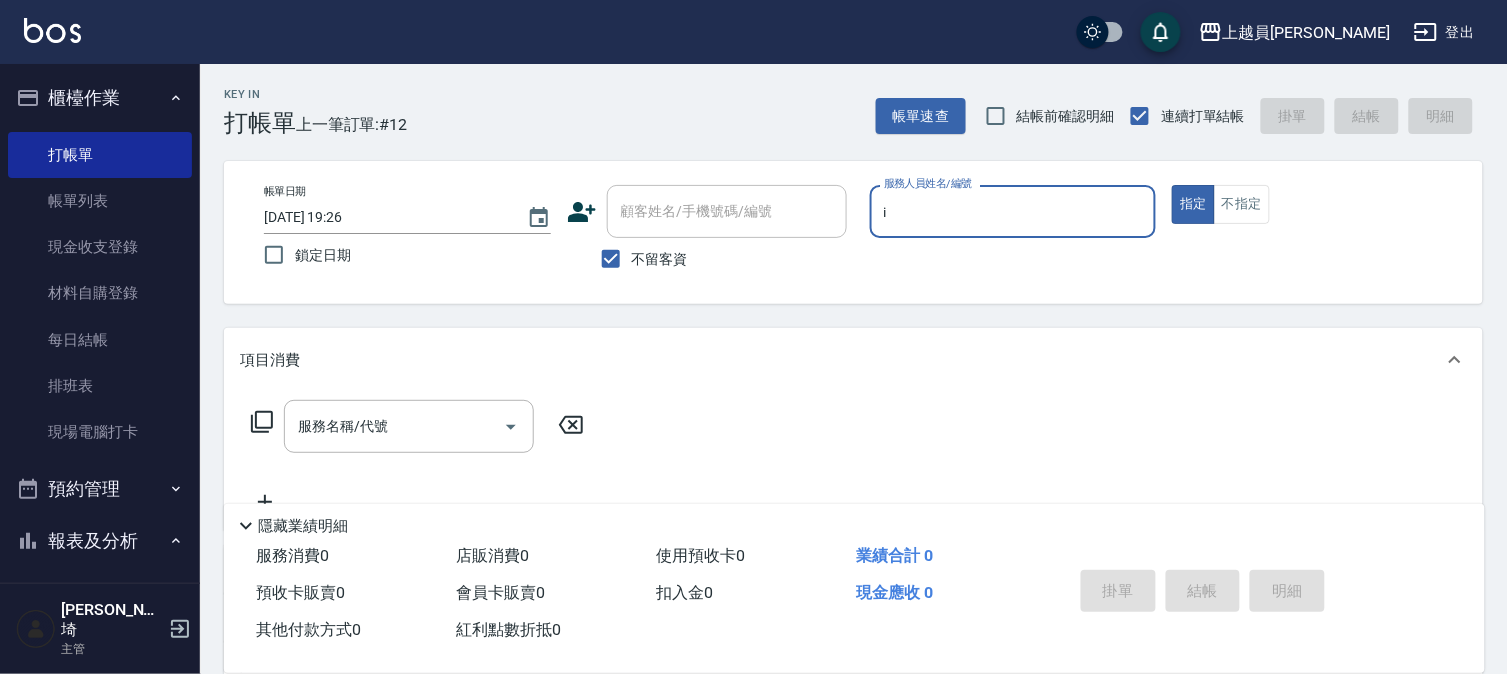 type on "Bella-I" 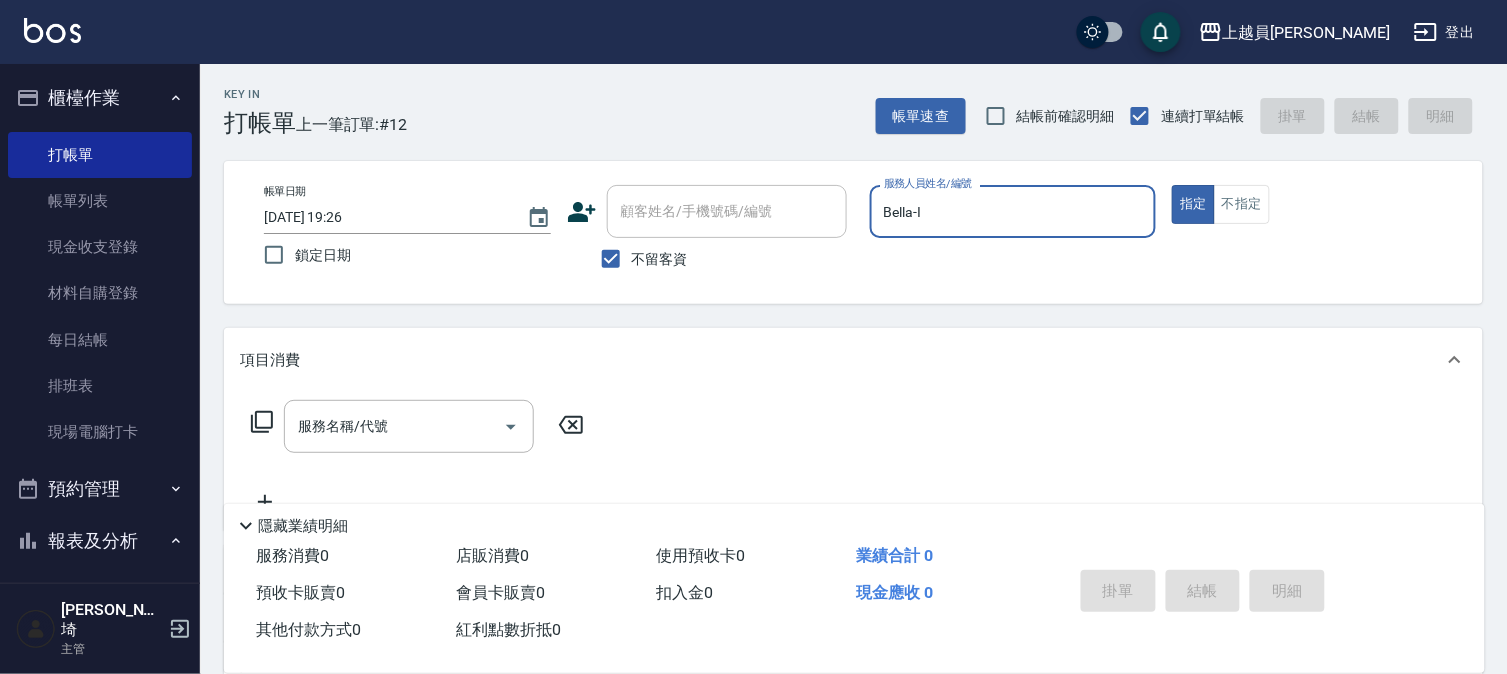 type on "true" 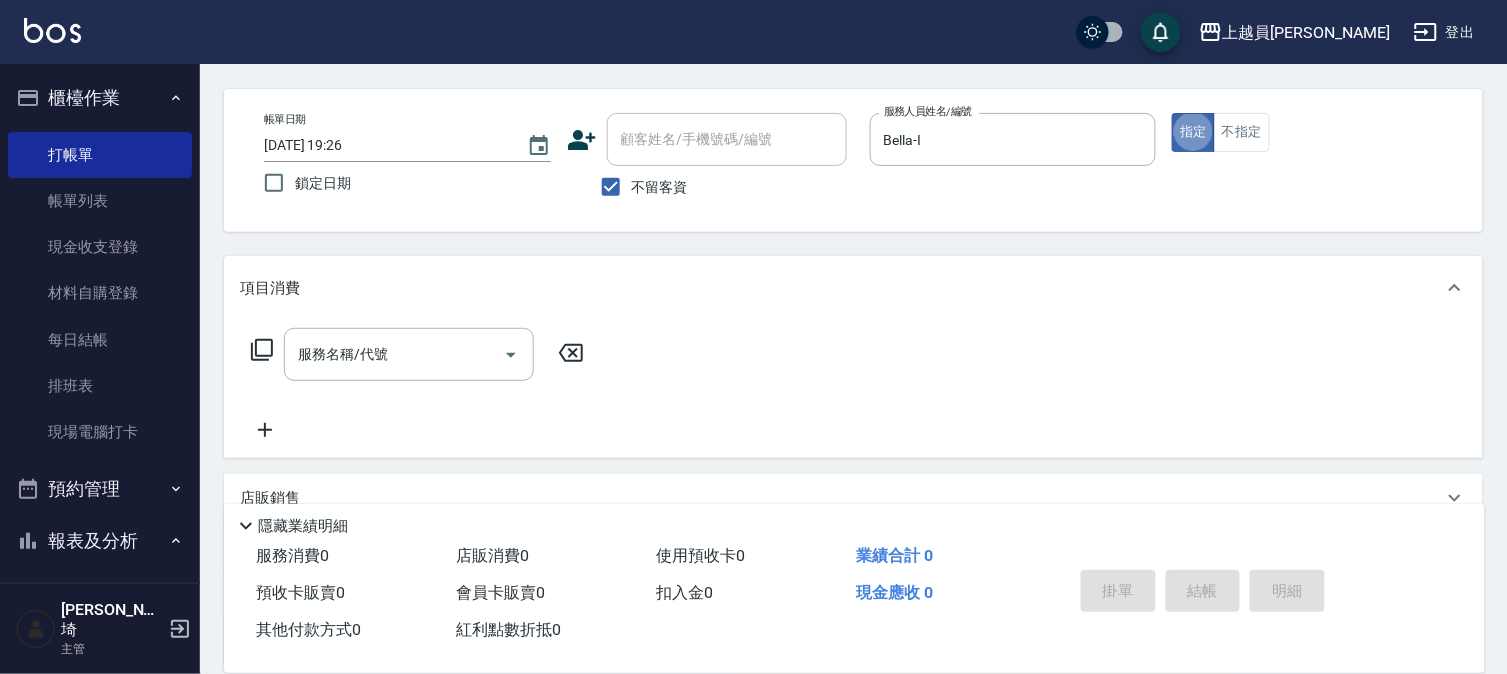 scroll, scrollTop: 111, scrollLeft: 0, axis: vertical 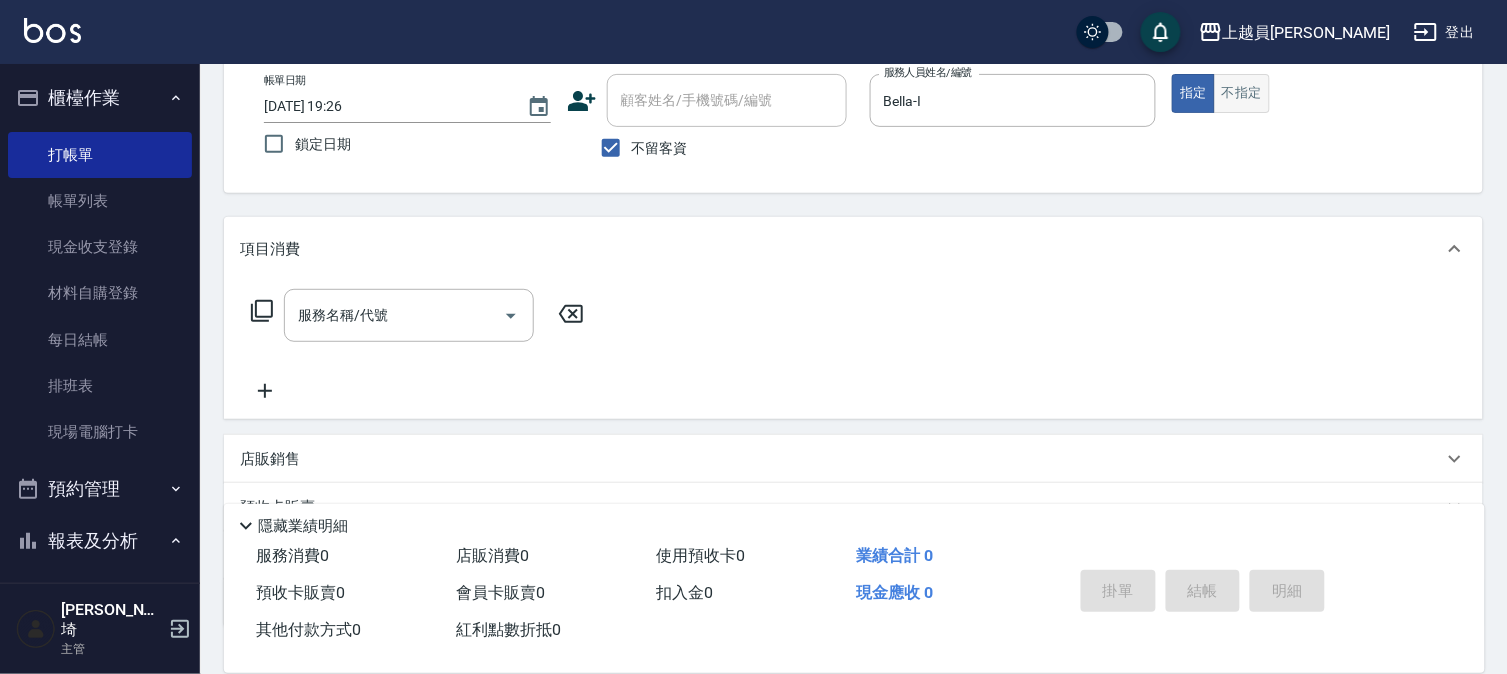 drag, startPoint x: 1234, startPoint y: 125, endPoint x: 1236, endPoint y: 111, distance: 14.142136 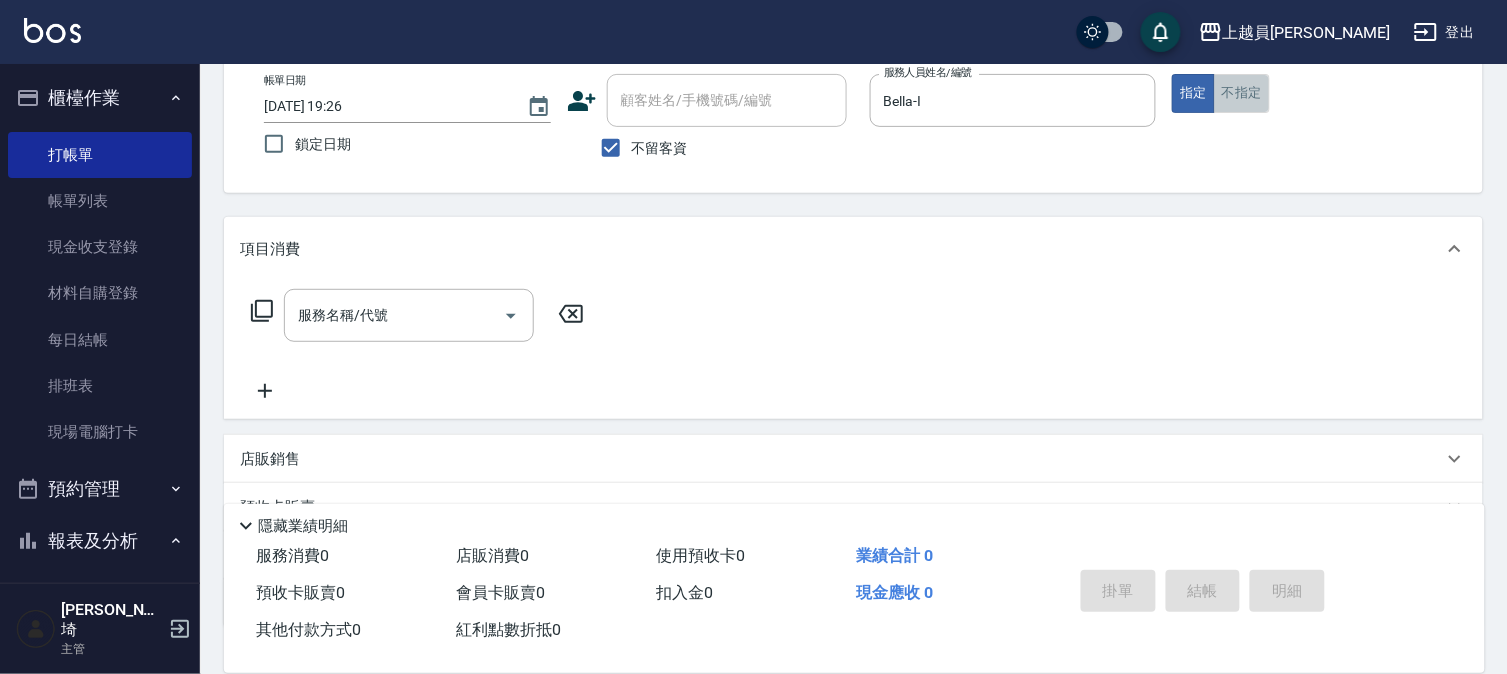 click on "不指定" at bounding box center [1242, 93] 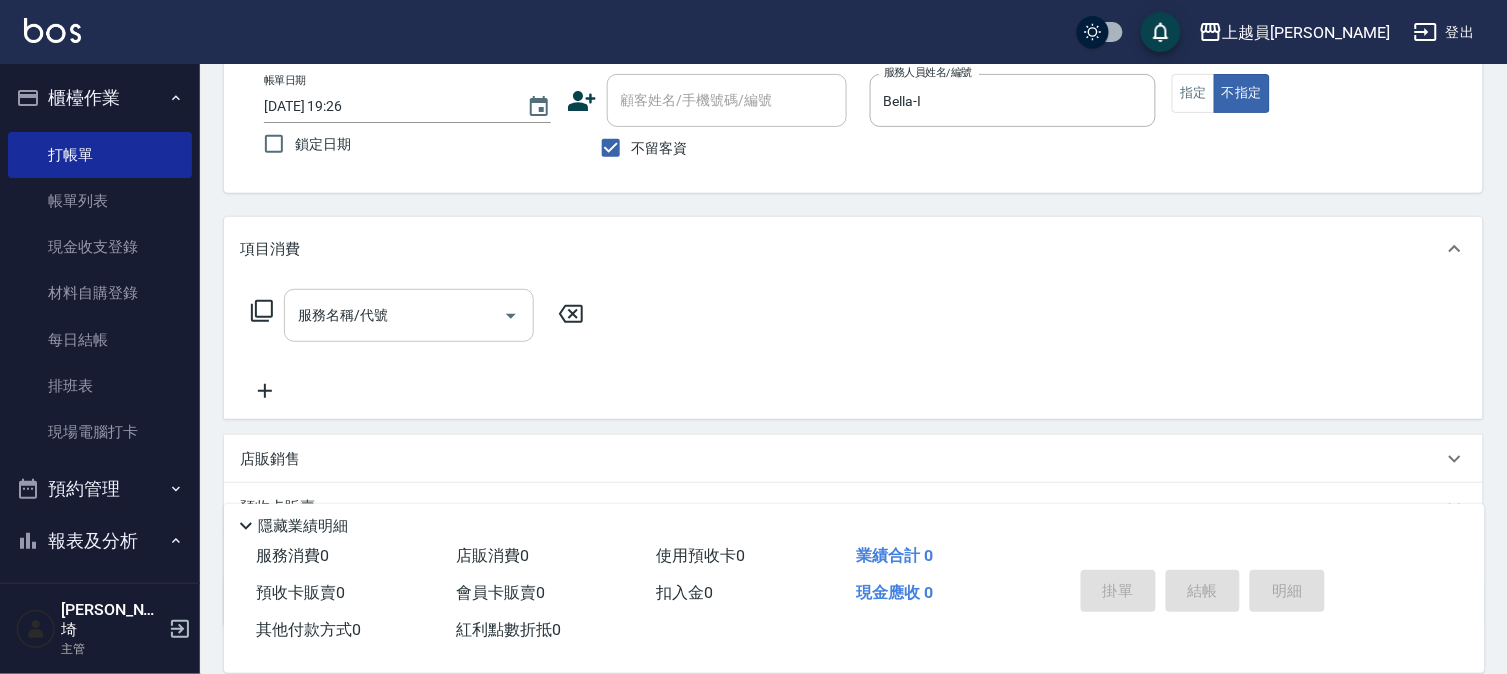 drag, startPoint x: 424, startPoint y: 298, endPoint x: 520, endPoint y: 292, distance: 96.18732 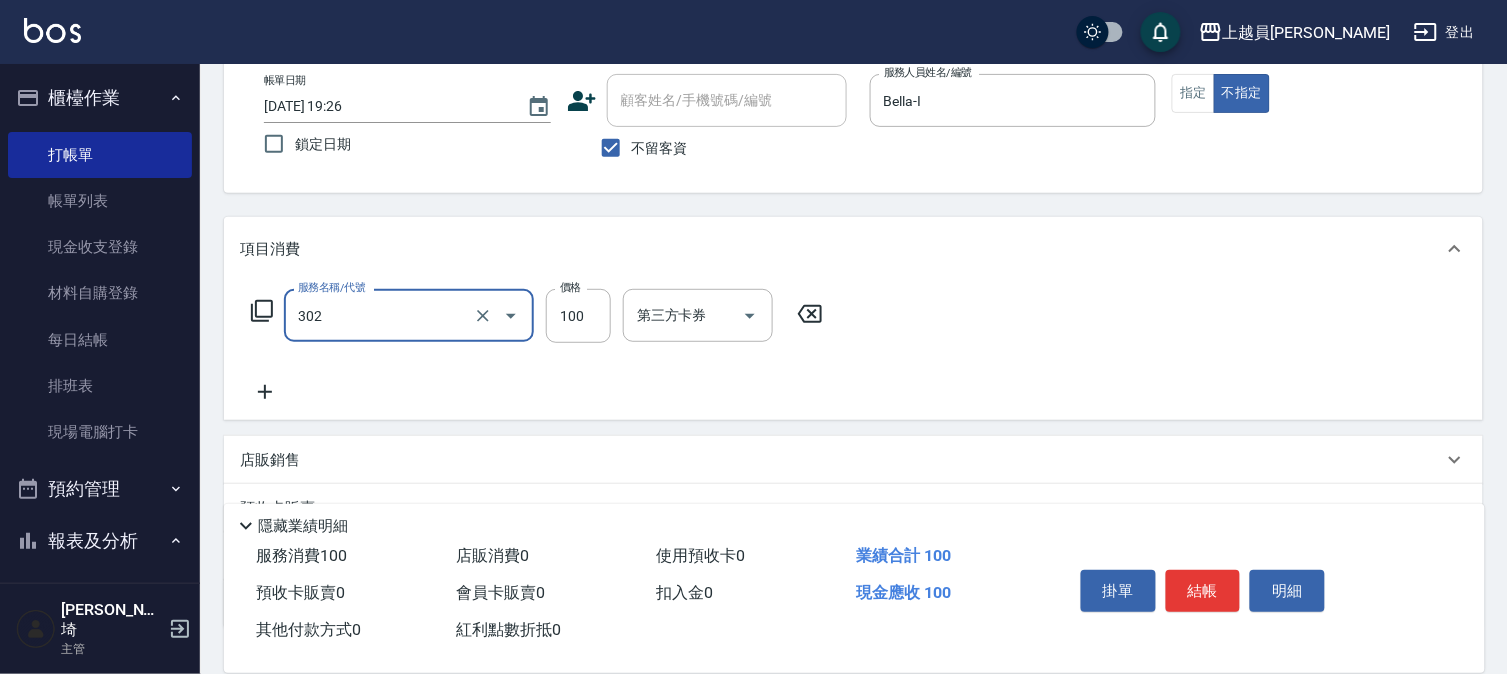 type on "剪髮(302)" 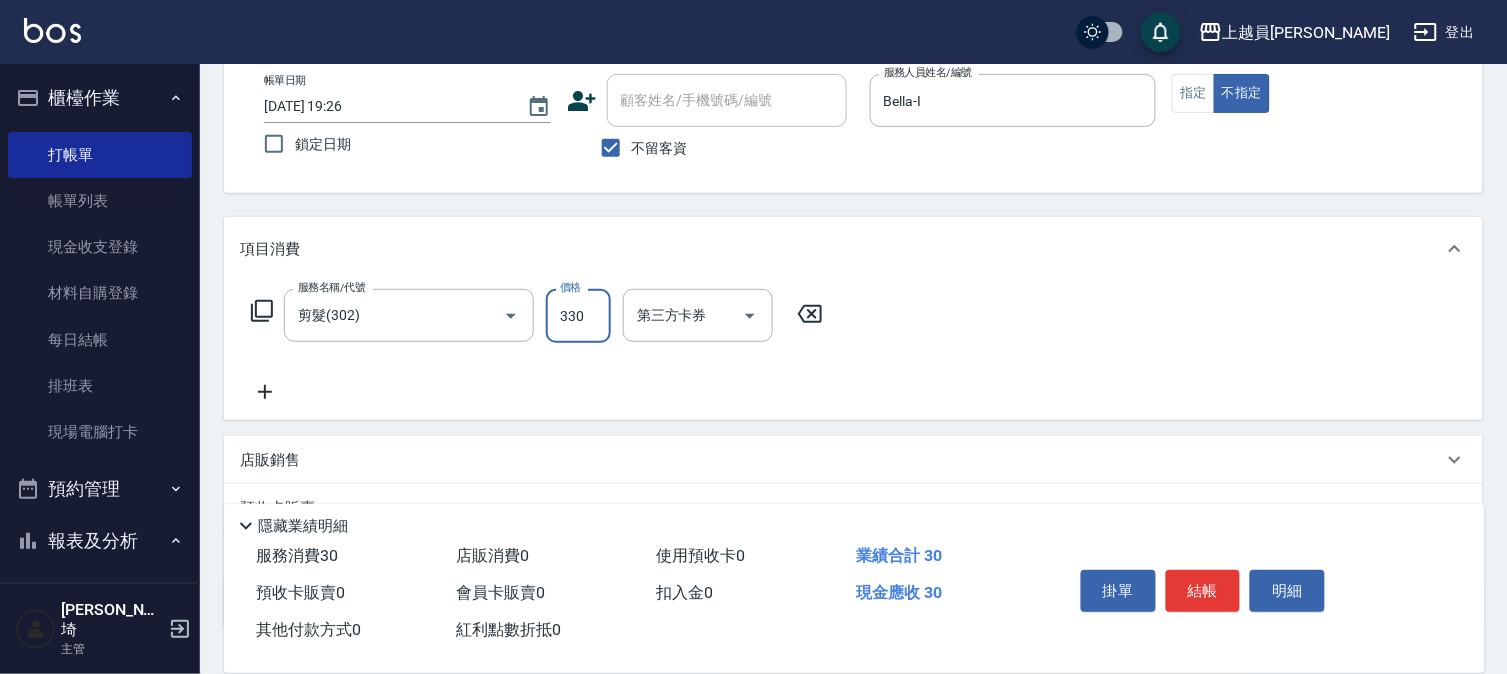 type on "330" 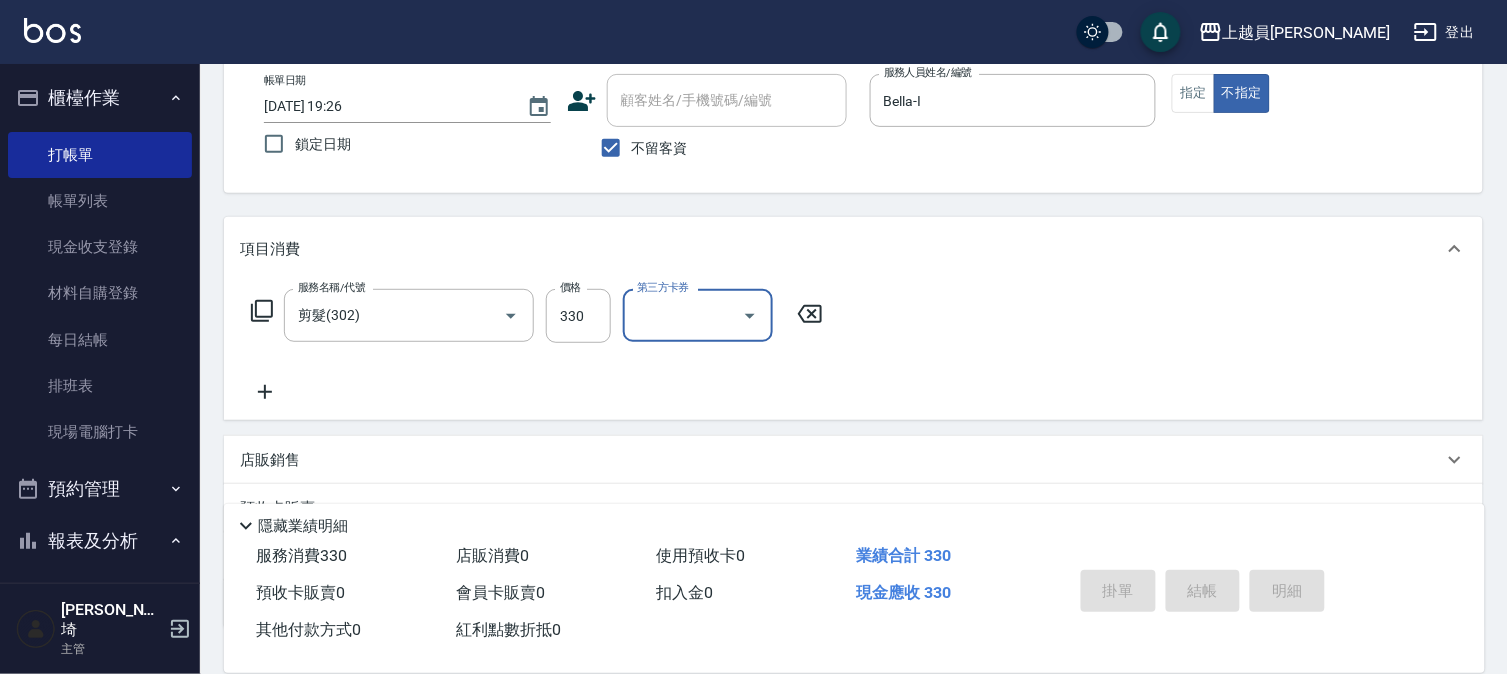 type 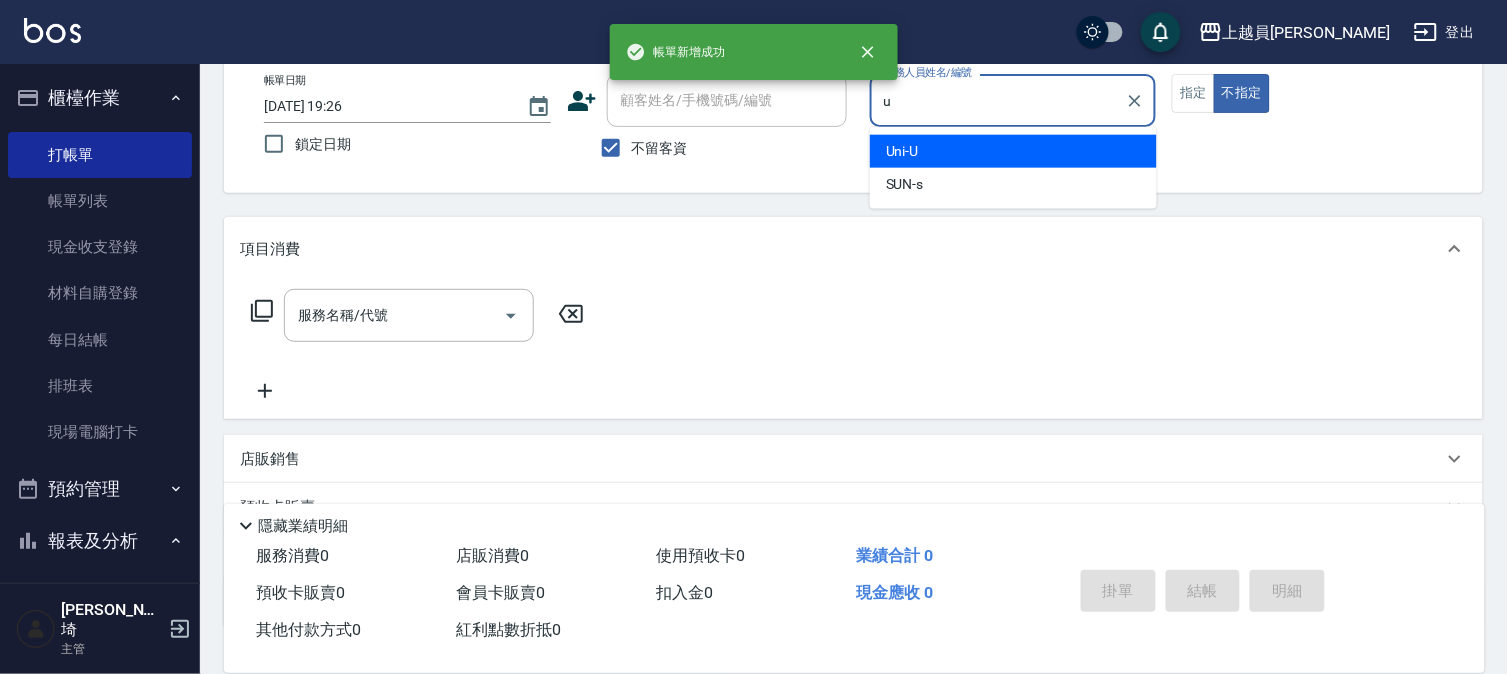 type on "Uni-U" 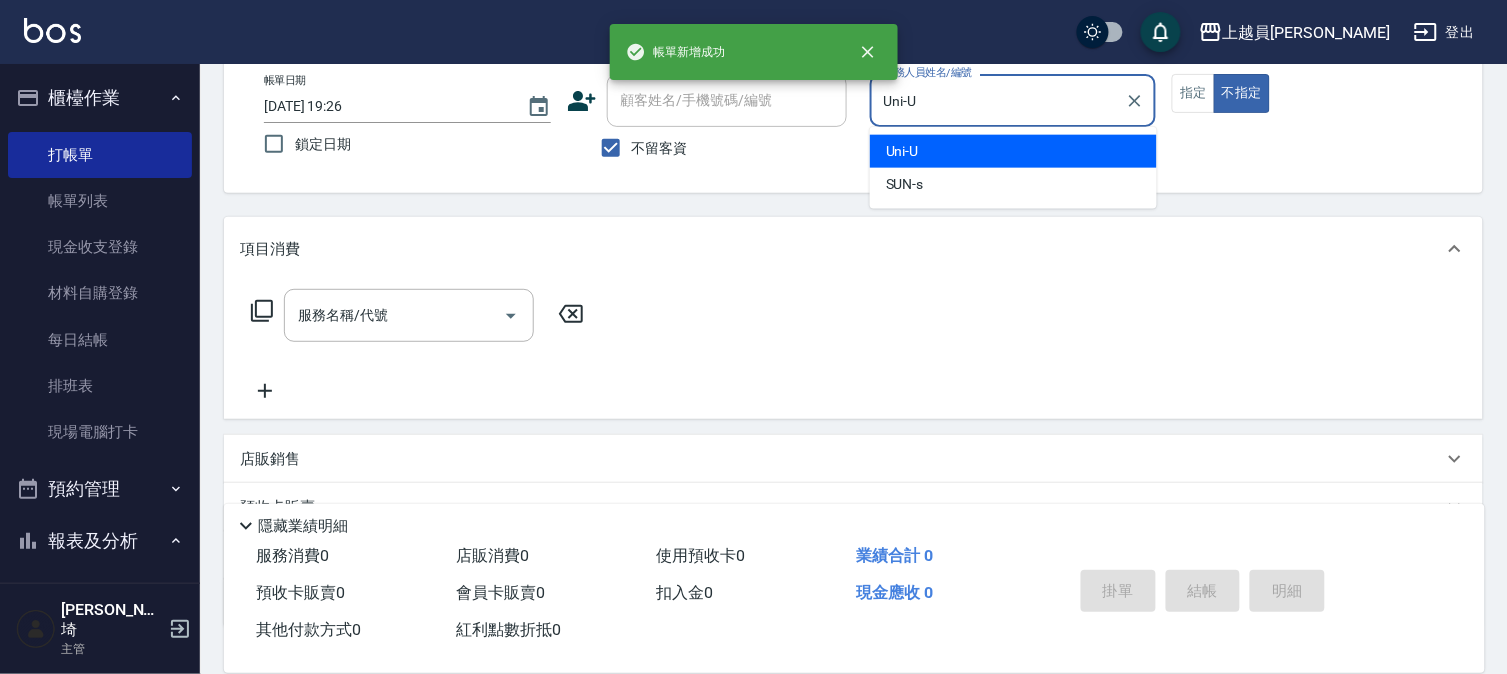 type on "false" 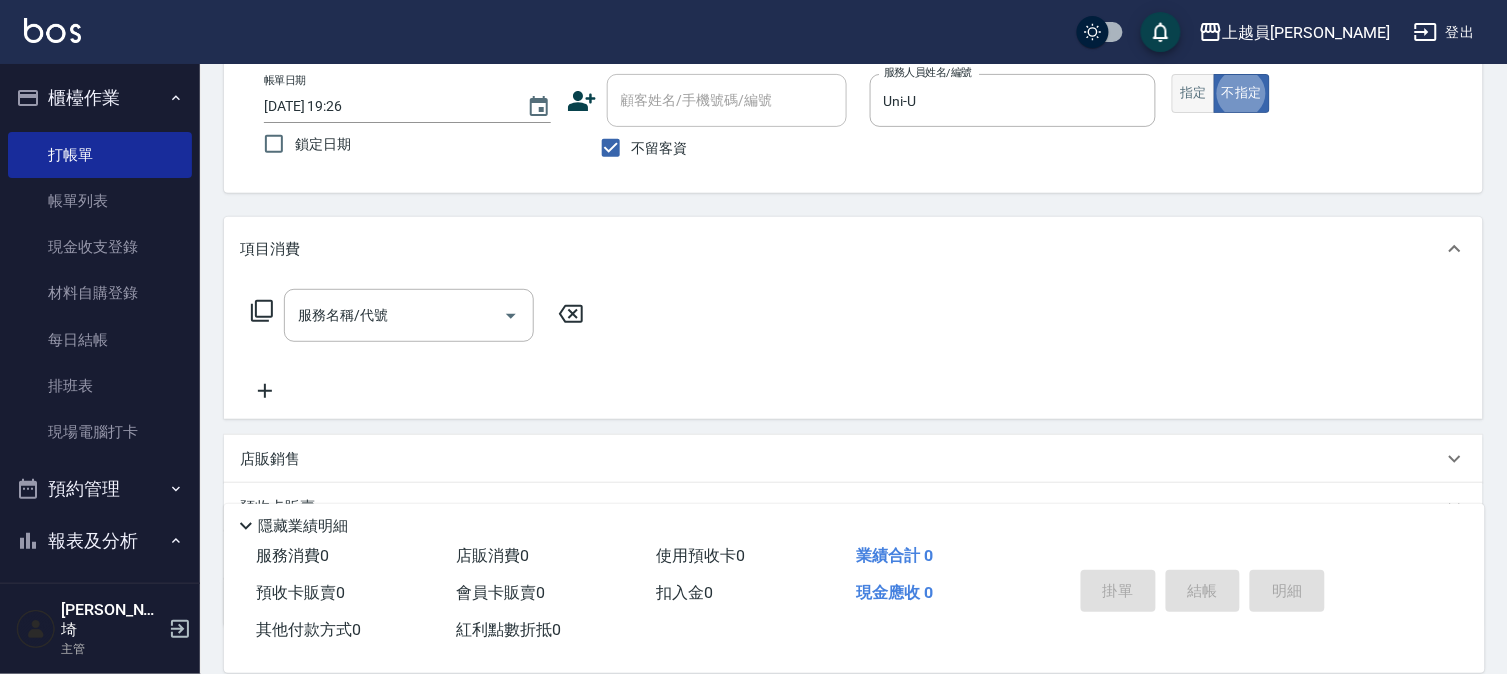 click on "指定" at bounding box center (1193, 93) 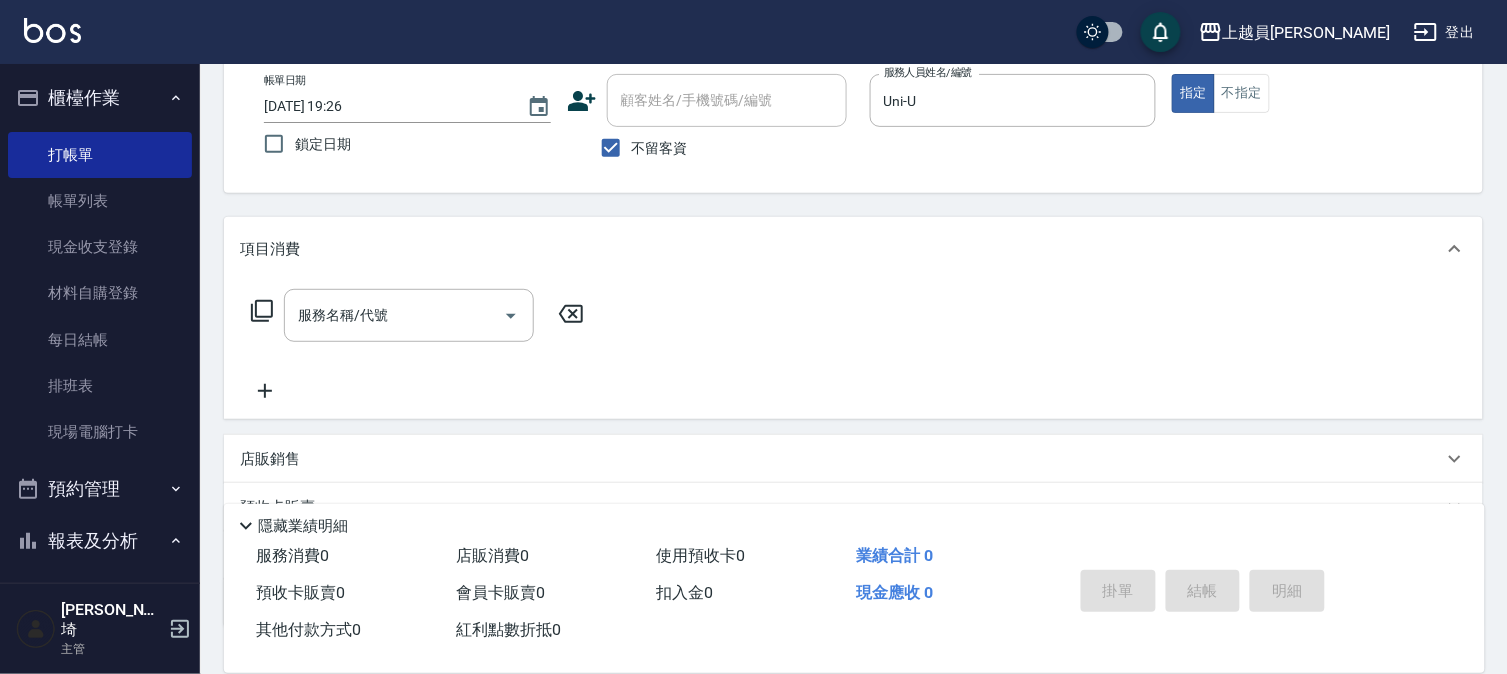 click on "服務名稱/代號 服務名稱/代號" at bounding box center [418, 346] 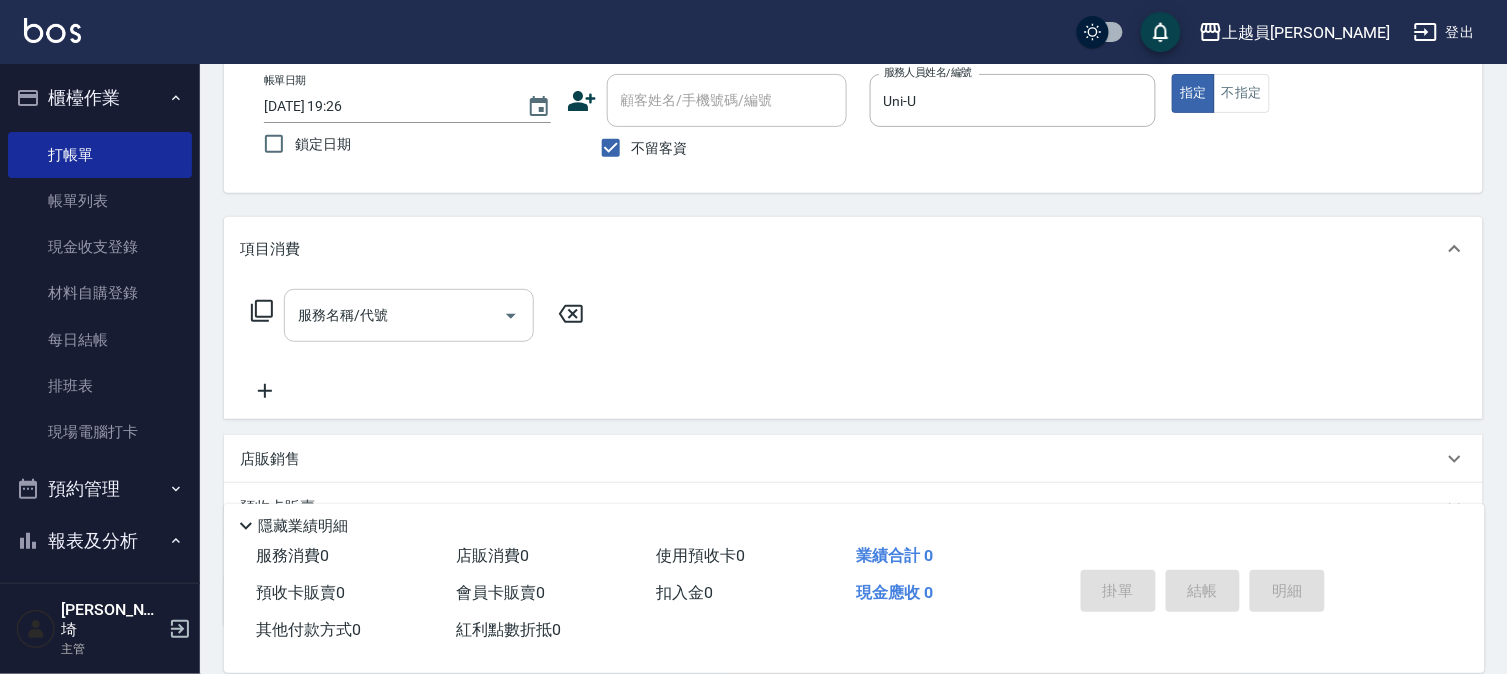 click on "服務名稱/代號" at bounding box center (394, 315) 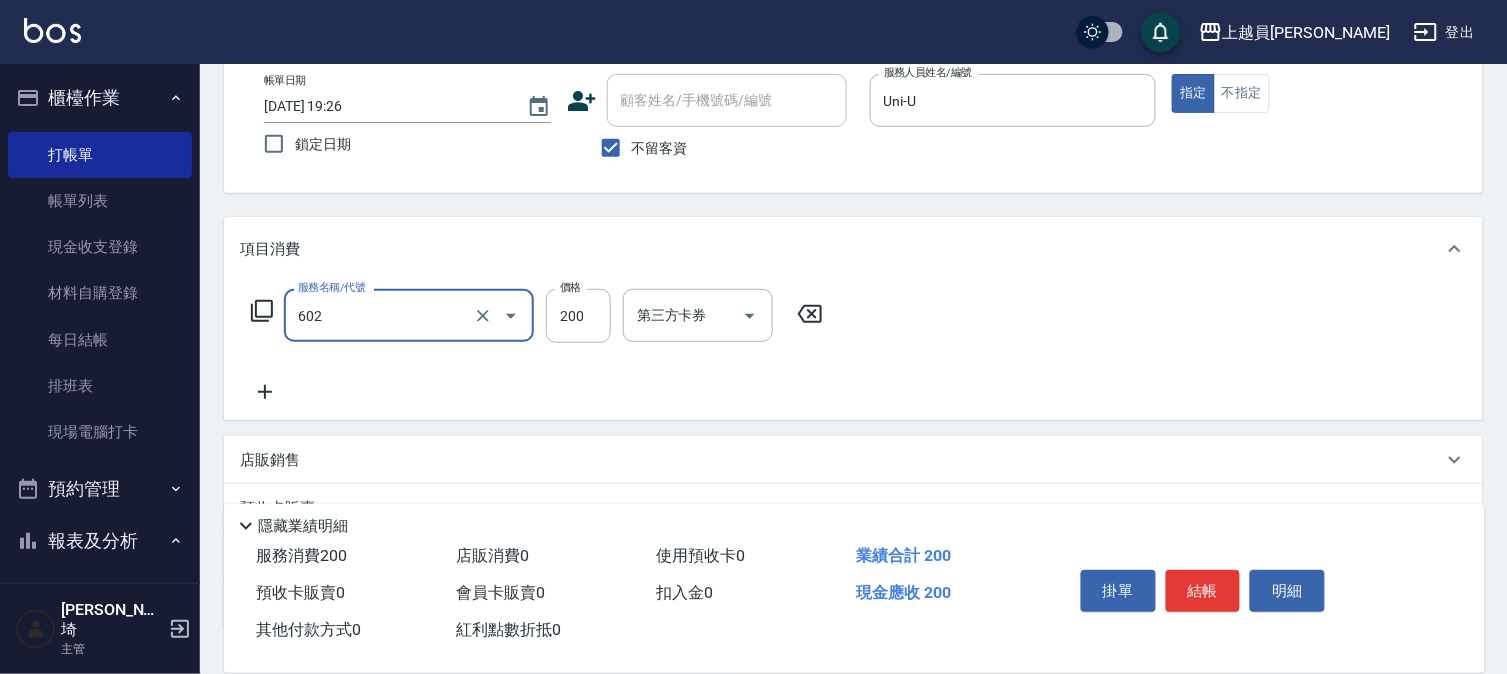 type on "一般洗髮(602)" 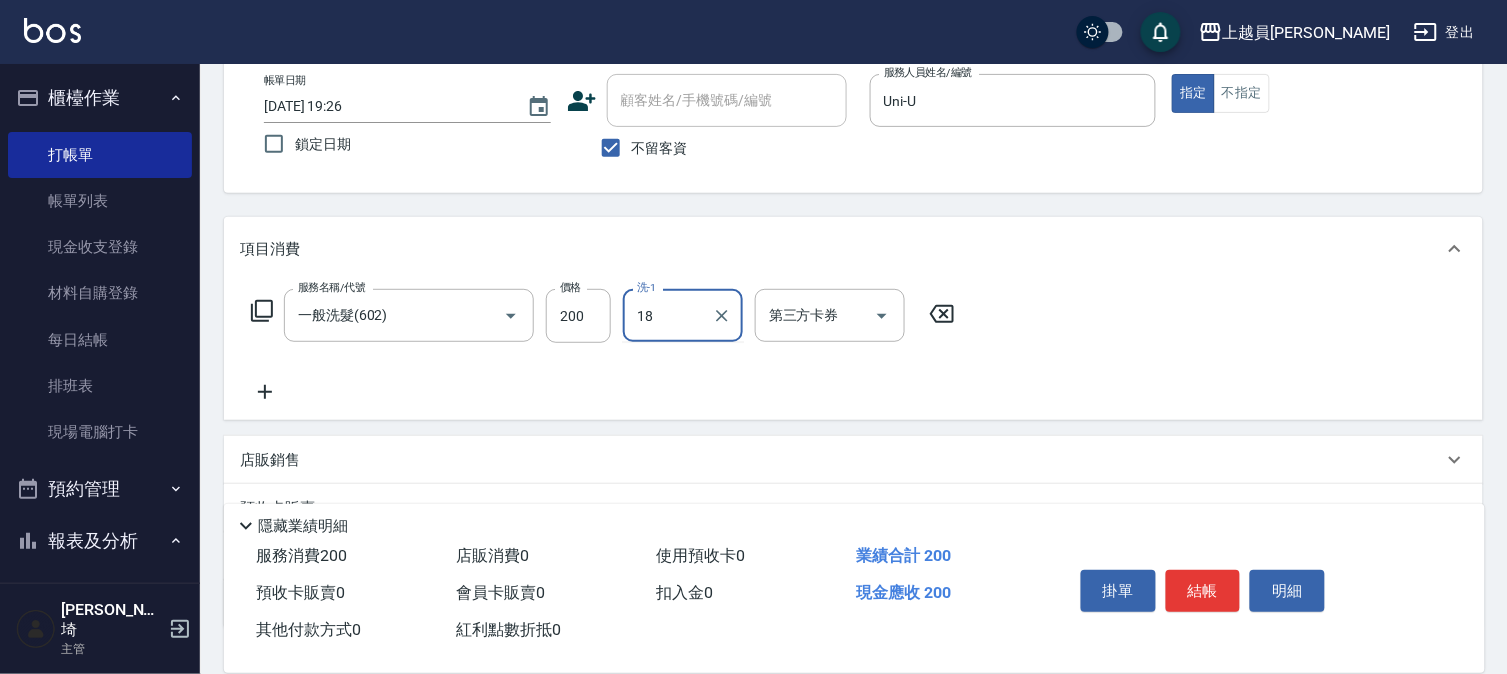 type on "[PERSON_NAME]-18" 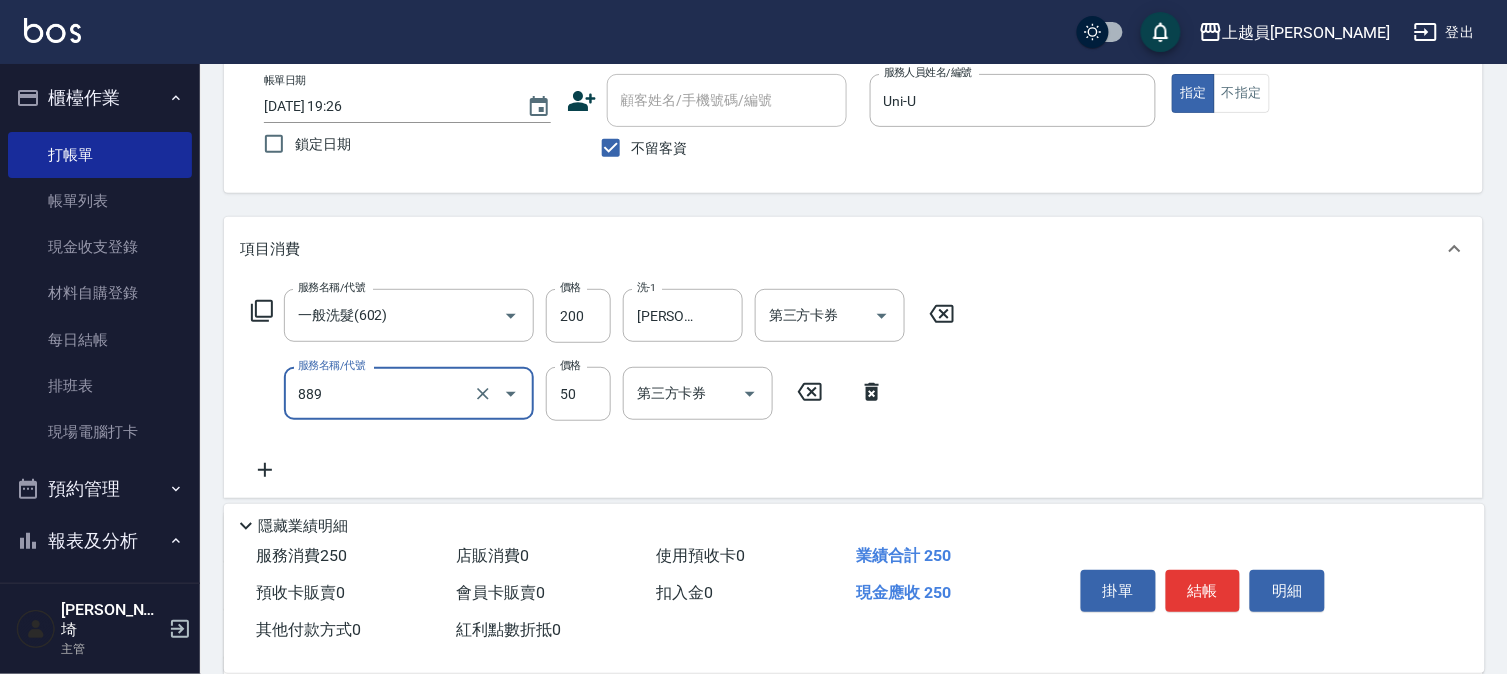 type on "精油(889)" 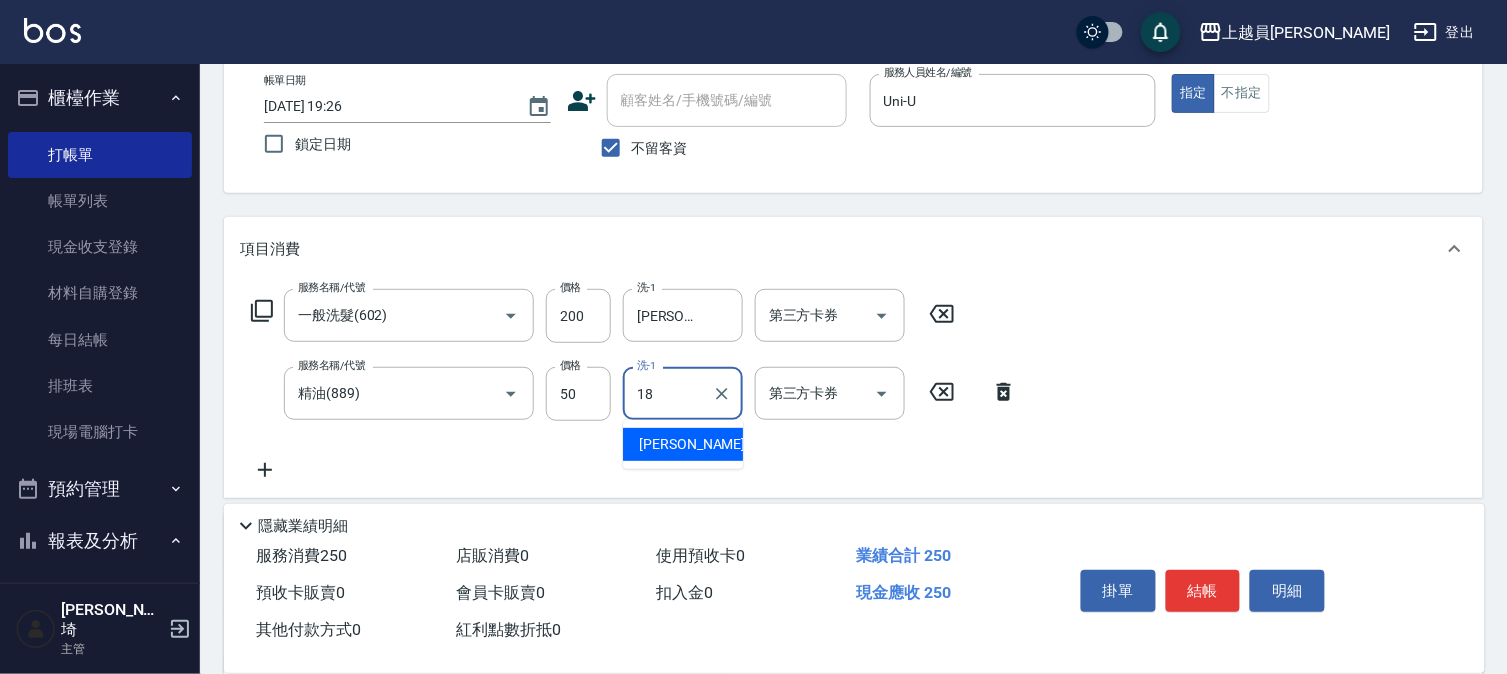 type on "[PERSON_NAME]-18" 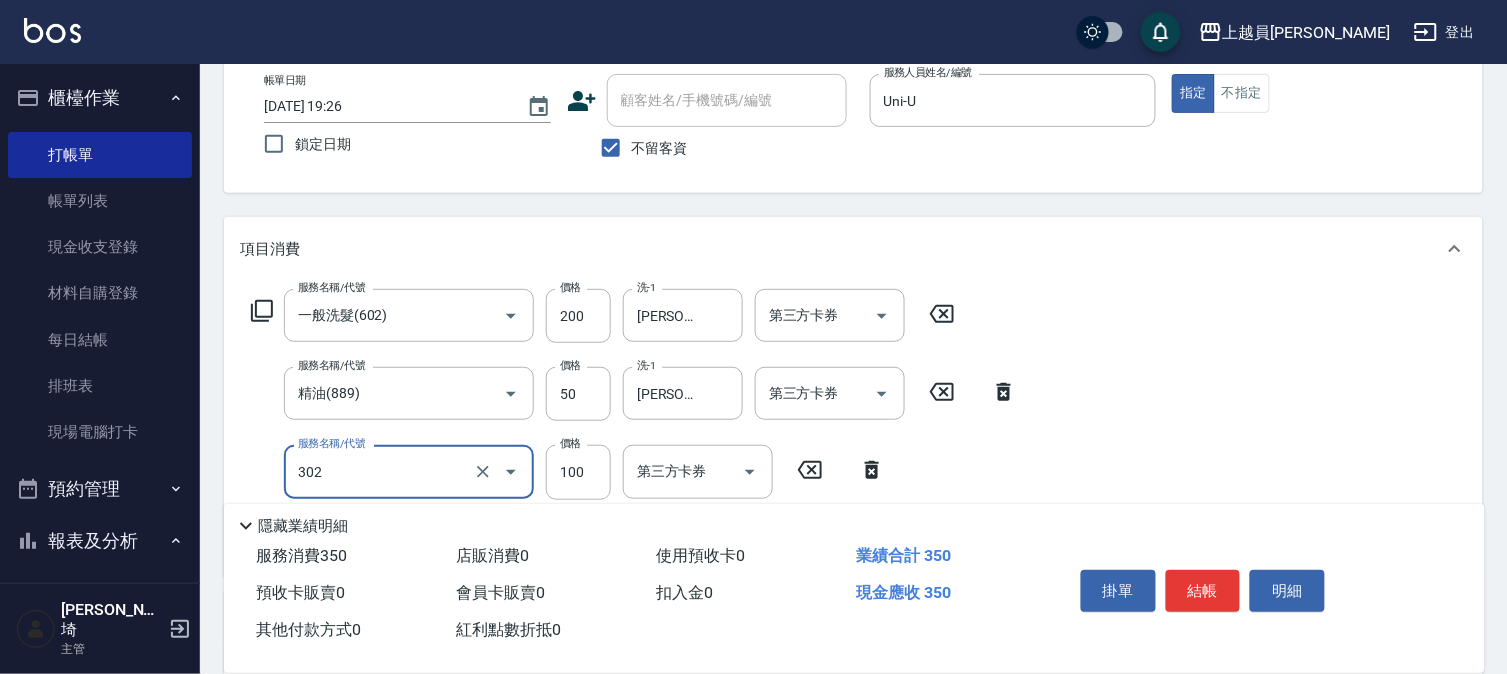 type on "剪髮(302)" 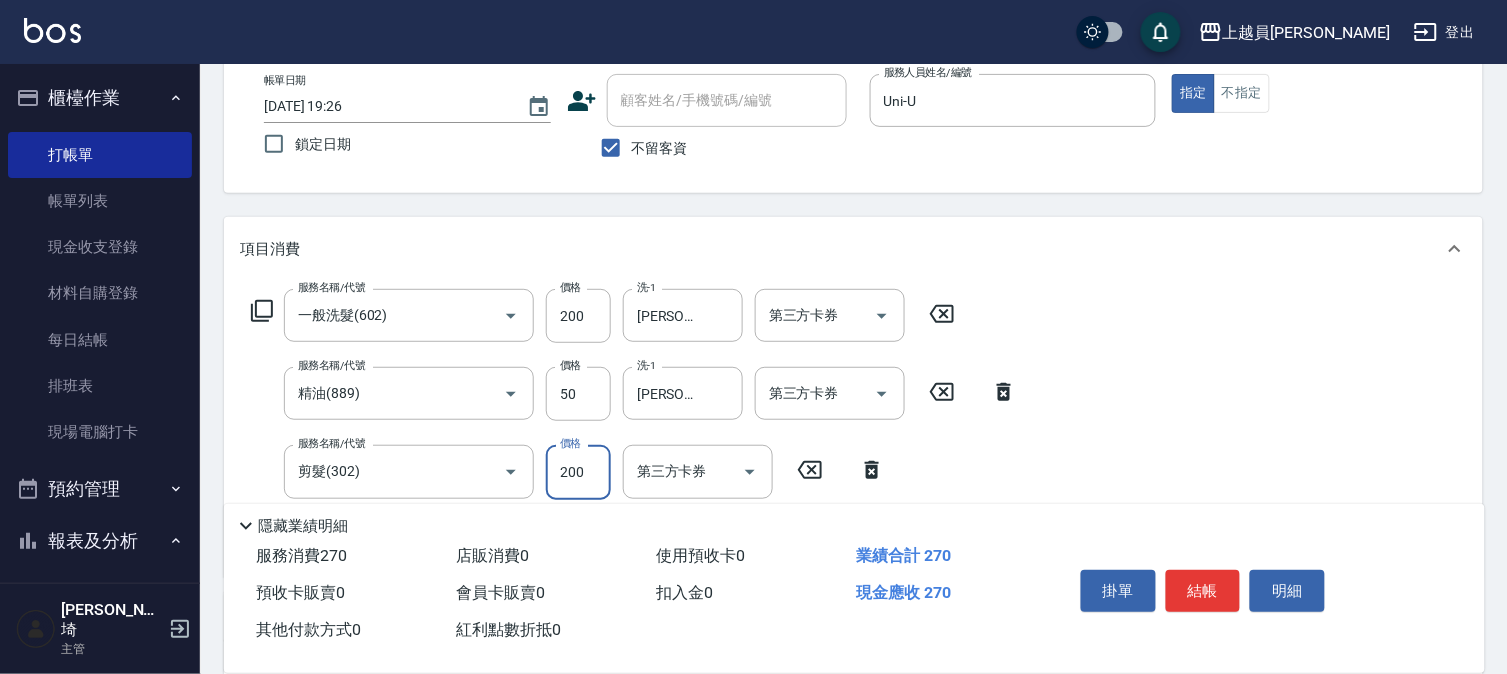 type on "200" 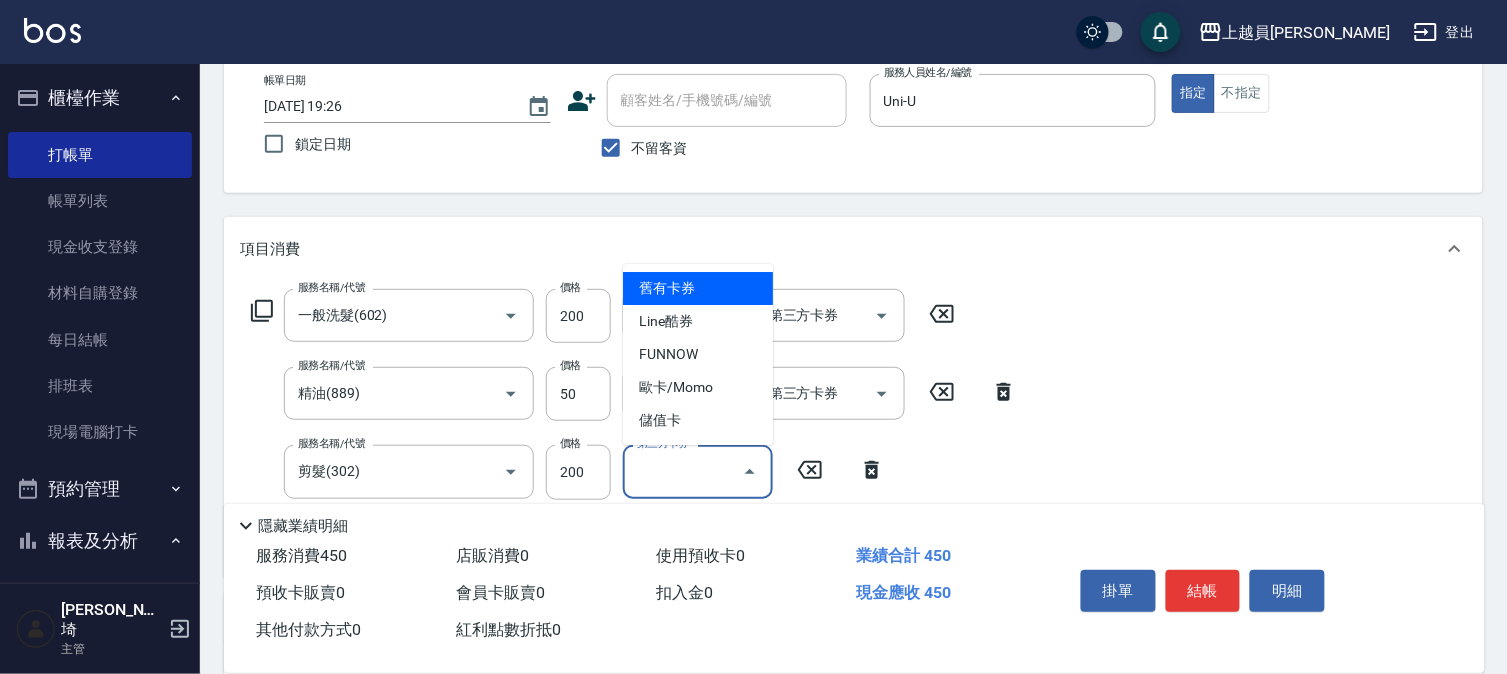 type on "儲值卡" 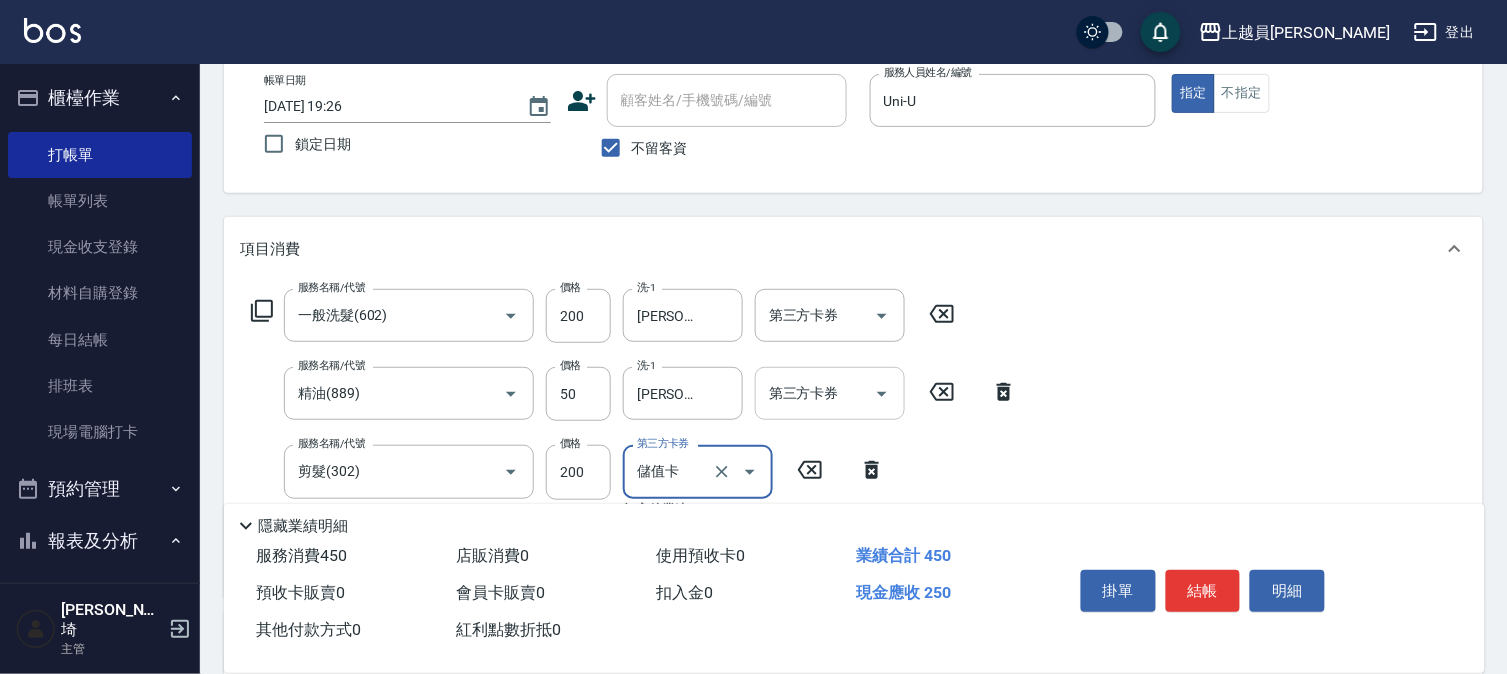 click on "第三方卡券 第三方卡券" at bounding box center [830, 393] 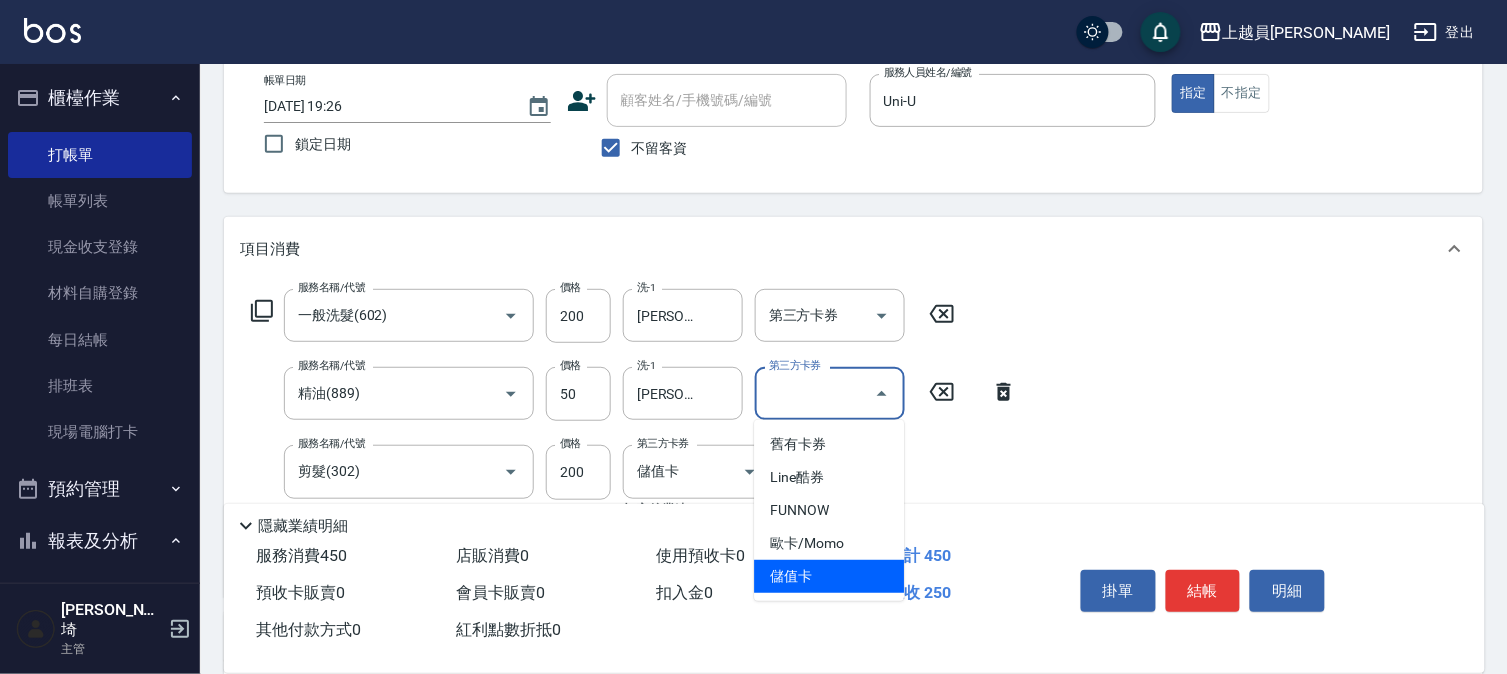 click on "儲值卡" at bounding box center (829, 576) 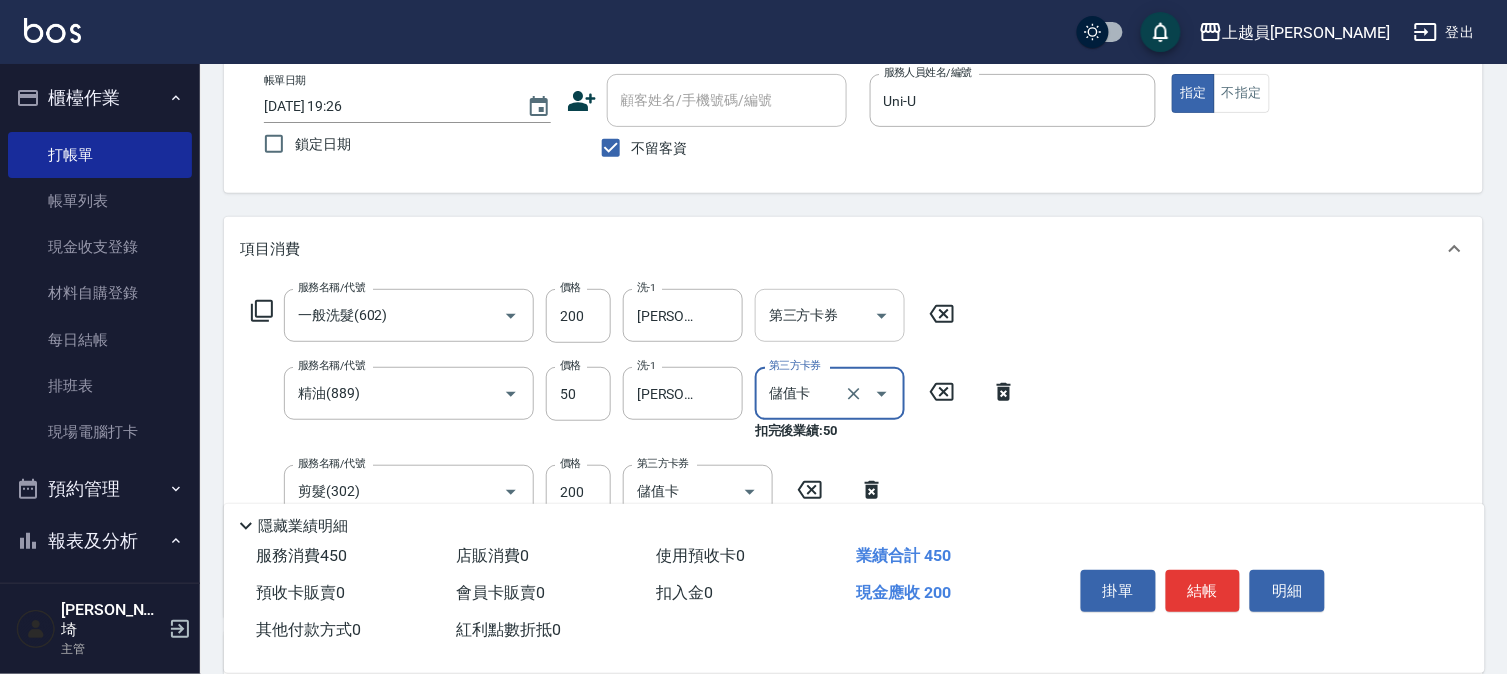 click at bounding box center (882, 316) 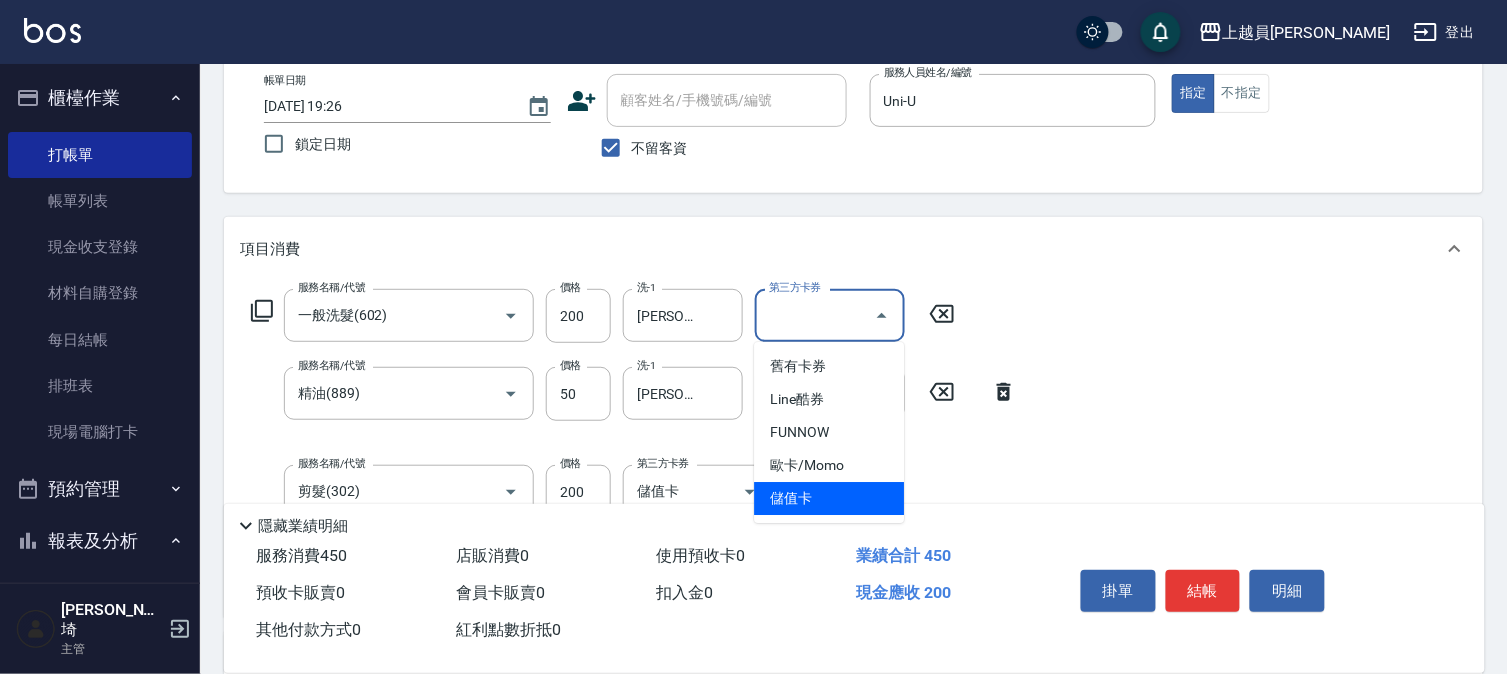 click on "儲值卡" at bounding box center [829, 498] 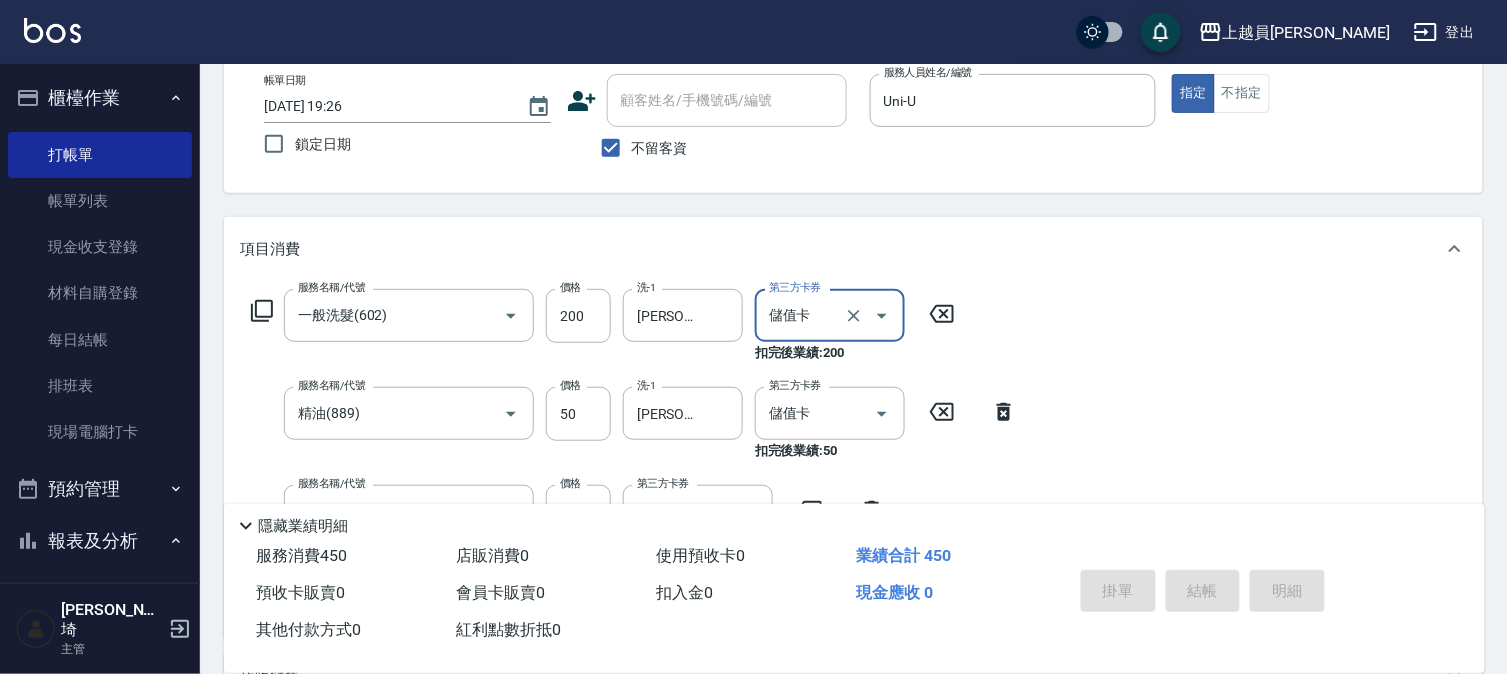 type on "[DATE] 19:27" 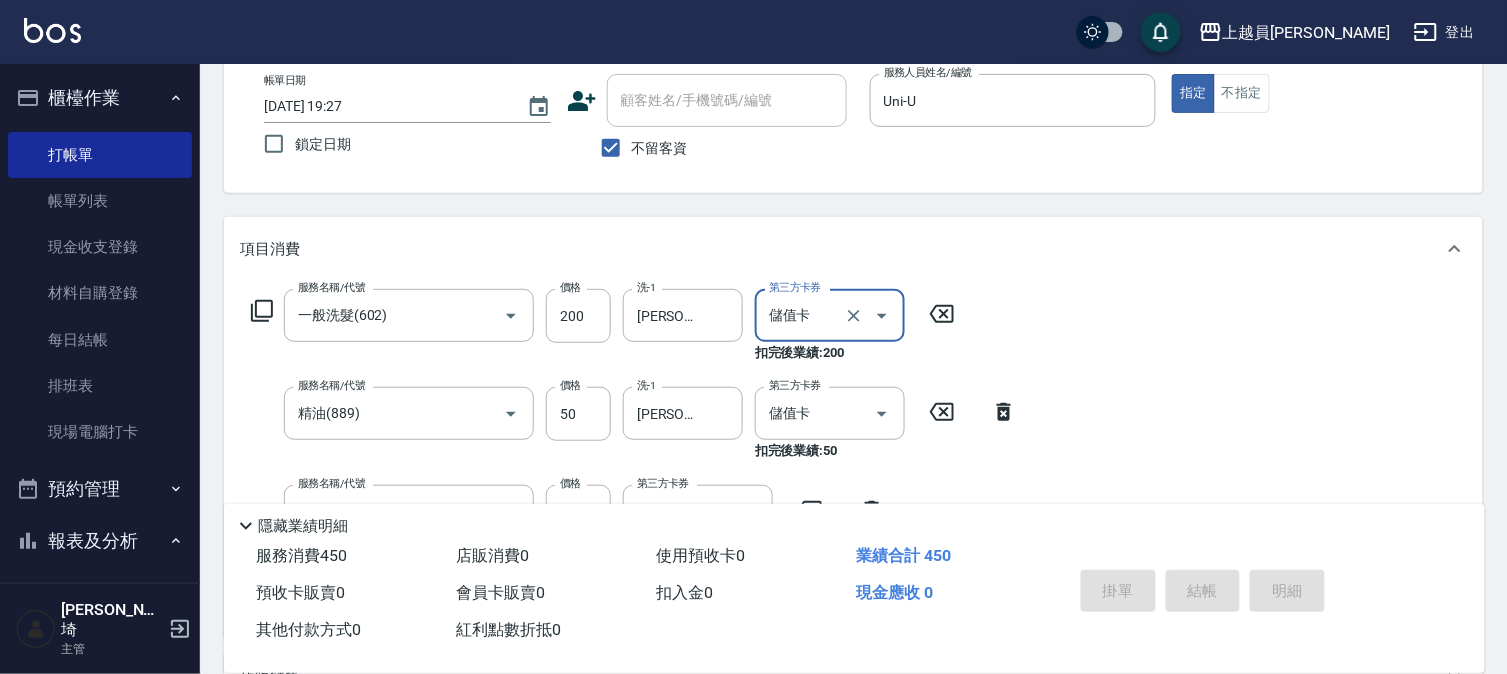 type 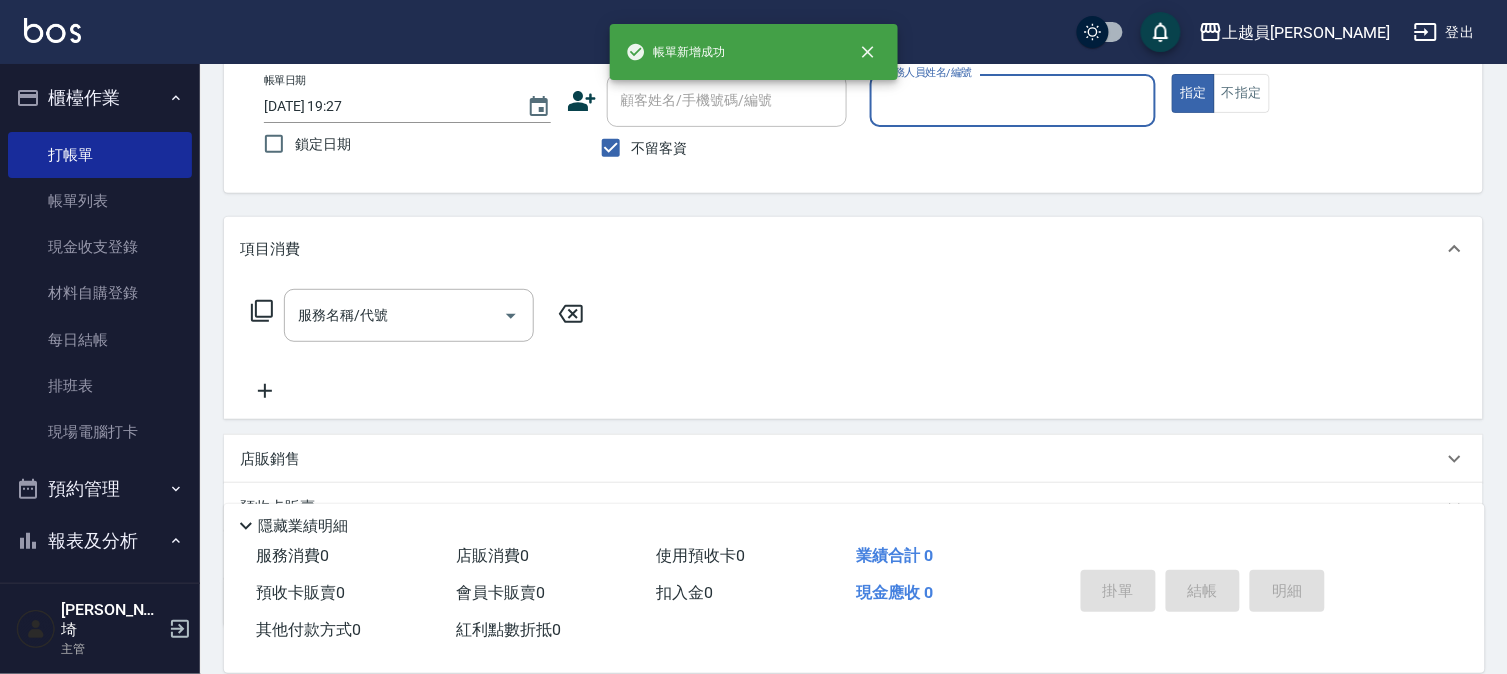 type on "i" 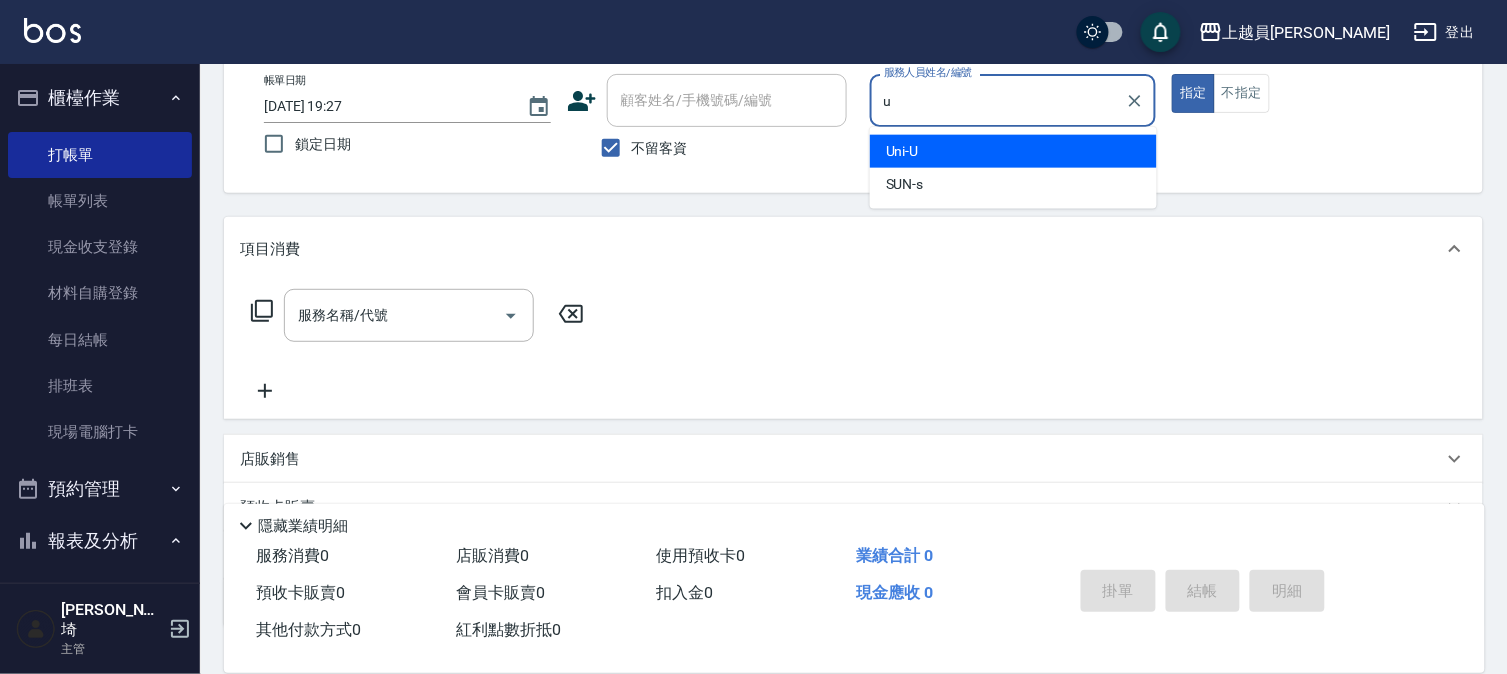 type on "Uni-U" 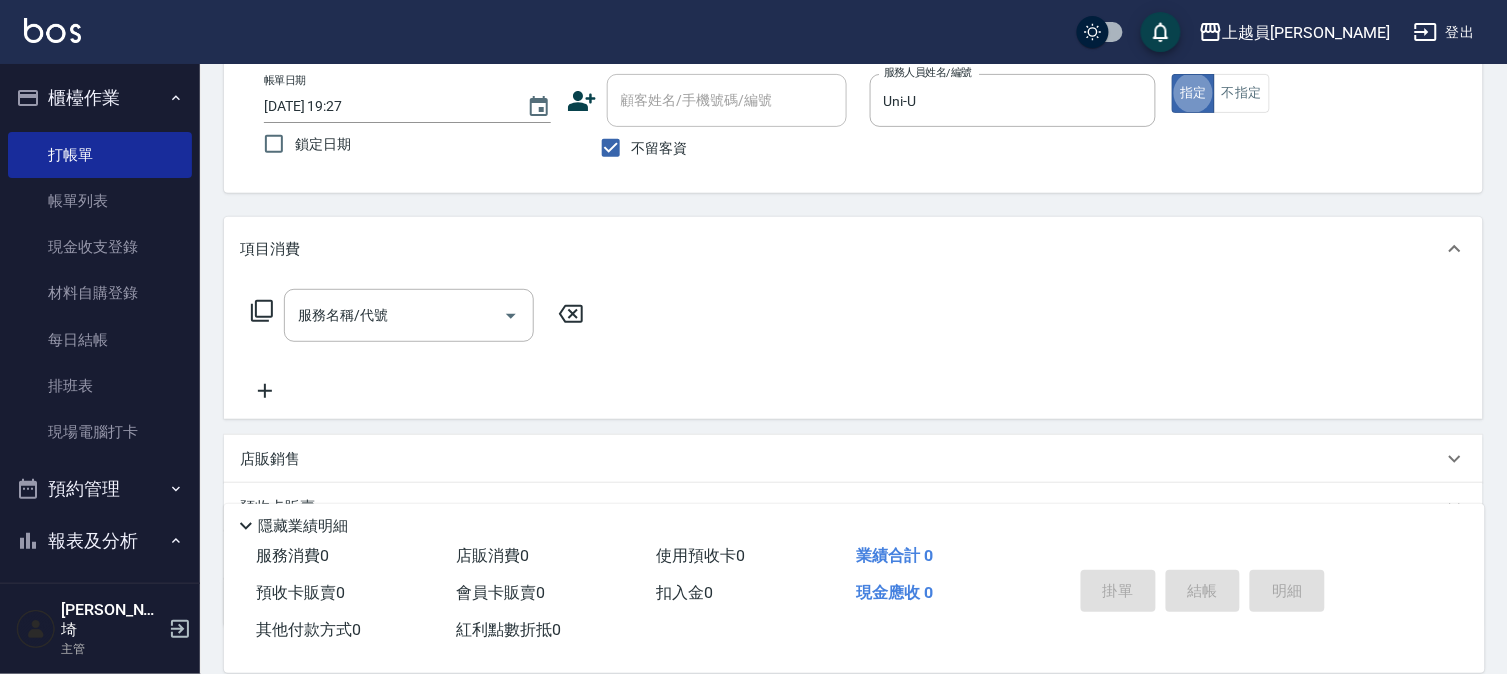 click on "服務名稱/代號 服務名稱/代號" at bounding box center (853, 350) 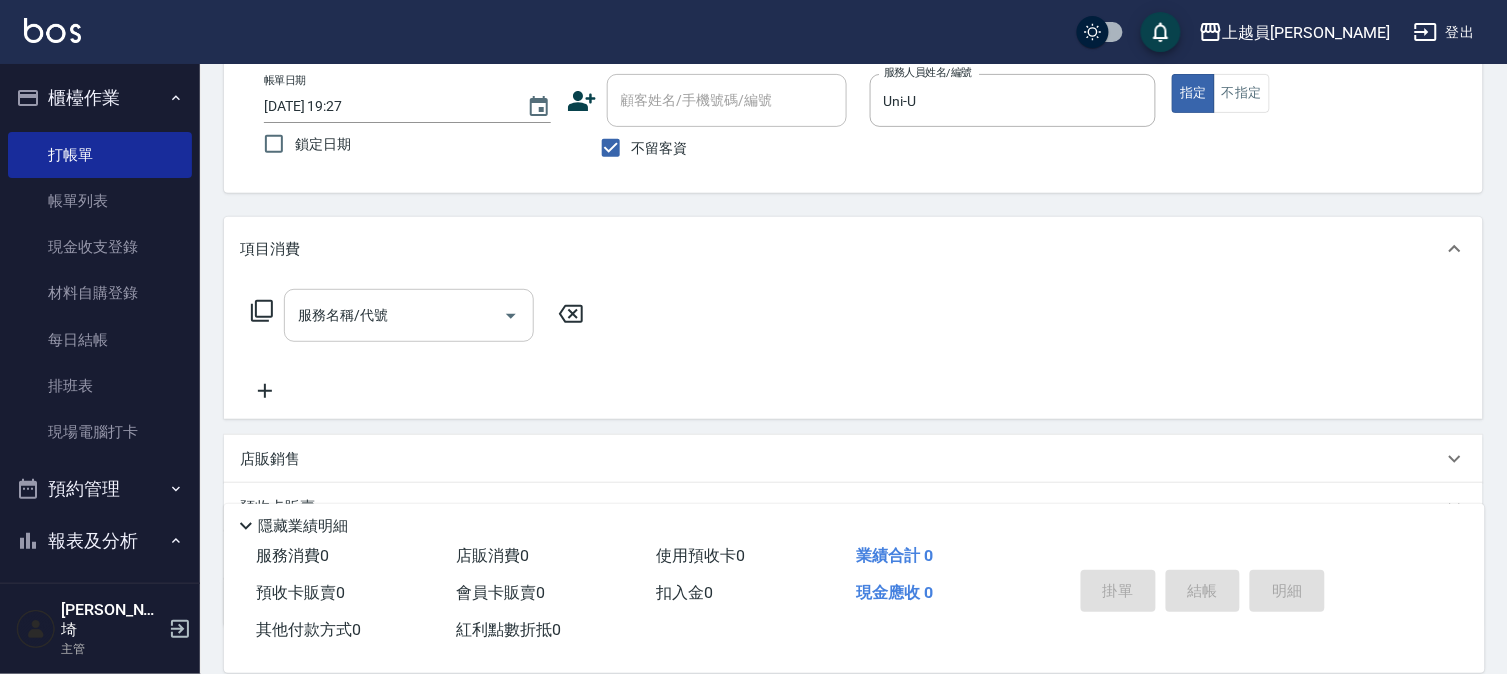 click on "服務名稱/代號" at bounding box center (394, 315) 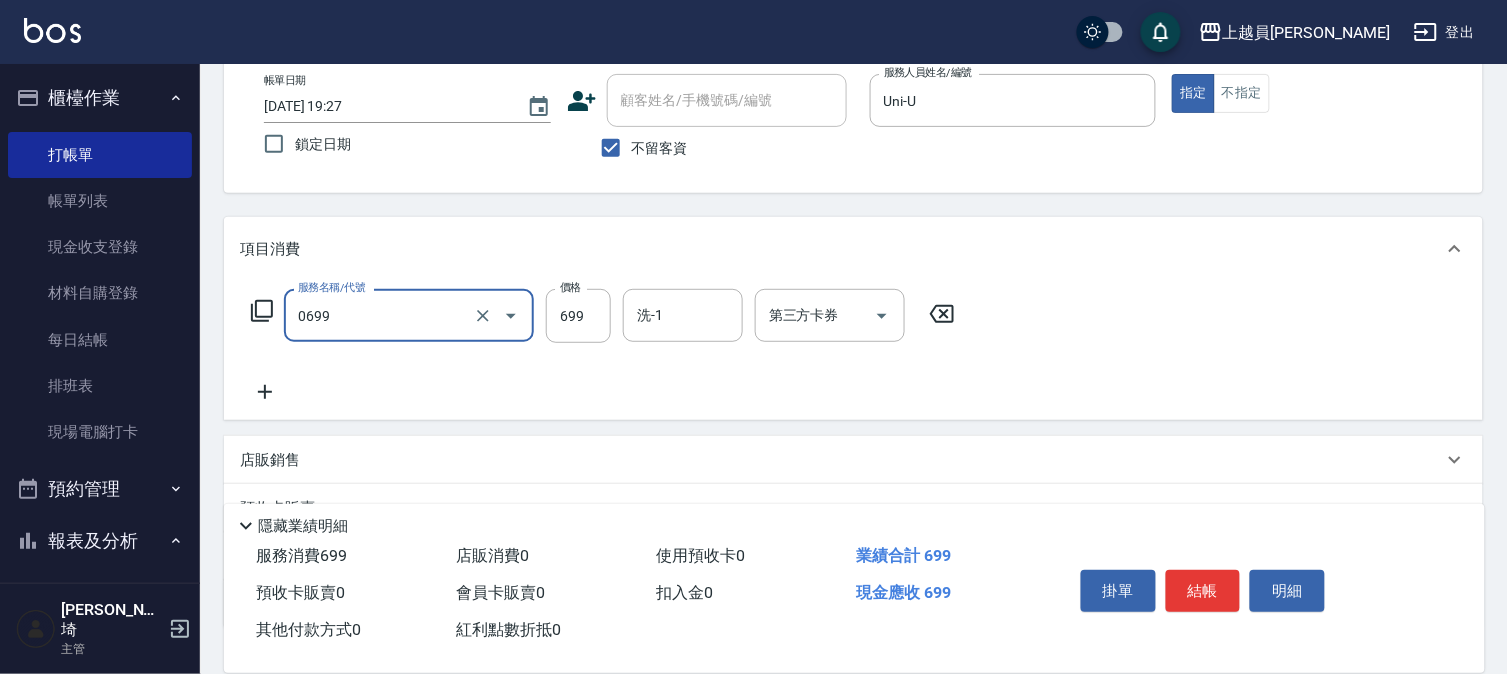 type on "精油洗髮(0699)" 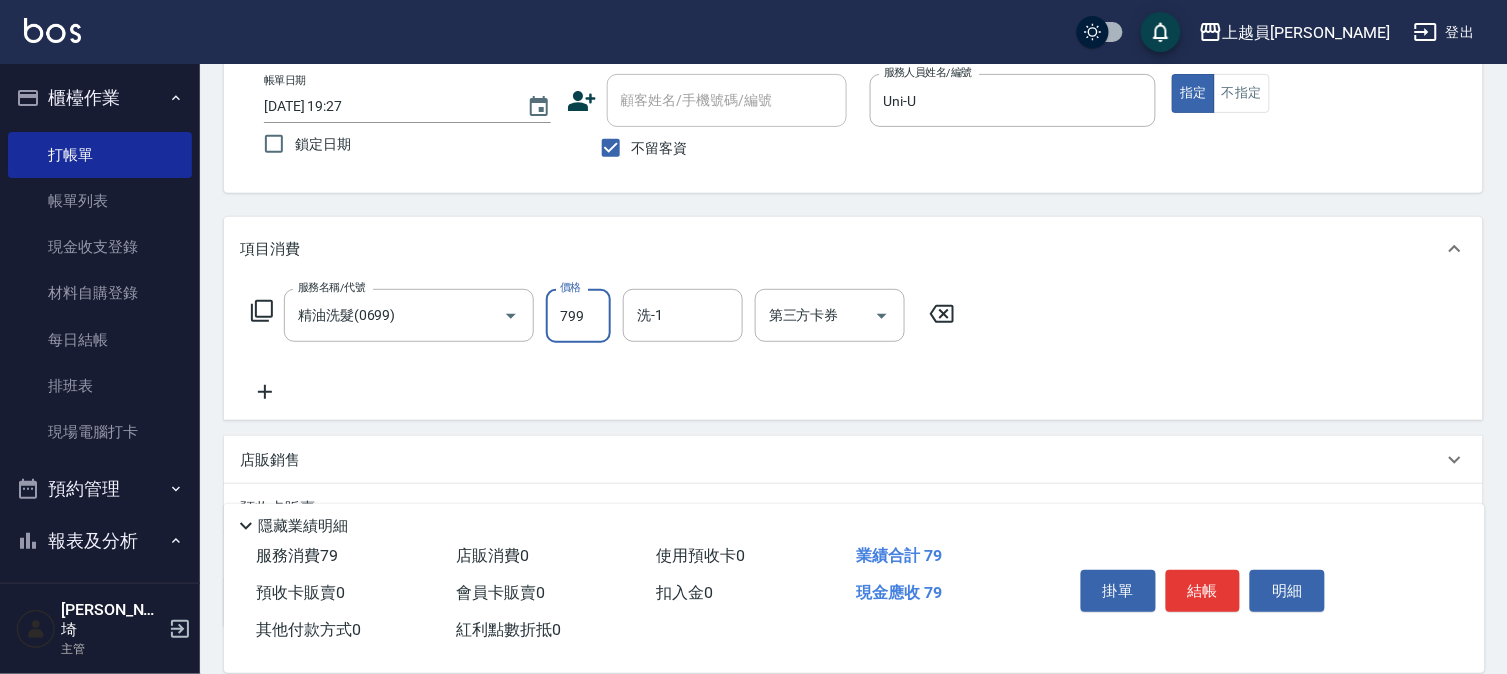 type on "799" 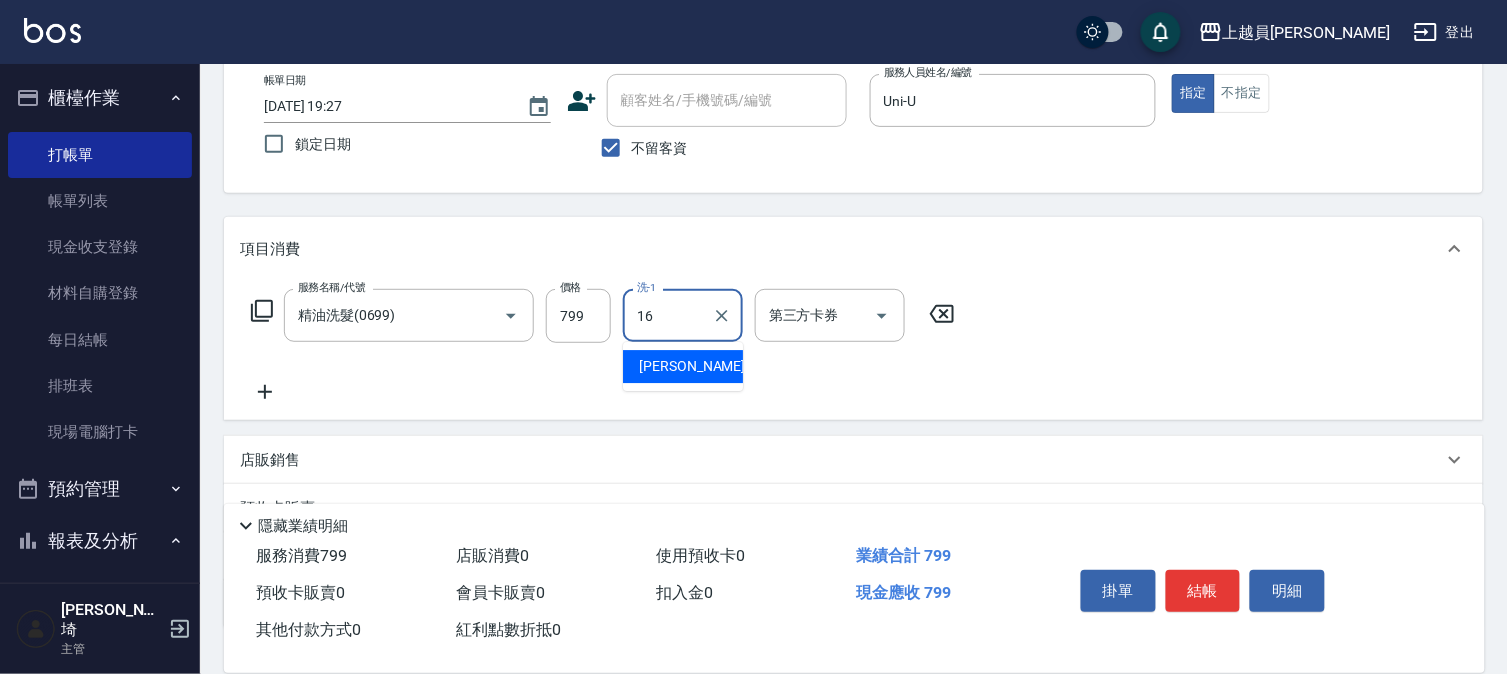 type on "[PERSON_NAME]-16" 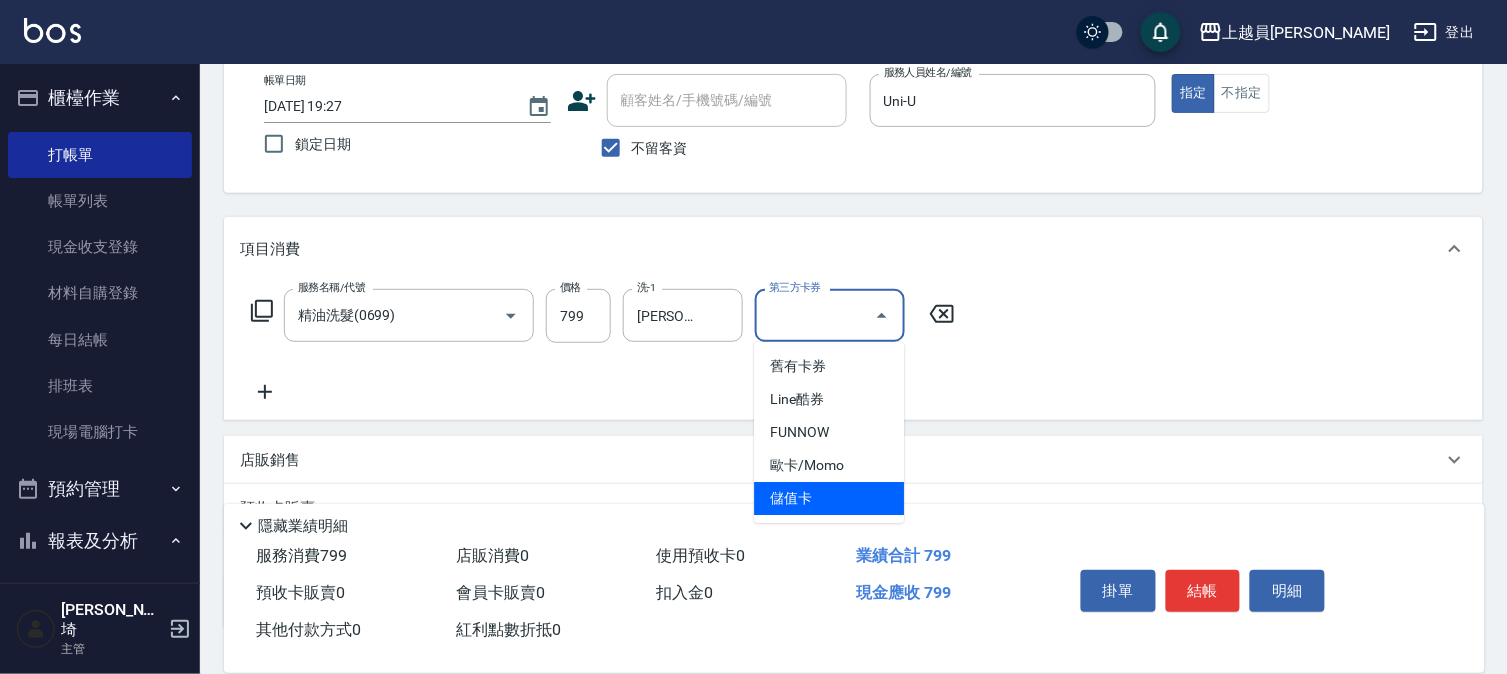 type on "儲值卡" 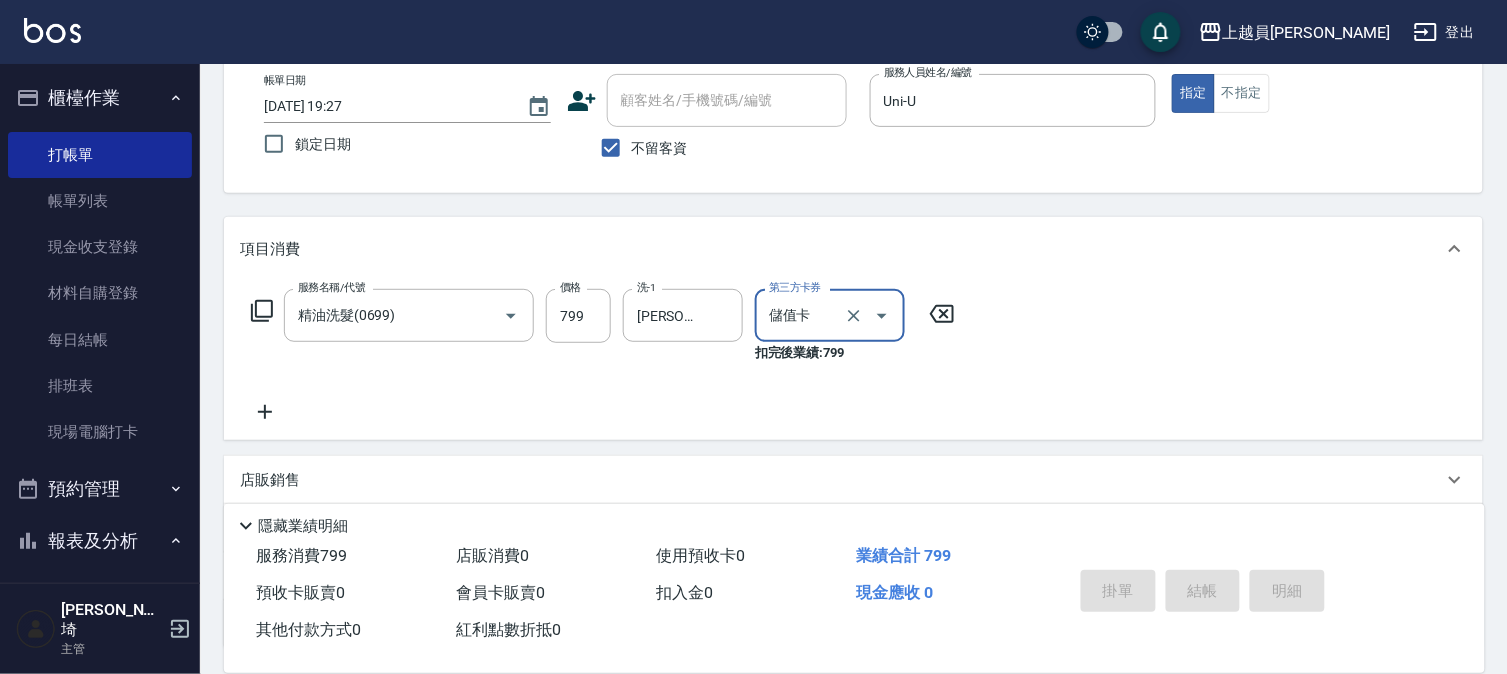 type 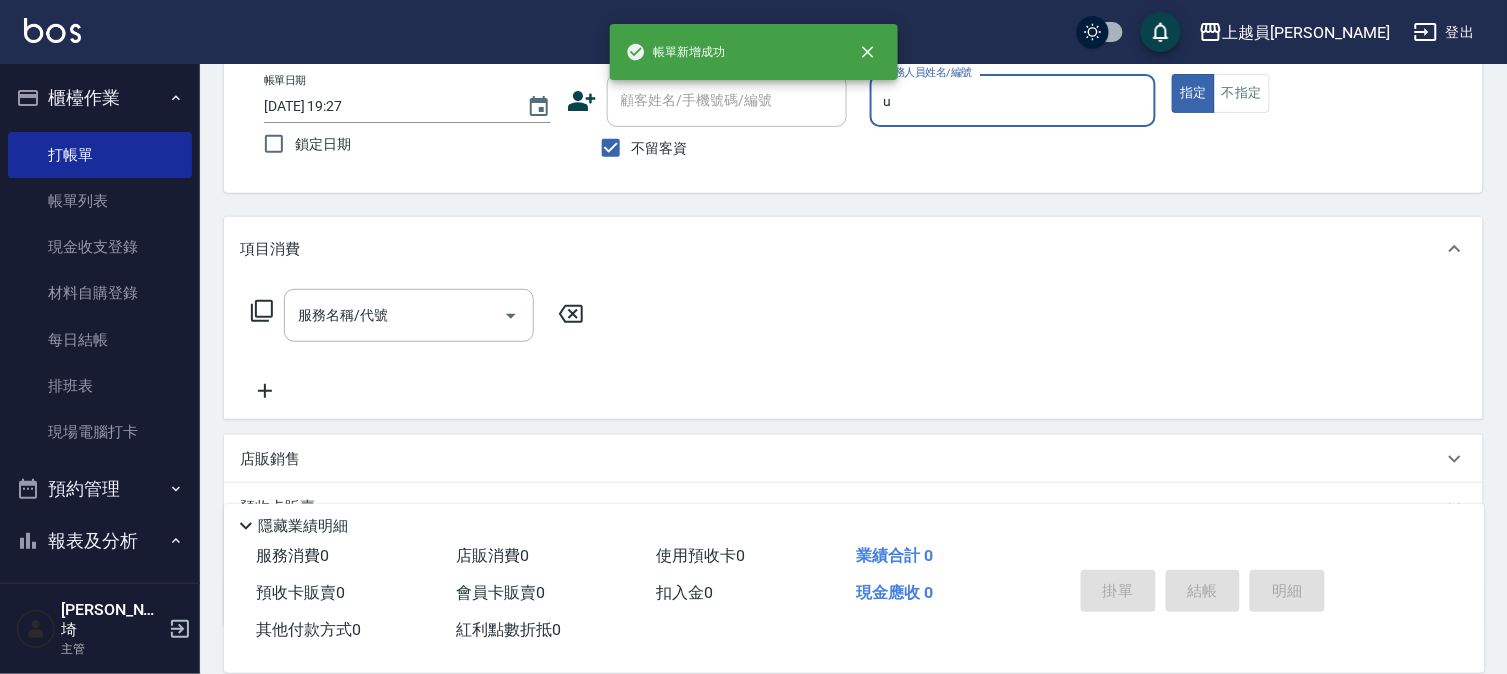 type on "Uni-U" 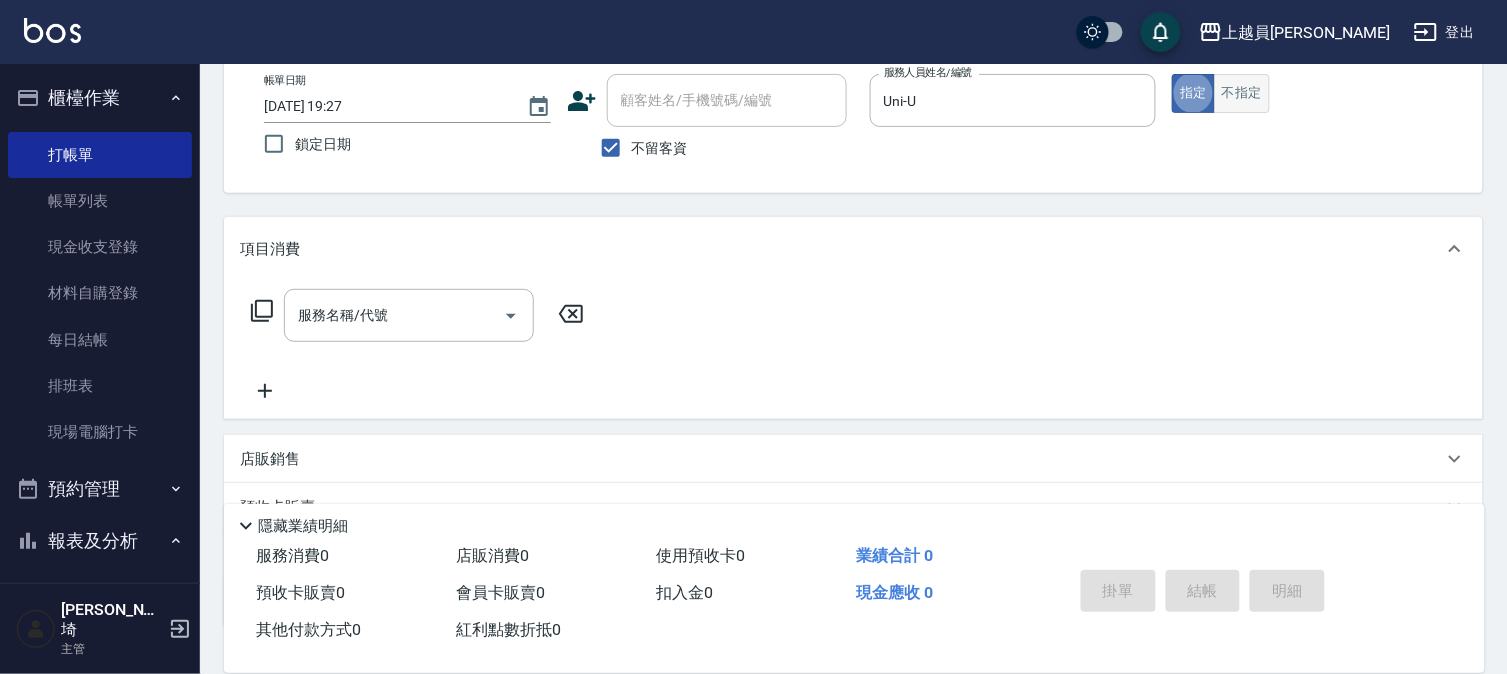 click on "不指定" at bounding box center (1242, 93) 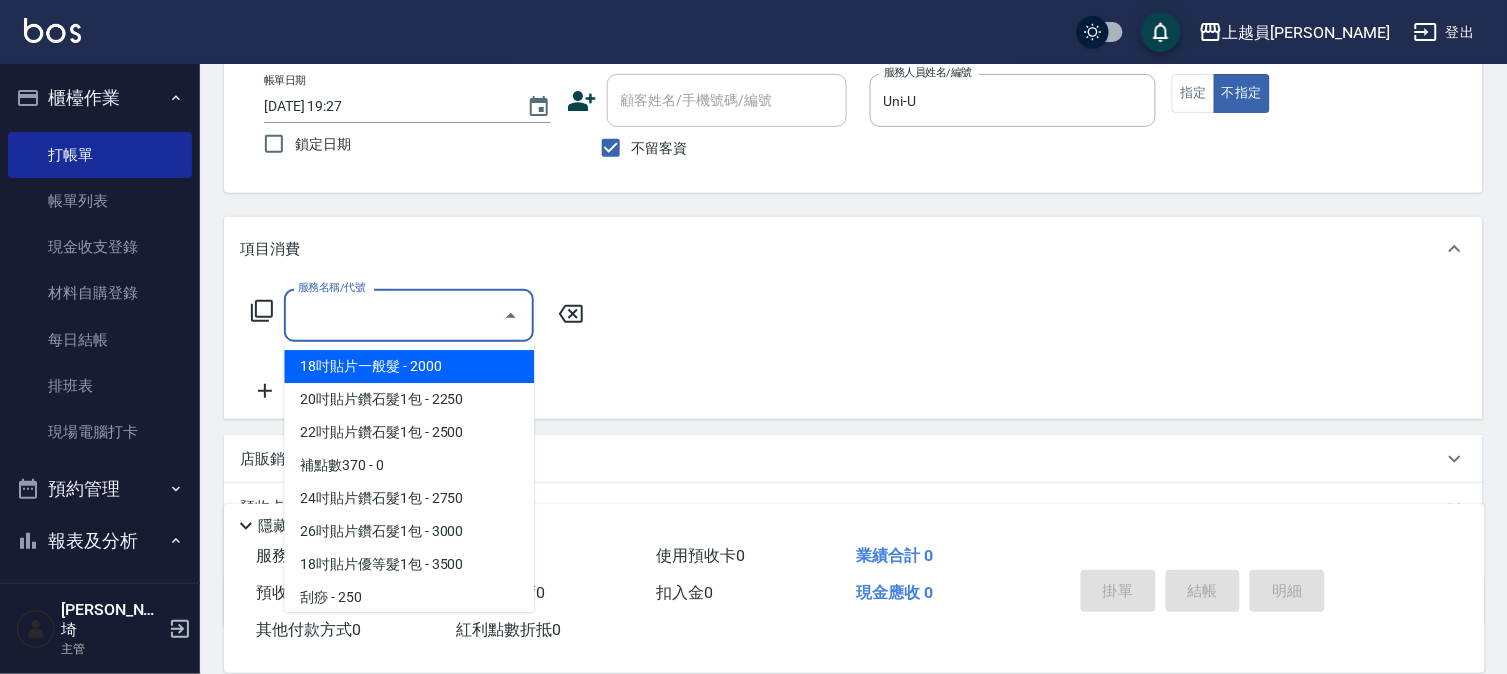 drag, startPoint x: 382, startPoint y: 312, endPoint x: 797, endPoint y: 318, distance: 415.04337 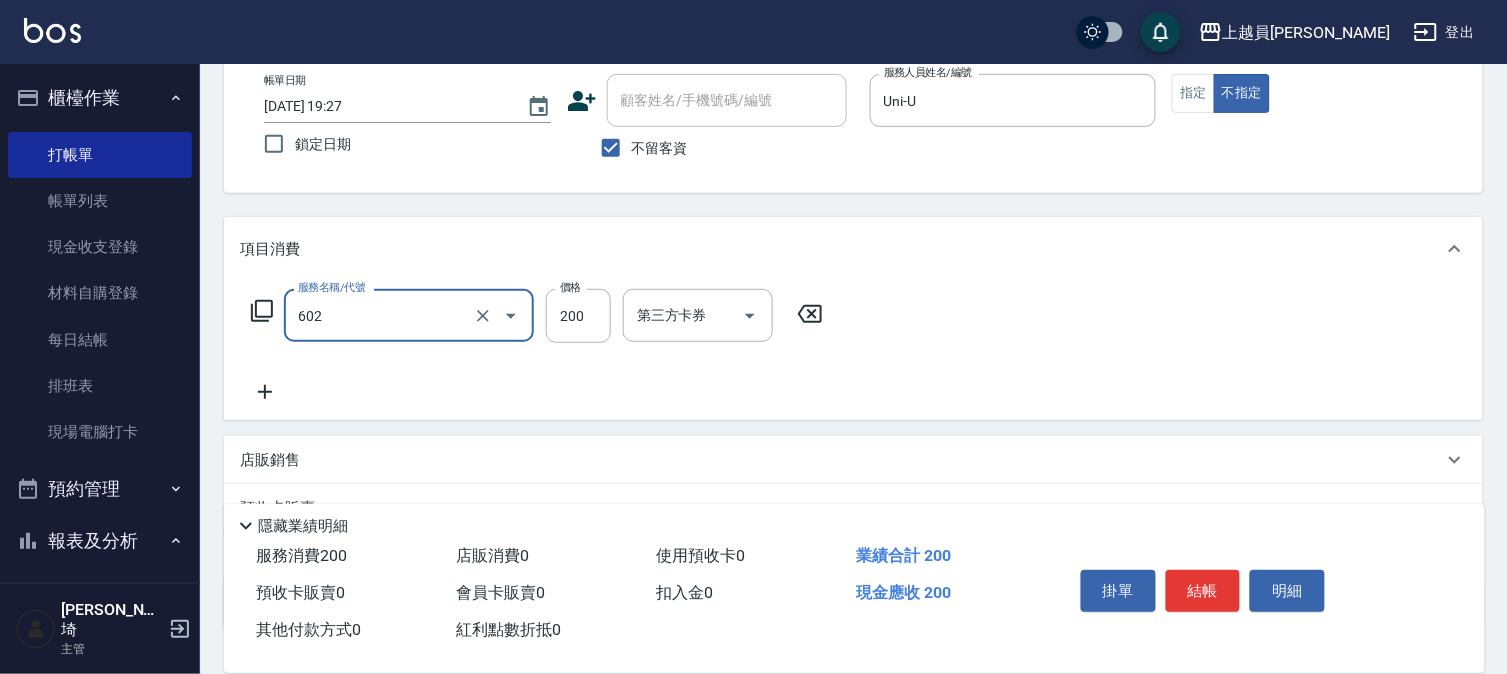 type on "一般洗髮(602)" 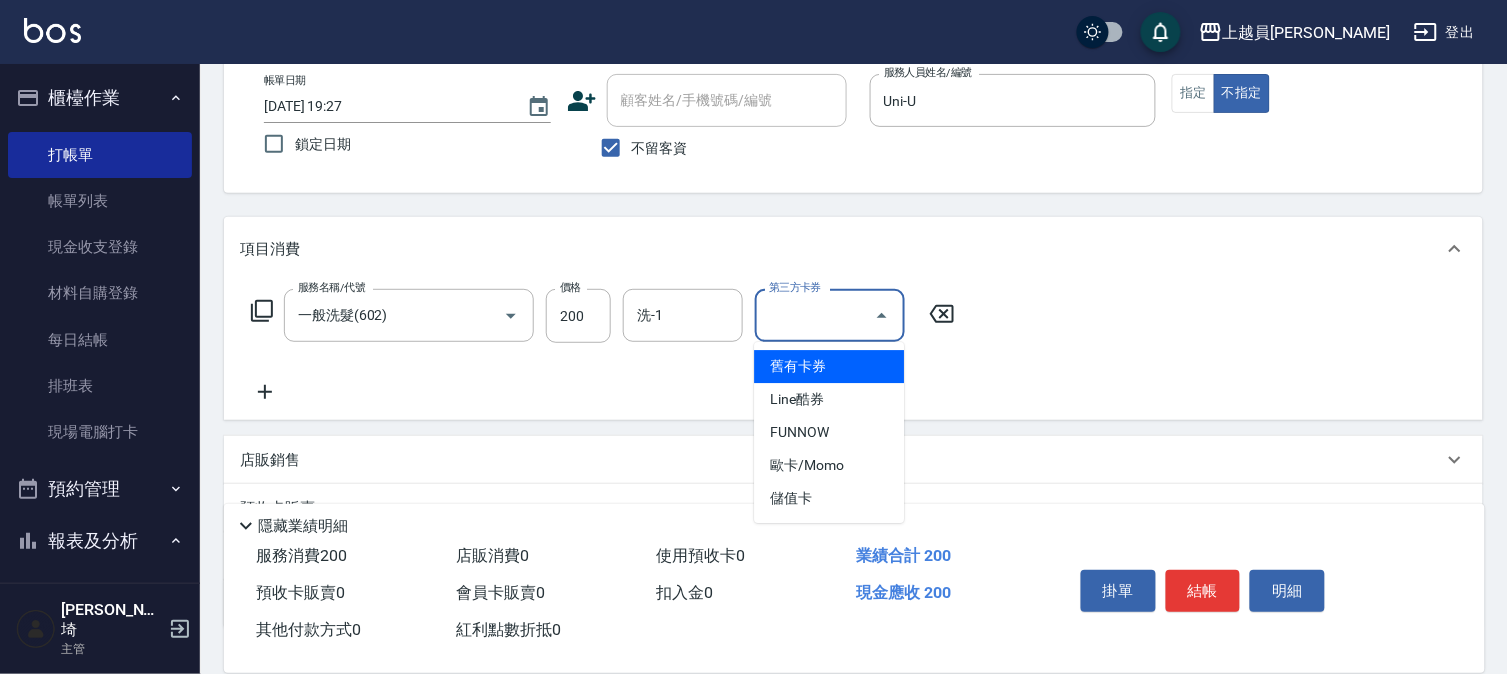 type 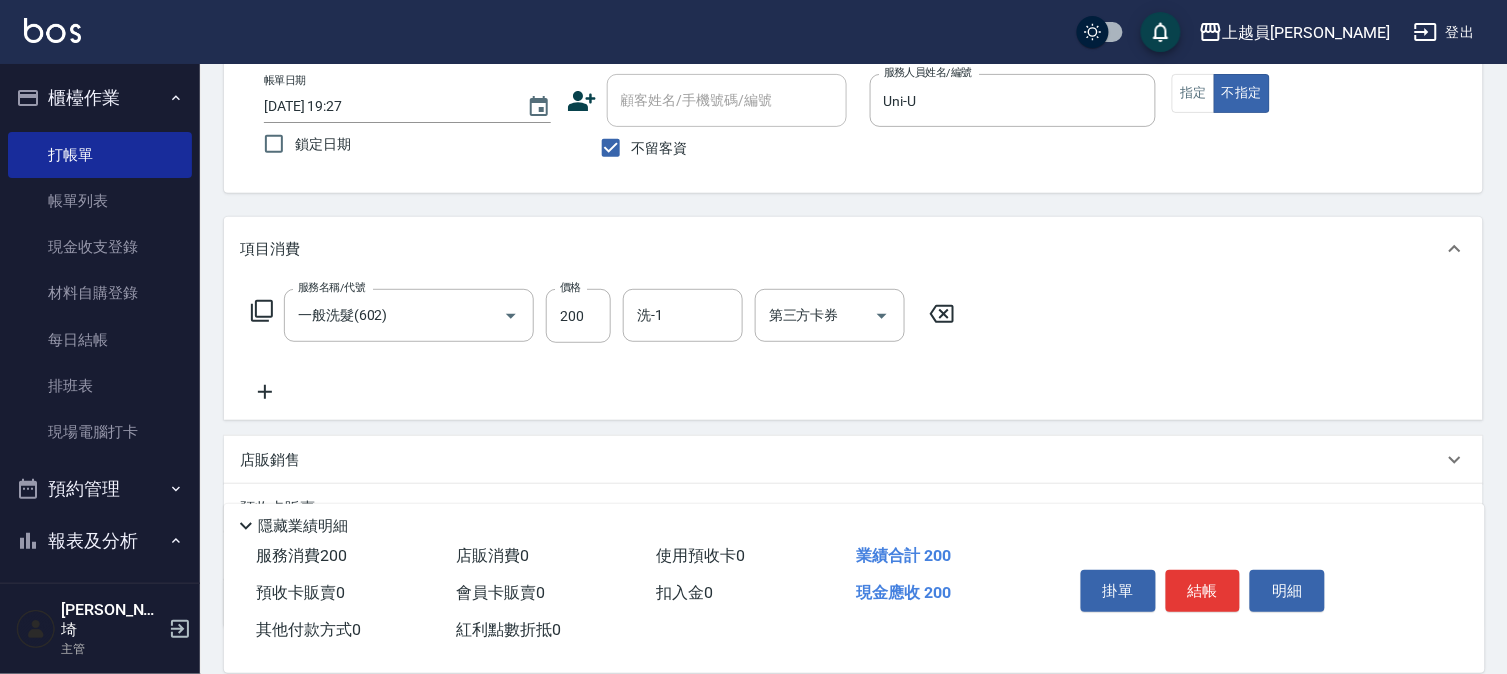 click on "Key In 打帳單 上一筆訂單:#15 帳單速查 結帳前確認明細 連續打單結帳 掛單 結帳 明細 帳單日期 [DATE] 19:27 鎖定日期 顧客姓名/手機號碼/編號 顧客姓名/手機號碼/編號 不留客資 服務人員姓名/編號 Uni-U 服務人員姓名/編號 指定 不指定 項目消費 服務名稱/代號 一般洗髮(602) 服務名稱/代號 價格 200 價格 洗-1 洗-1 第三方卡券 第三方卡券 店販銷售 服務人員姓名/編號 服務人員姓名/編號 商品代號/名稱 商品代號/名稱 預收卡販賣 卡券名稱/代號 卡券名稱/代號 其他付款方式 其他付款方式 其他付款方式 備註及來源 備註 備註 訂單來源 ​ 訂單來源 隱藏業績明細 服務消費  200 店販消費  0 使用預收卡  0 業績合計   200 預收卡販賣  0 會員卡販賣  0 扣入金  0 現金應收   200 其他付款方式  0 紅利點數折抵  0 掛單 結帳 明細" at bounding box center (853, 385) 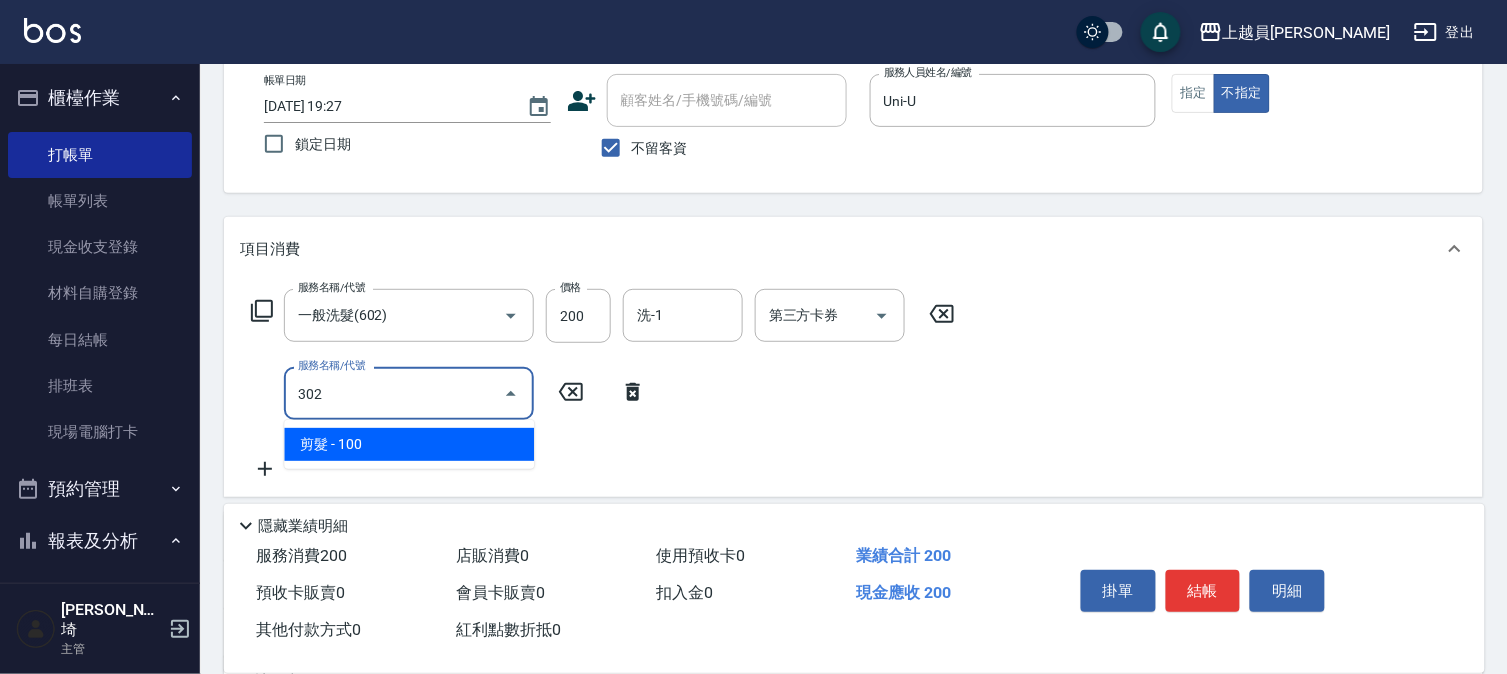 type on "剪髮(302)" 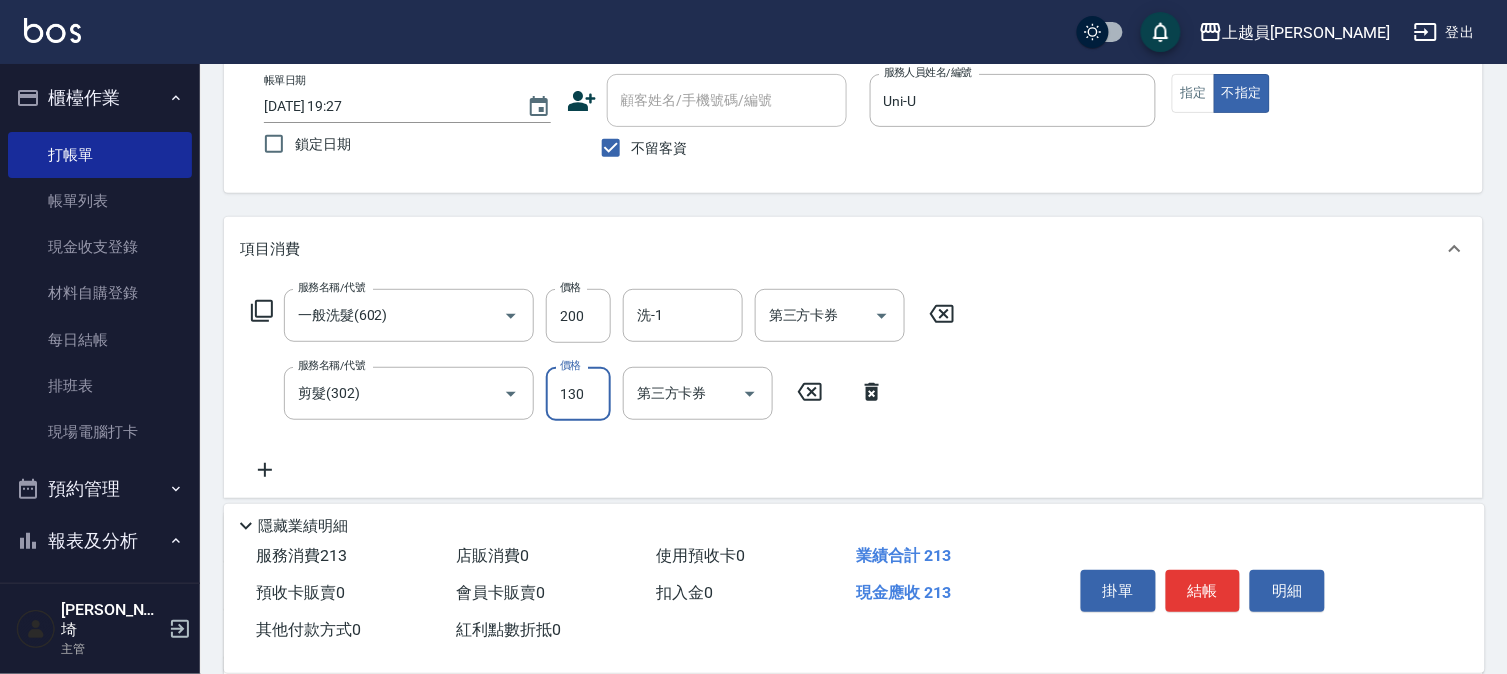type on "130" 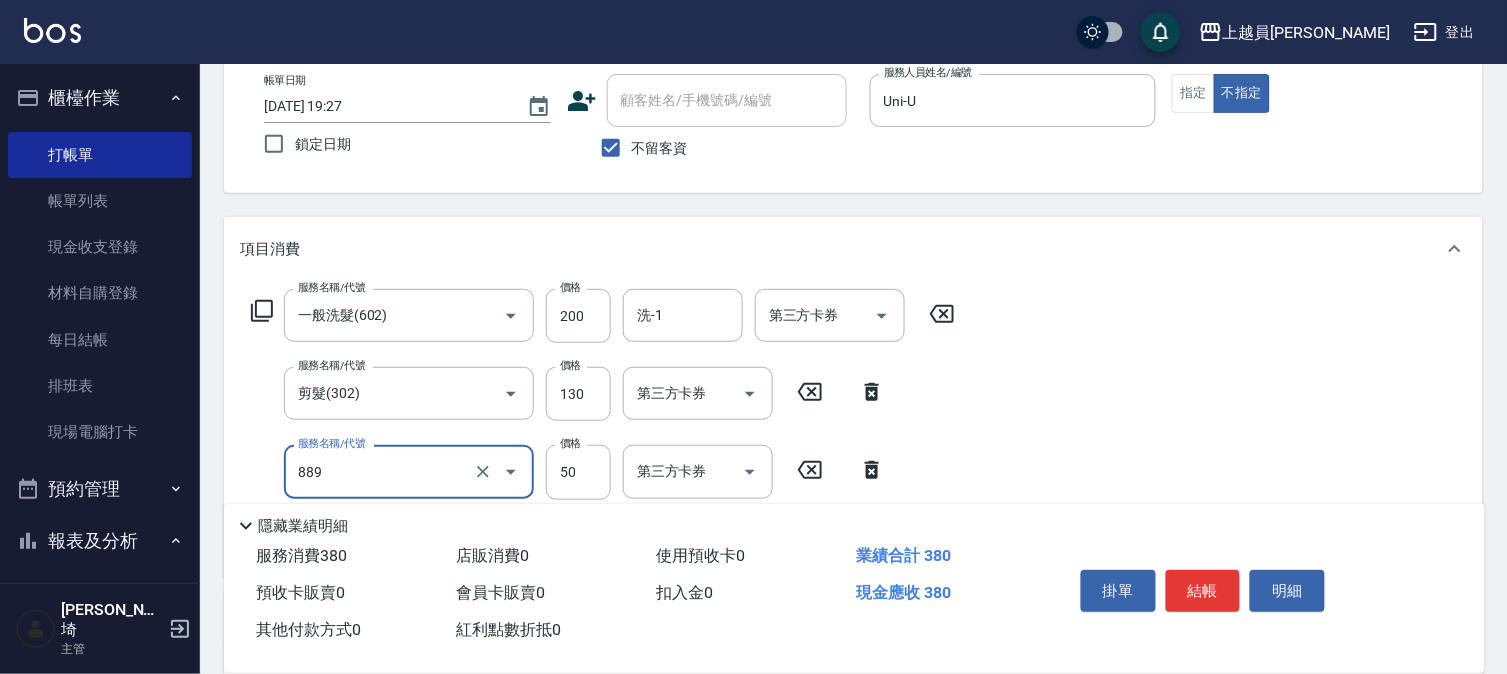type on "精油(889)" 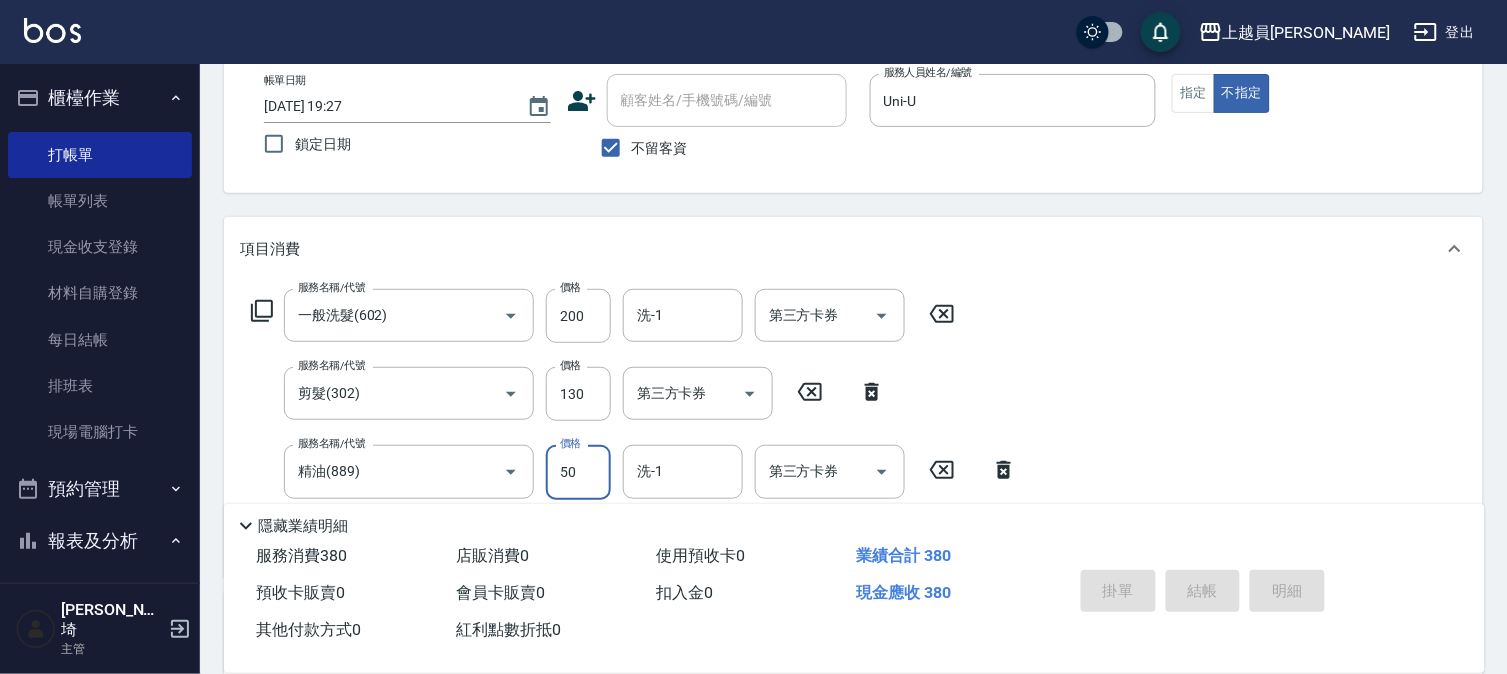 type on "[DATE] 19:28" 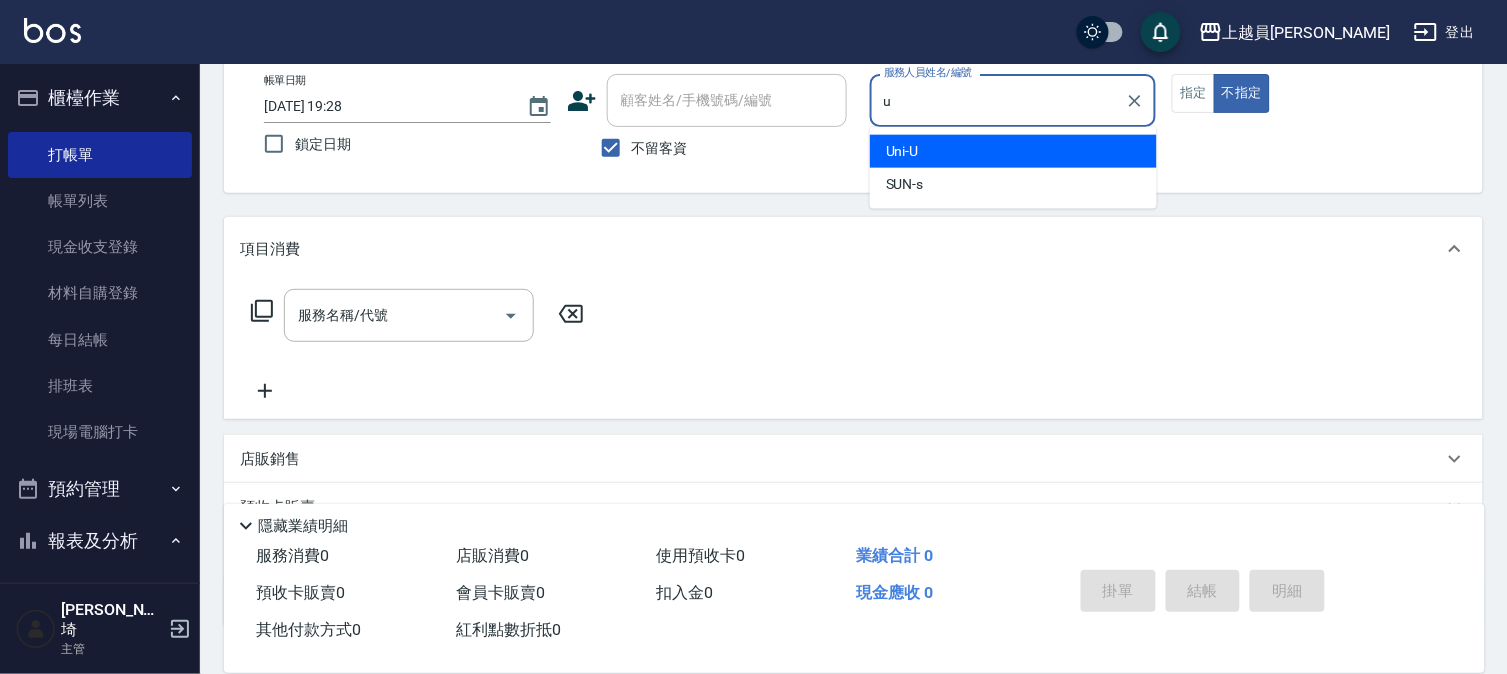 type on "Uni-U" 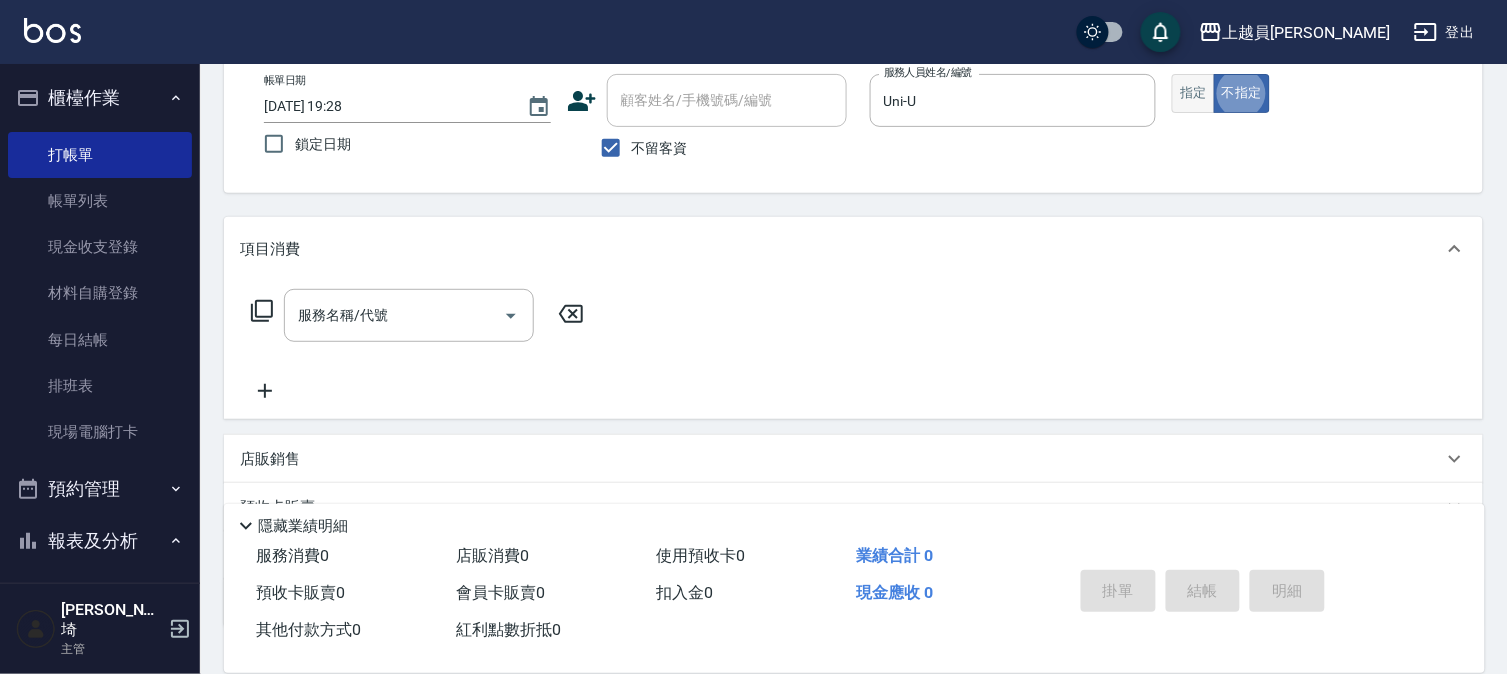 click on "指定" at bounding box center [1193, 93] 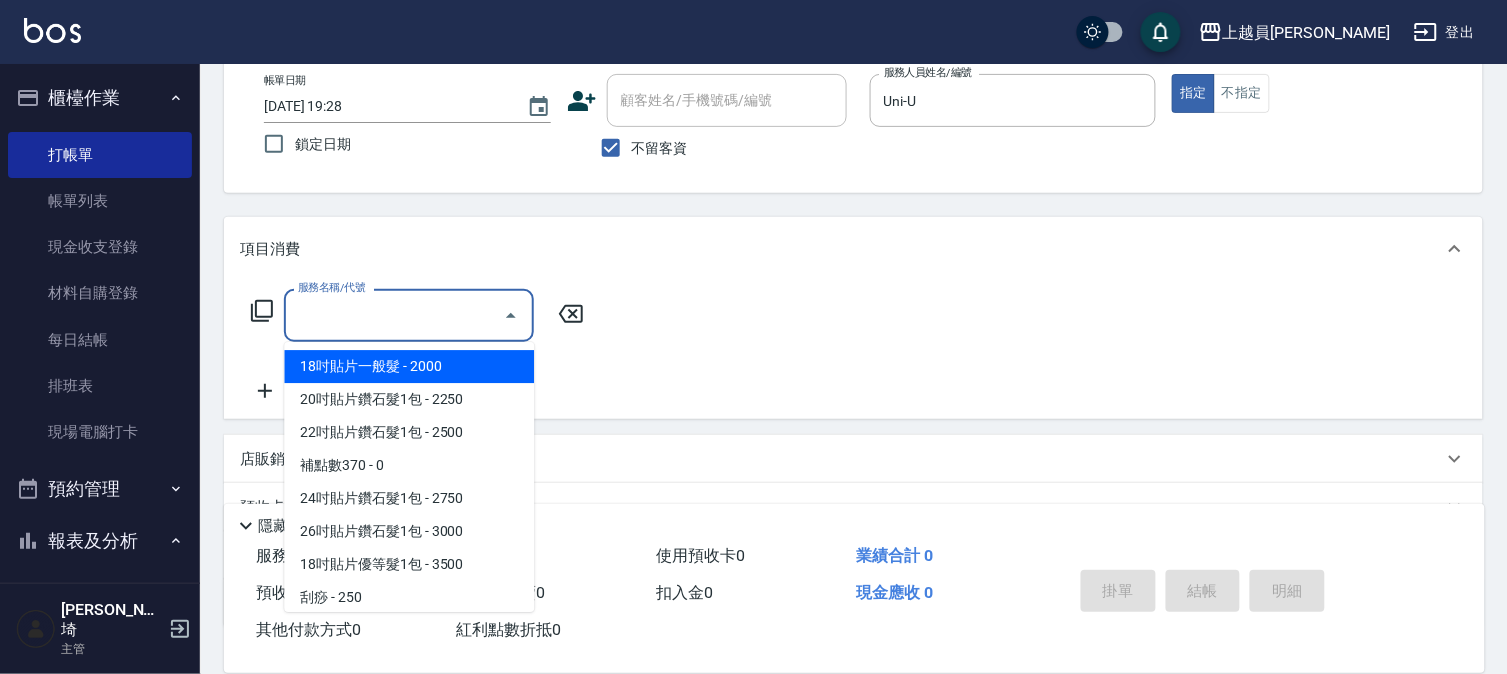 click on "服務名稱/代號" at bounding box center (394, 315) 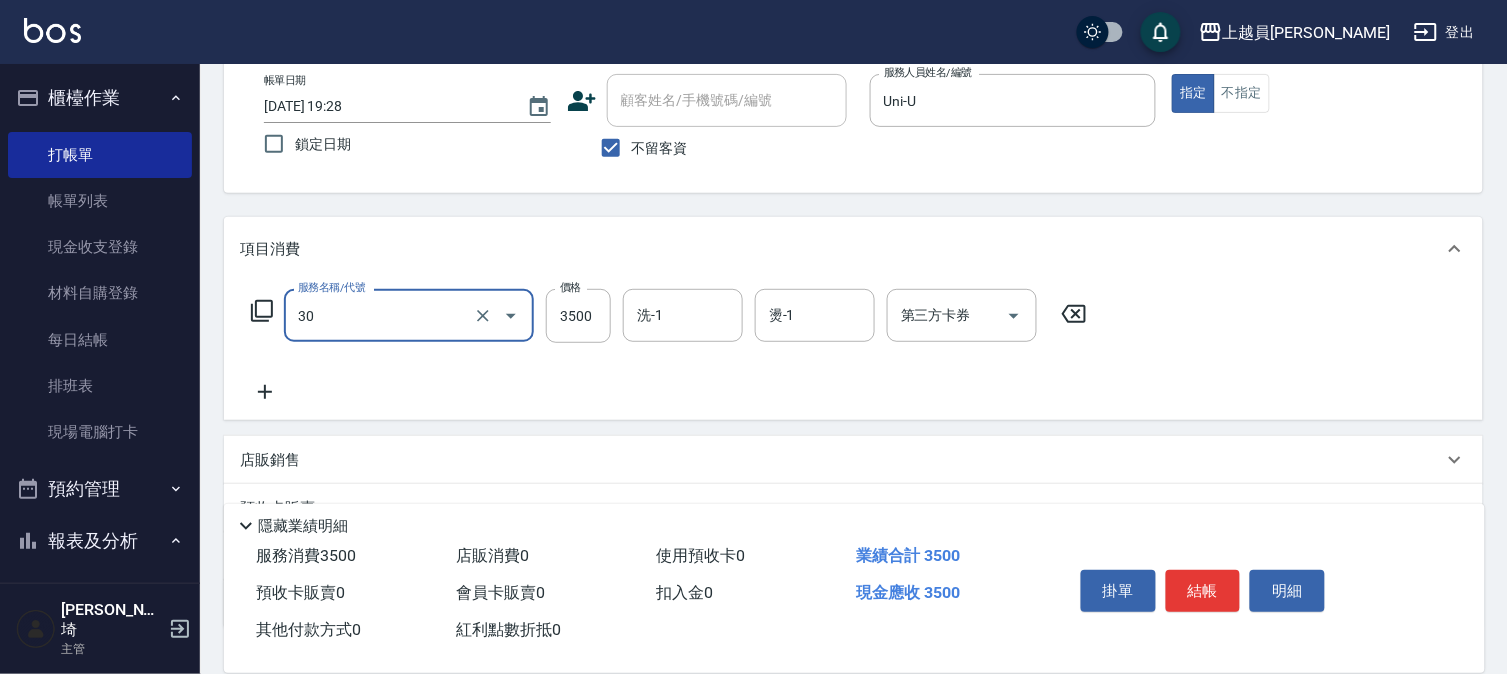 type on "燙髮A餐(30)" 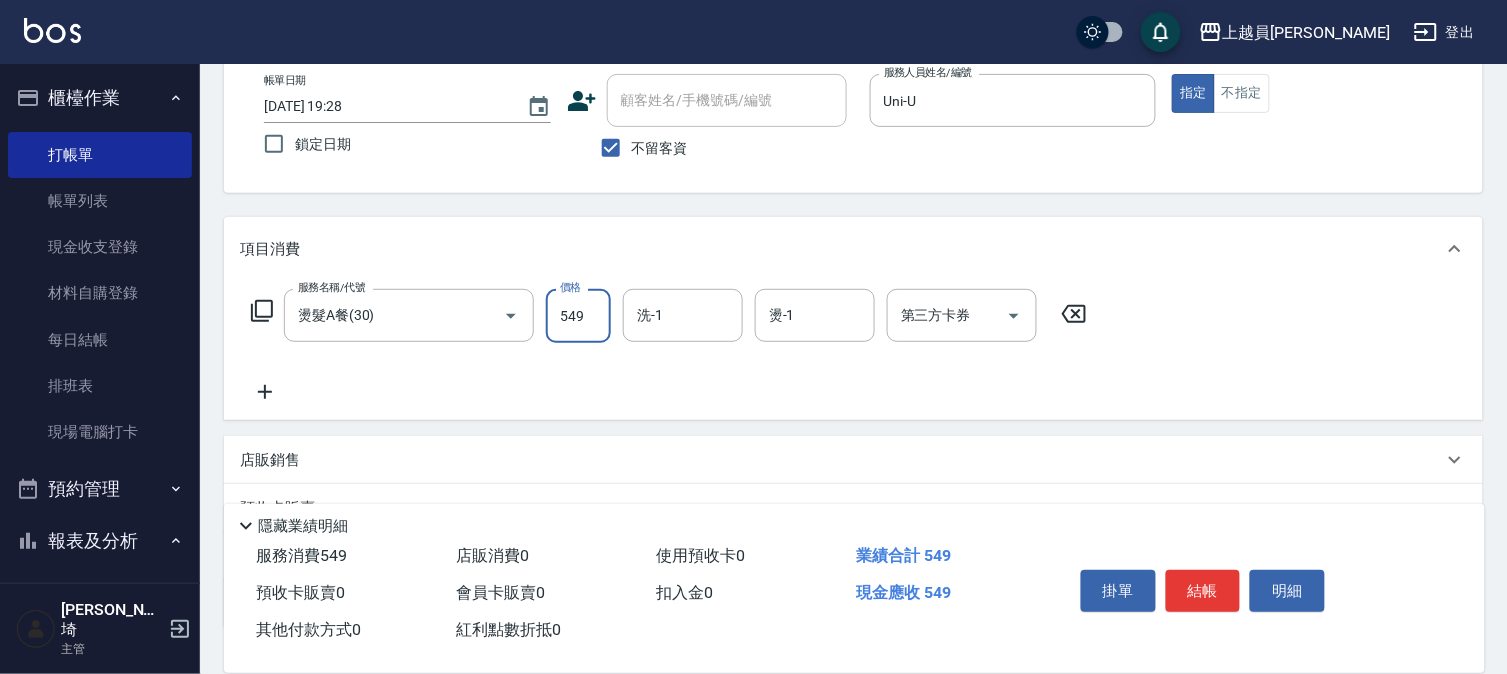 type on "549" 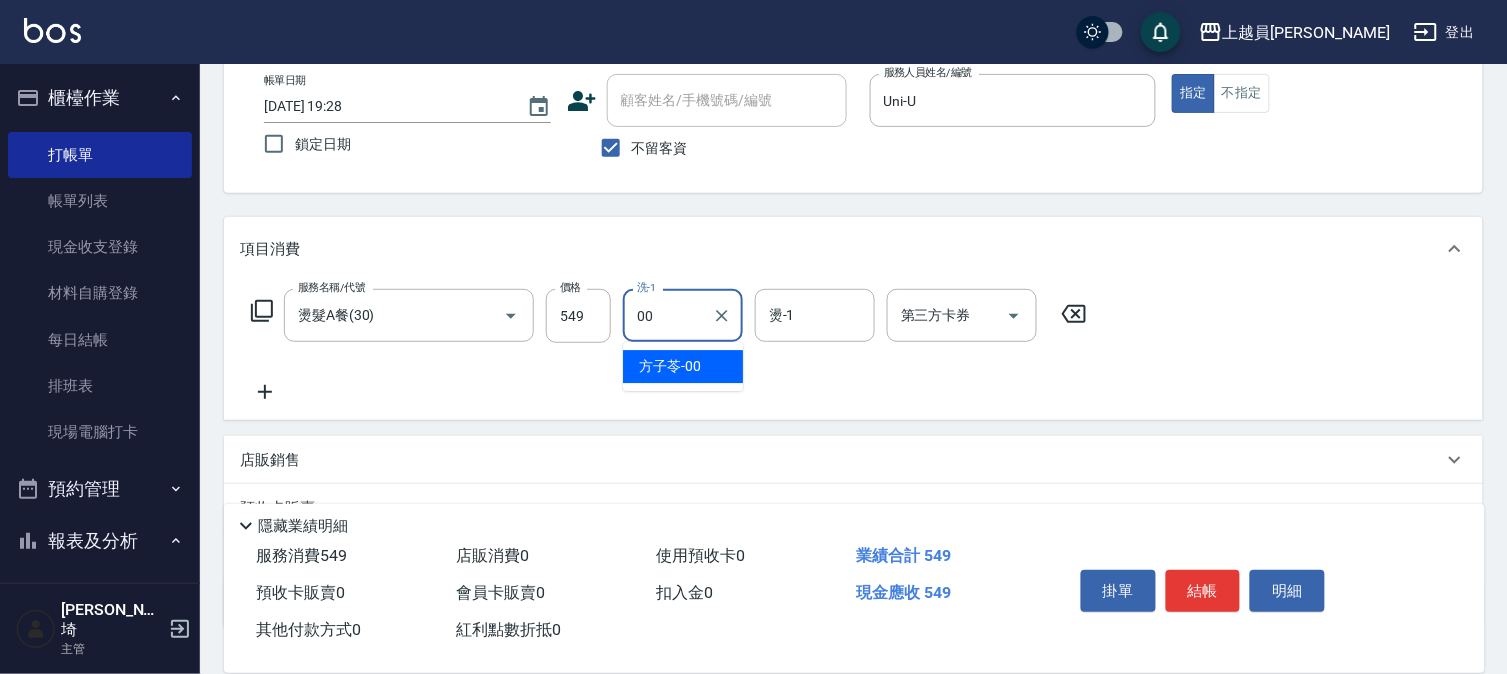 type on "[PERSON_NAME]-00" 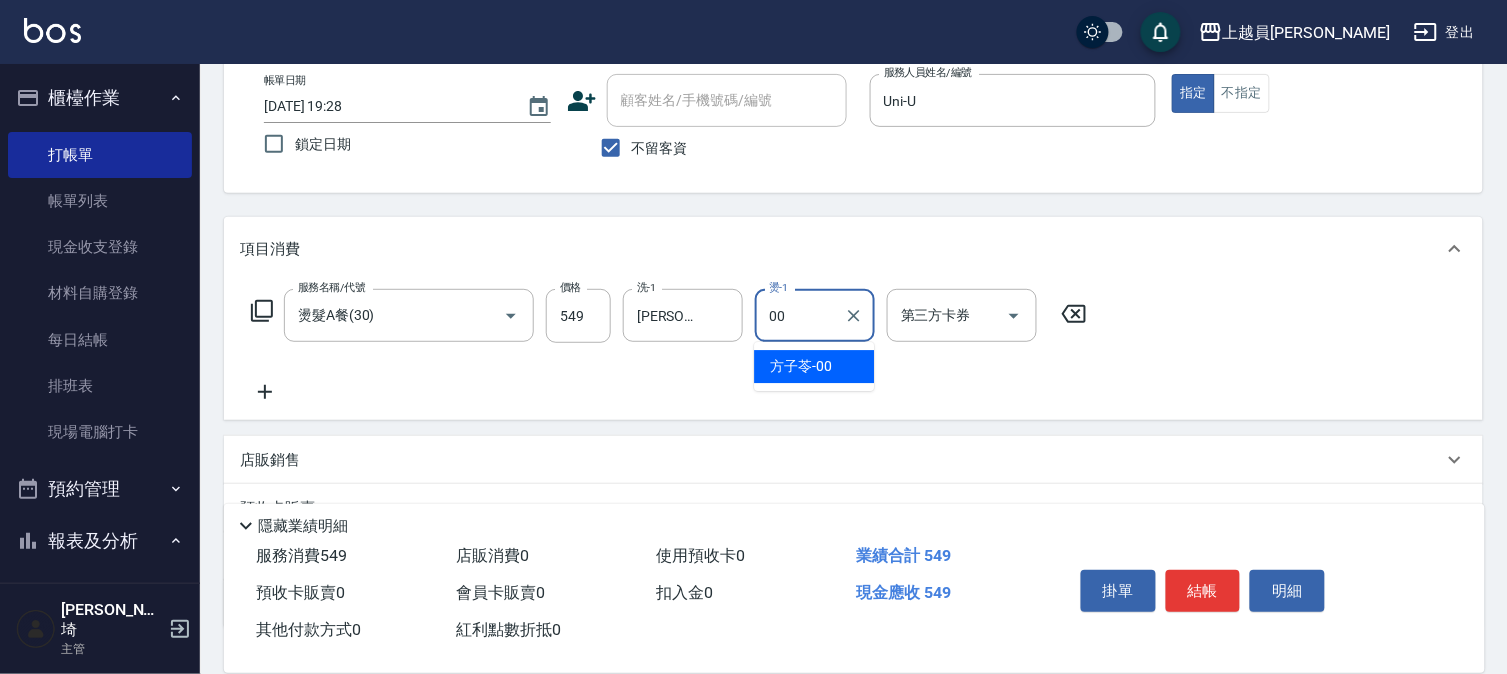 type on "[PERSON_NAME]-00" 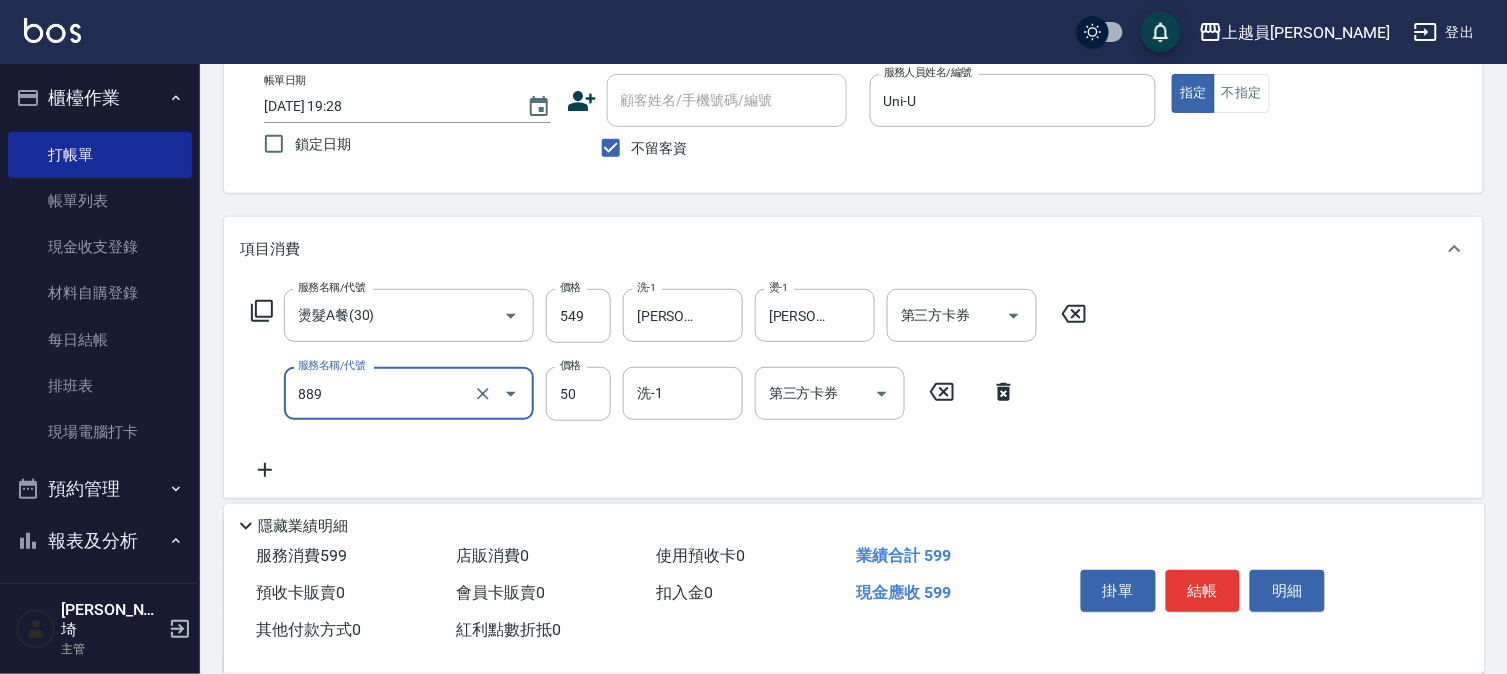 type on "精油(889)" 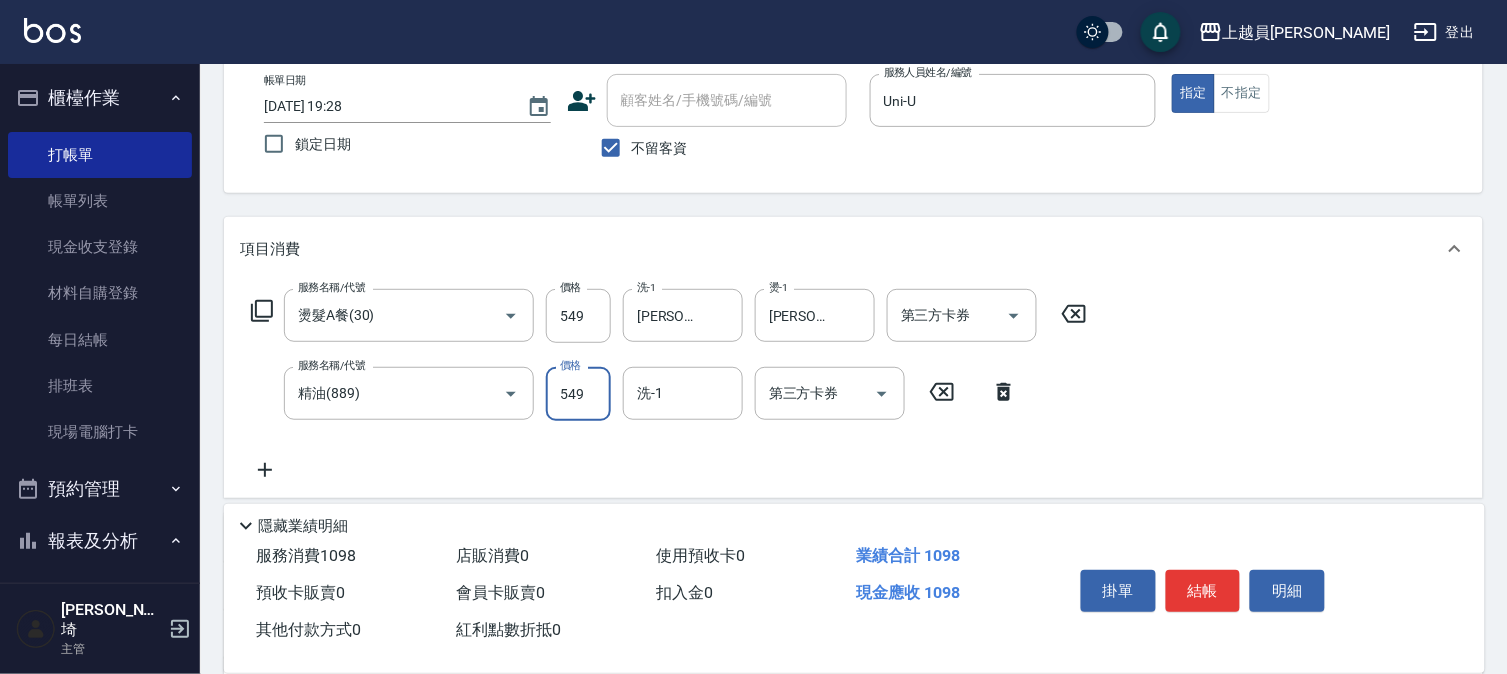 type on "549" 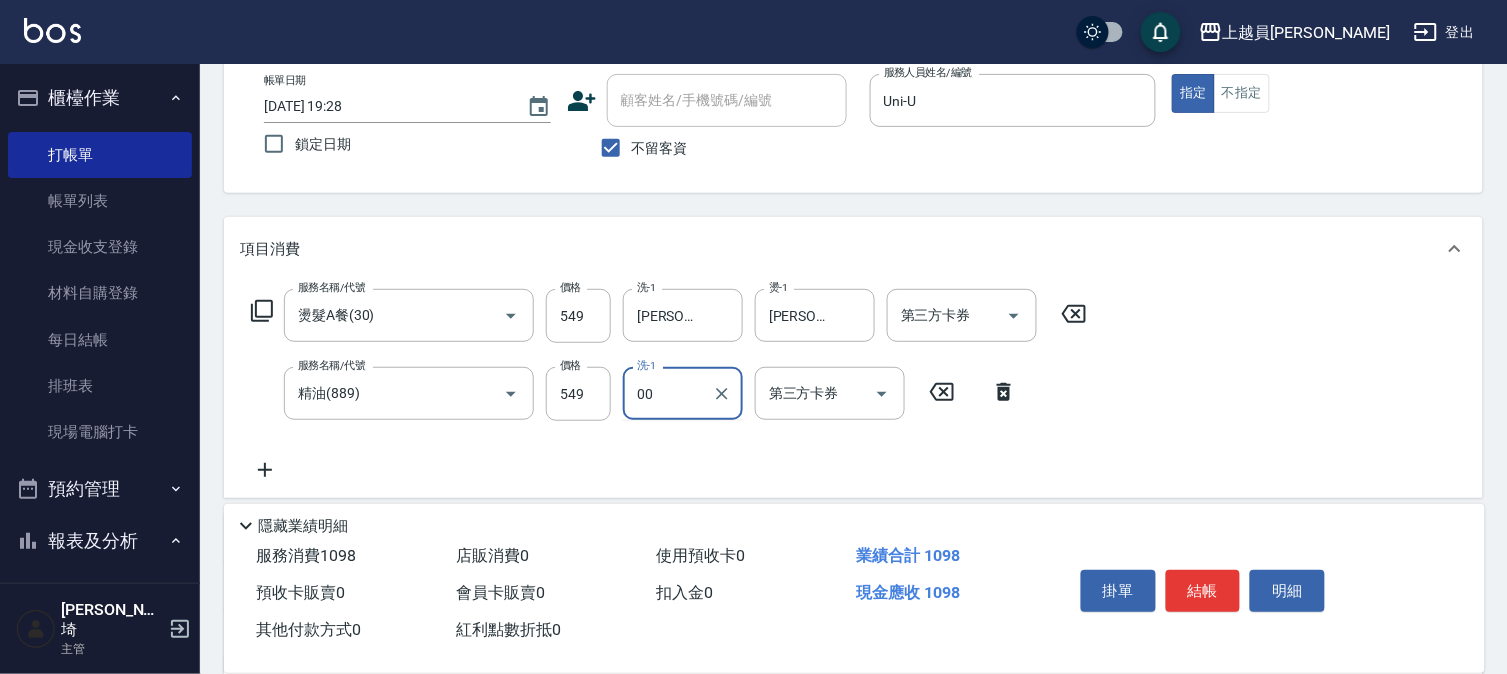 type on "[PERSON_NAME]-00" 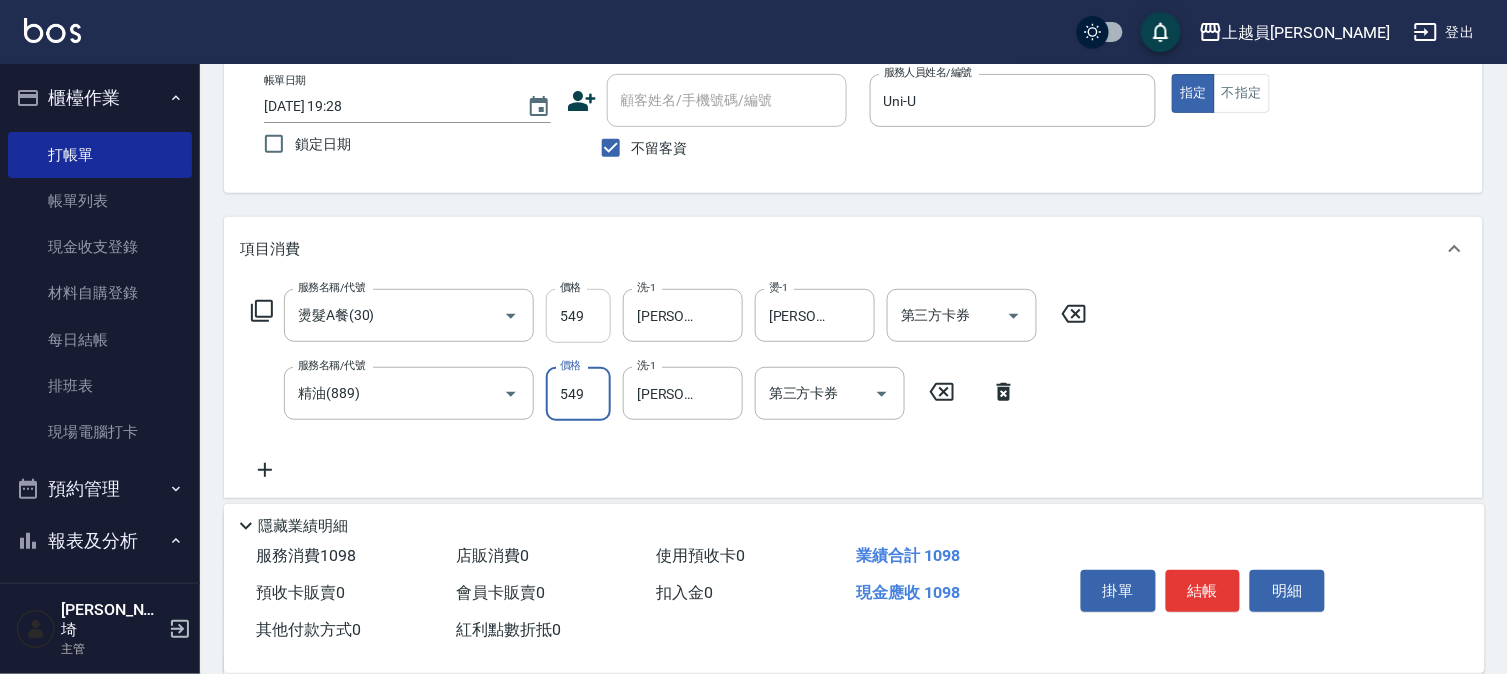 click on "549" at bounding box center [578, 316] 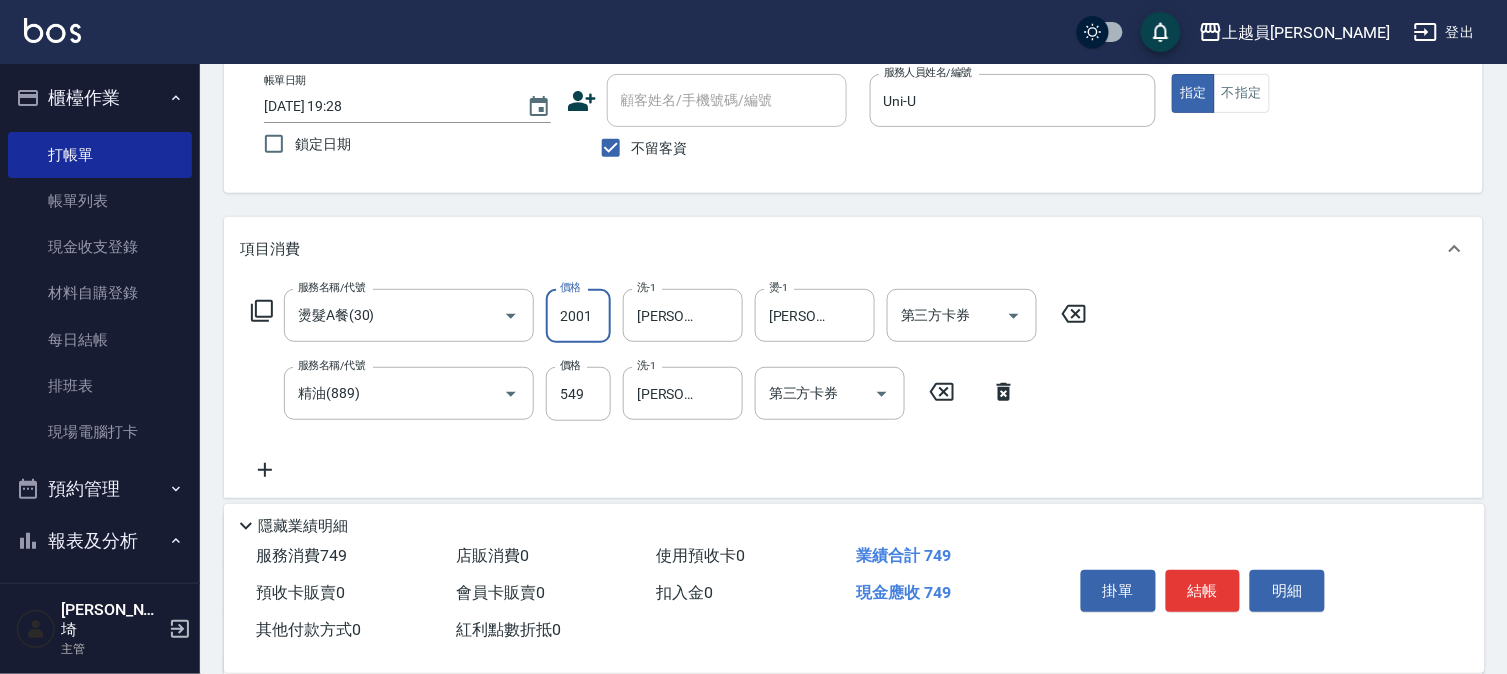 type on "2001" 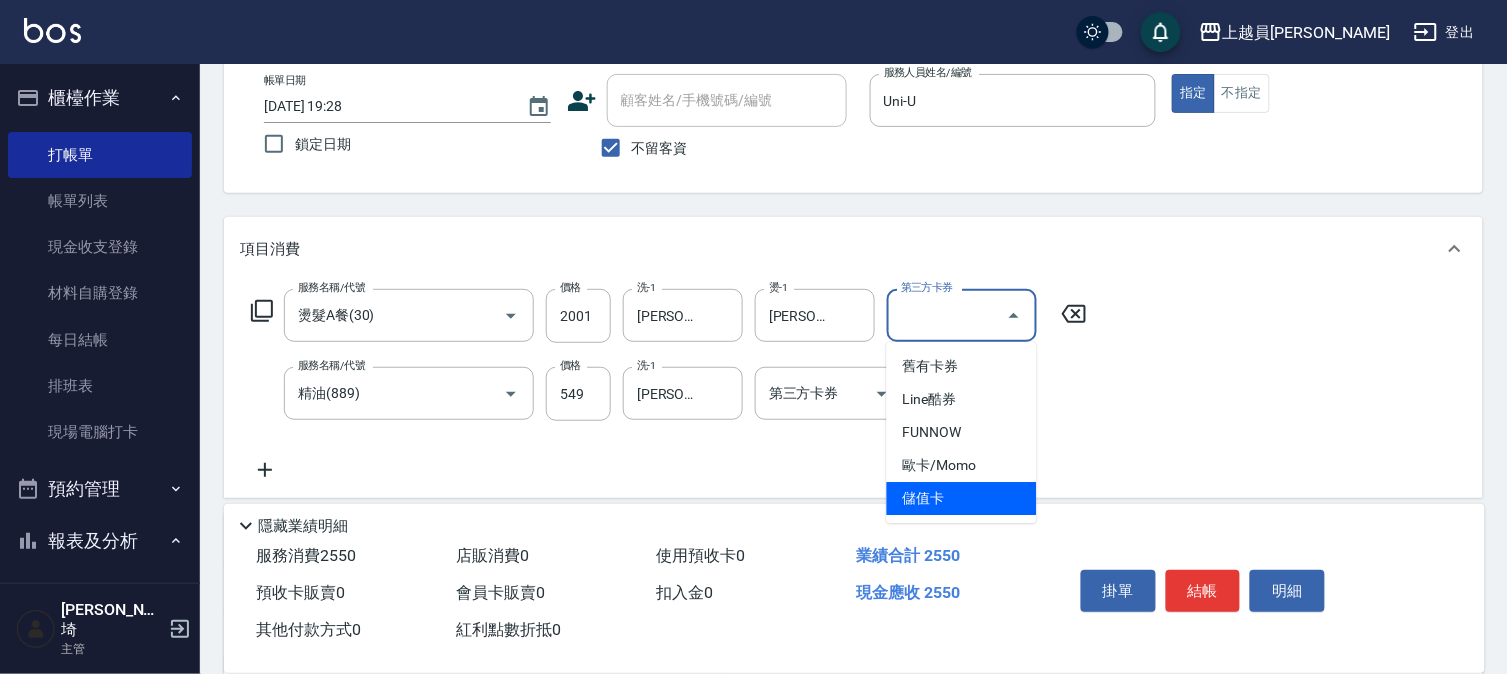 type on "儲值卡" 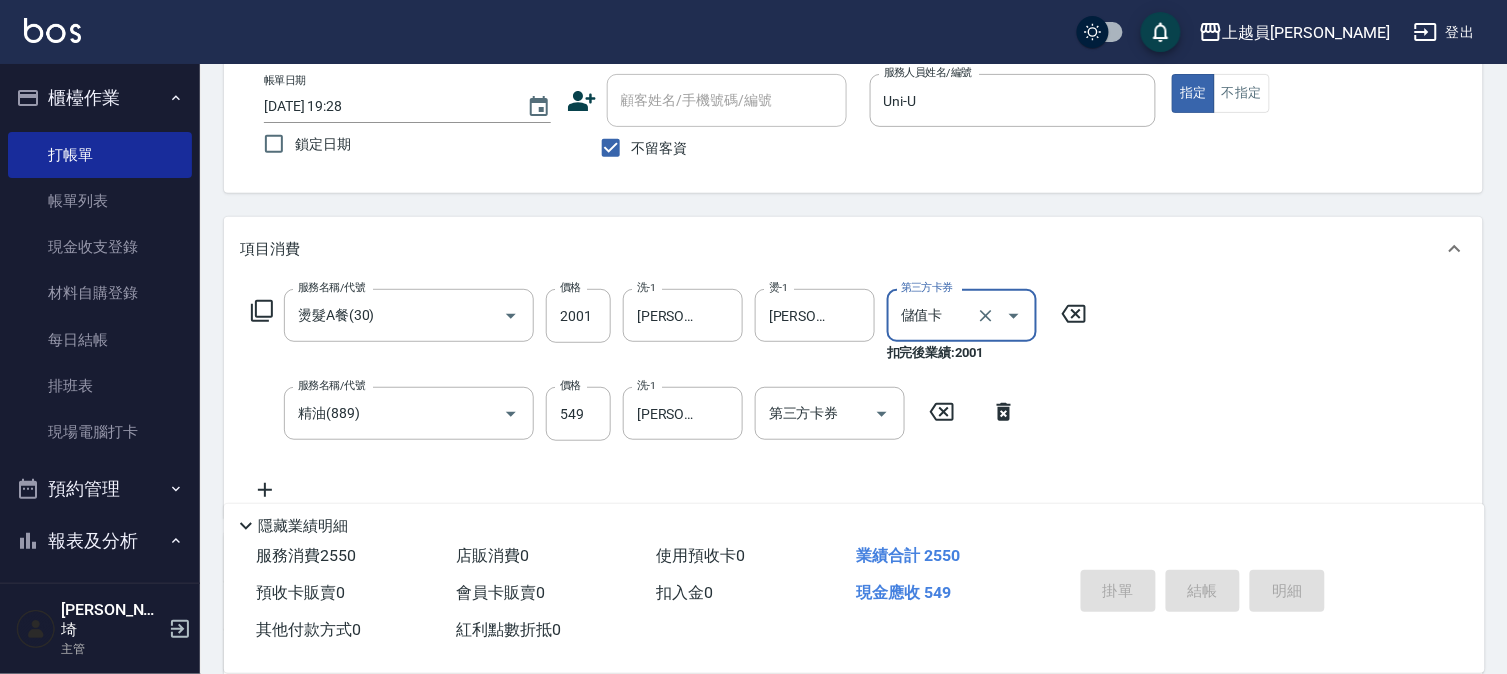 type on "[DATE] 19:29" 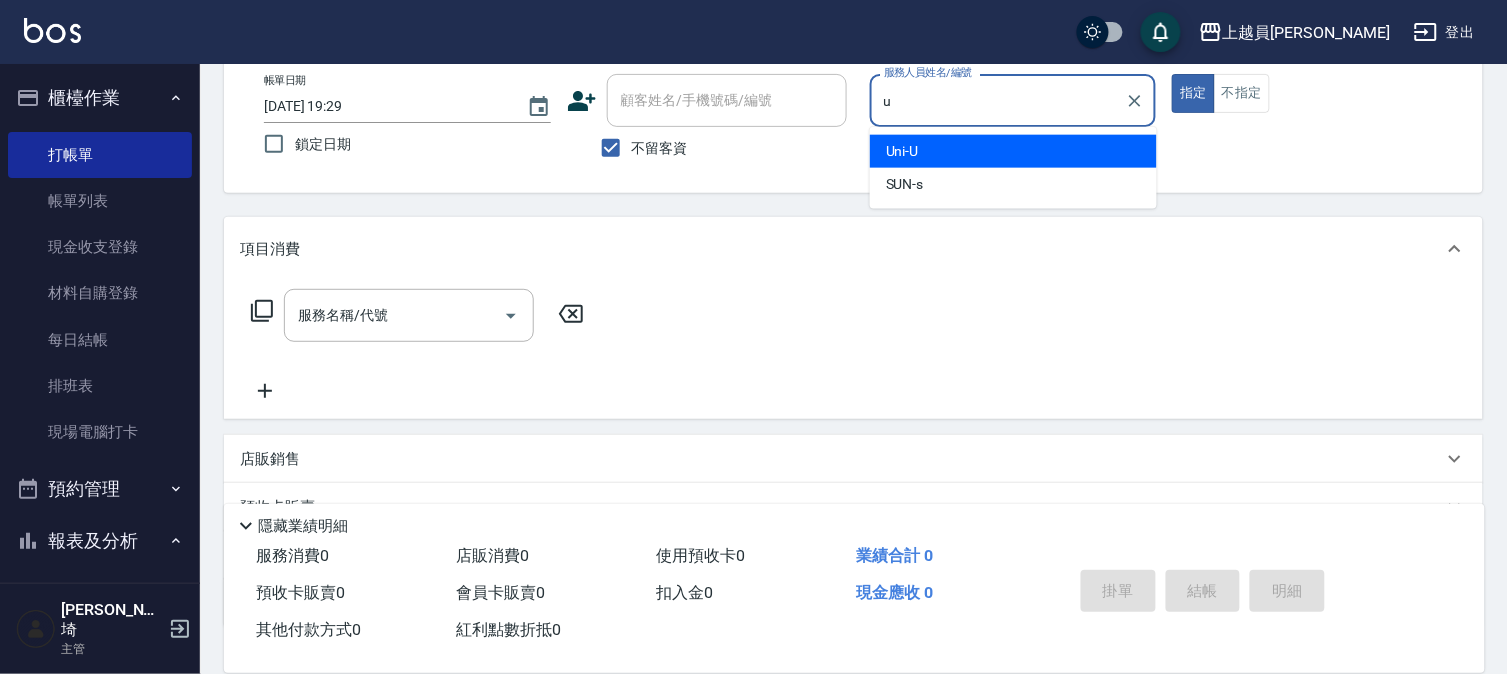 type on "Uni-U" 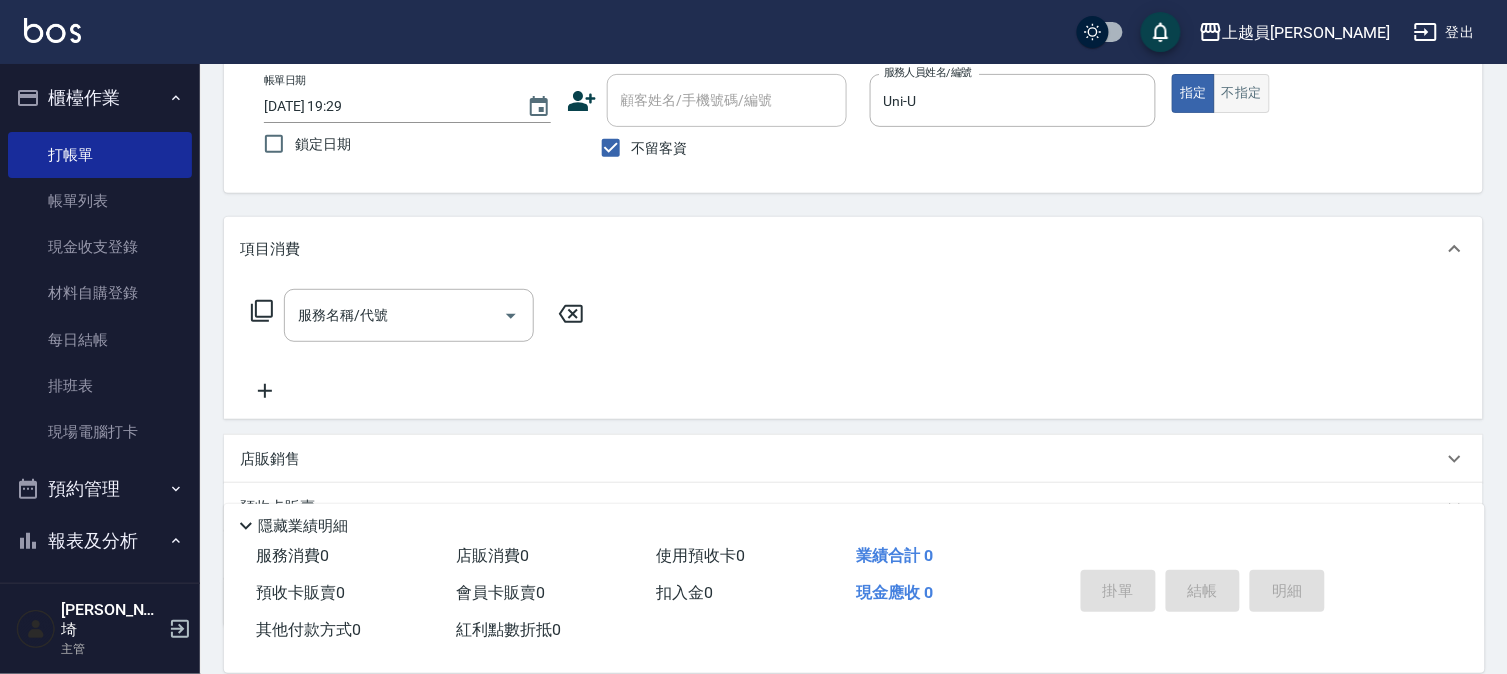click on "不指定" at bounding box center [1242, 93] 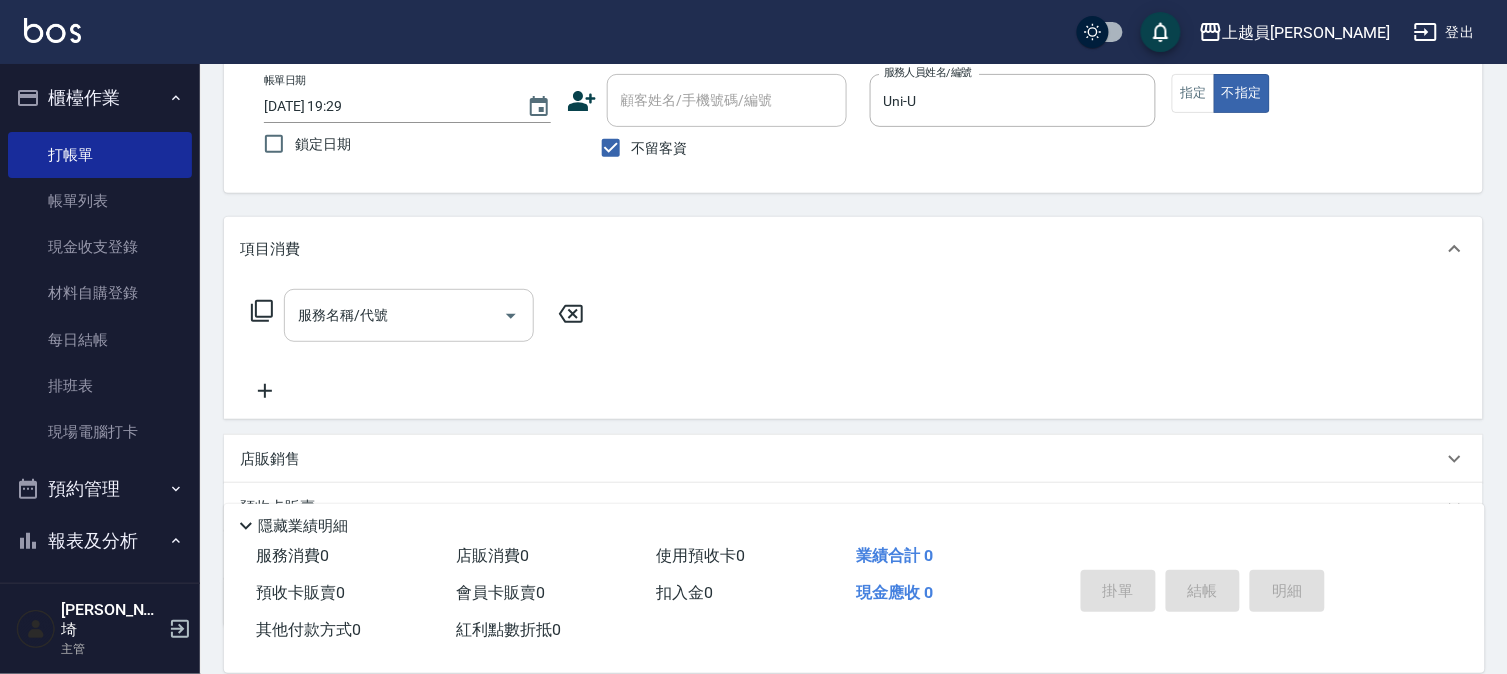 drag, startPoint x: 274, startPoint y: 324, endPoint x: 327, endPoint y: 314, distance: 53.935146 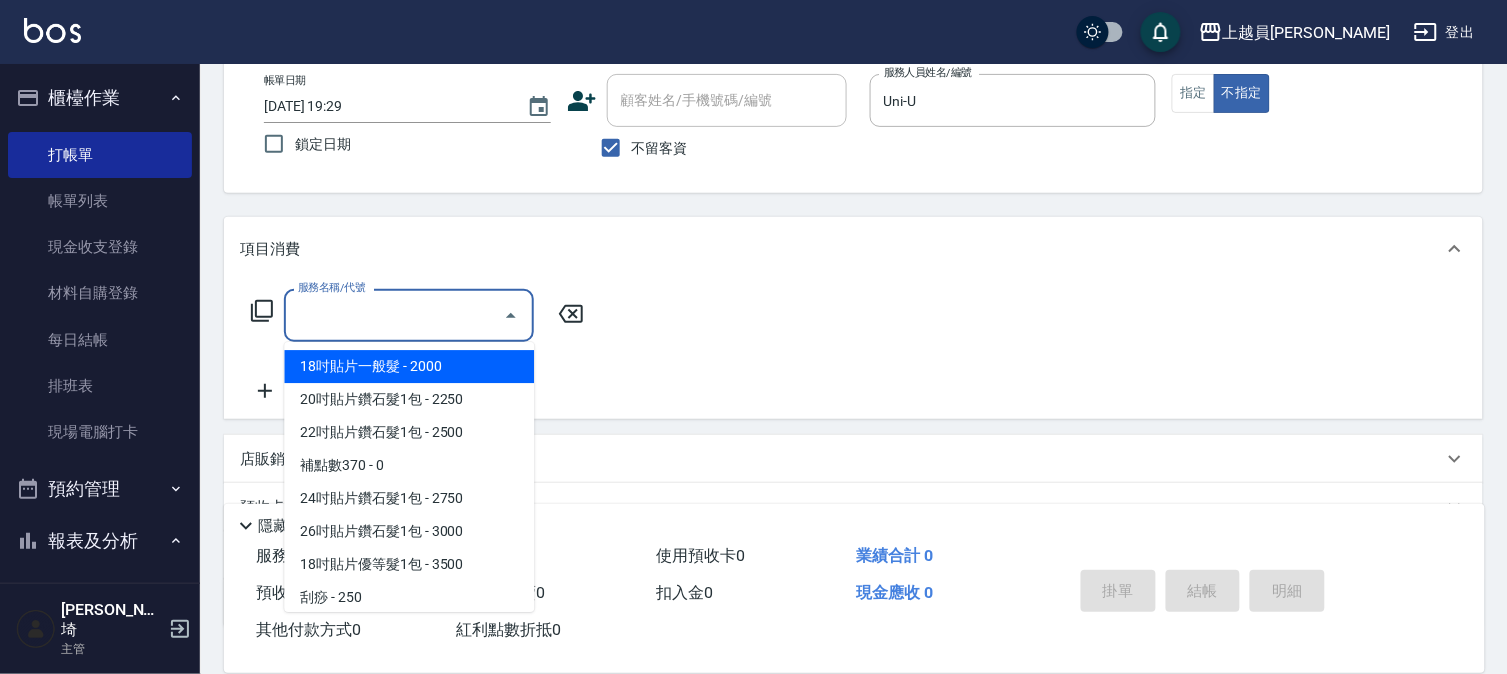 click on "服務名稱/代號" at bounding box center (394, 315) 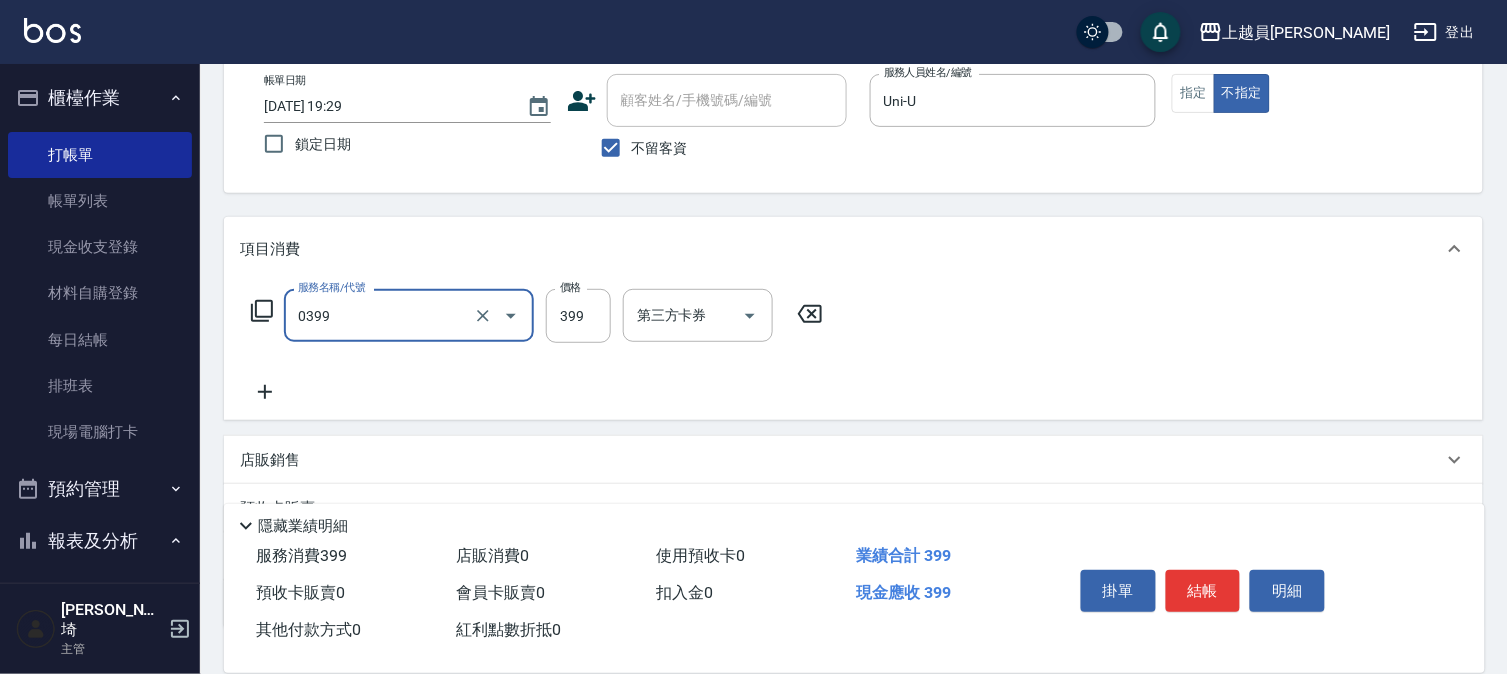type on "海鹽SPA(0399)" 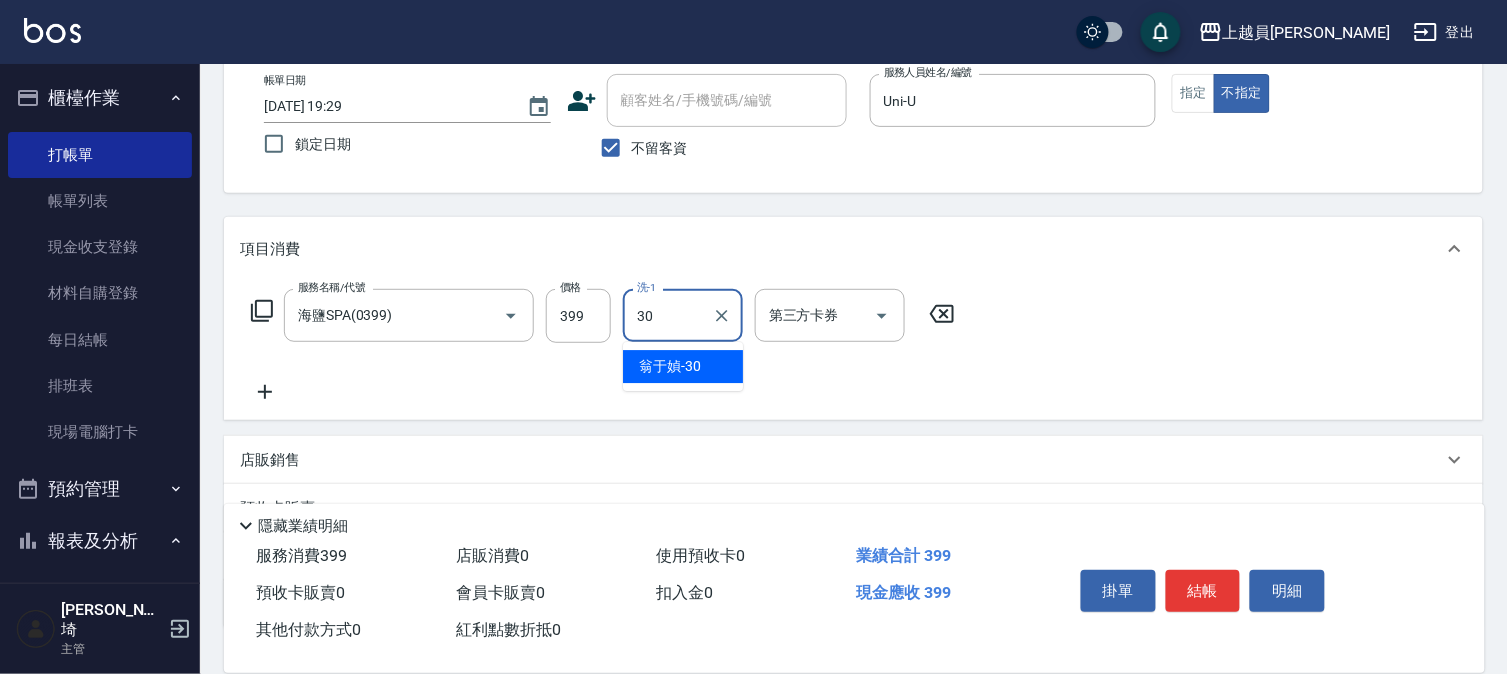 type on "3" 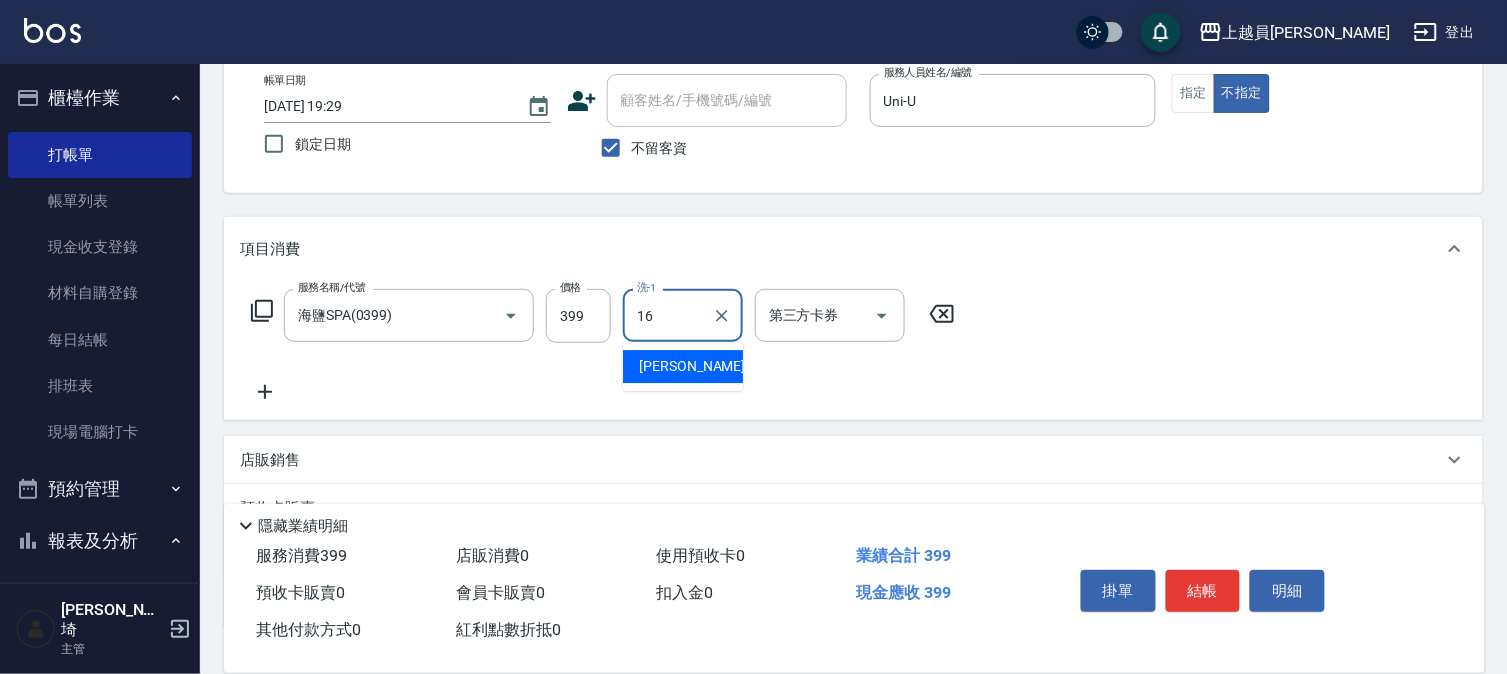 type on "[PERSON_NAME]-16" 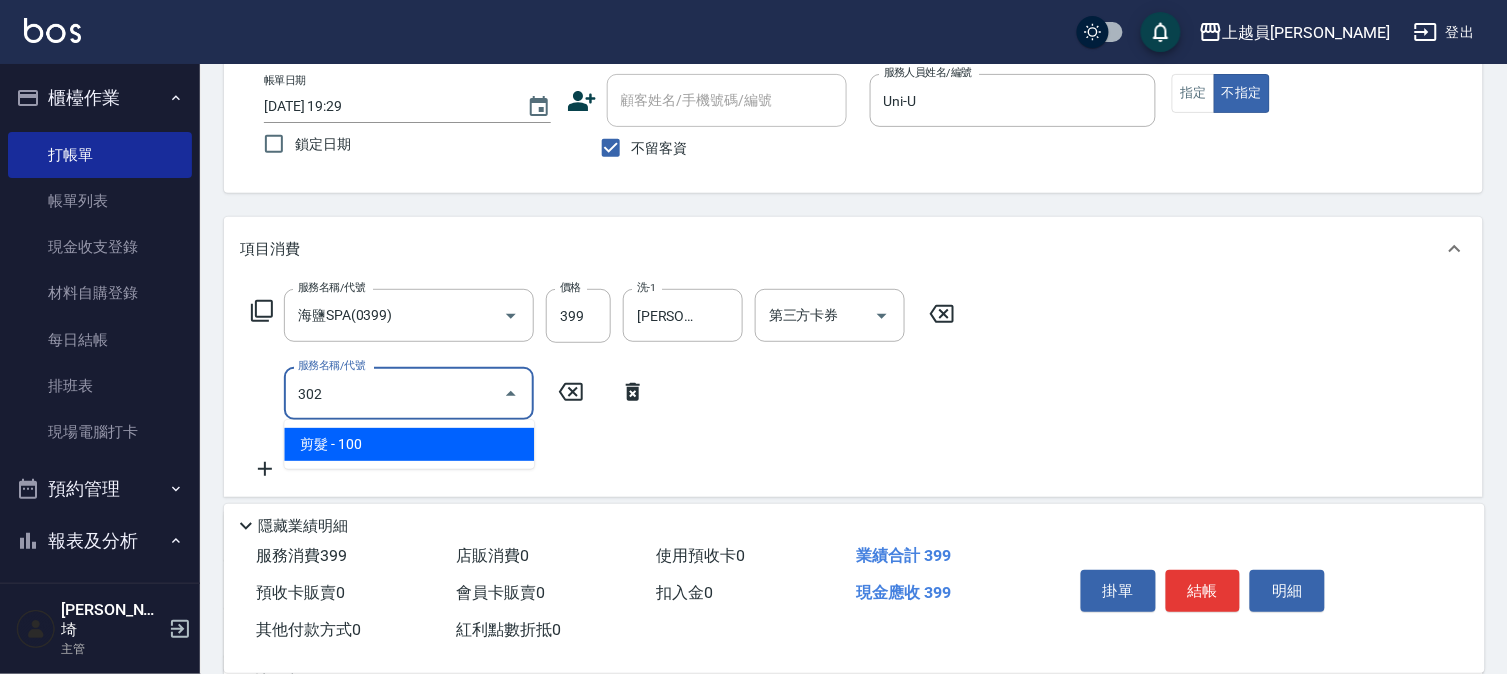 type on "剪髮(302)" 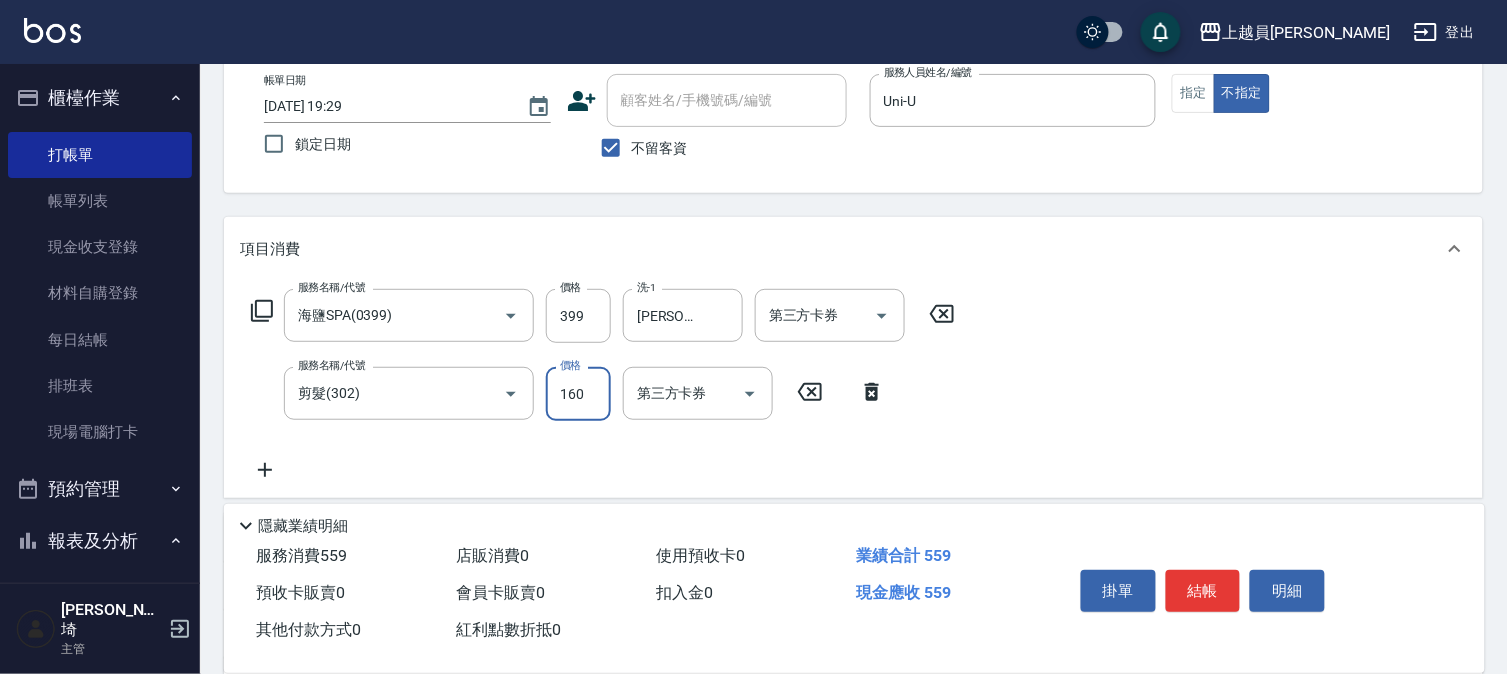 type on "160" 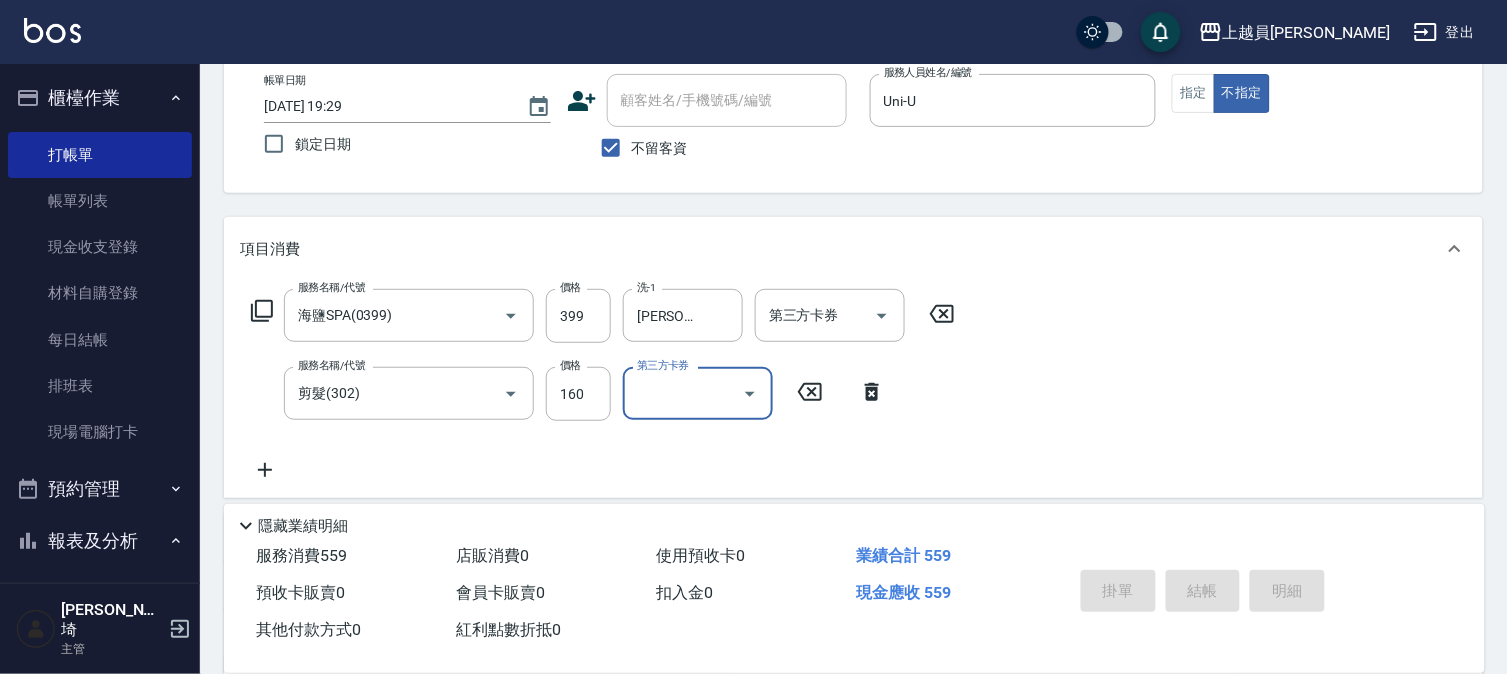 type 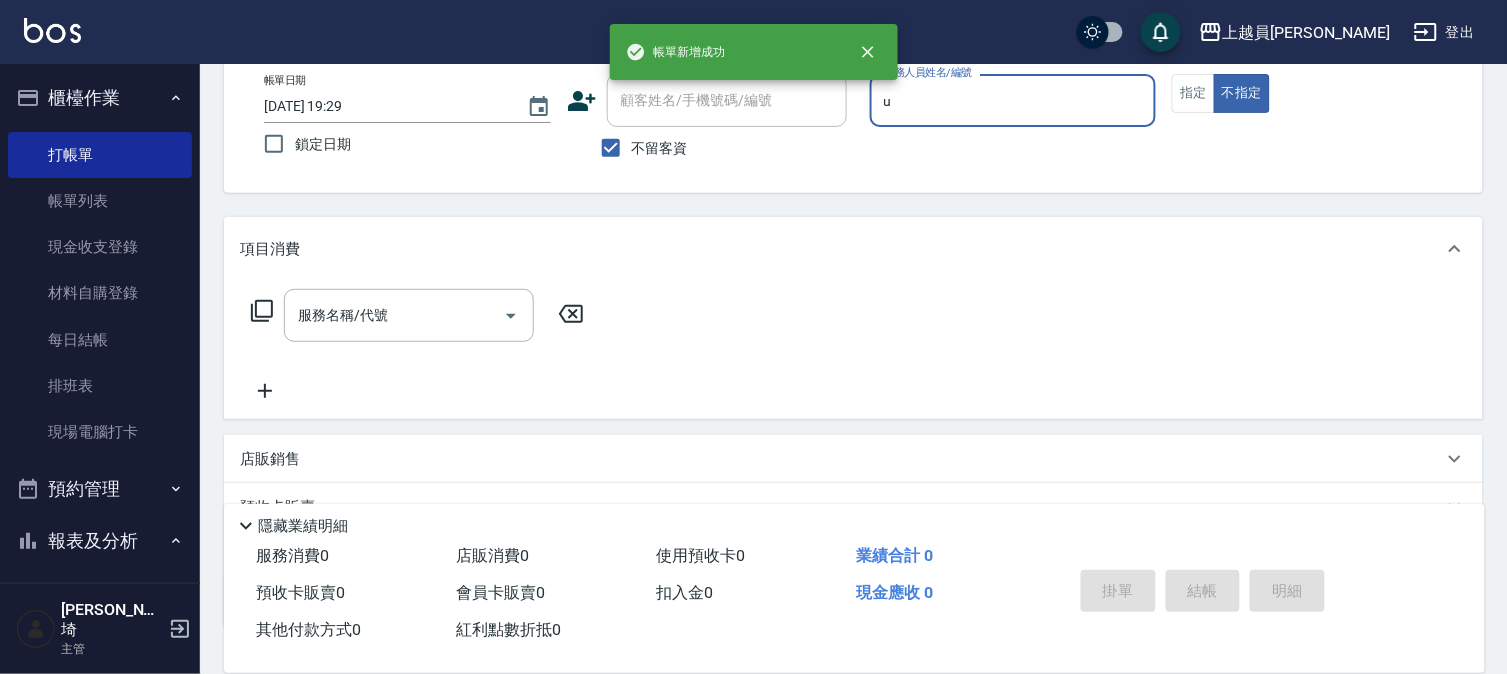 type on "Uni-U" 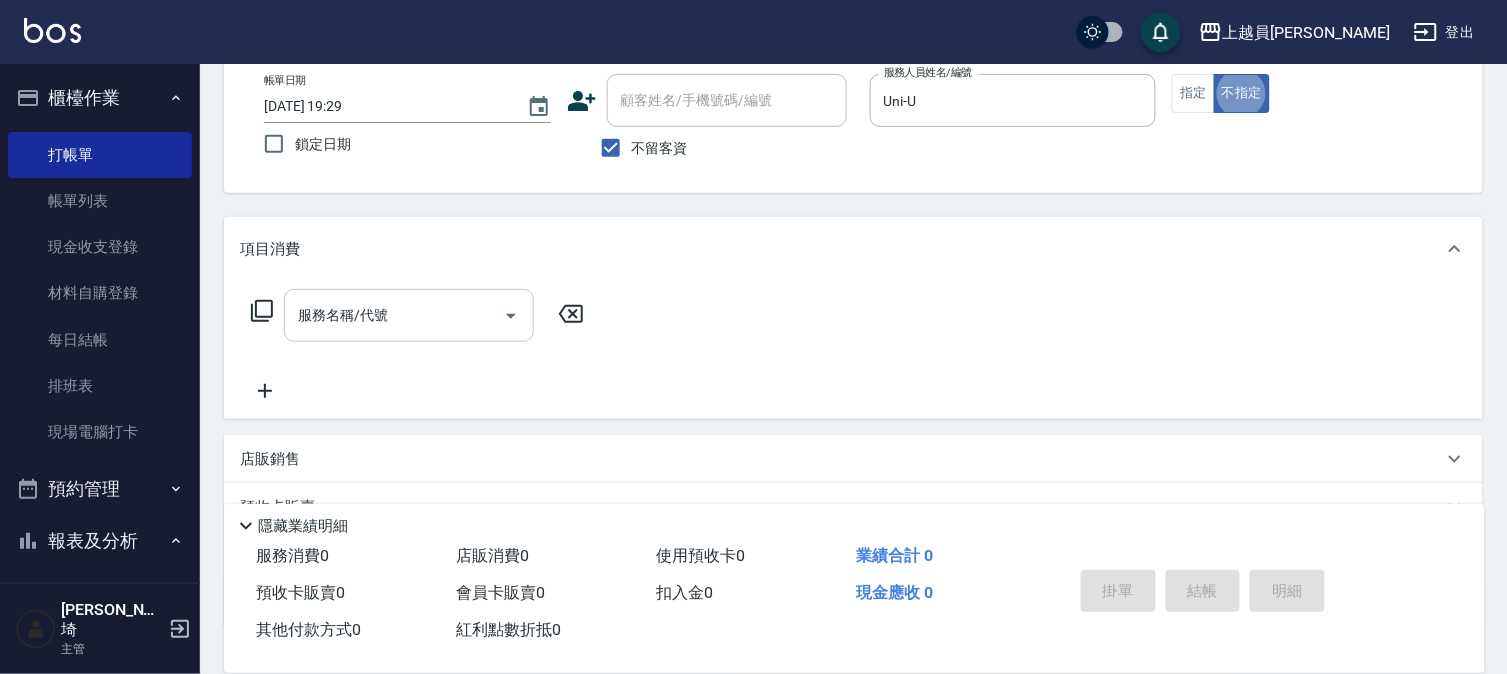 click on "服務名稱/代號" at bounding box center [394, 315] 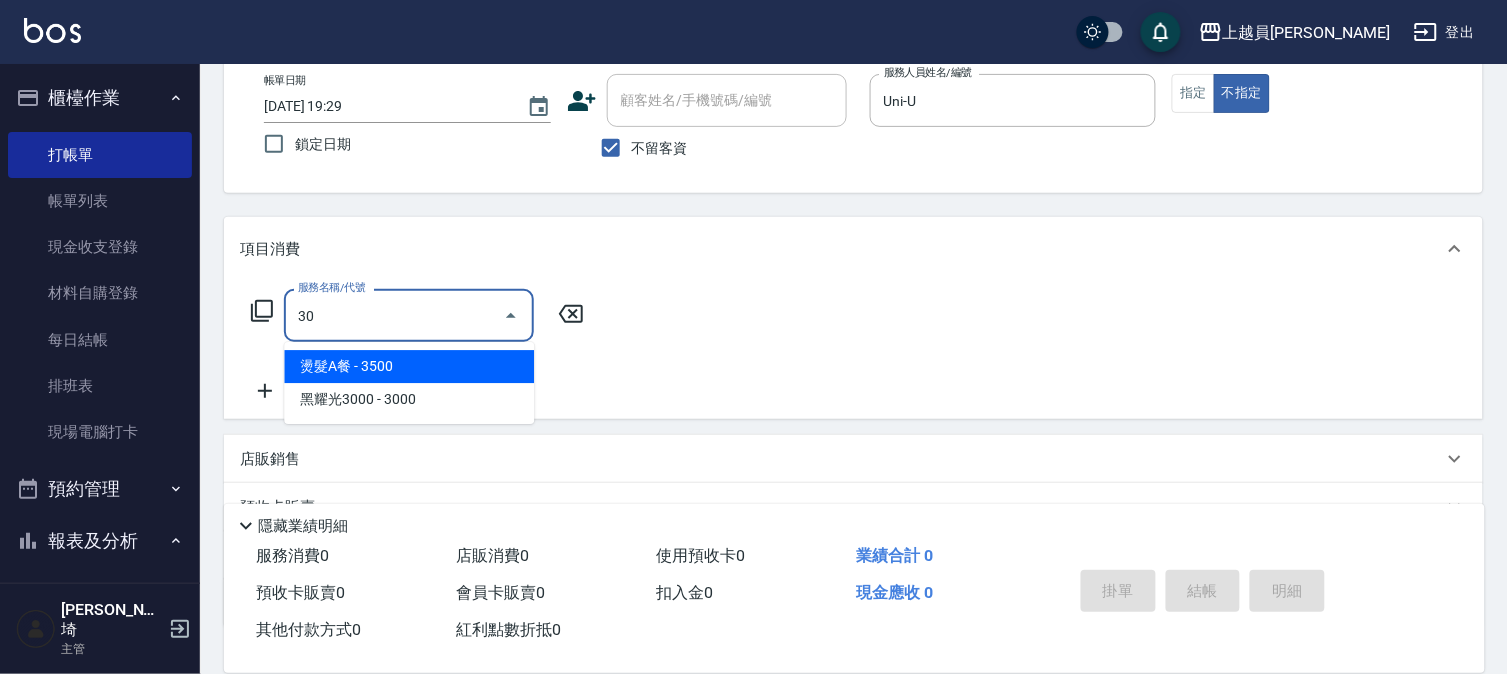 type on "3" 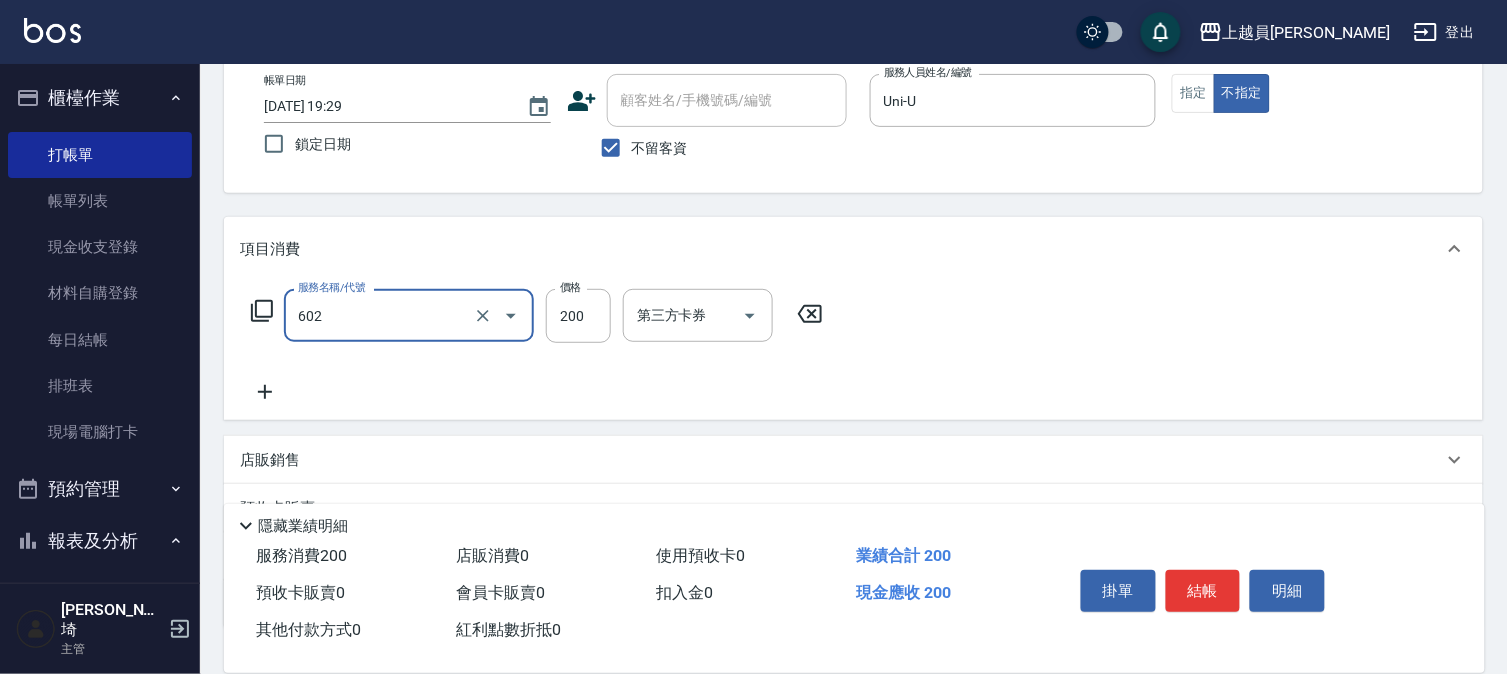 type on "一般洗髮(602)" 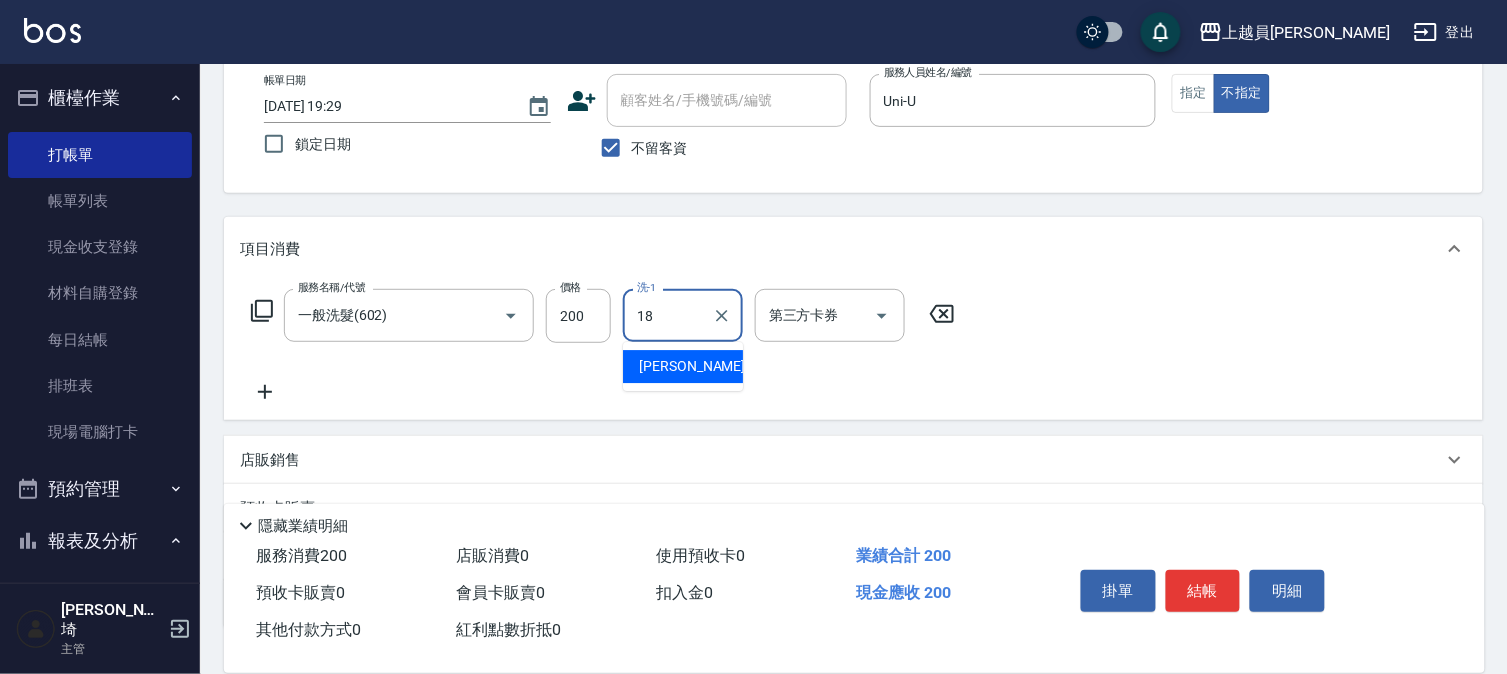 type on "[PERSON_NAME]-18" 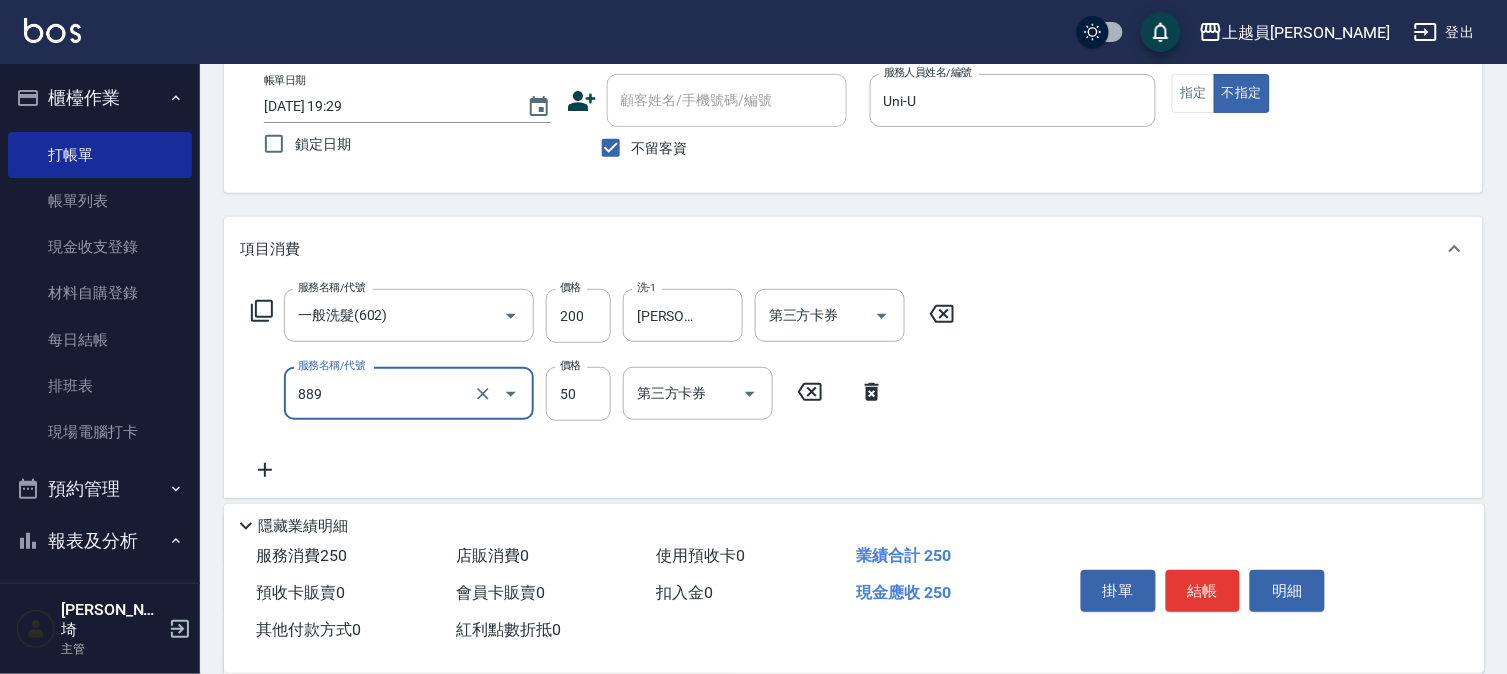 type on "精油(889)" 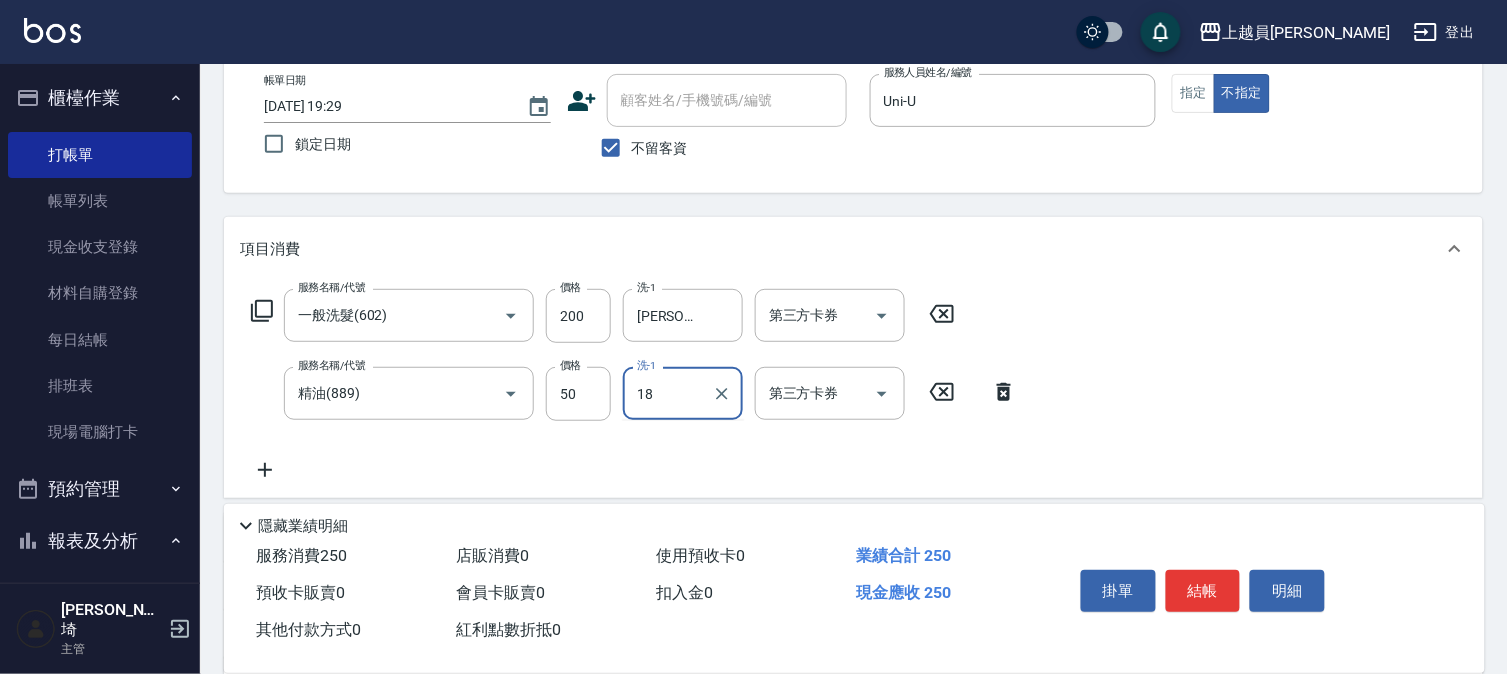 type on "[PERSON_NAME]-18" 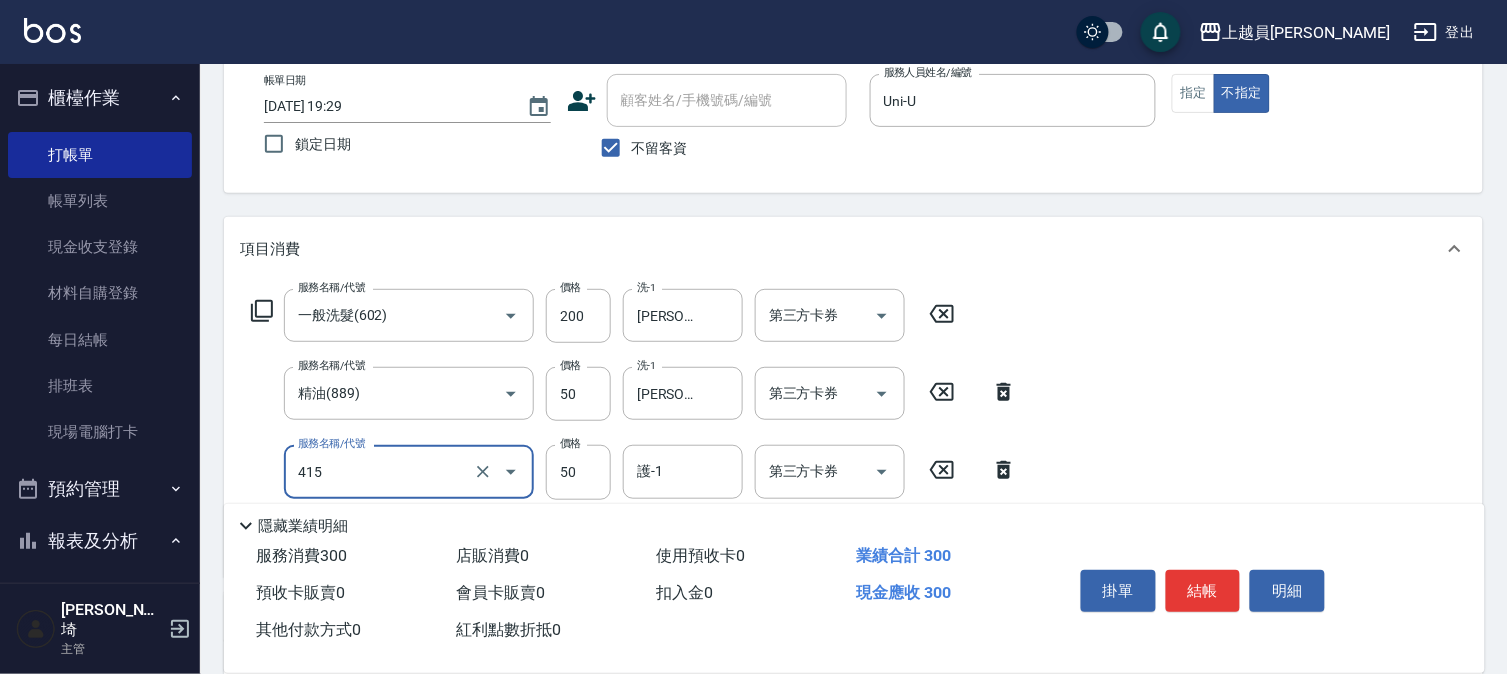 type on "瞬間保養(415)" 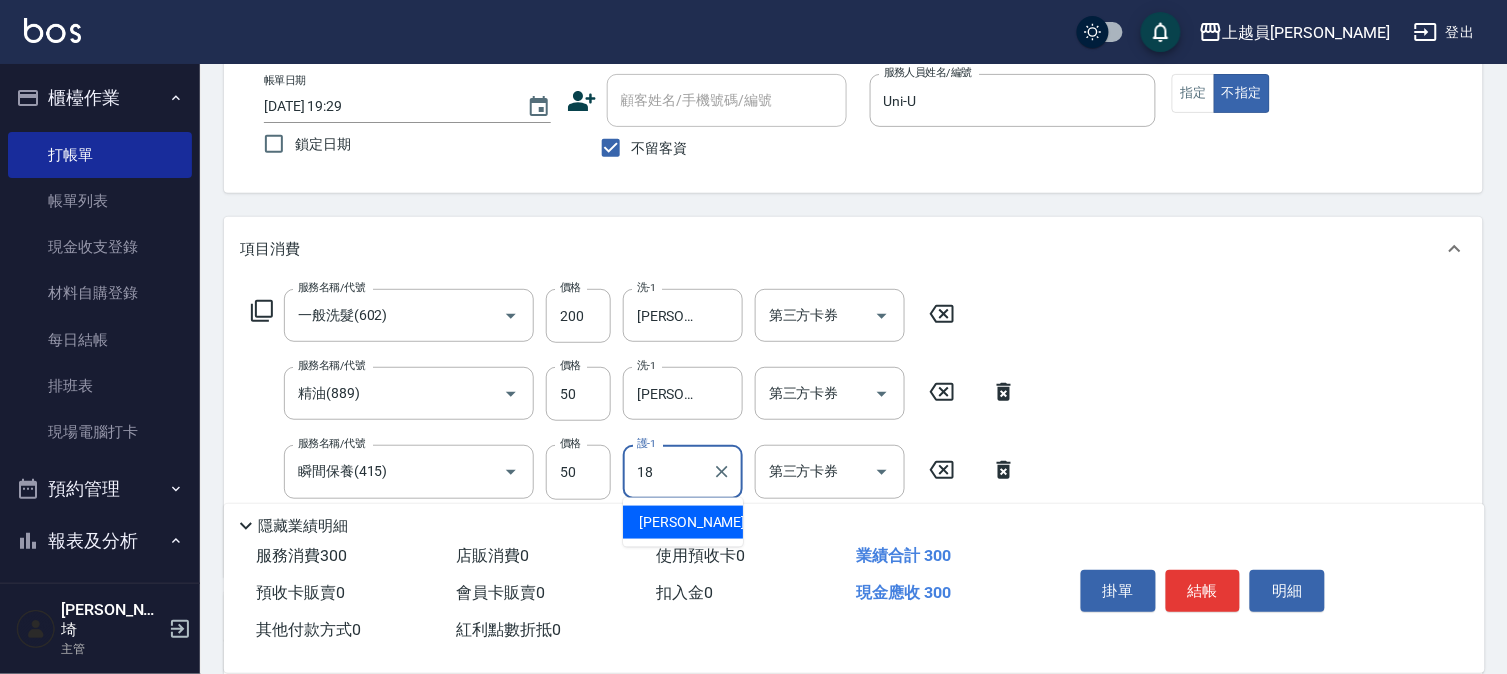 type on "[PERSON_NAME]-18" 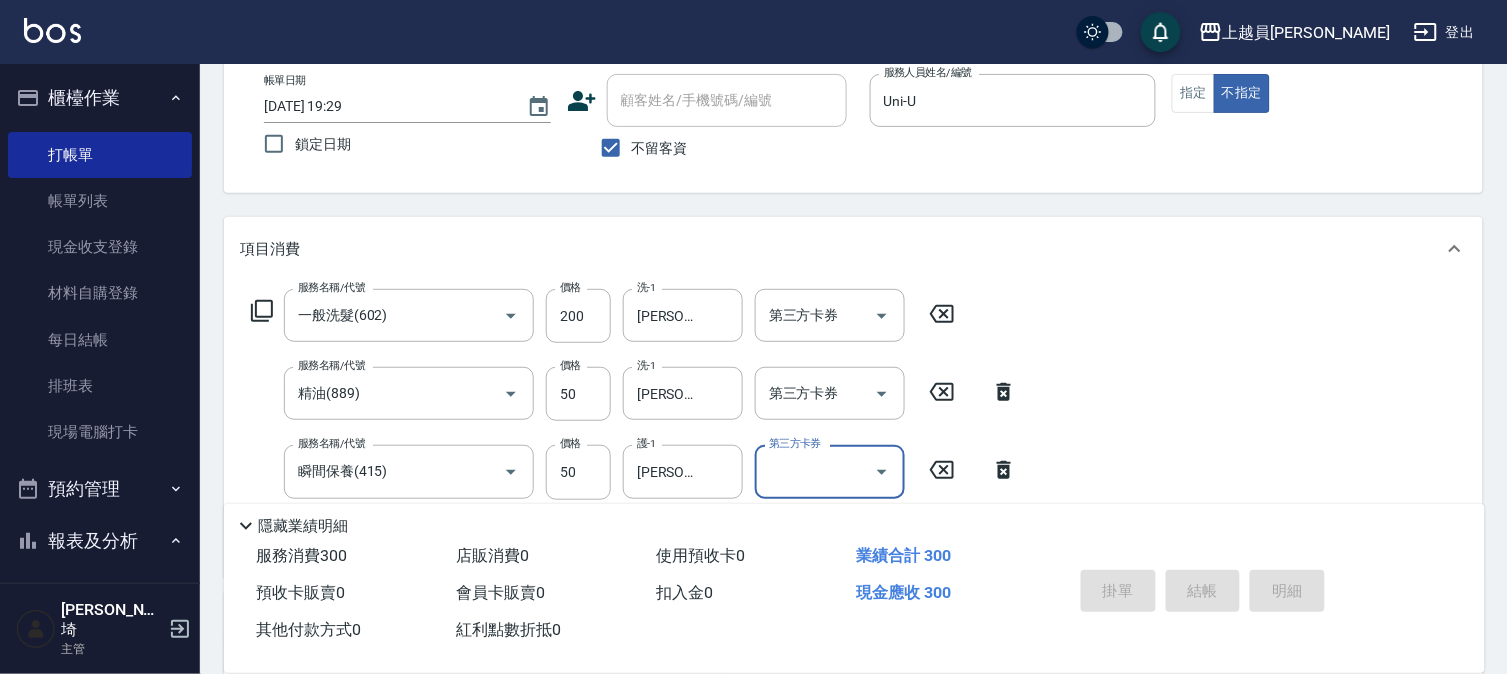 type 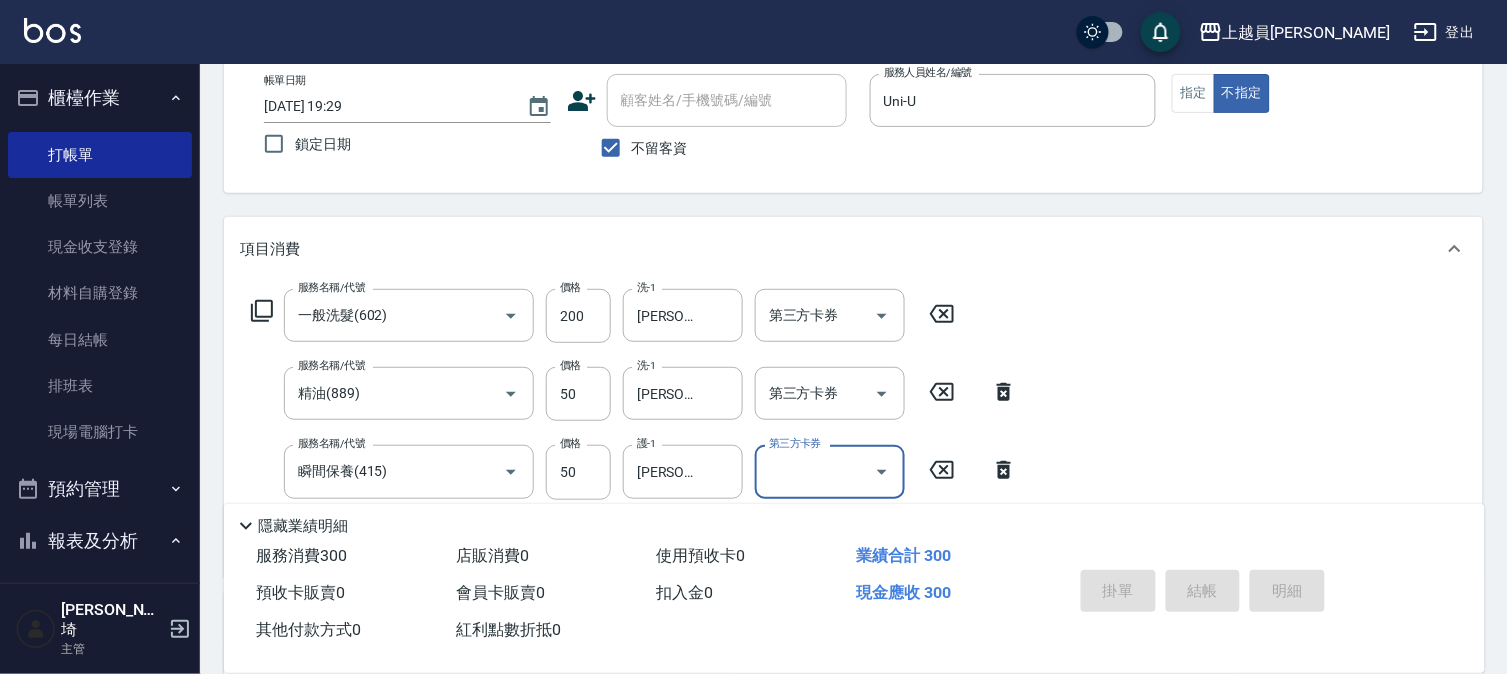 type 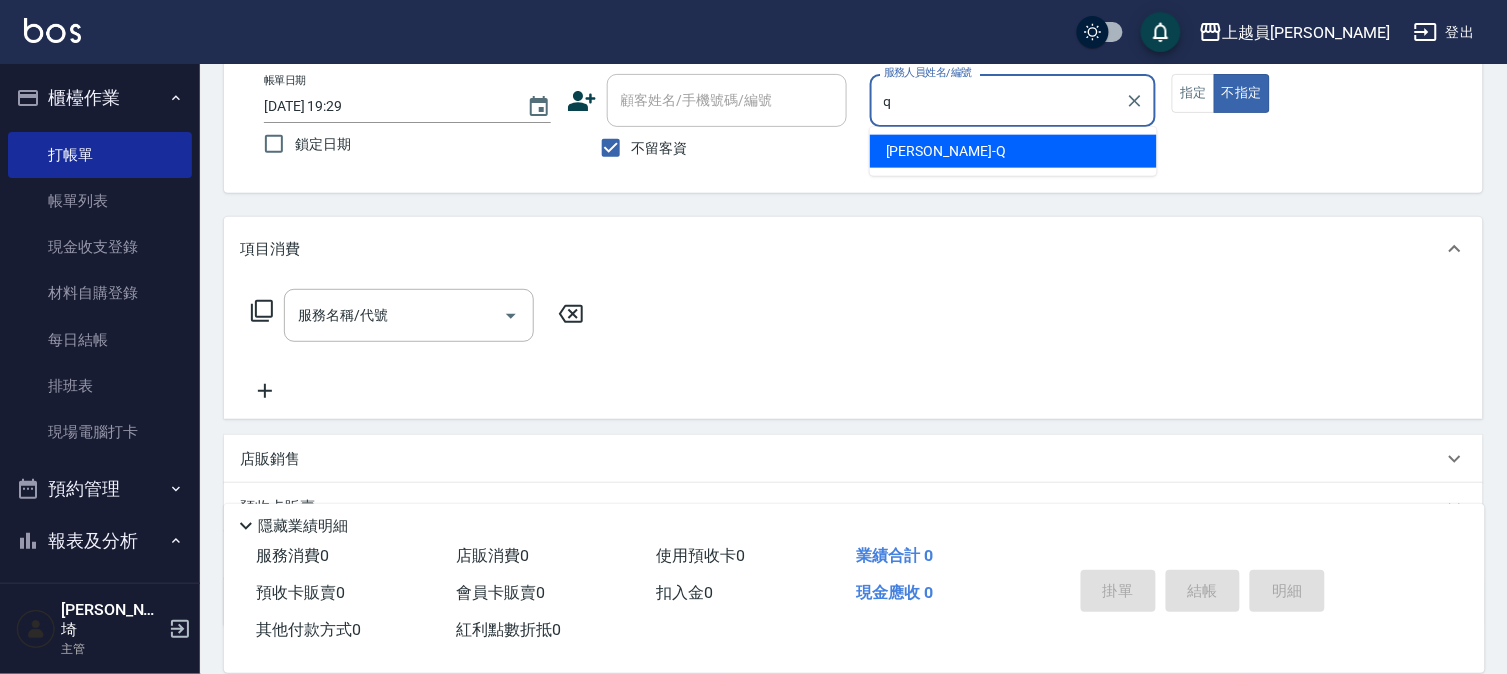 type on "[PERSON_NAME]" 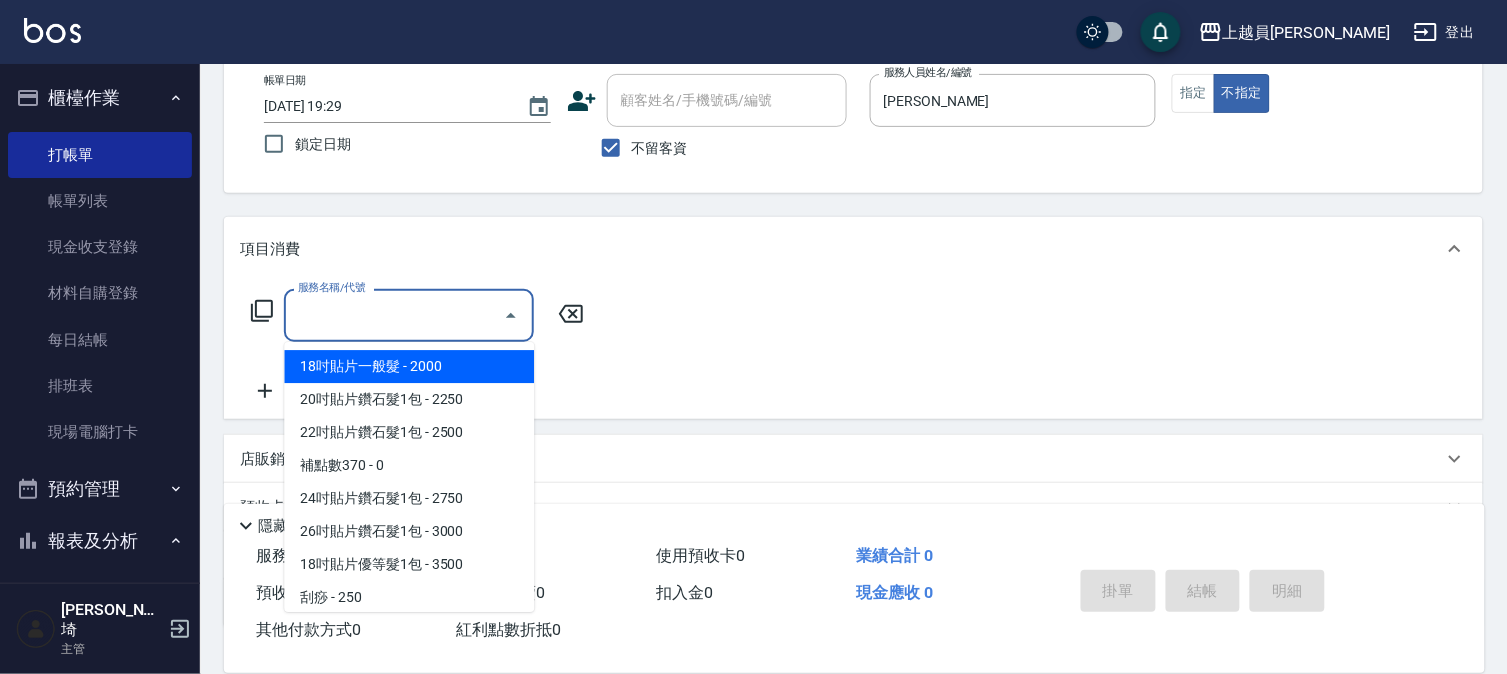 drag, startPoint x: 410, startPoint y: 318, endPoint x: 451, endPoint y: 306, distance: 42.72002 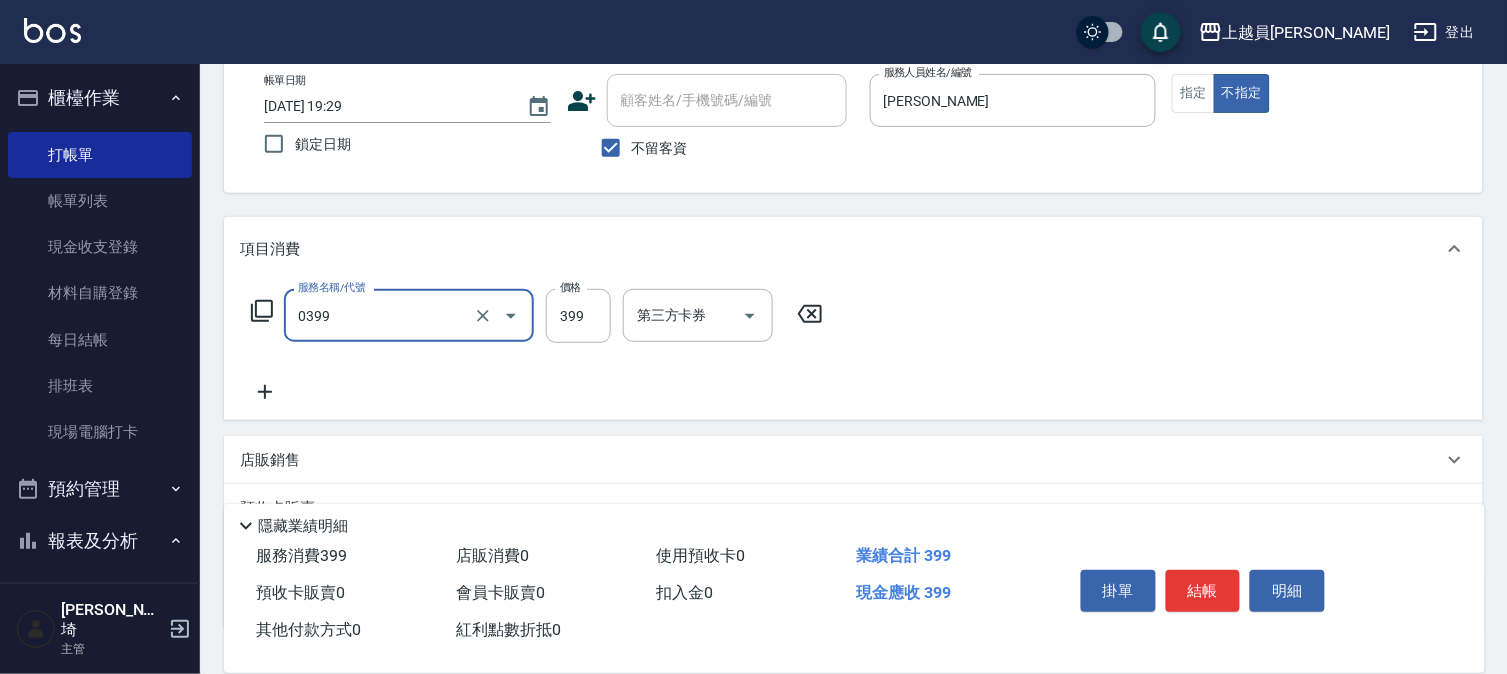 type on "海鹽SPA(0399)" 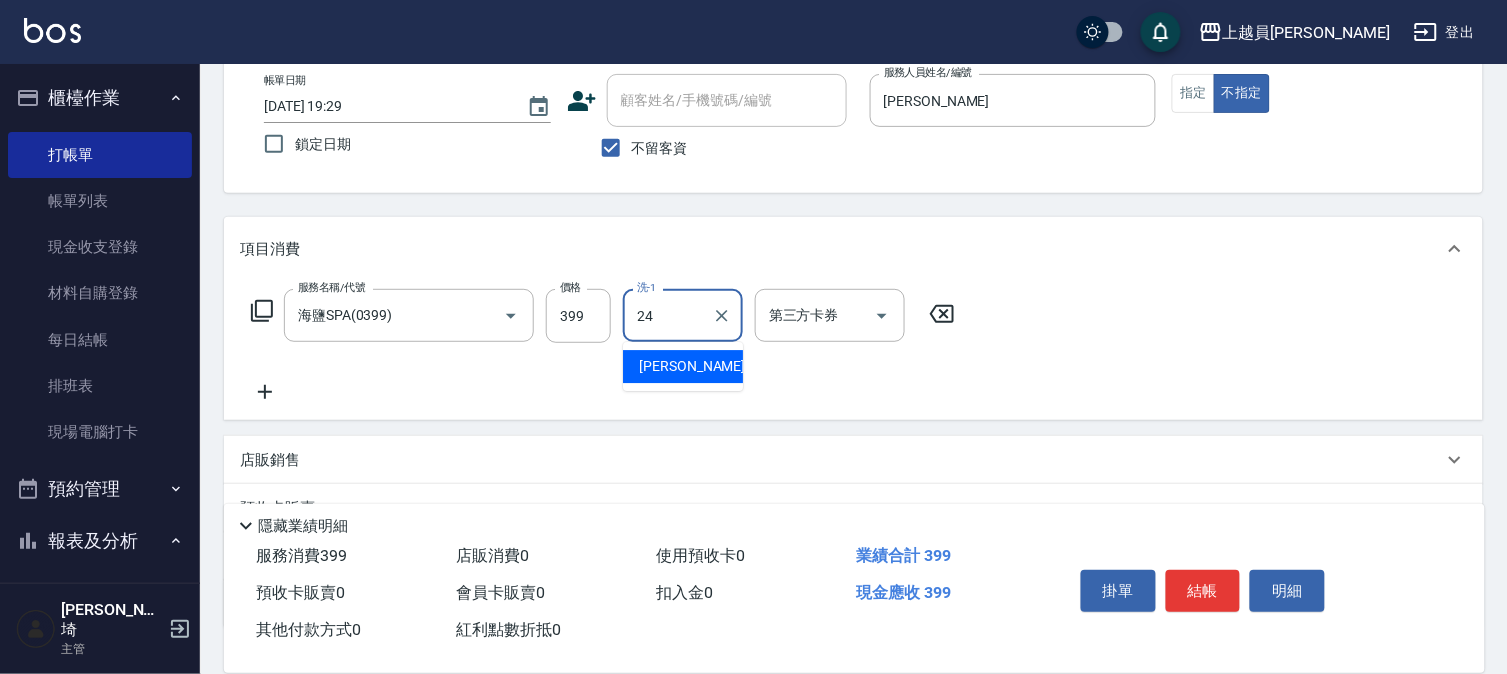 type on "[PERSON_NAME]-24" 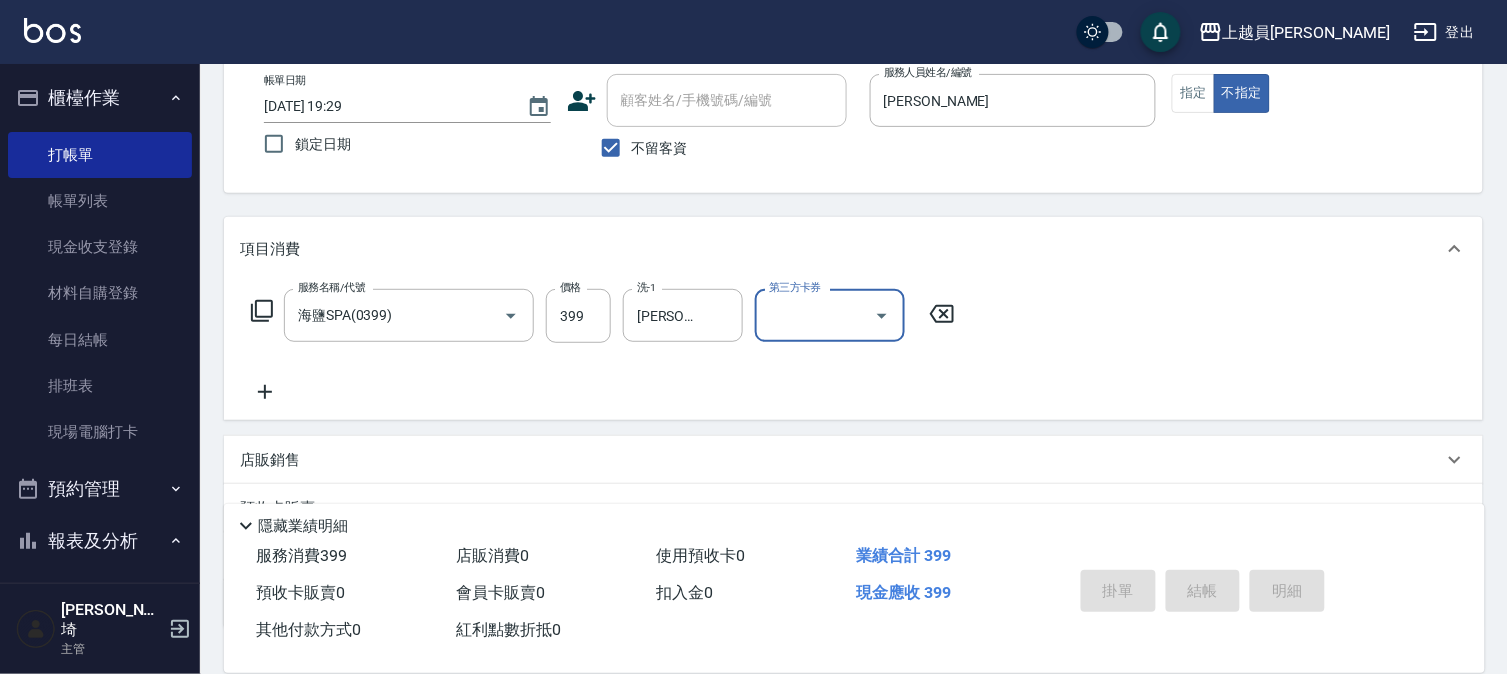 type 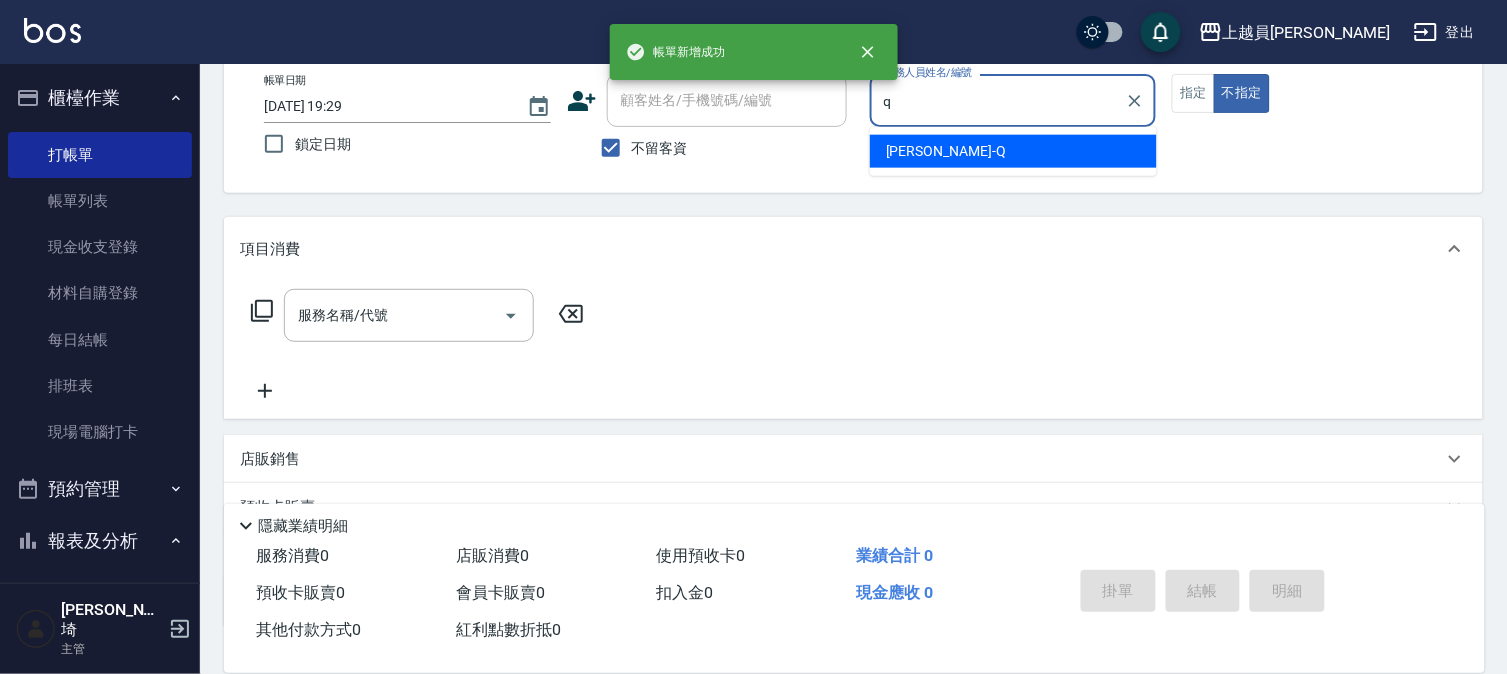 type on "[PERSON_NAME]" 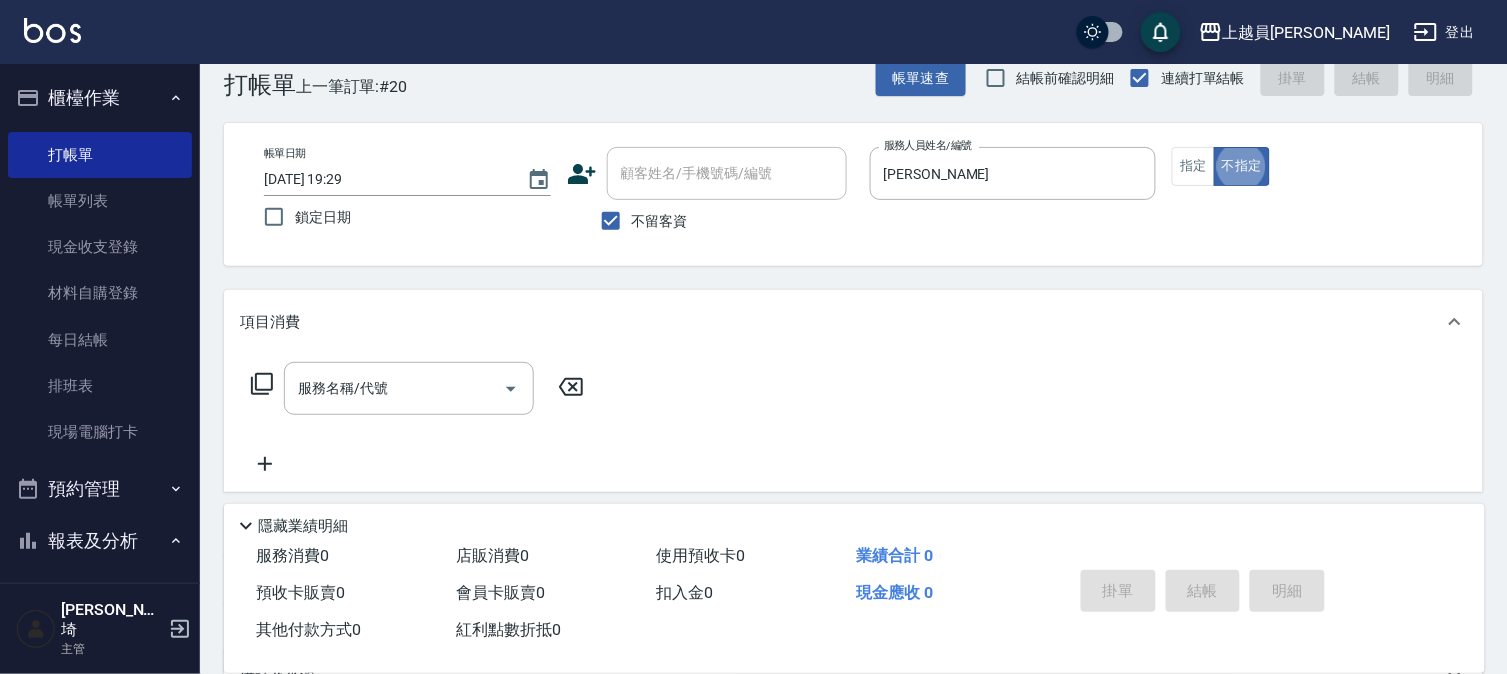scroll, scrollTop: 0, scrollLeft: 0, axis: both 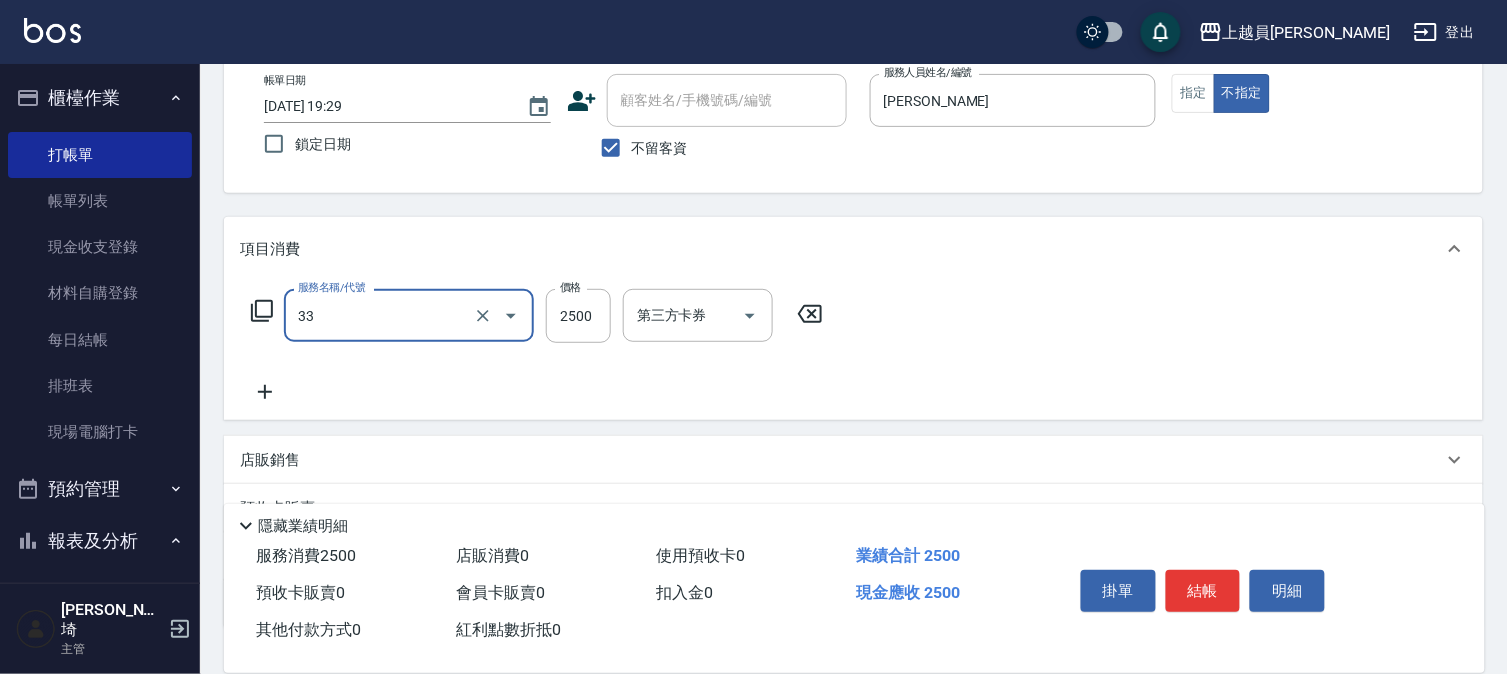 type on "染髮B餐(33)" 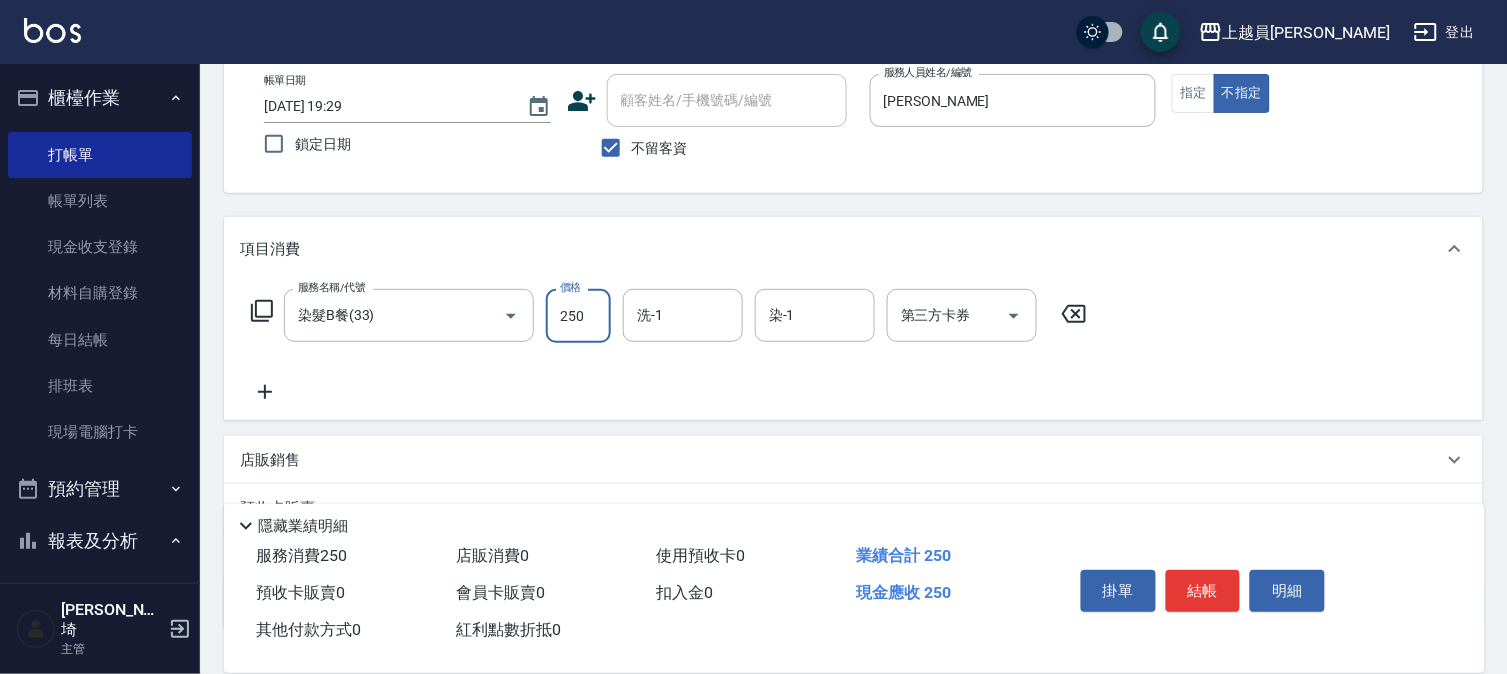 type on "2500" 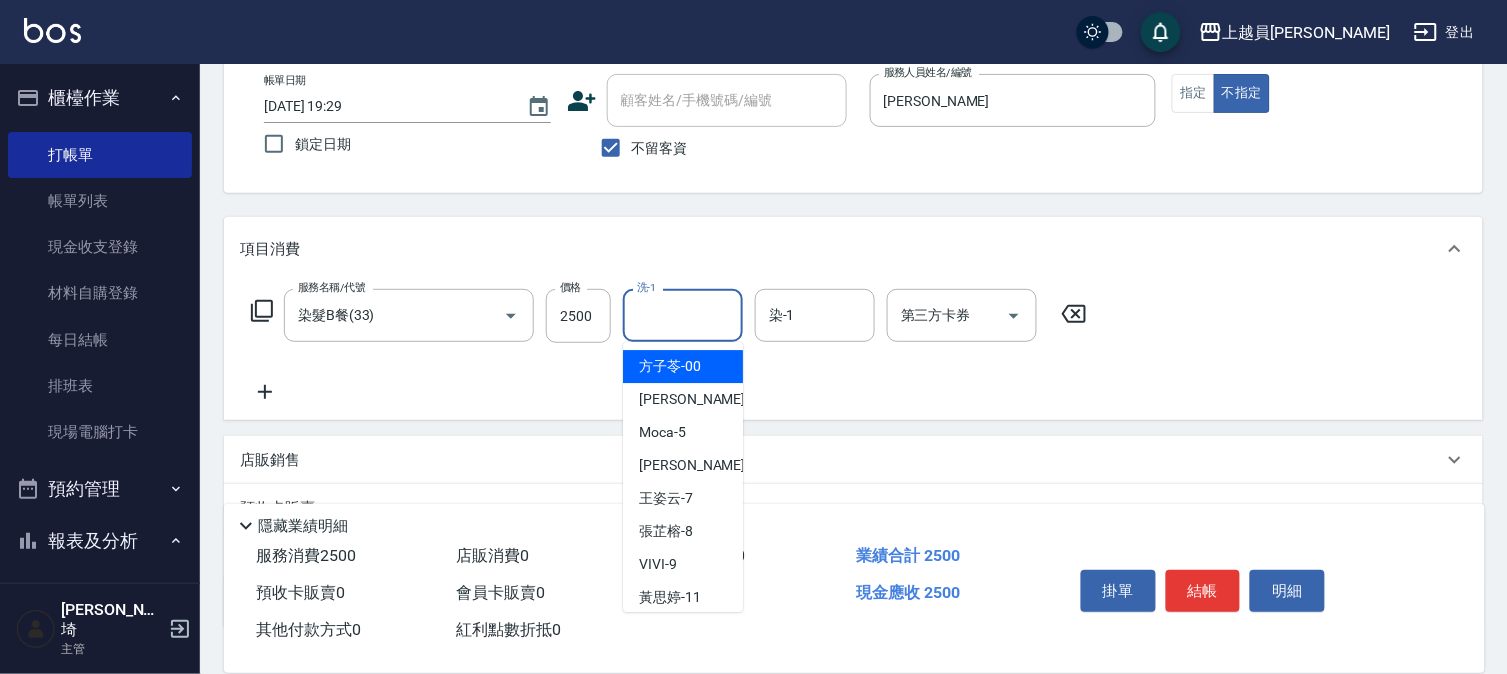 drag, startPoint x: 653, startPoint y: 307, endPoint x: 1058, endPoint y: 318, distance: 405.14935 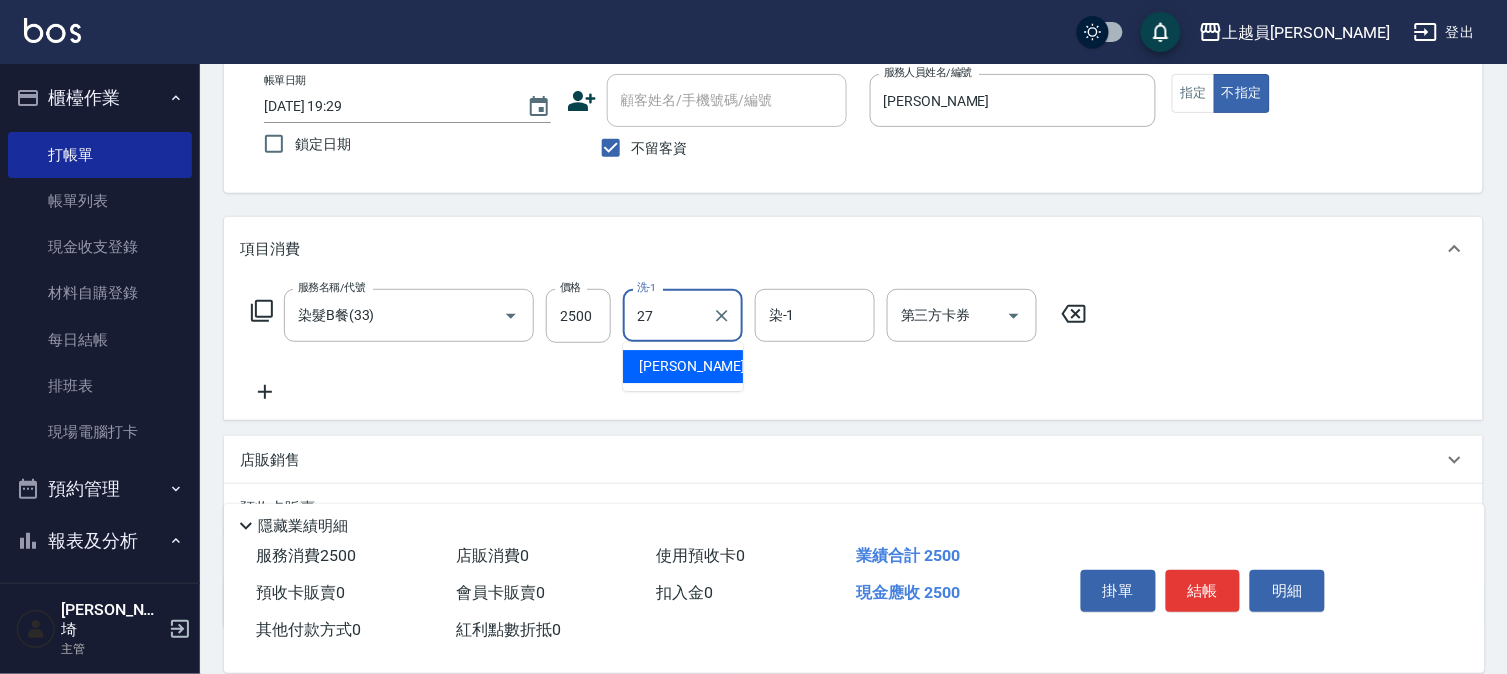type on "[PERSON_NAME]-27" 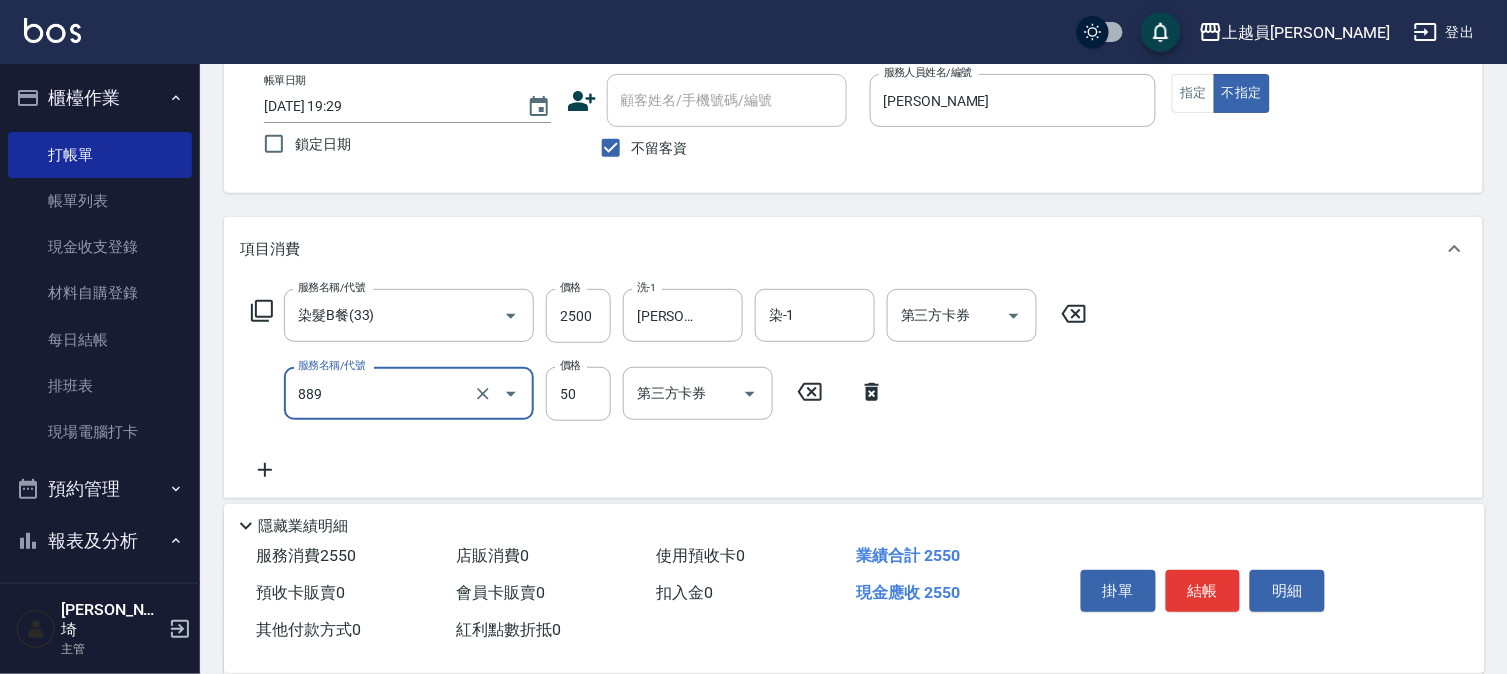 type on "精油(889)" 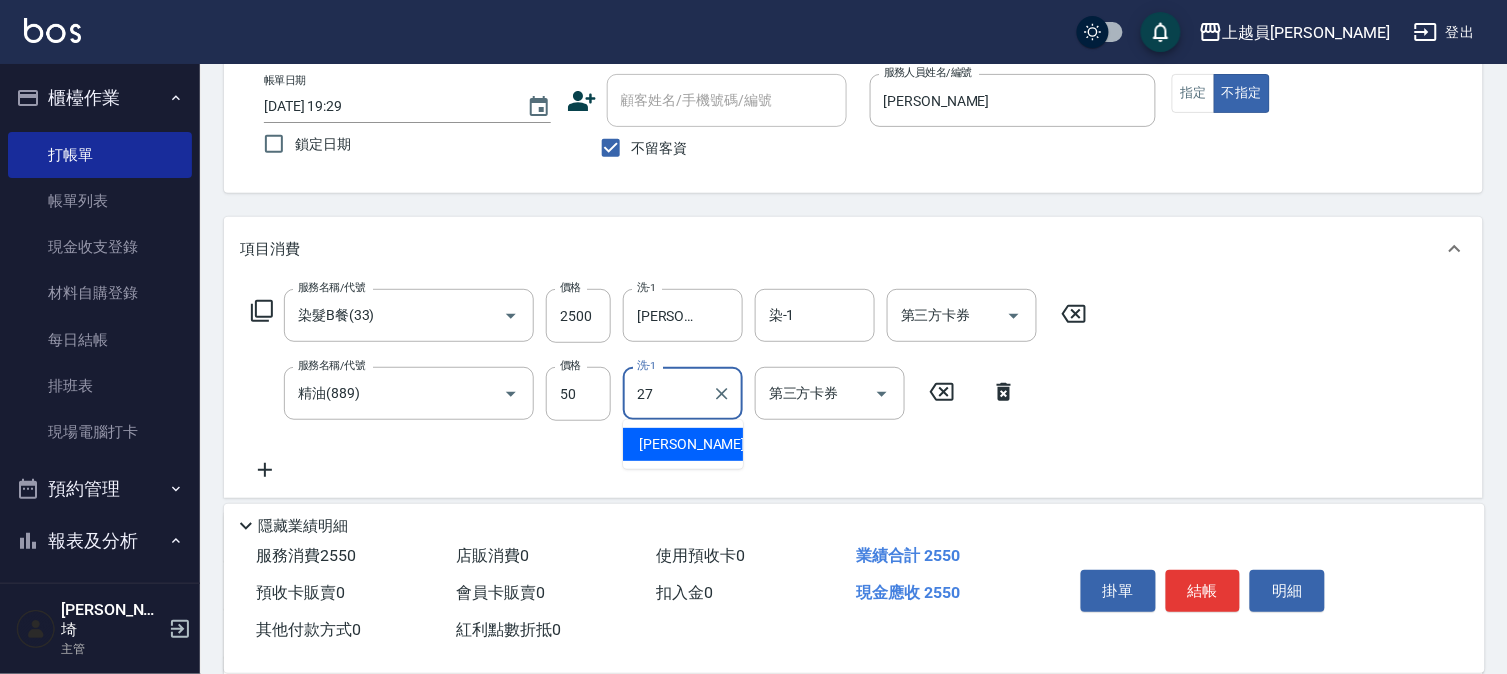 type on "[PERSON_NAME]-27" 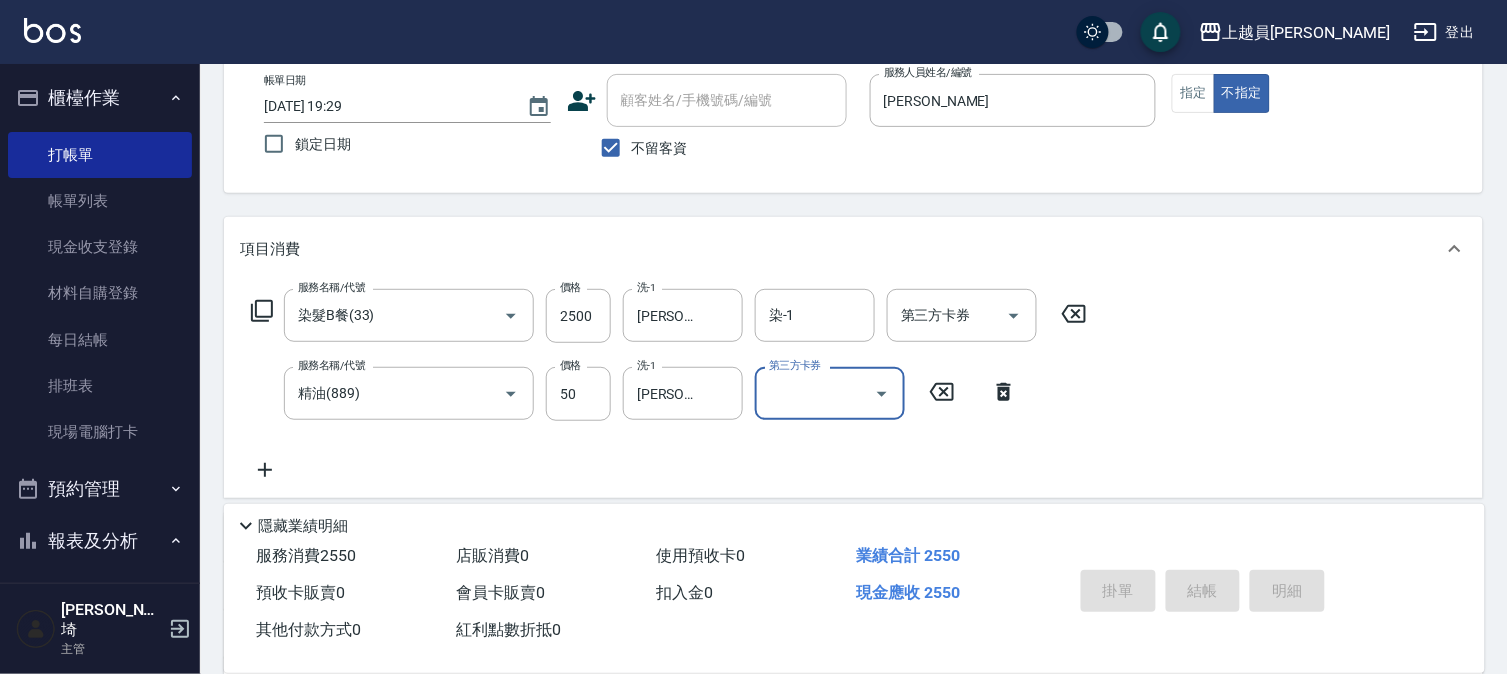 type on "[DATE] 19:31" 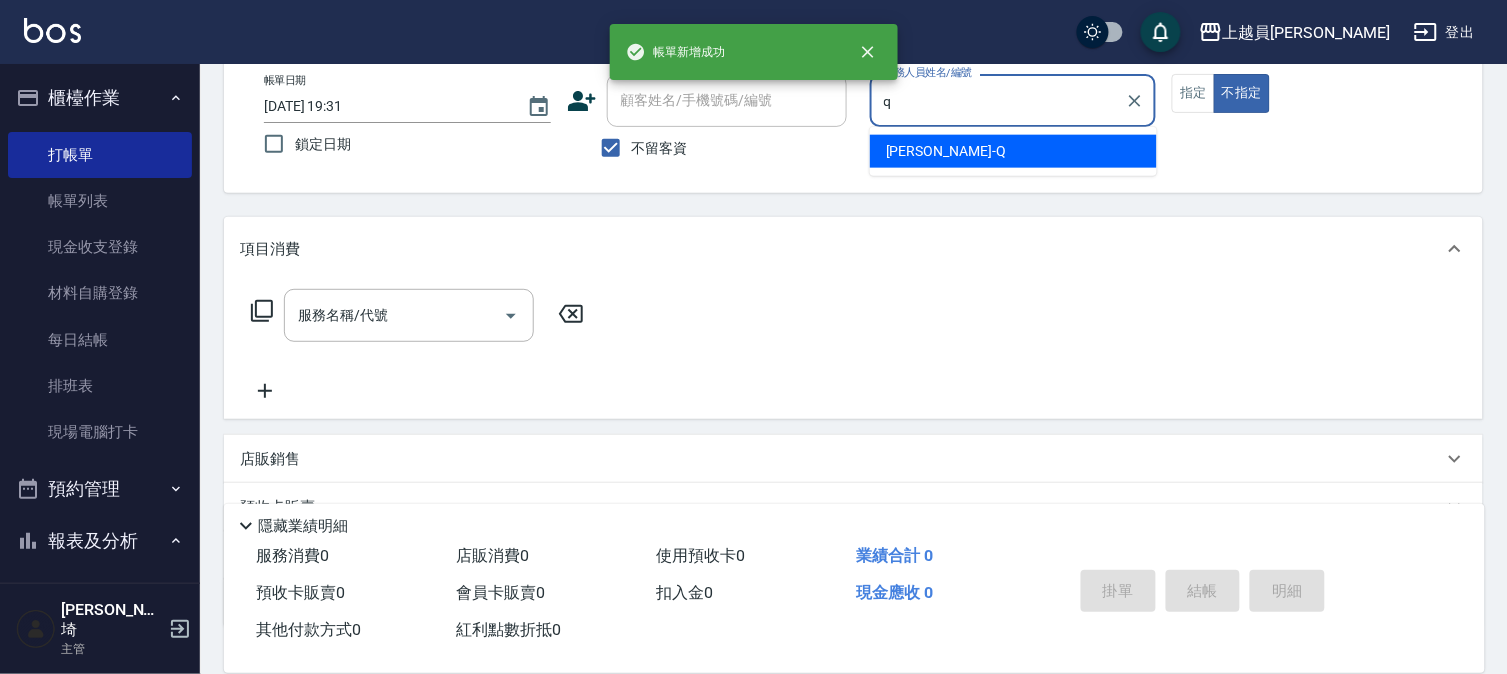 type on "[PERSON_NAME]" 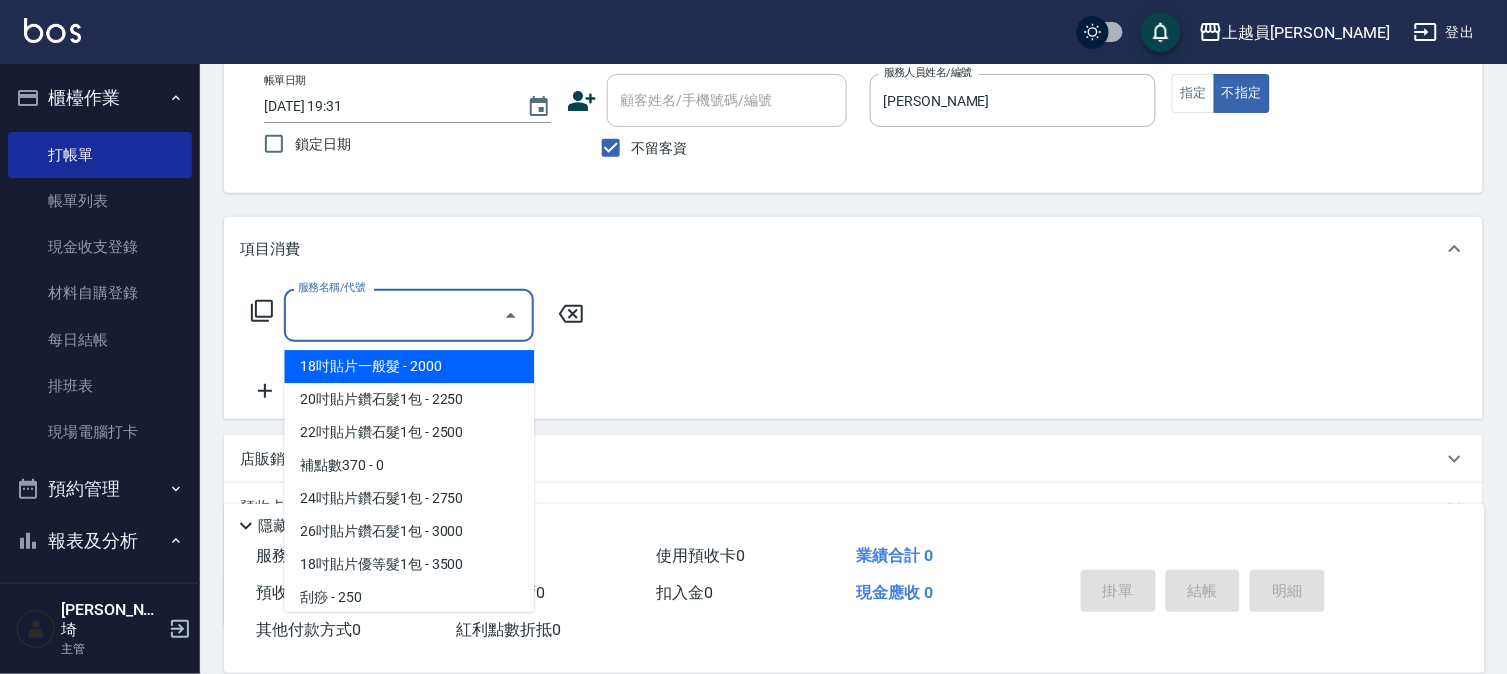 drag, startPoint x: 405, startPoint y: 316, endPoint x: 1516, endPoint y: 242, distance: 1113.4617 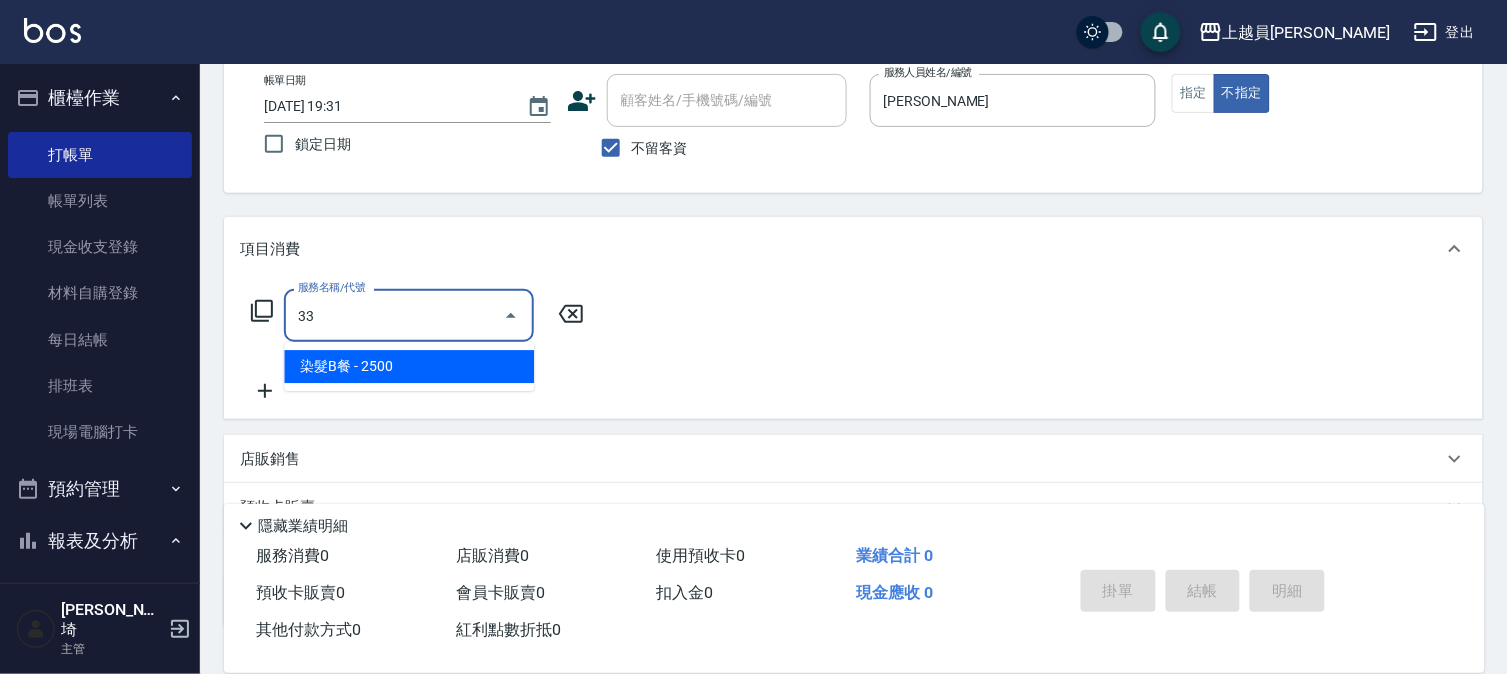 type on "染髮B餐(33)" 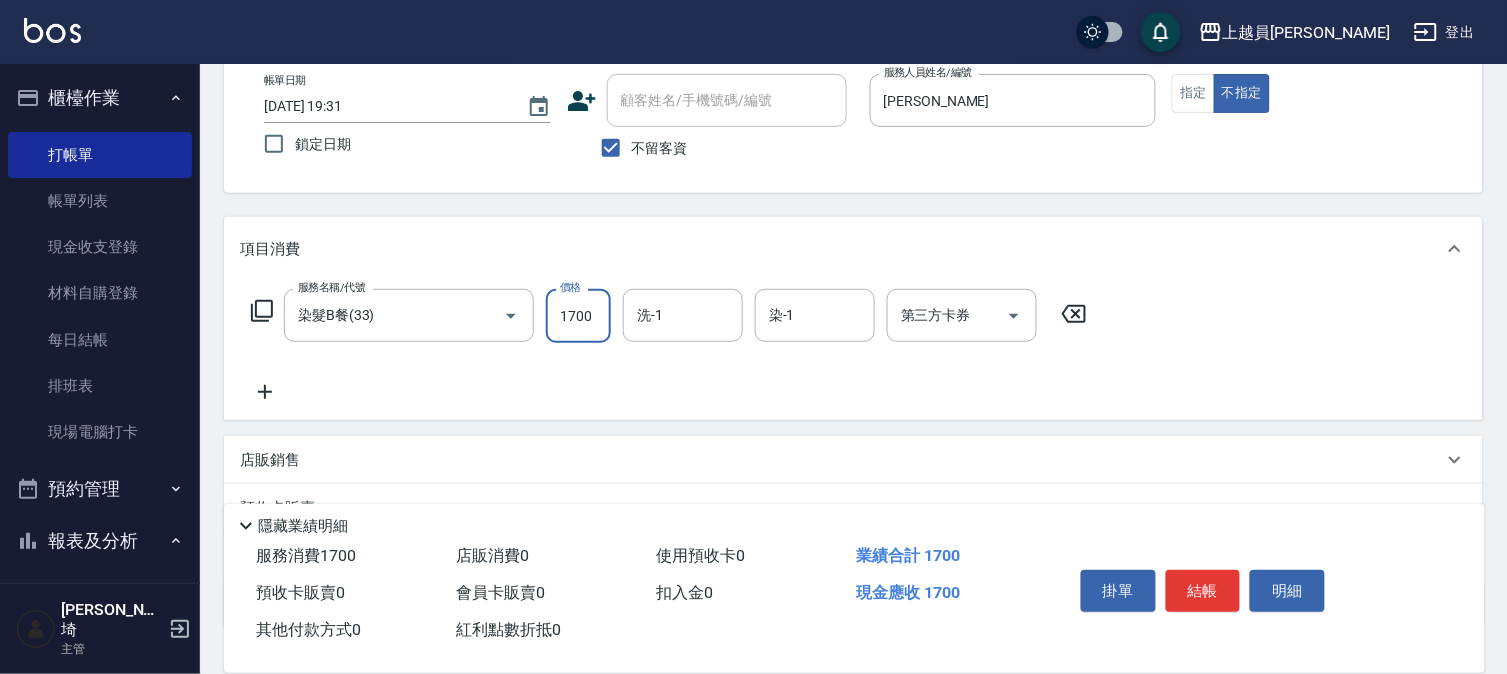 type on "1700" 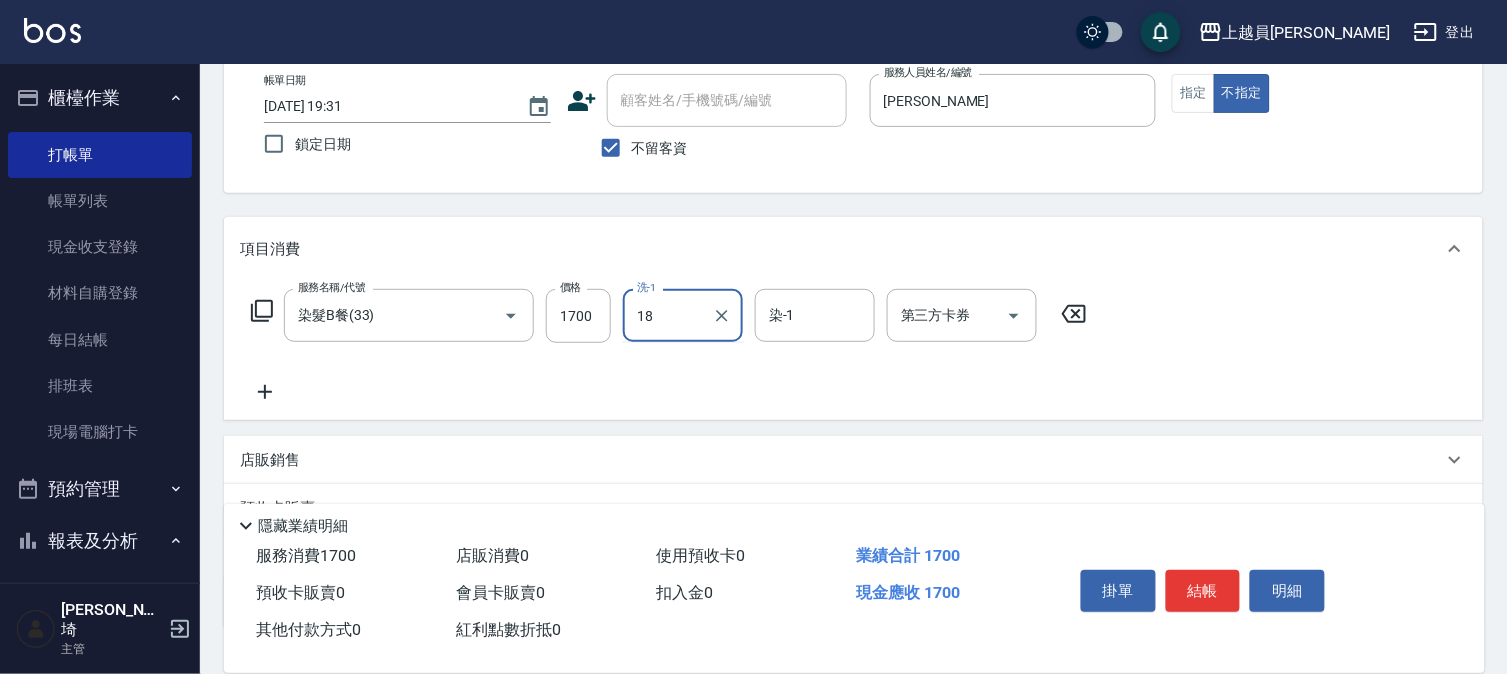 type on "[PERSON_NAME]-18" 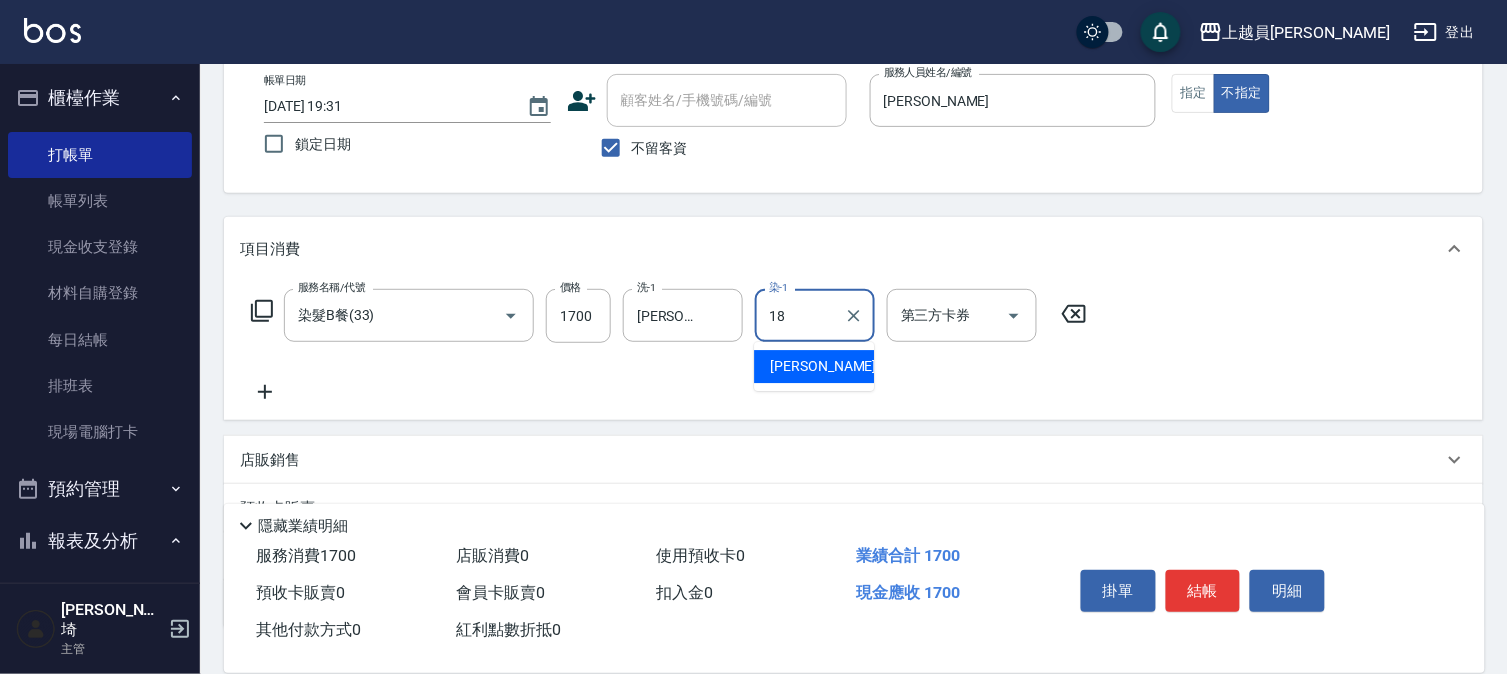 type on "[PERSON_NAME]-18" 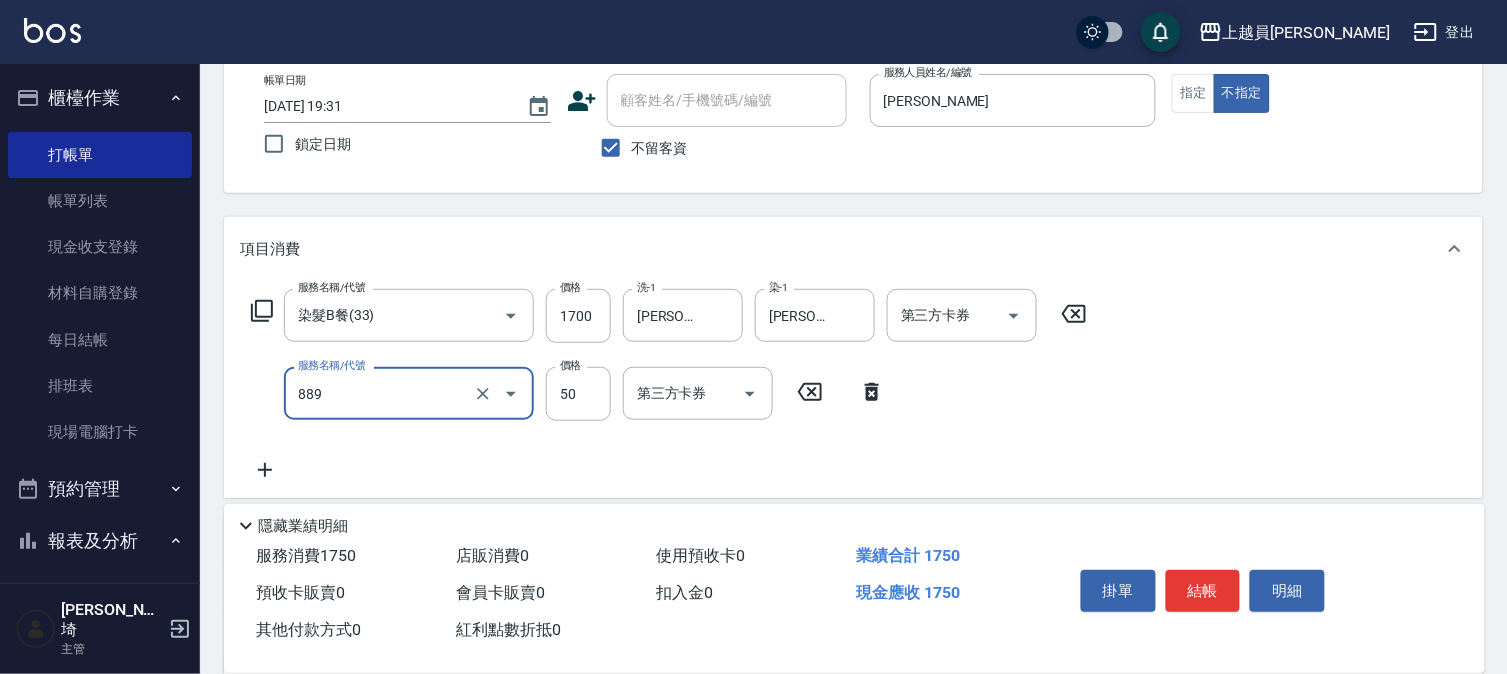 type on "精油(889)" 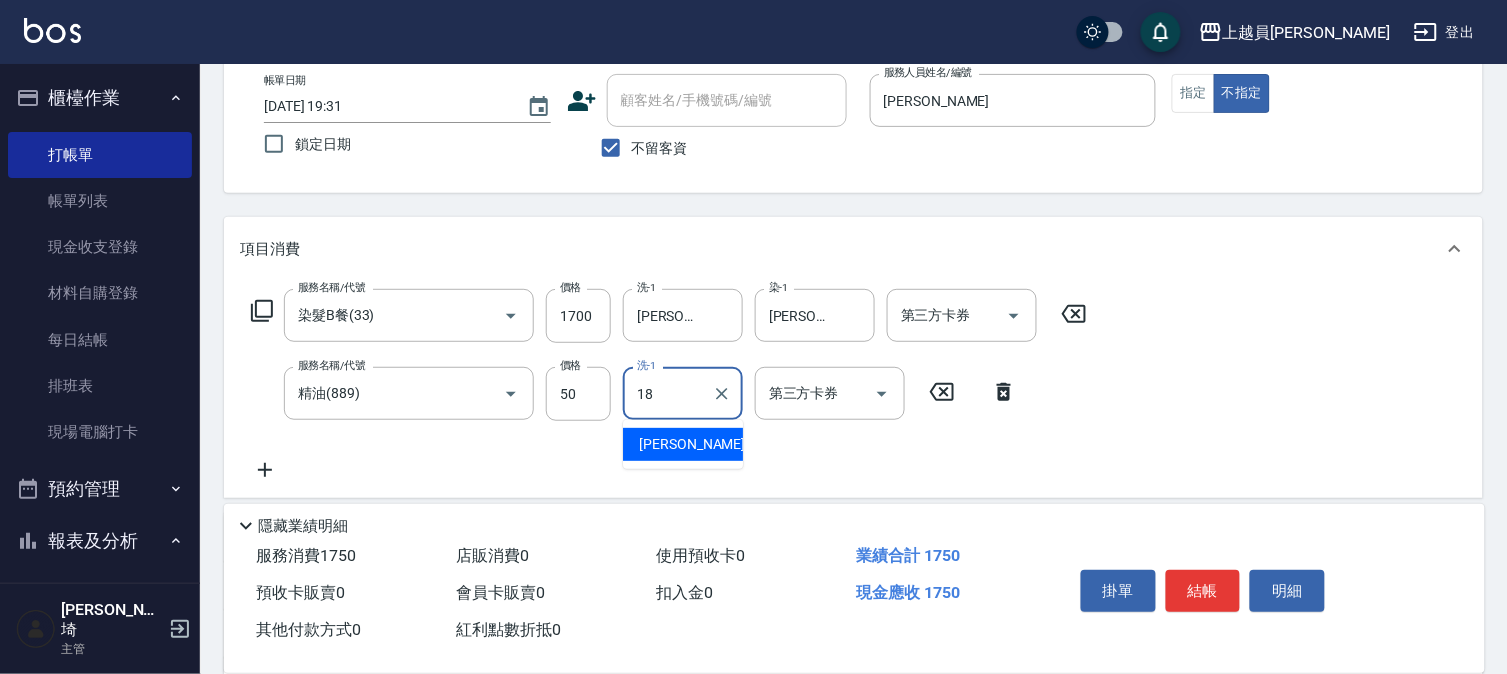 type on "[PERSON_NAME]-18" 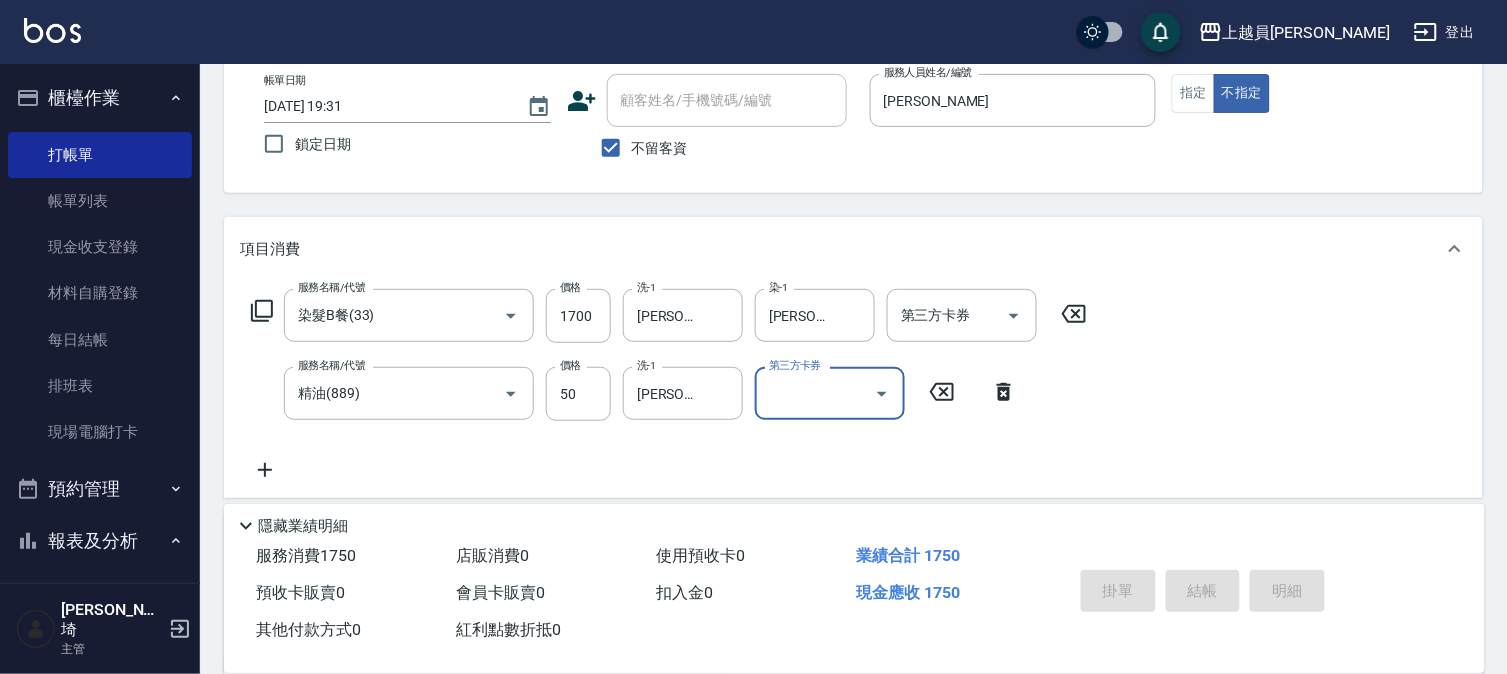 type 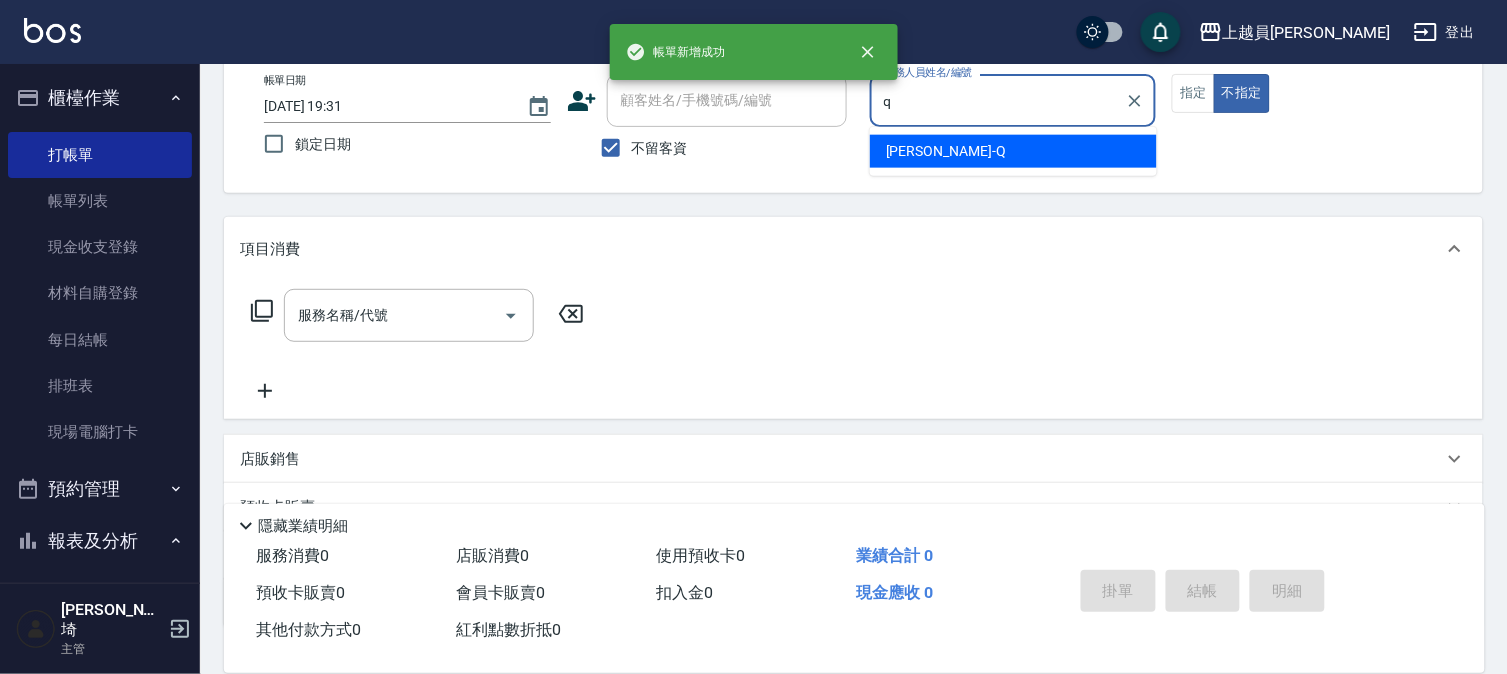 type on "[PERSON_NAME]" 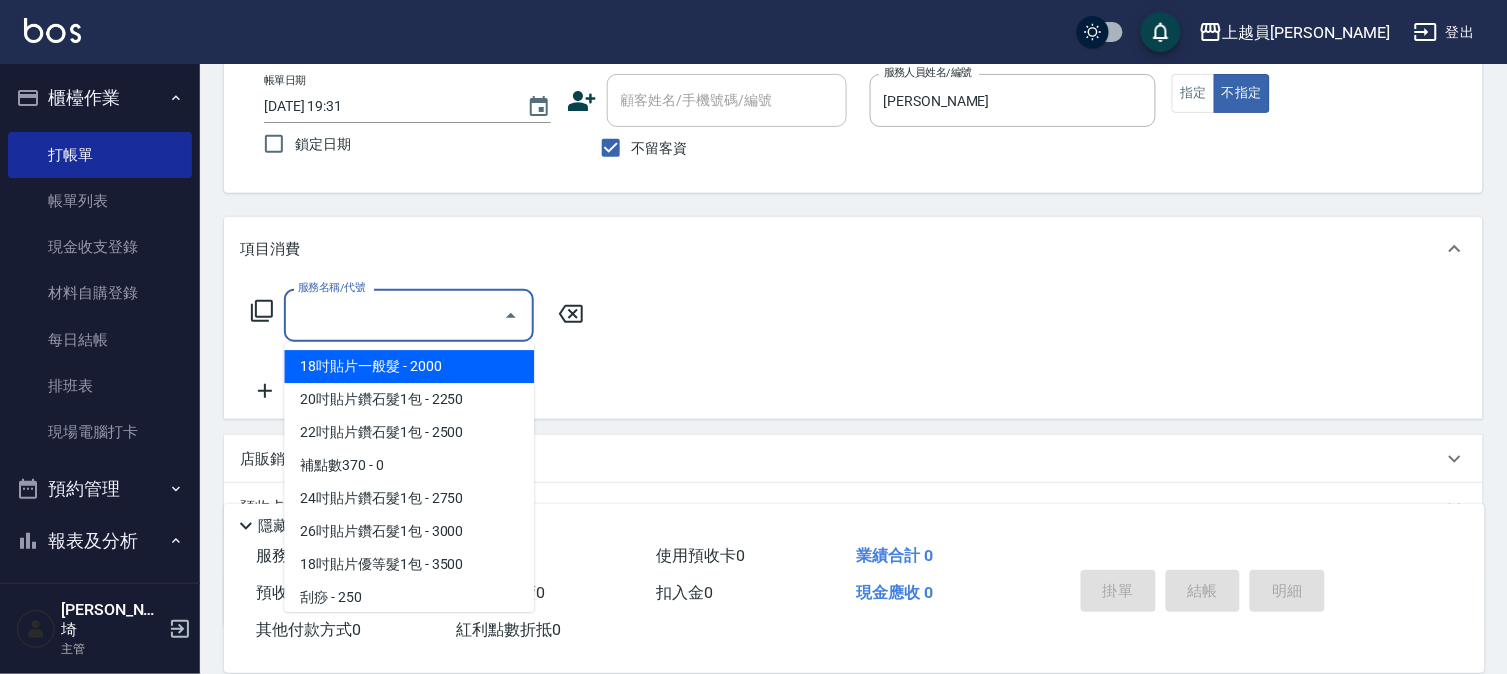 drag, startPoint x: 411, startPoint y: 323, endPoint x: 602, endPoint y: 330, distance: 191.12823 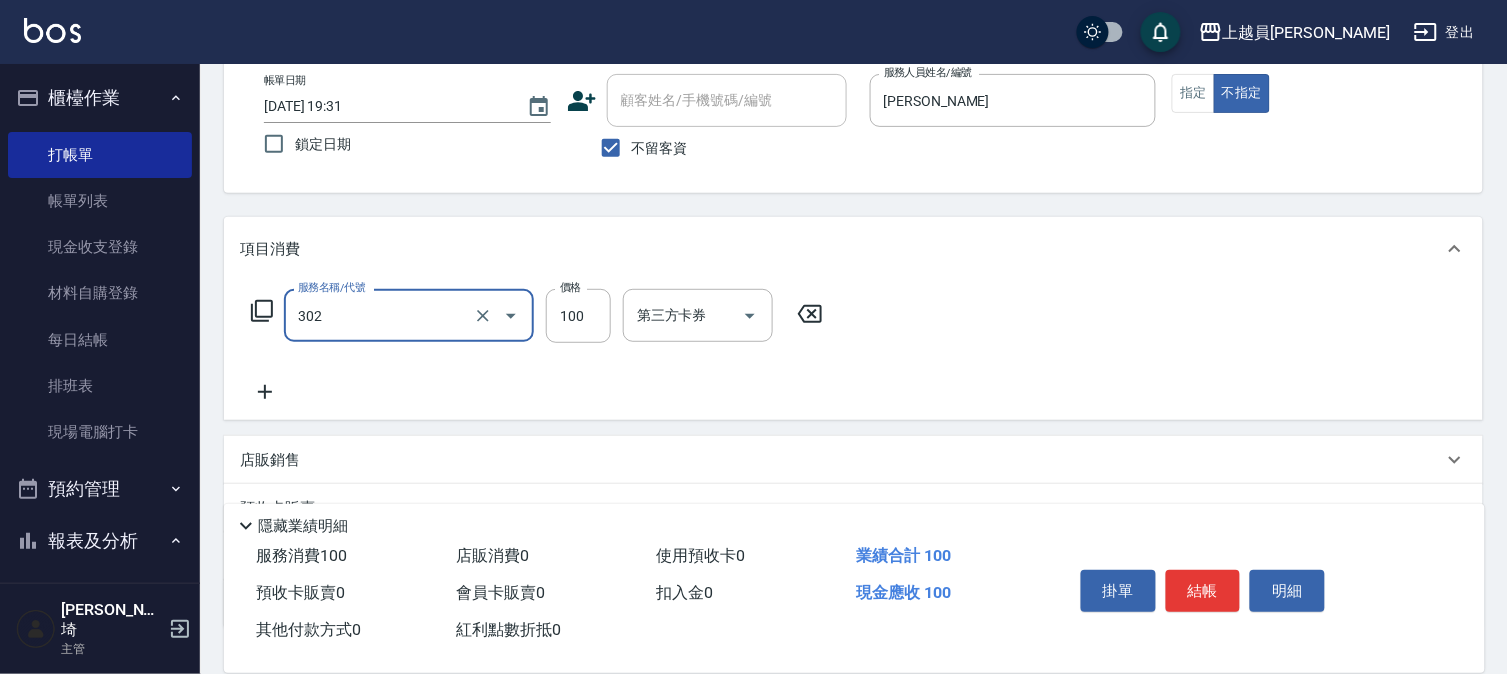 type on "剪髮(302)" 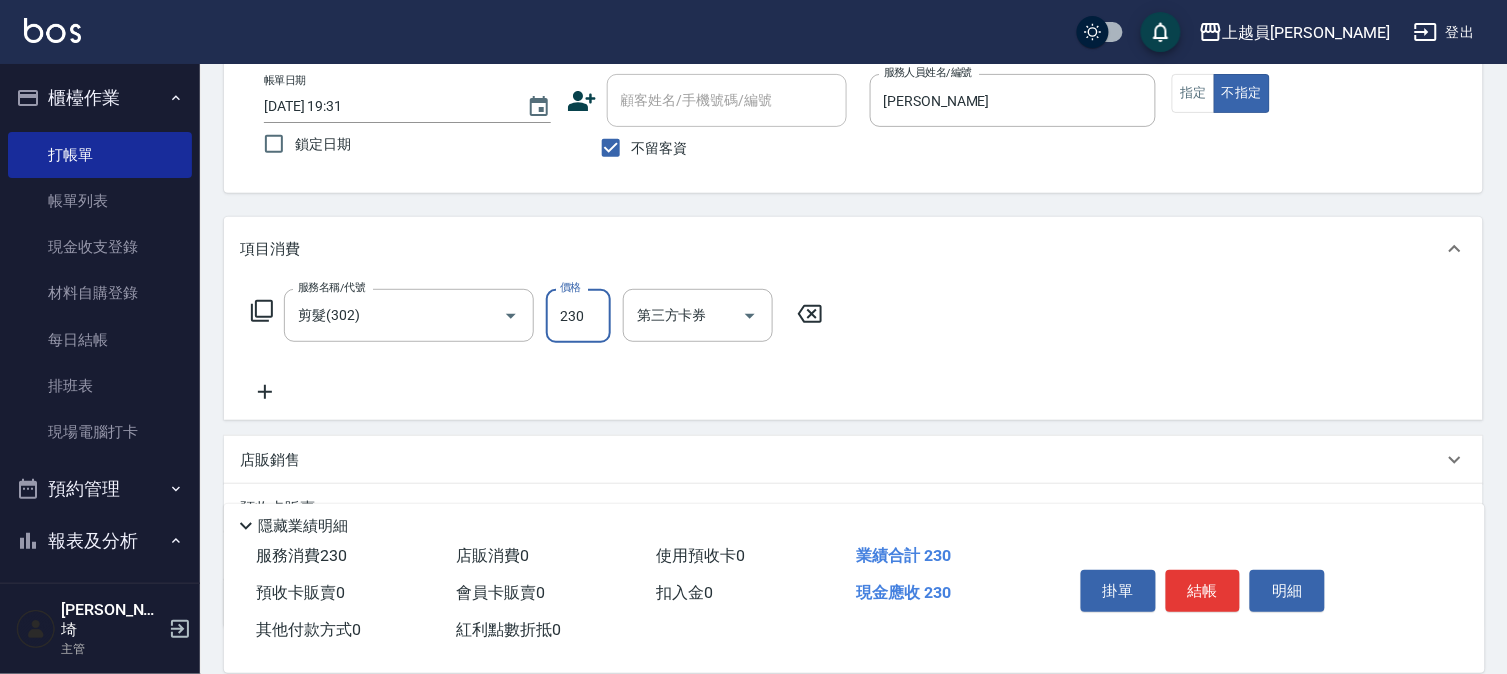 type on "230" 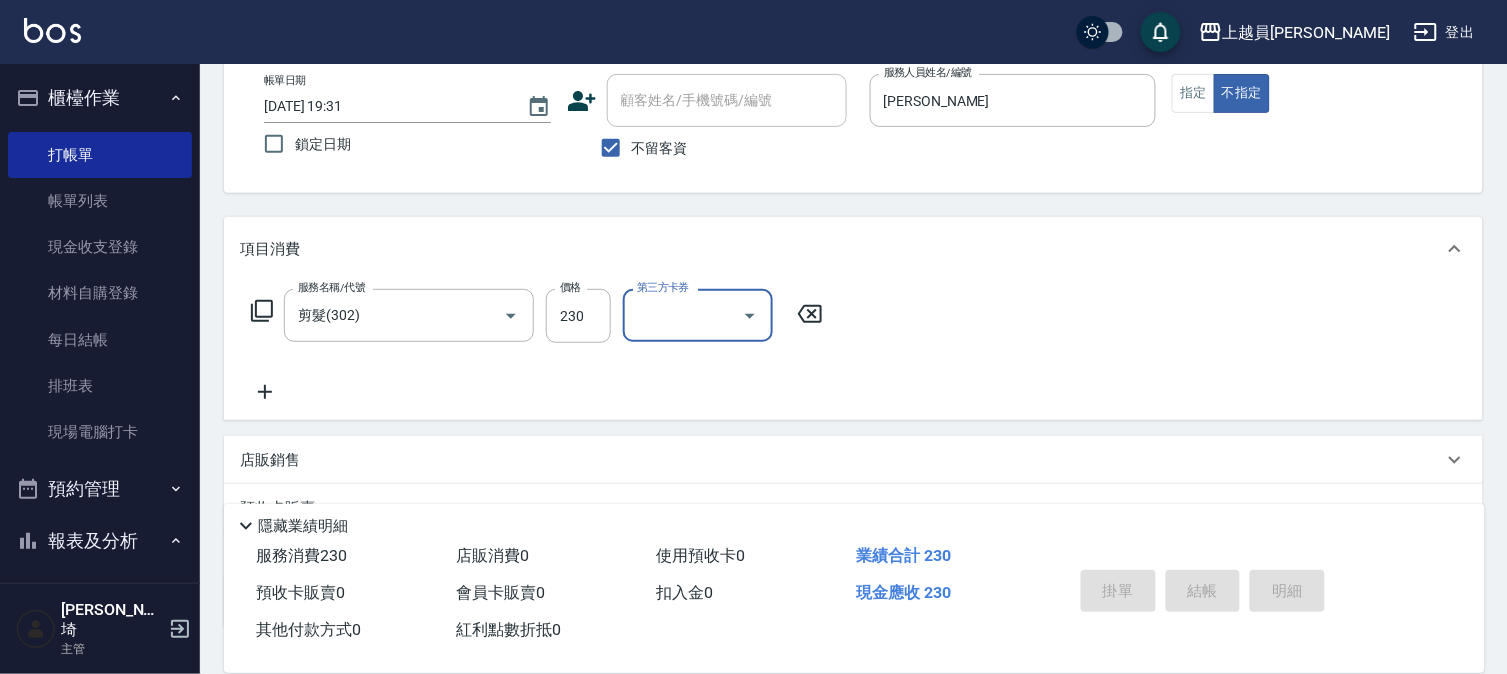 type 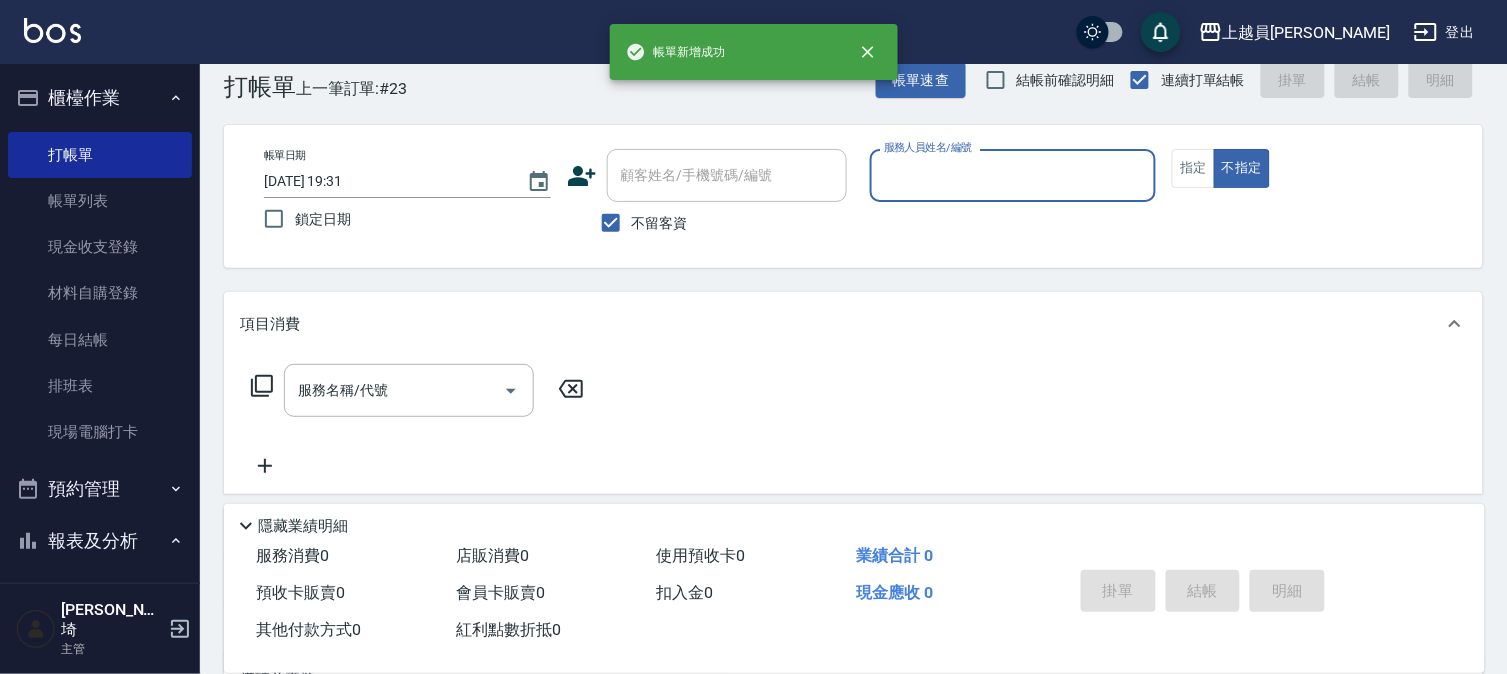 scroll, scrollTop: 0, scrollLeft: 0, axis: both 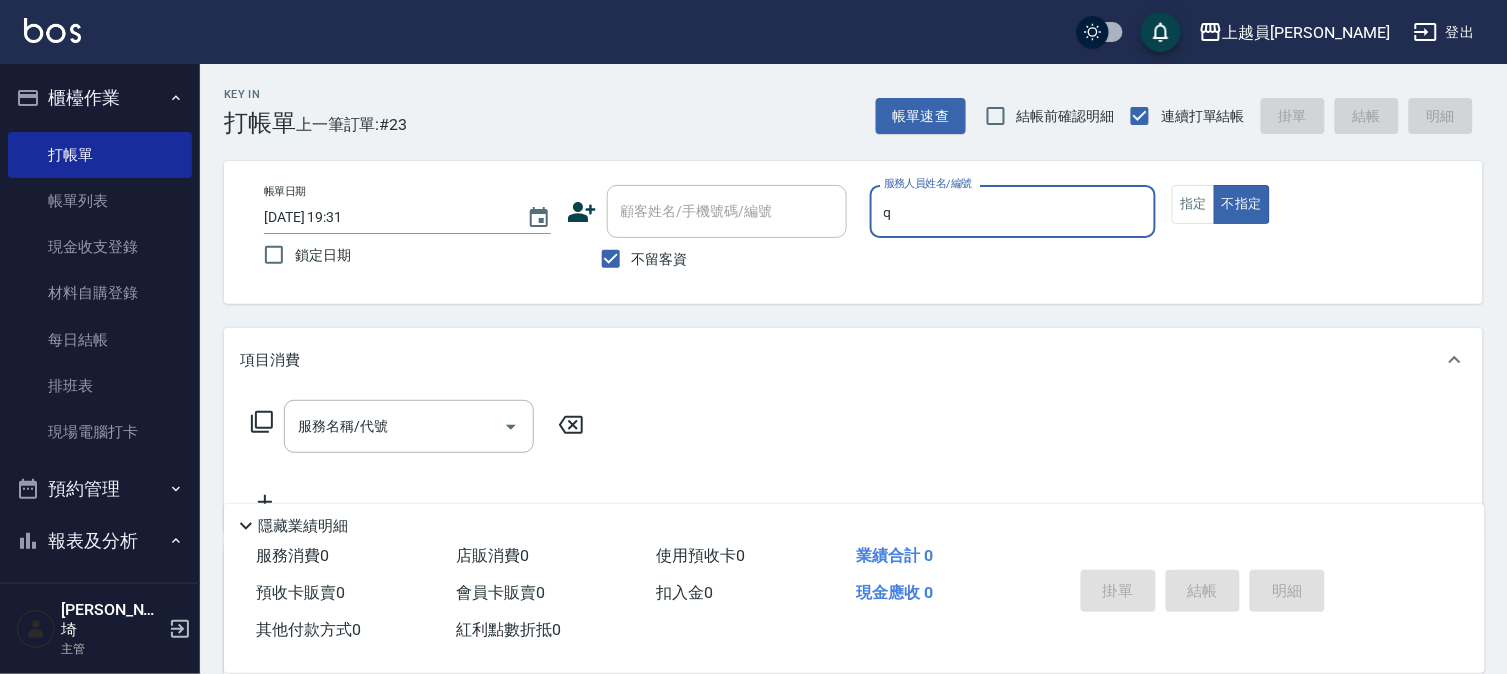 type 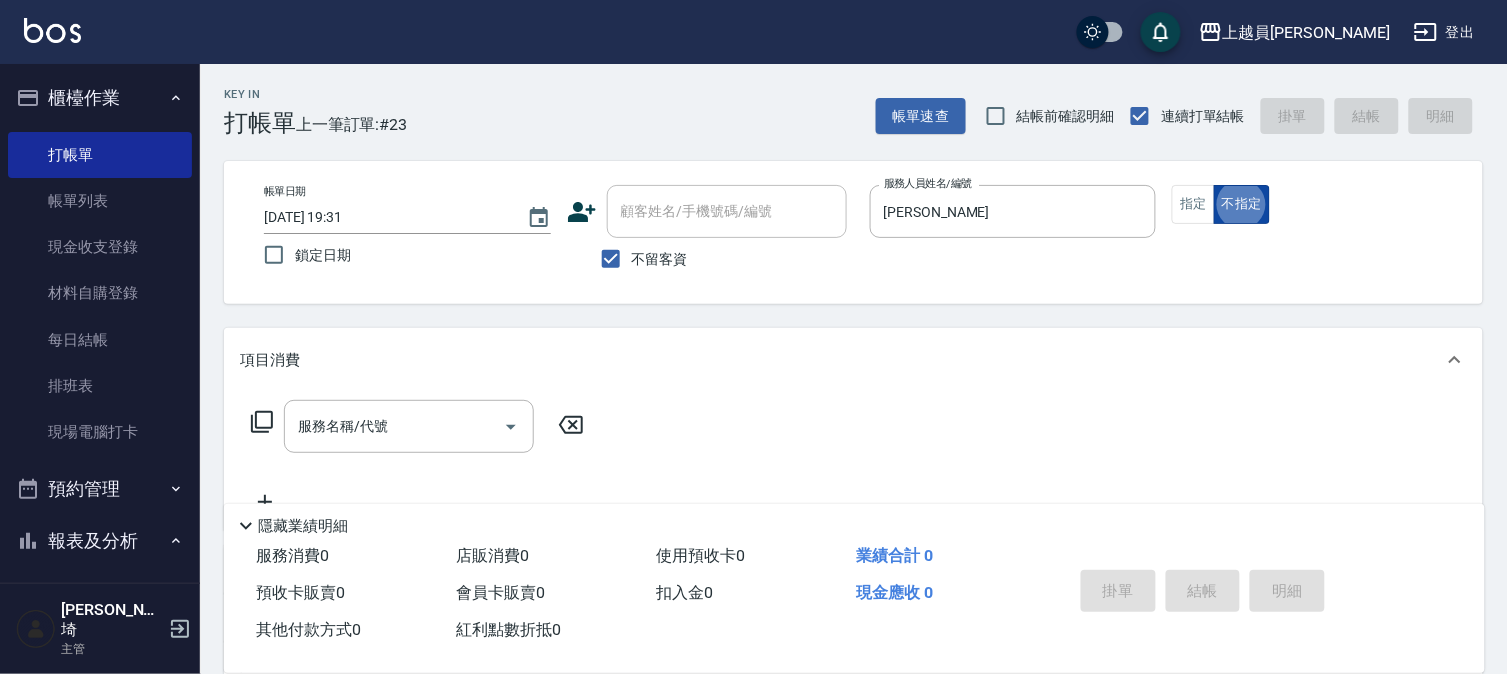 click on "不指定" at bounding box center (1242, 204) 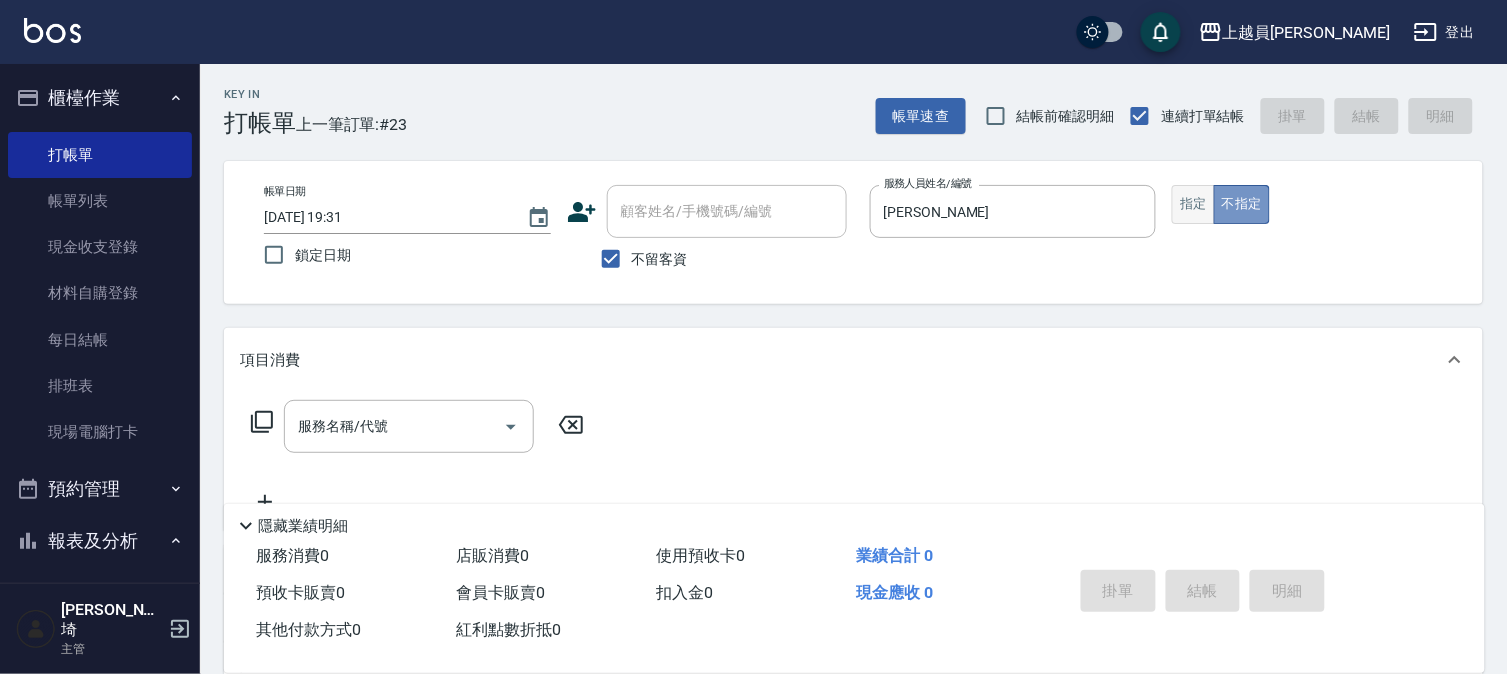 click on "指定" at bounding box center (1193, 204) 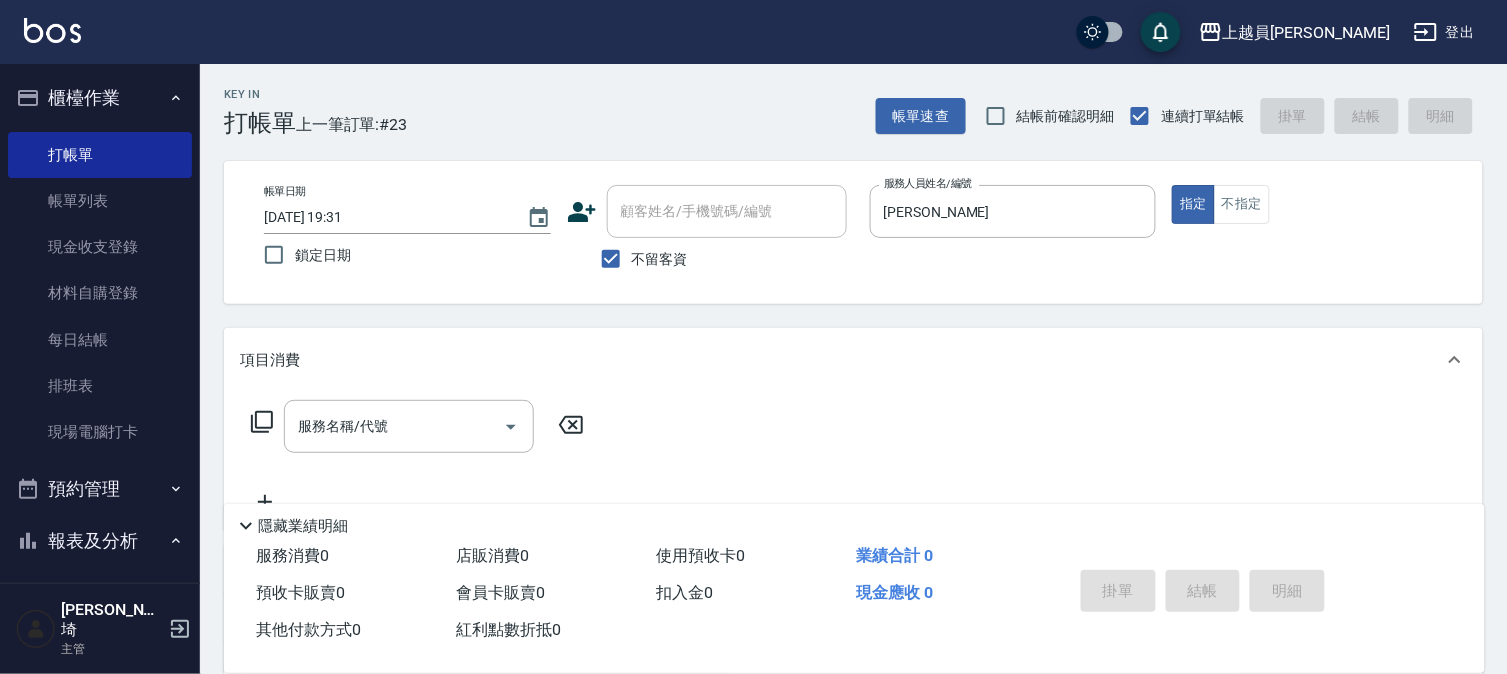drag, startPoint x: 430, startPoint y: 444, endPoint x: 656, endPoint y: 406, distance: 229.17242 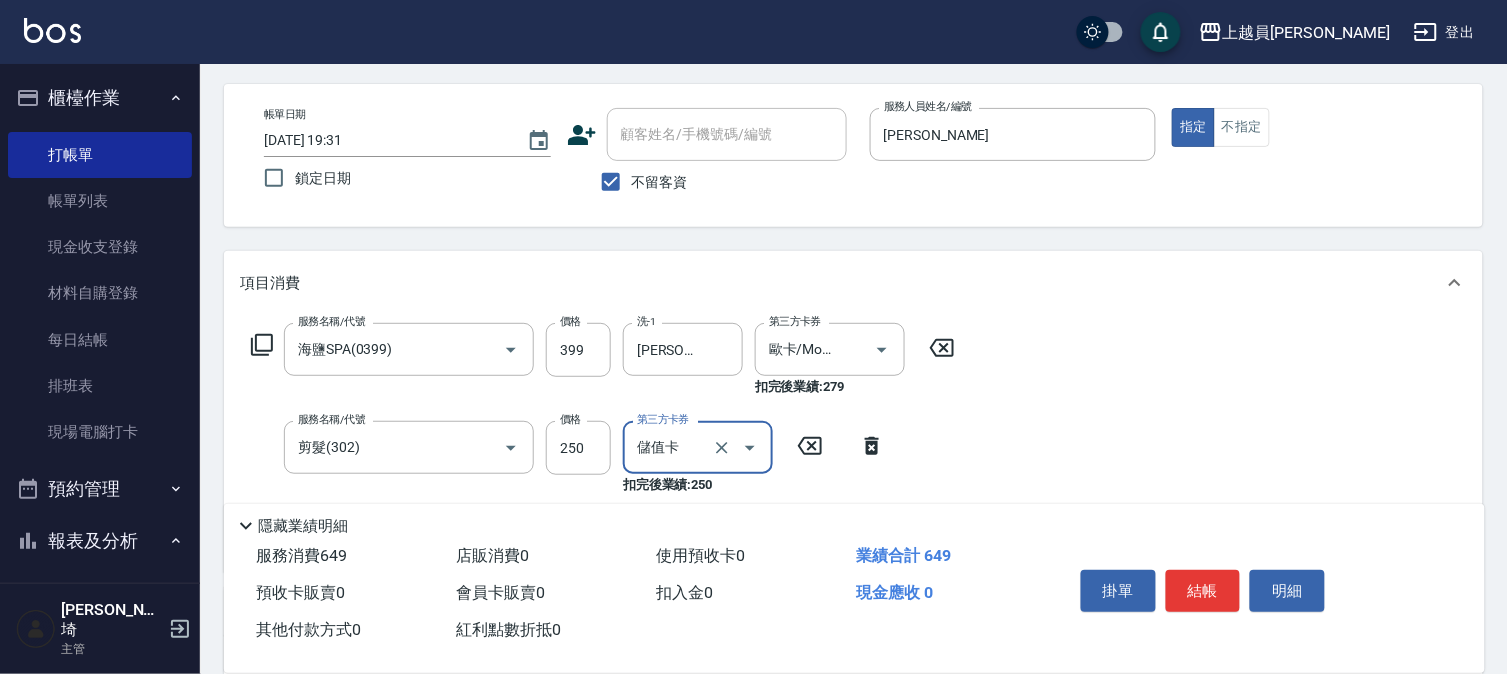 scroll, scrollTop: 111, scrollLeft: 0, axis: vertical 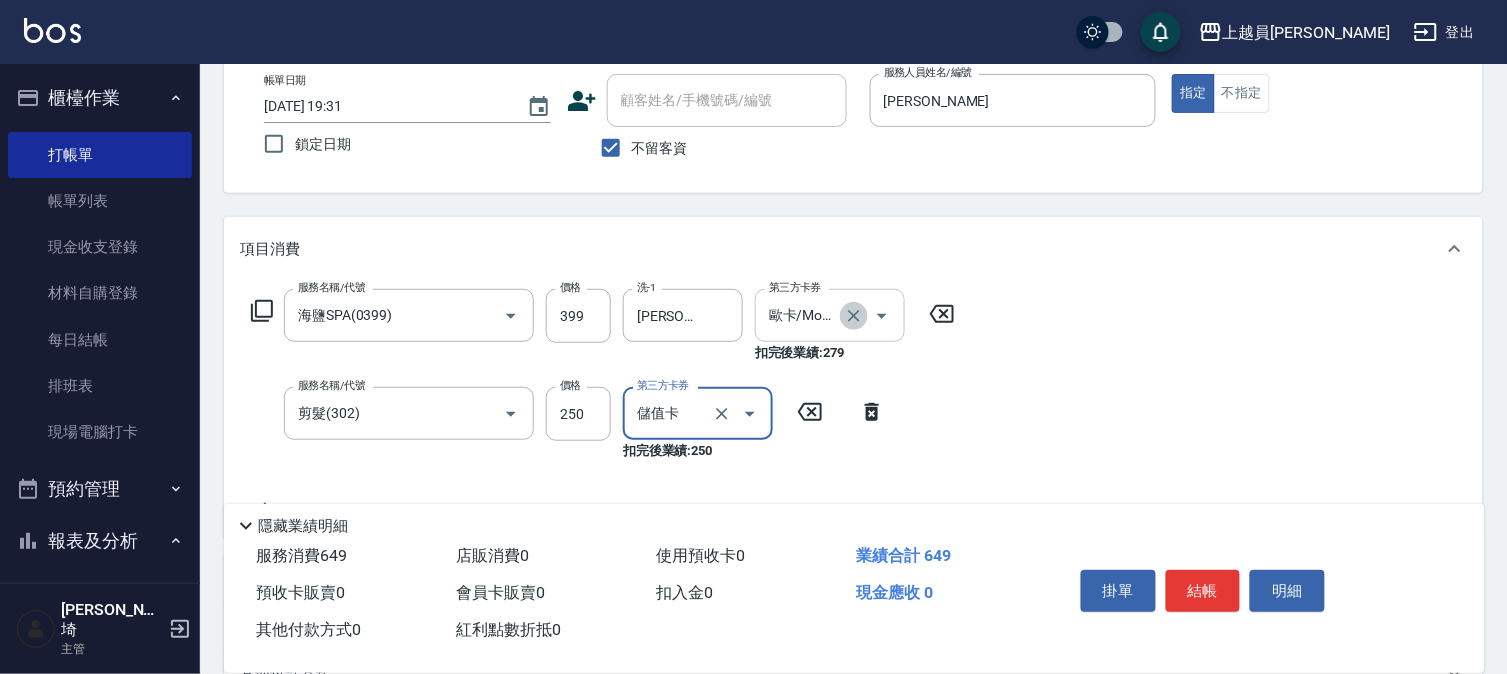 click 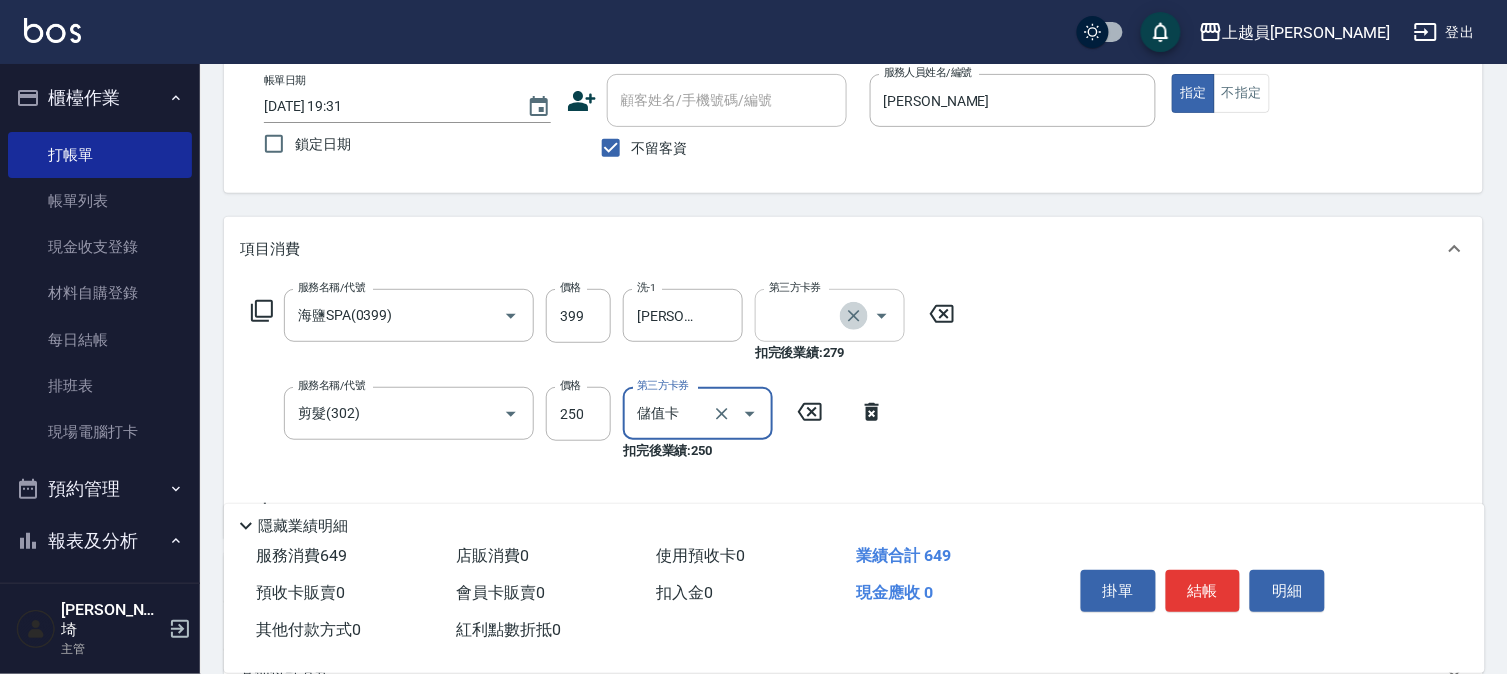 scroll, scrollTop: 0, scrollLeft: 0, axis: both 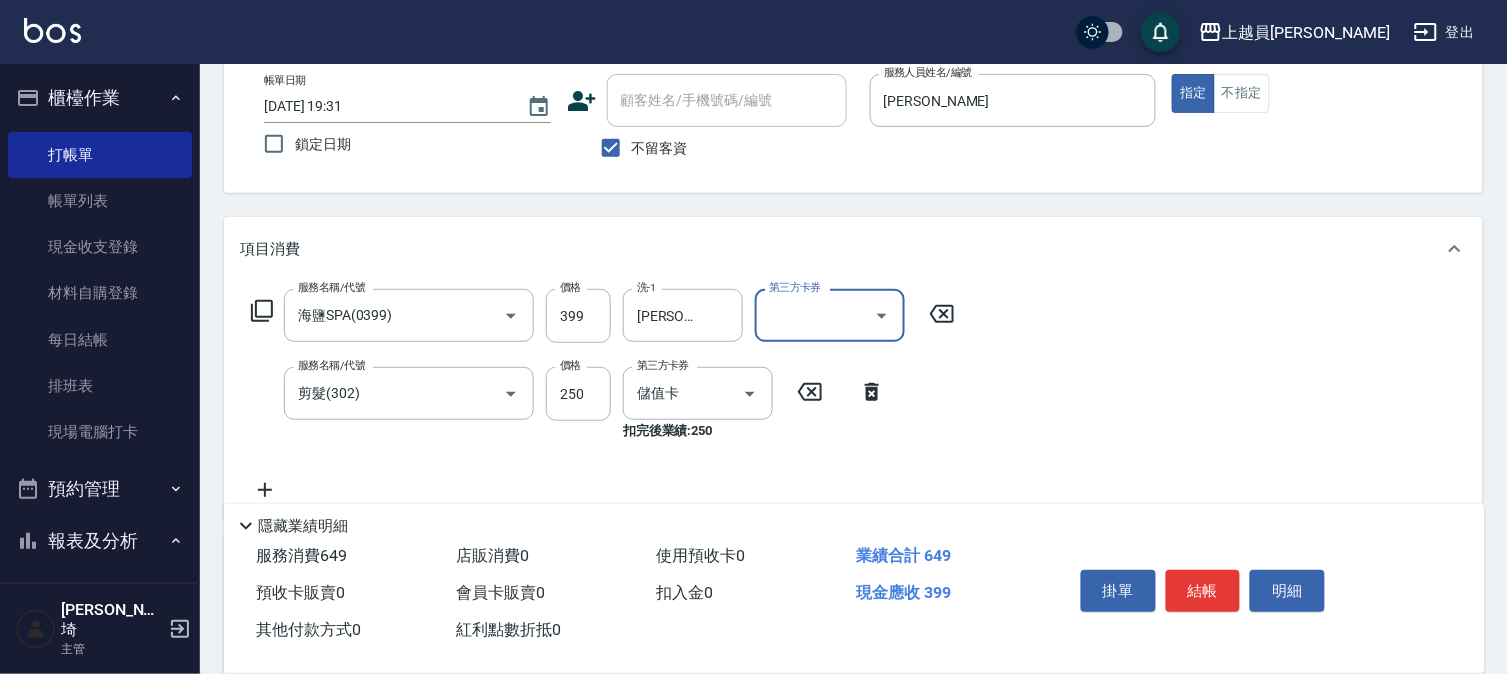 click on "第三方卡券" at bounding box center [830, 315] 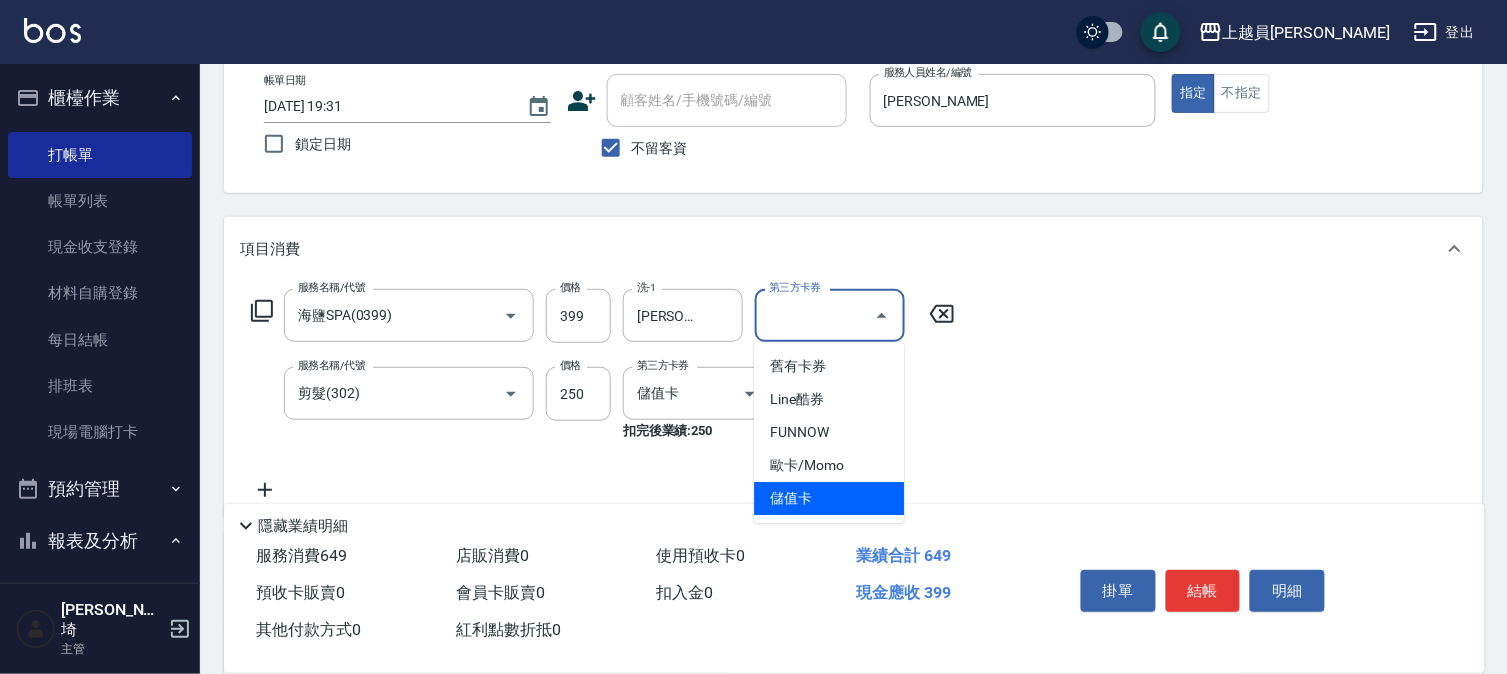 click on "儲值卡" at bounding box center [829, 498] 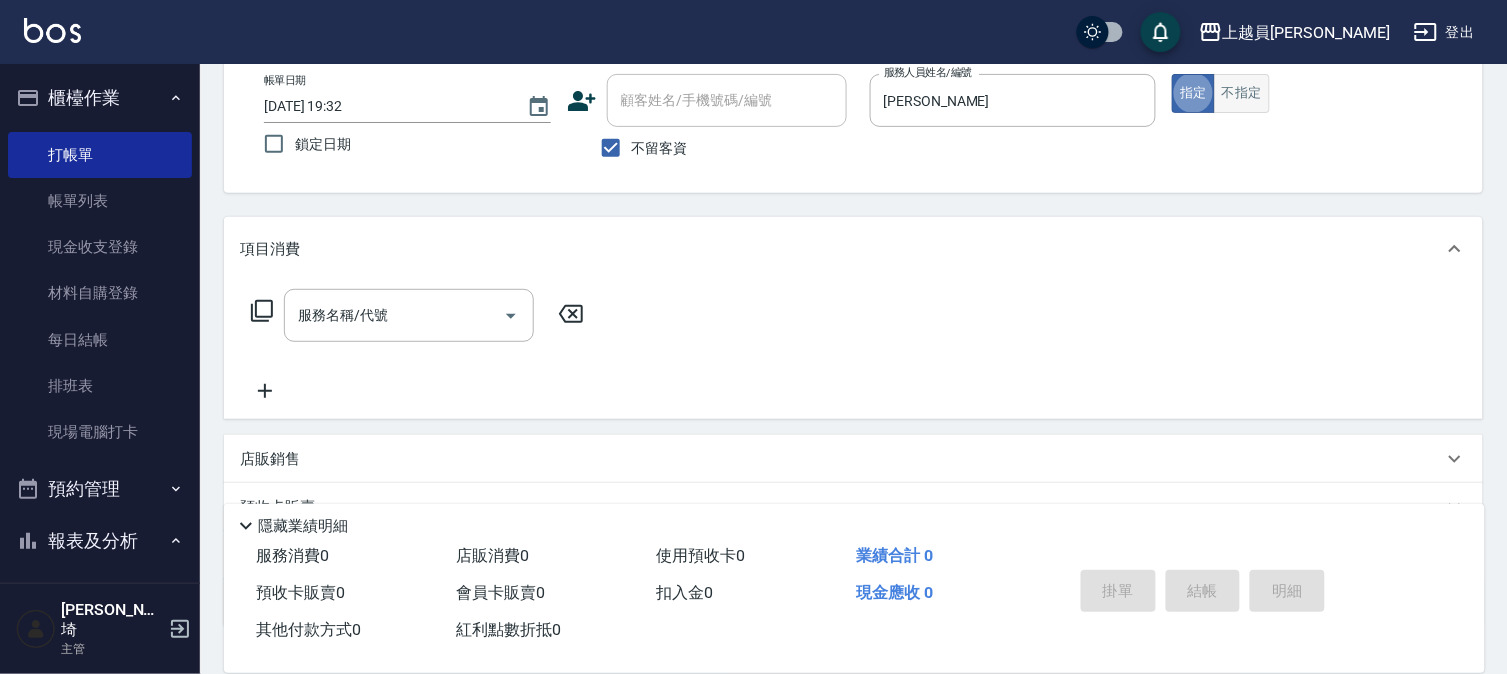 click on "不指定" at bounding box center [1242, 93] 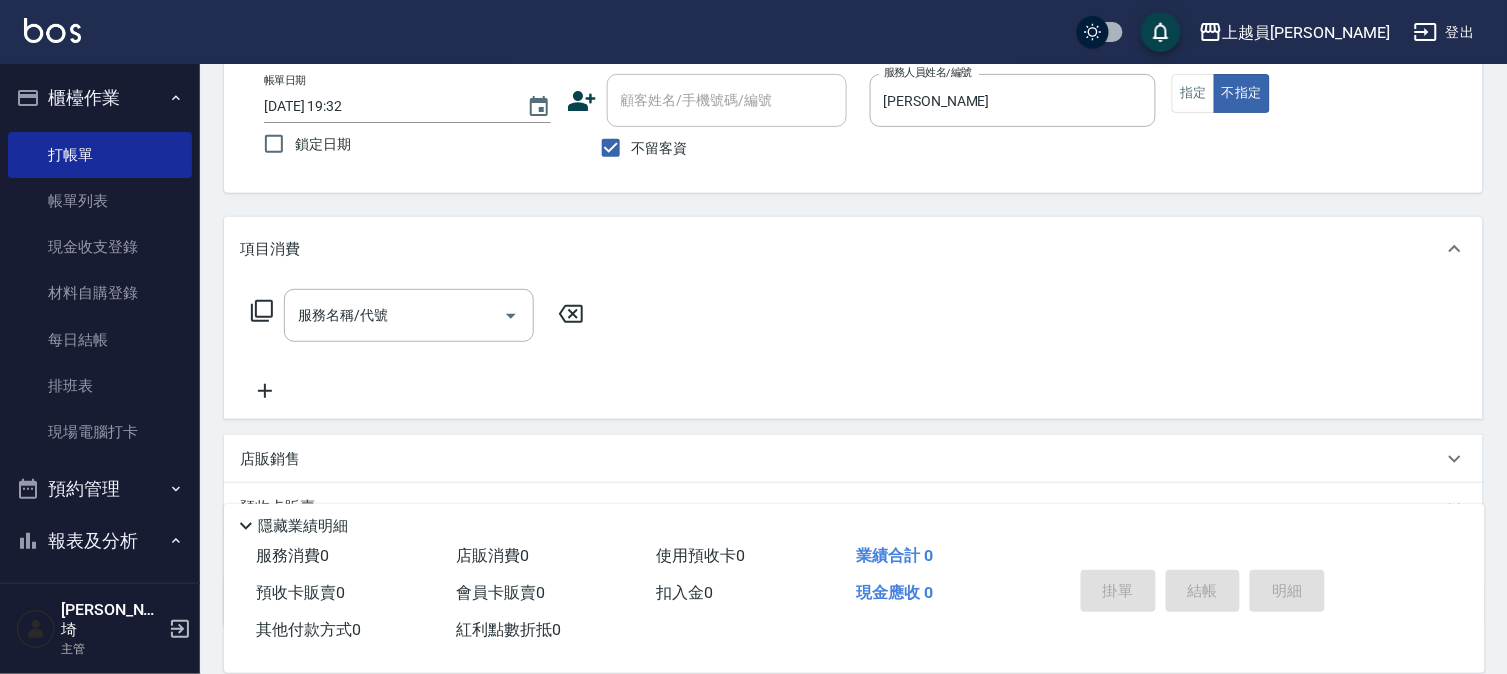 drag, startPoint x: 476, startPoint y: 323, endPoint x: 726, endPoint y: 312, distance: 250.24188 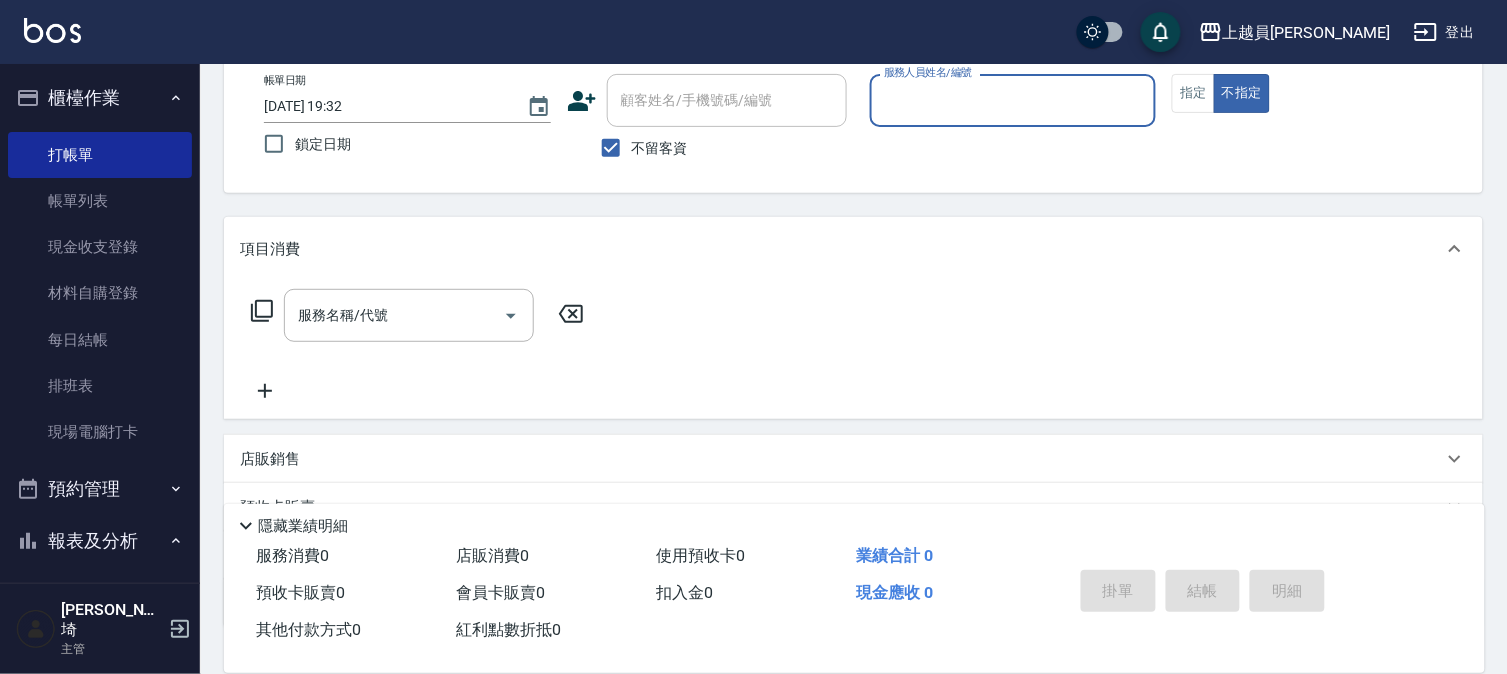 click on "不指定" at bounding box center (1242, 93) 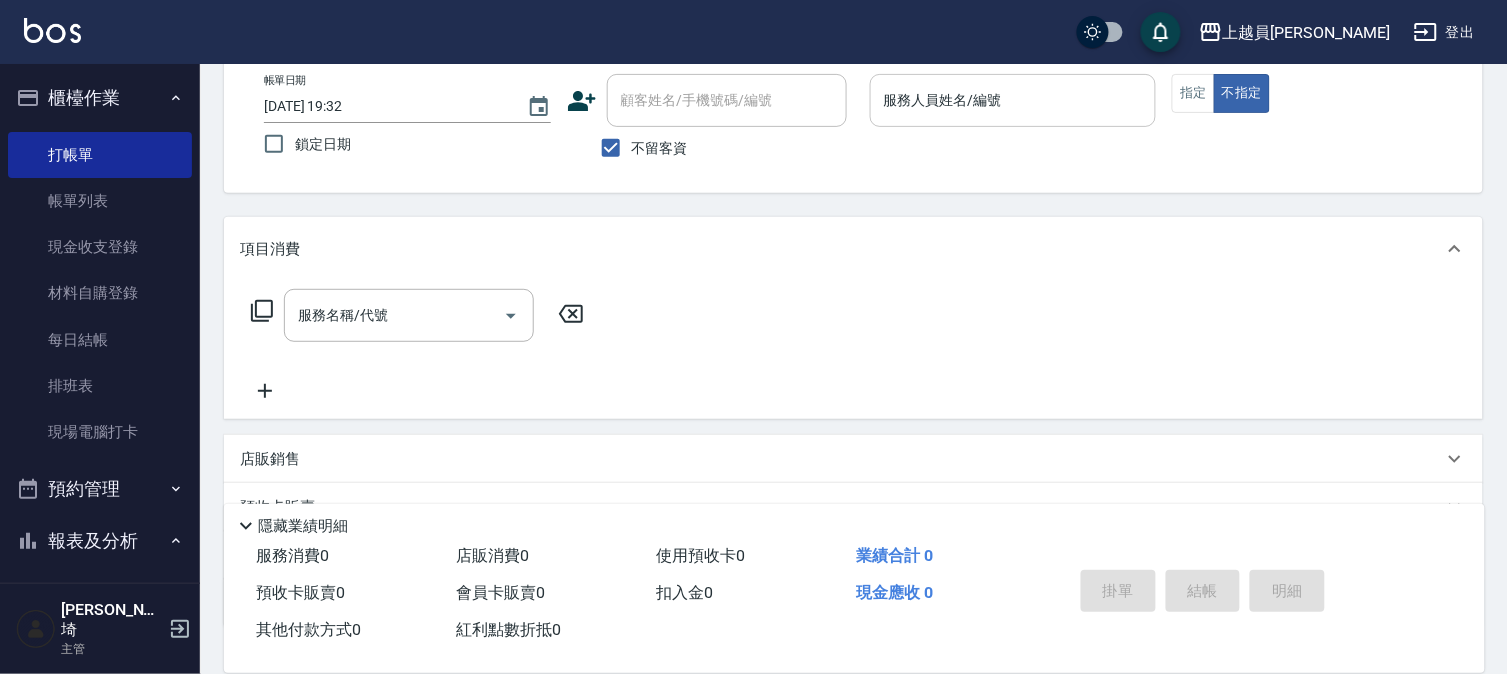 click on "服務人員姓名/編號" at bounding box center [1013, 100] 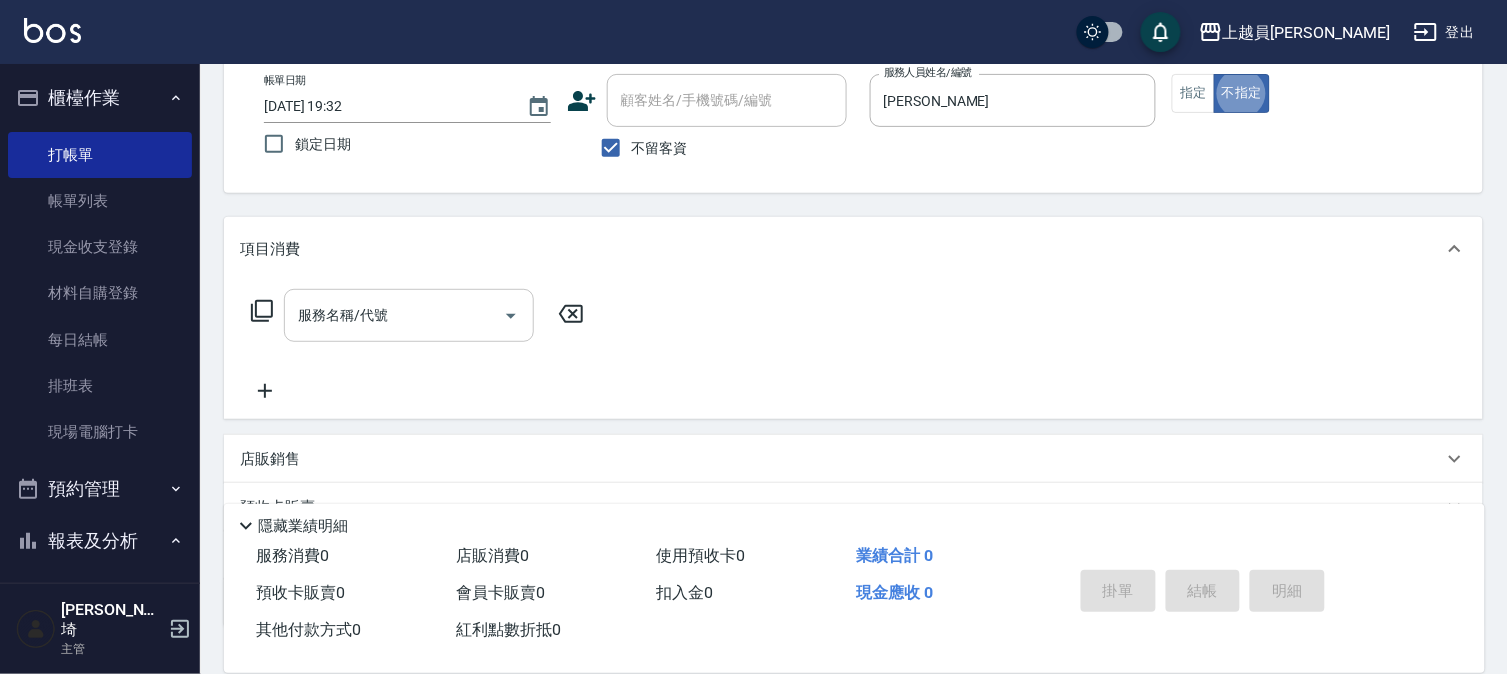 drag, startPoint x: 450, startPoint y: 316, endPoint x: 505, endPoint y: 306, distance: 55.9017 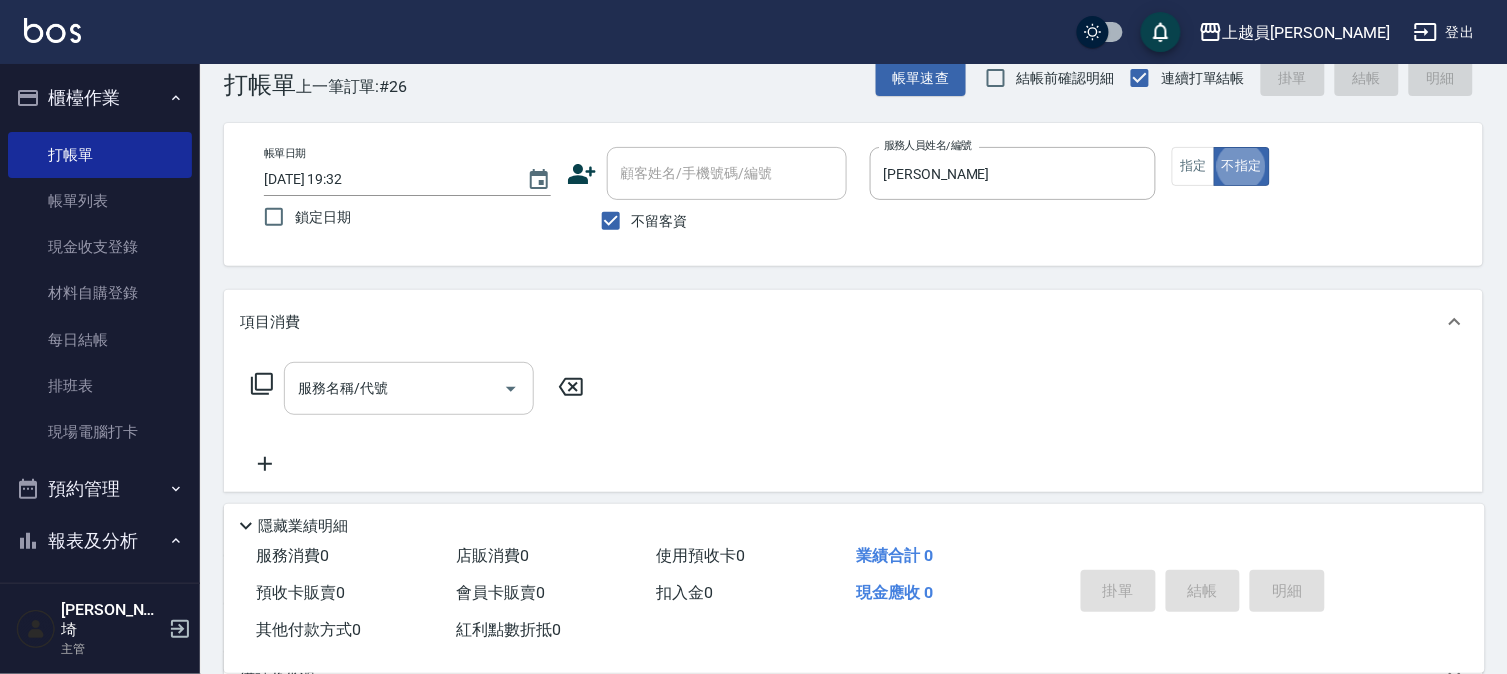 scroll, scrollTop: 0, scrollLeft: 0, axis: both 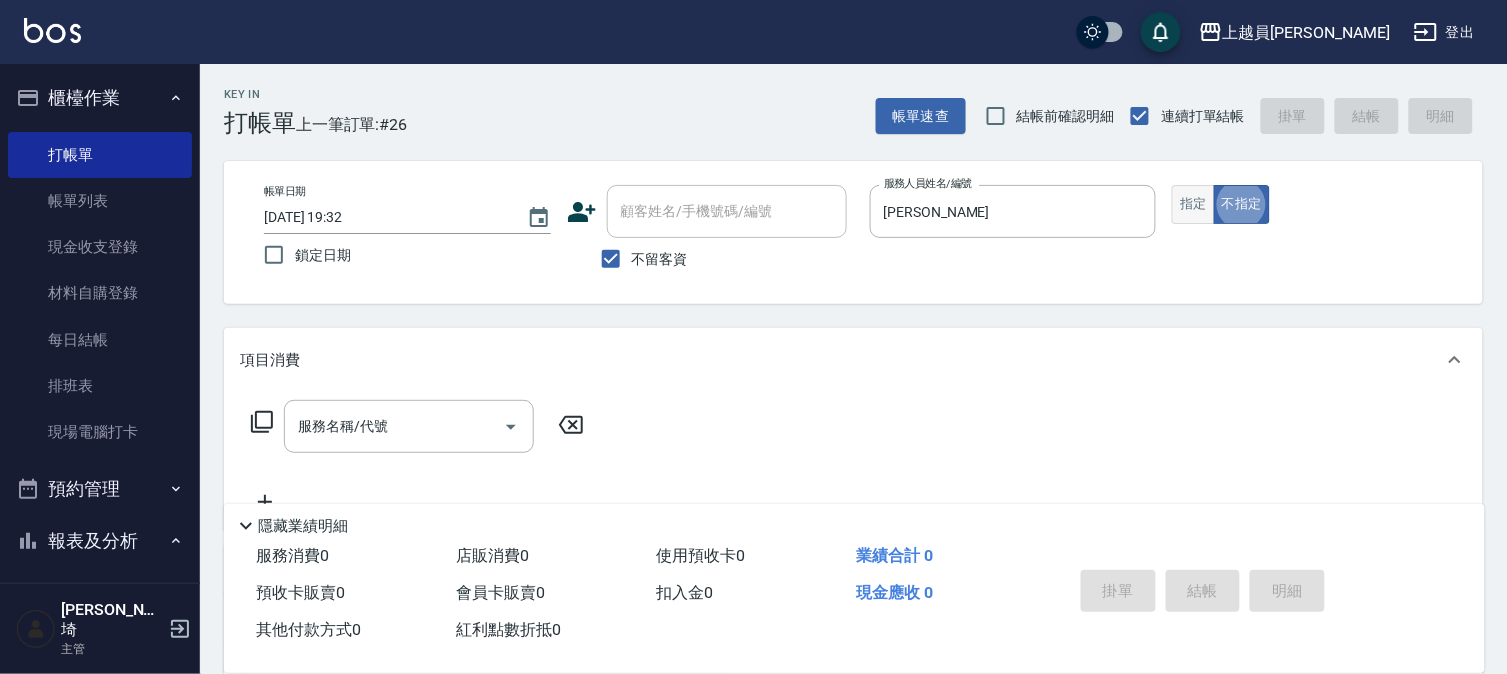 click on "指定" at bounding box center [1193, 204] 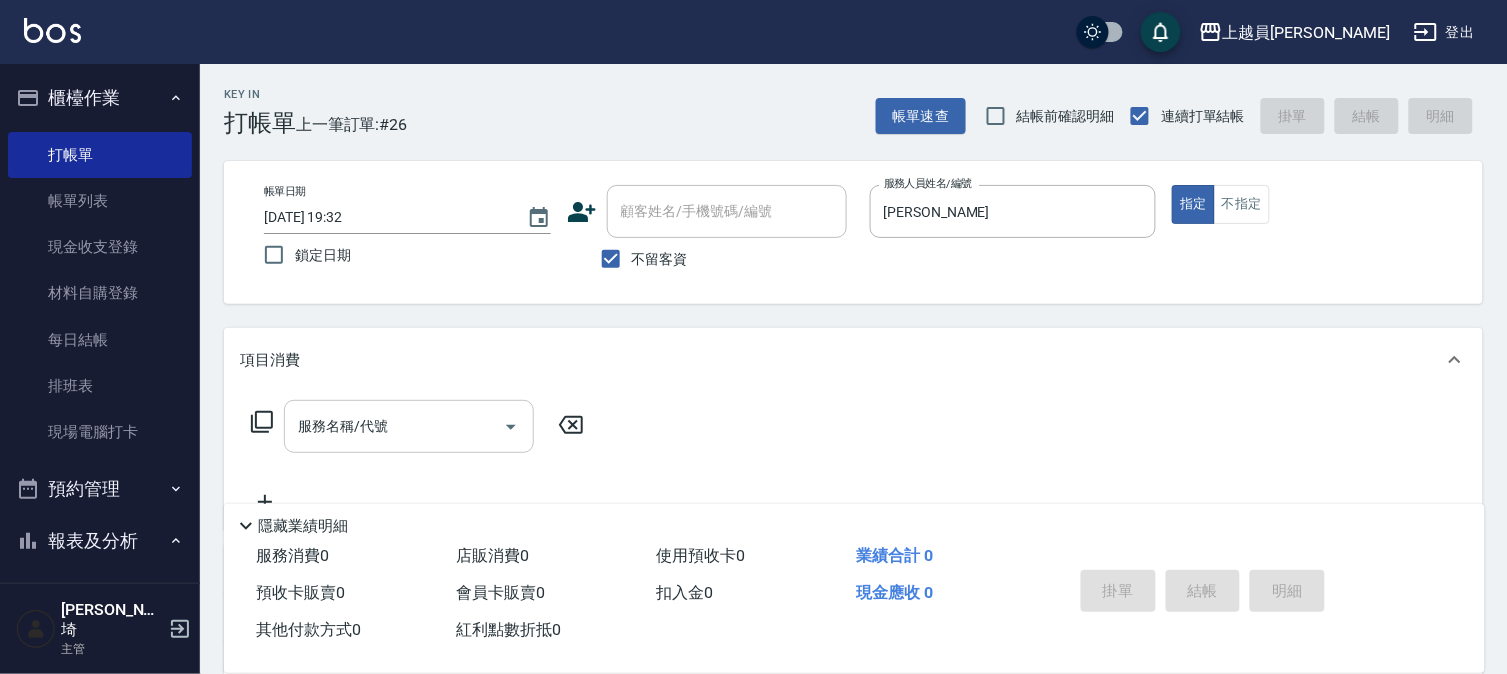 click on "服務名稱/代號" at bounding box center (394, 426) 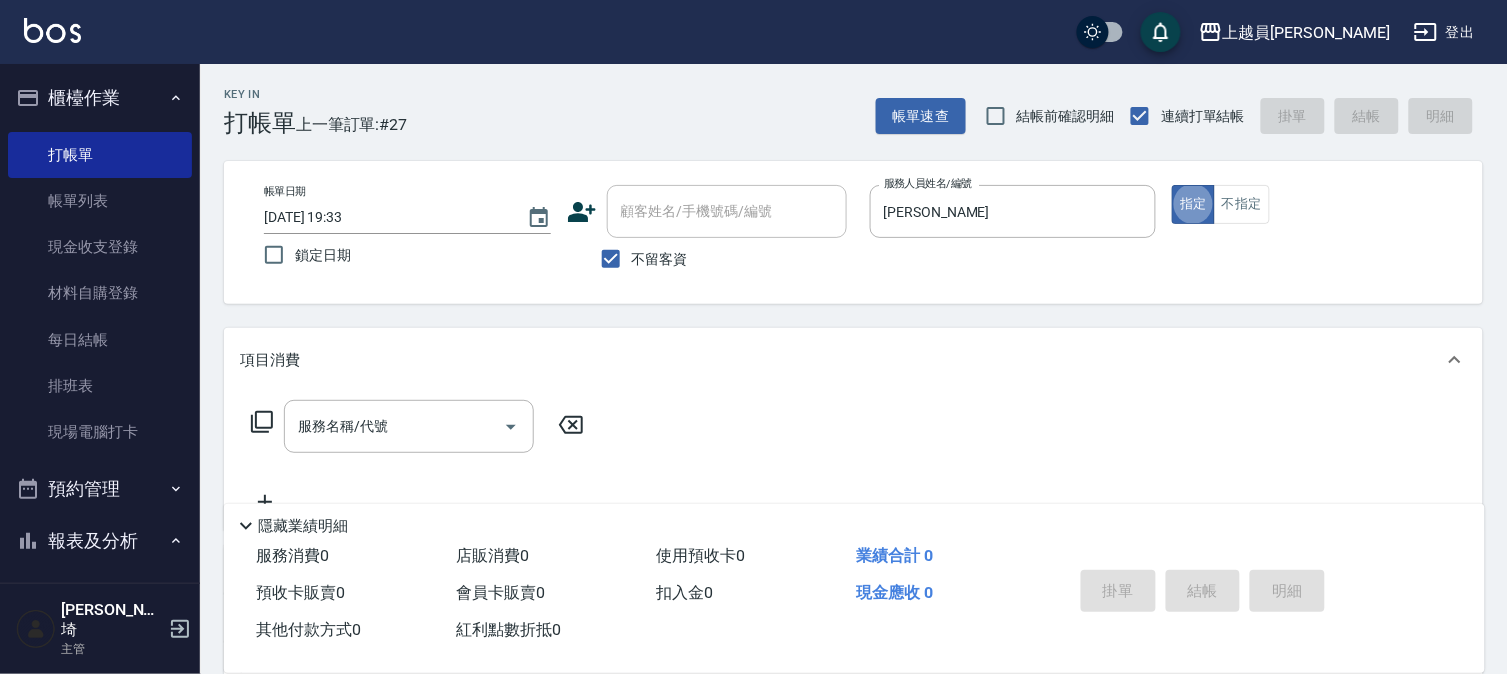 click on "服務名稱/代號 服務名稱/代號" at bounding box center [418, 457] 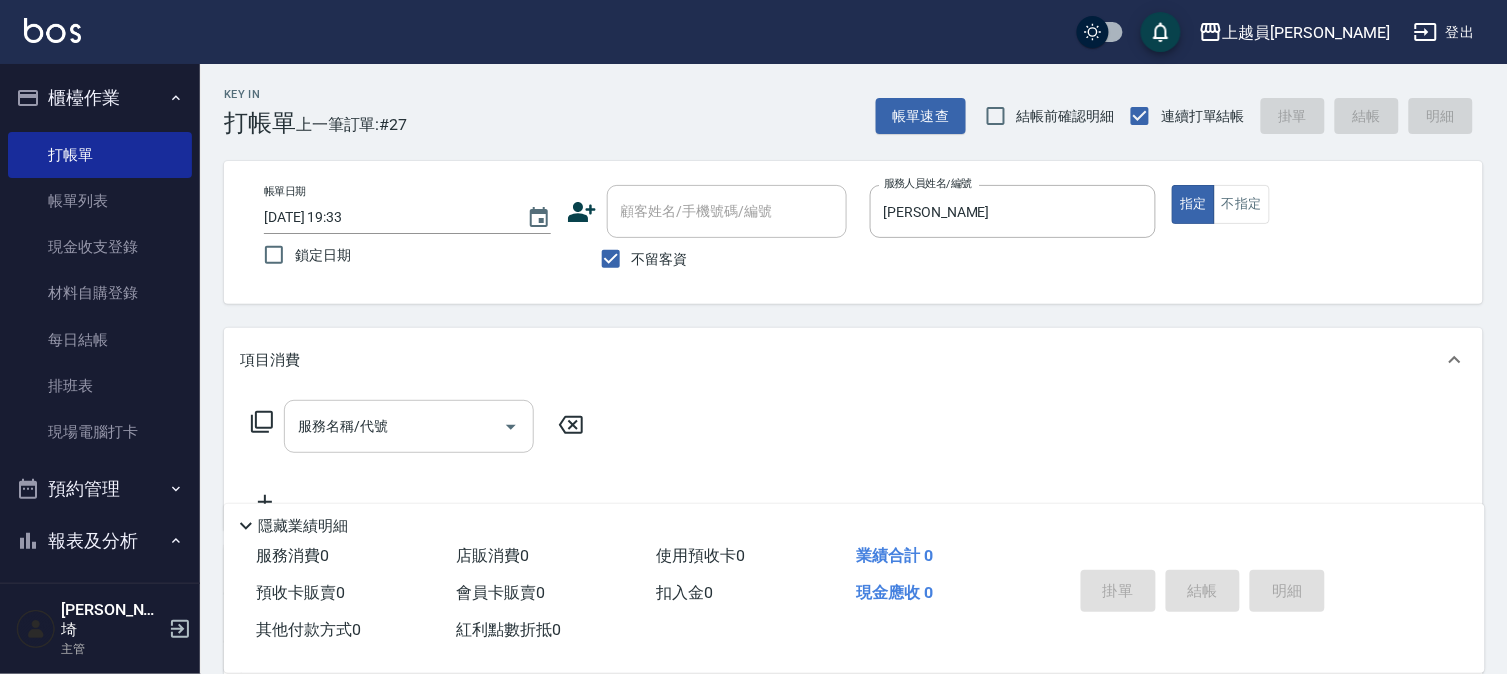 click on "服務名稱/代號" at bounding box center [394, 426] 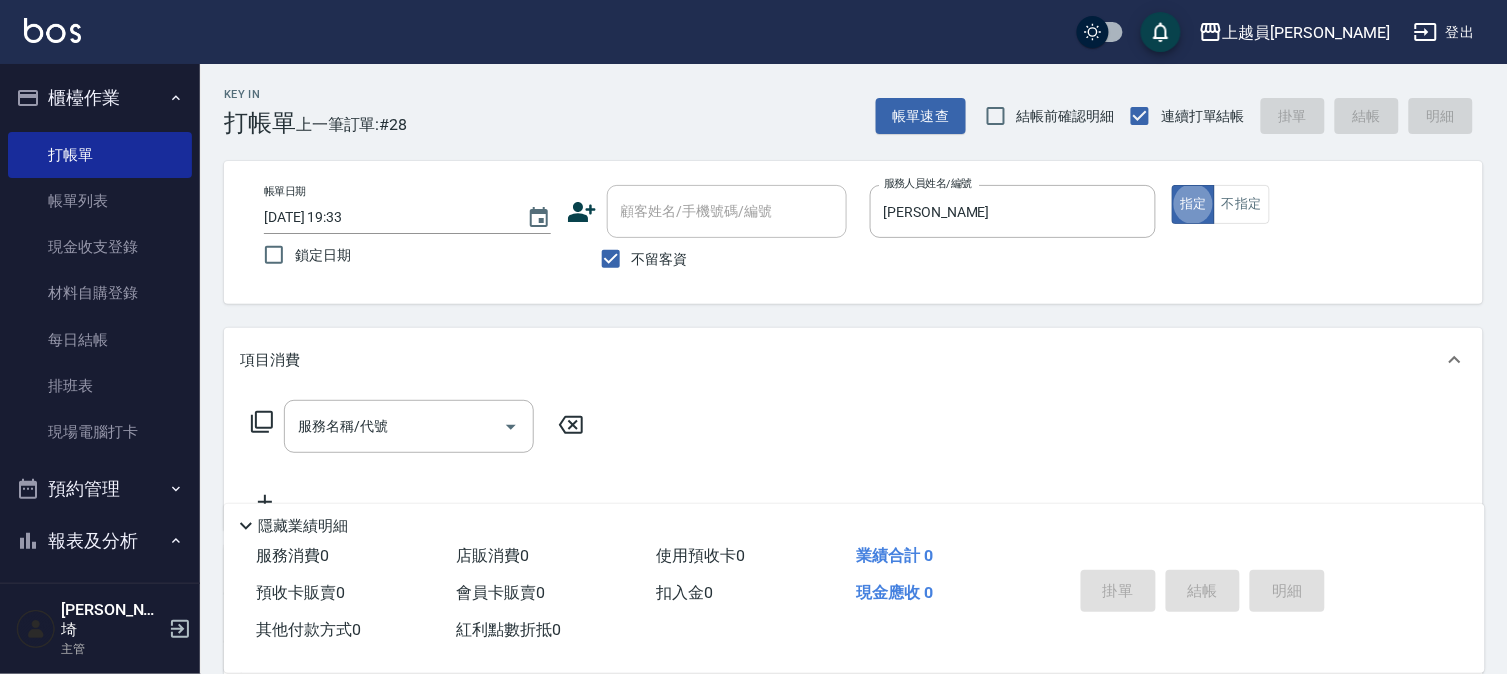 drag, startPoint x: 350, startPoint y: 422, endPoint x: 364, endPoint y: 405, distance: 22.022715 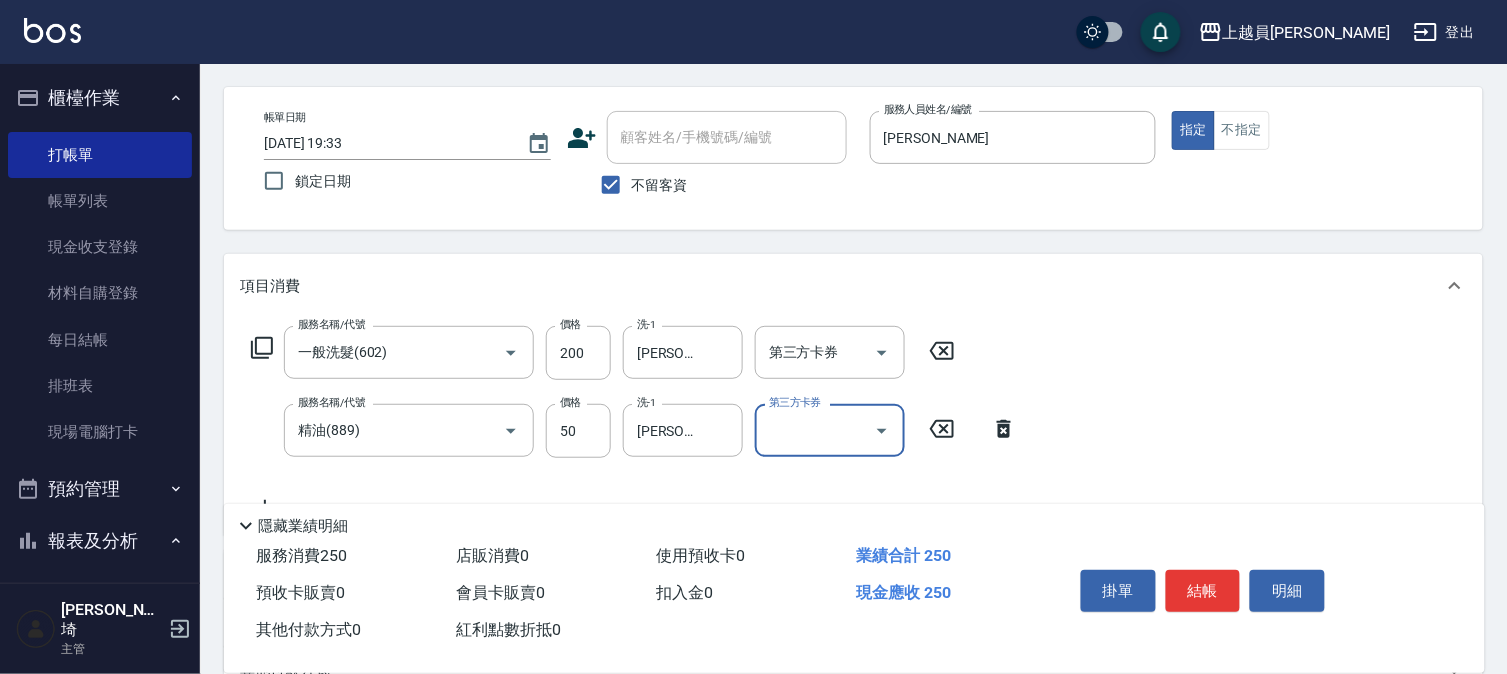 scroll, scrollTop: 111, scrollLeft: 0, axis: vertical 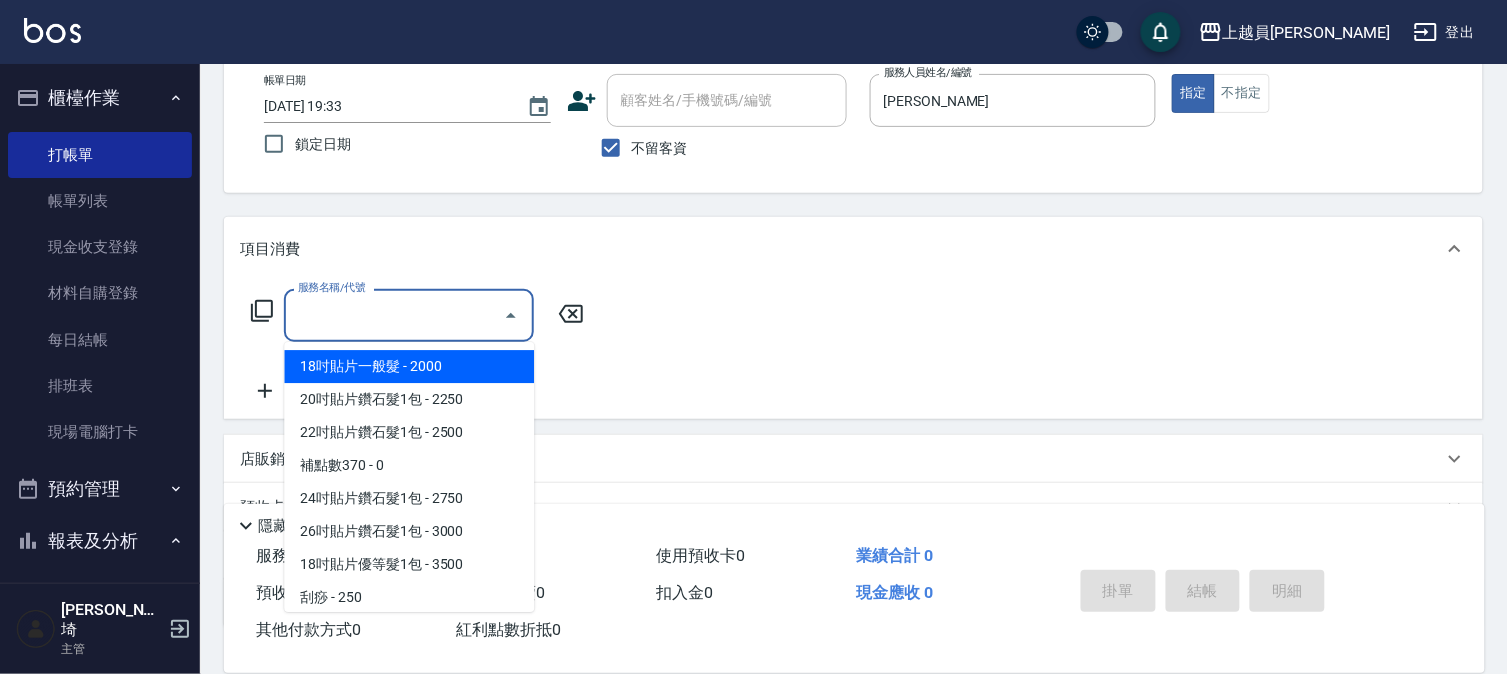 click on "服務名稱/代號" at bounding box center [394, 315] 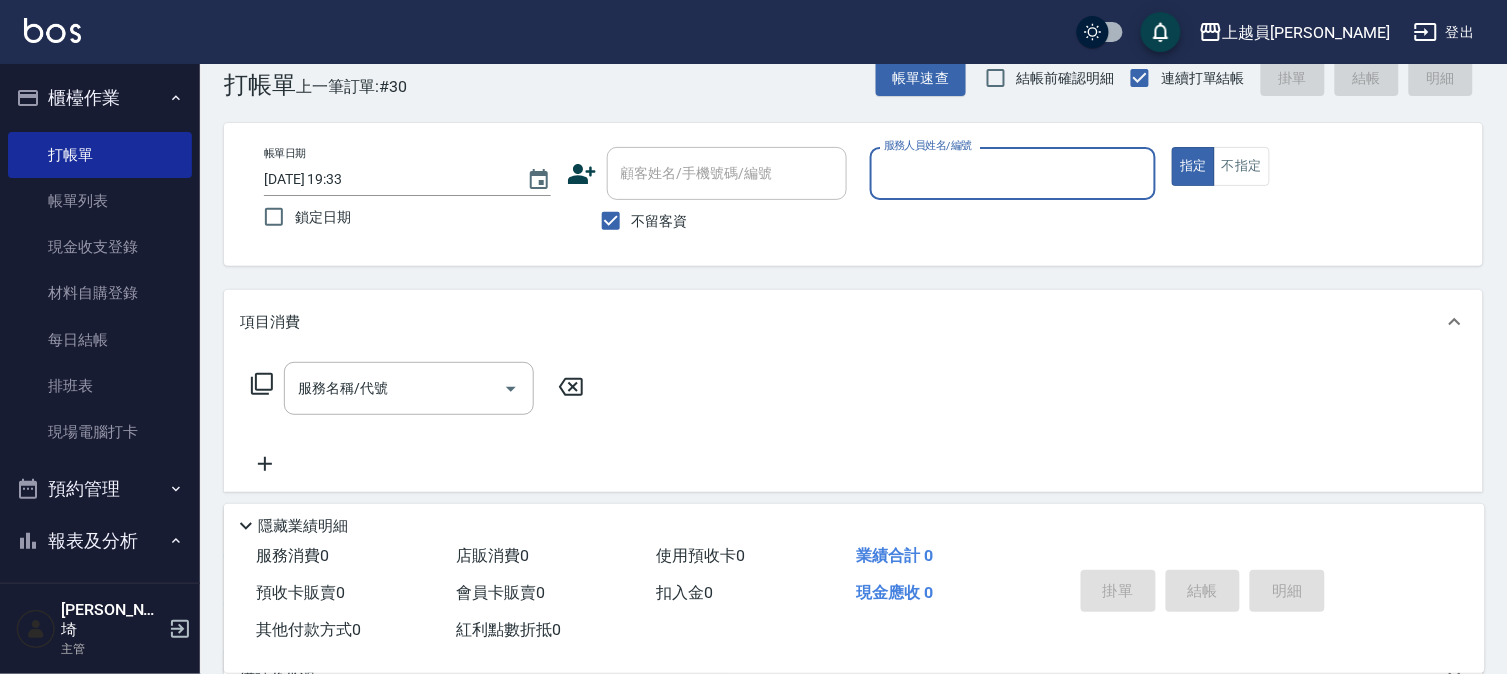 scroll, scrollTop: 0, scrollLeft: 0, axis: both 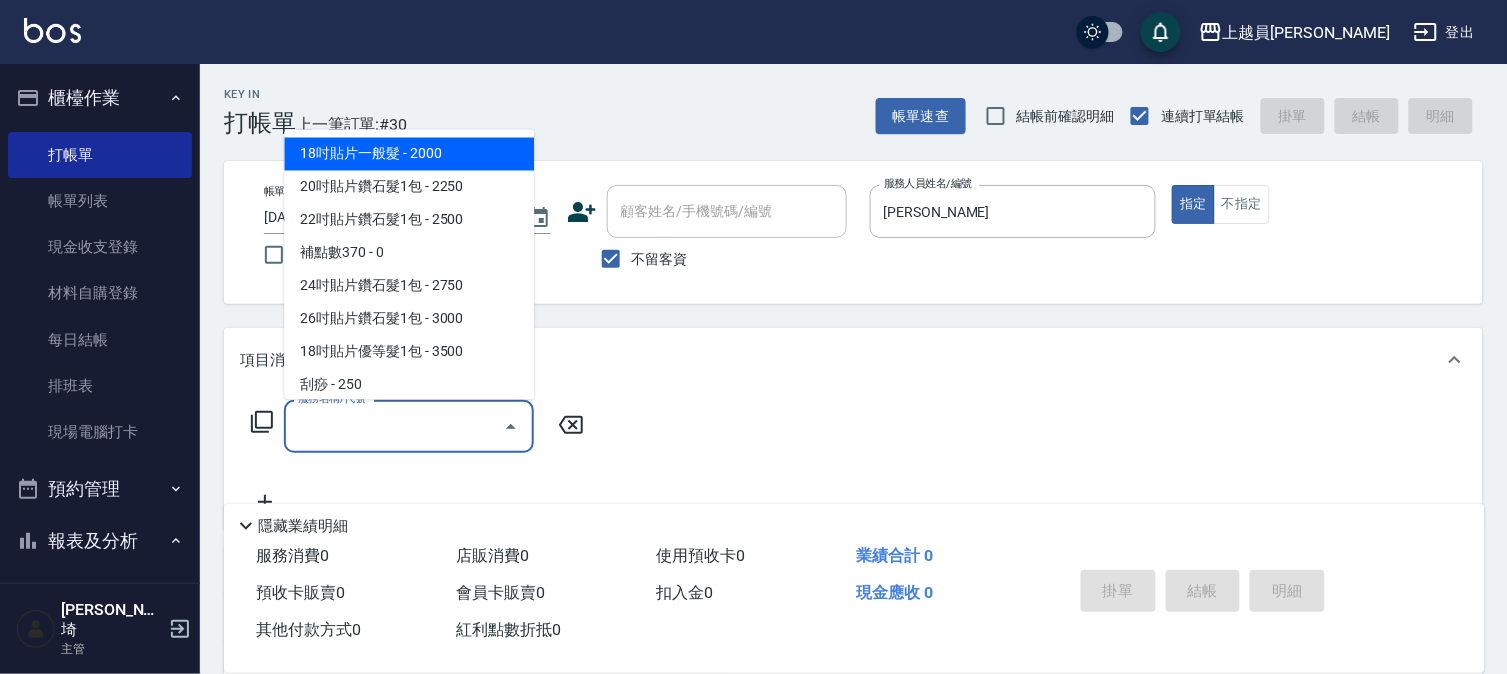 click on "服務名稱/代號" at bounding box center (394, 426) 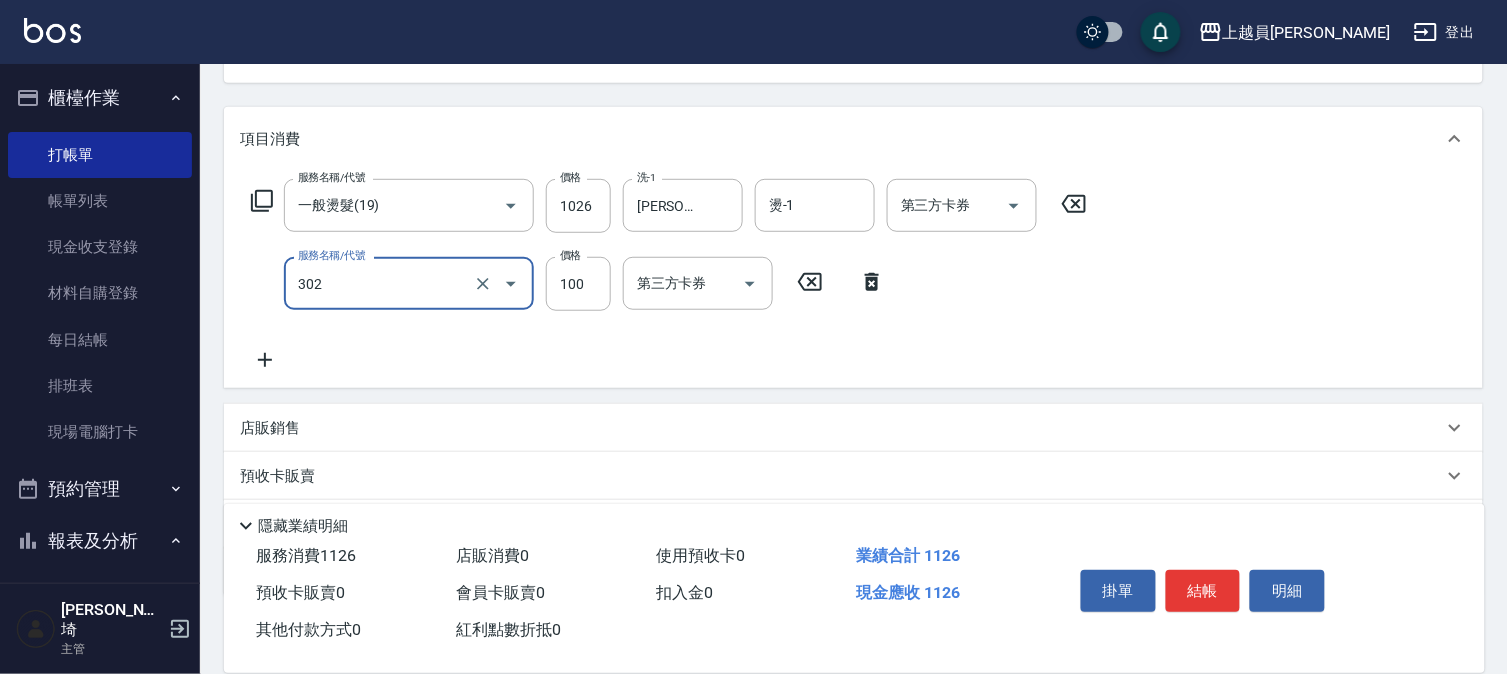 scroll, scrollTop: 222, scrollLeft: 0, axis: vertical 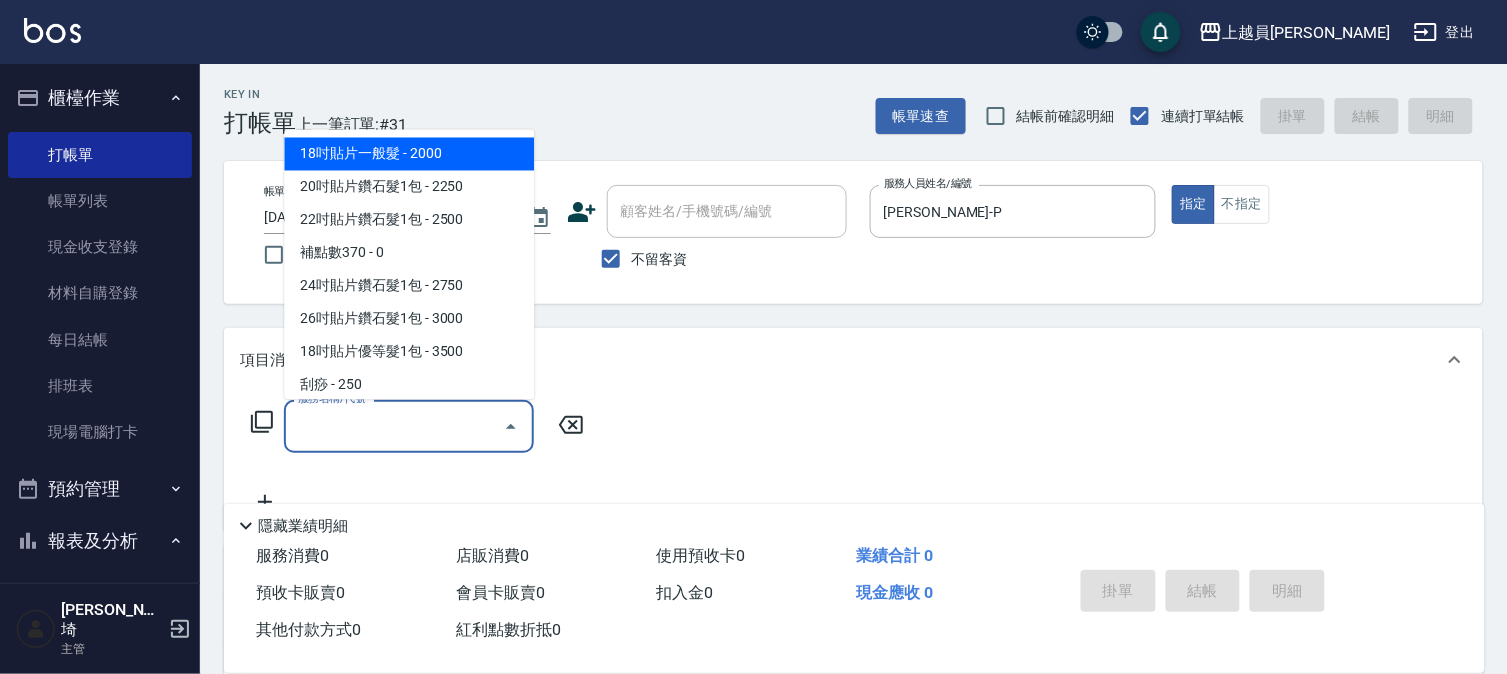 click on "服務名稱/代號" at bounding box center [394, 426] 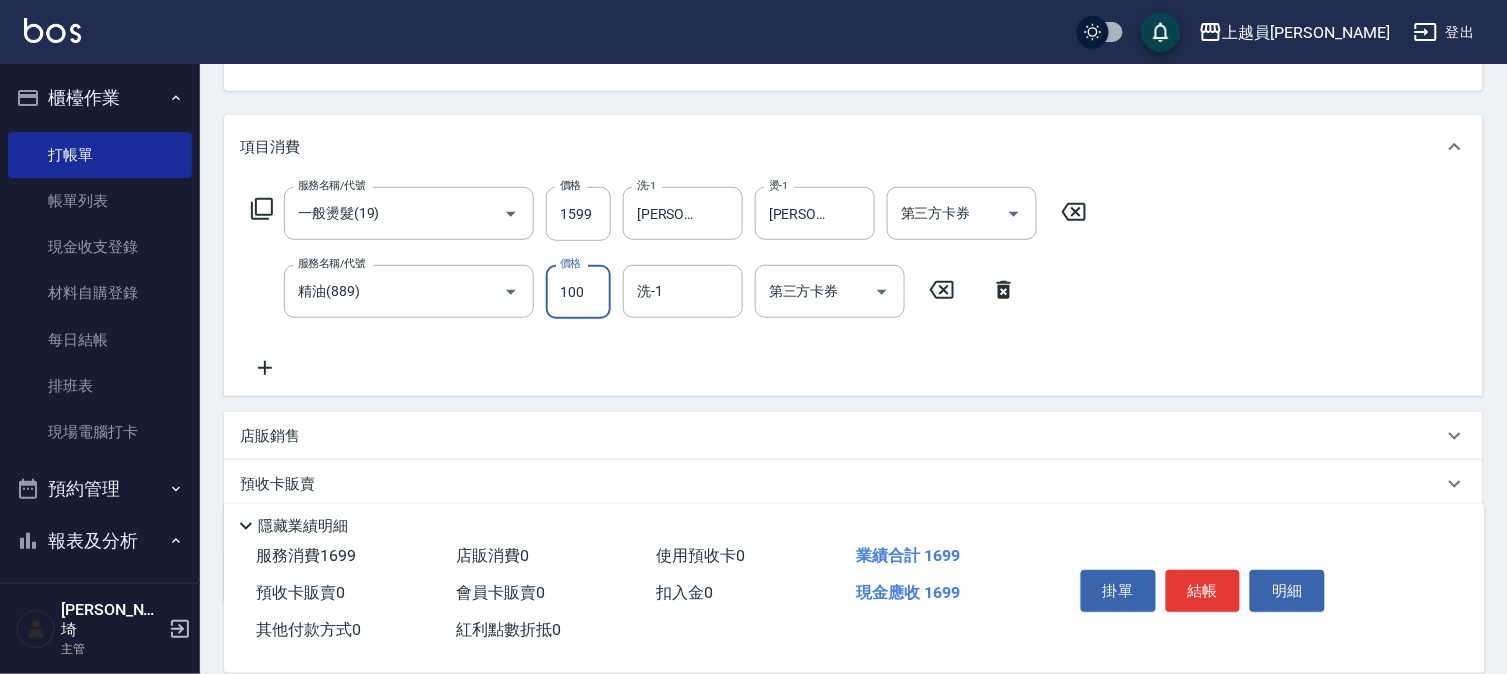 scroll, scrollTop: 222, scrollLeft: 0, axis: vertical 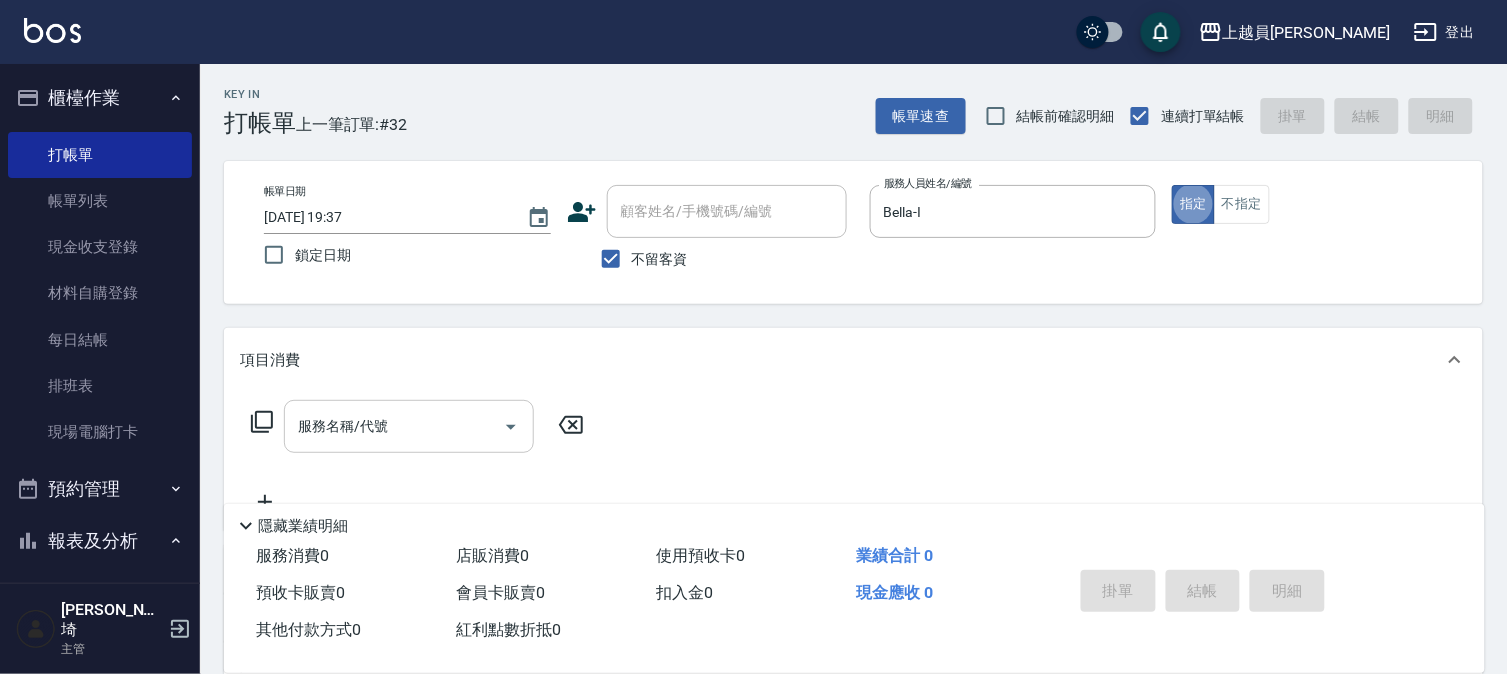 click on "服務名稱/代號" at bounding box center (394, 426) 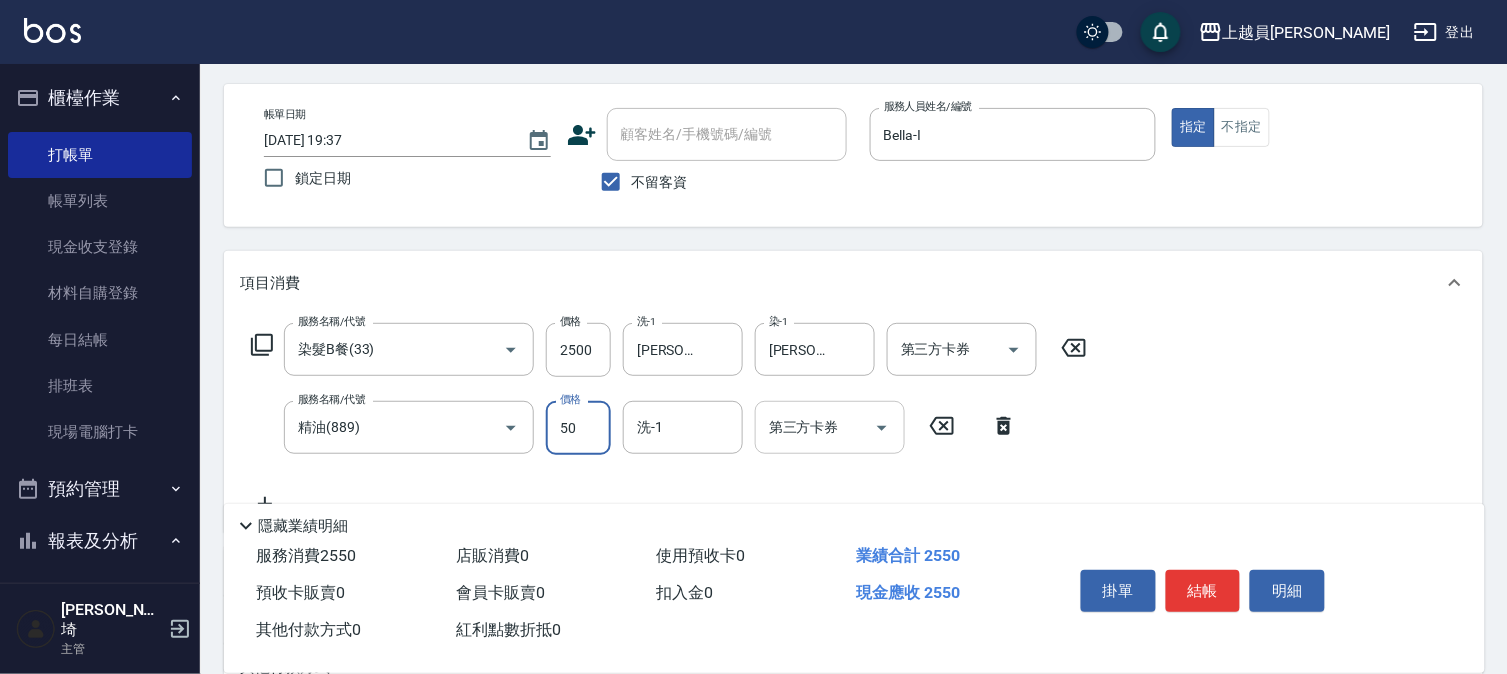 scroll, scrollTop: 111, scrollLeft: 0, axis: vertical 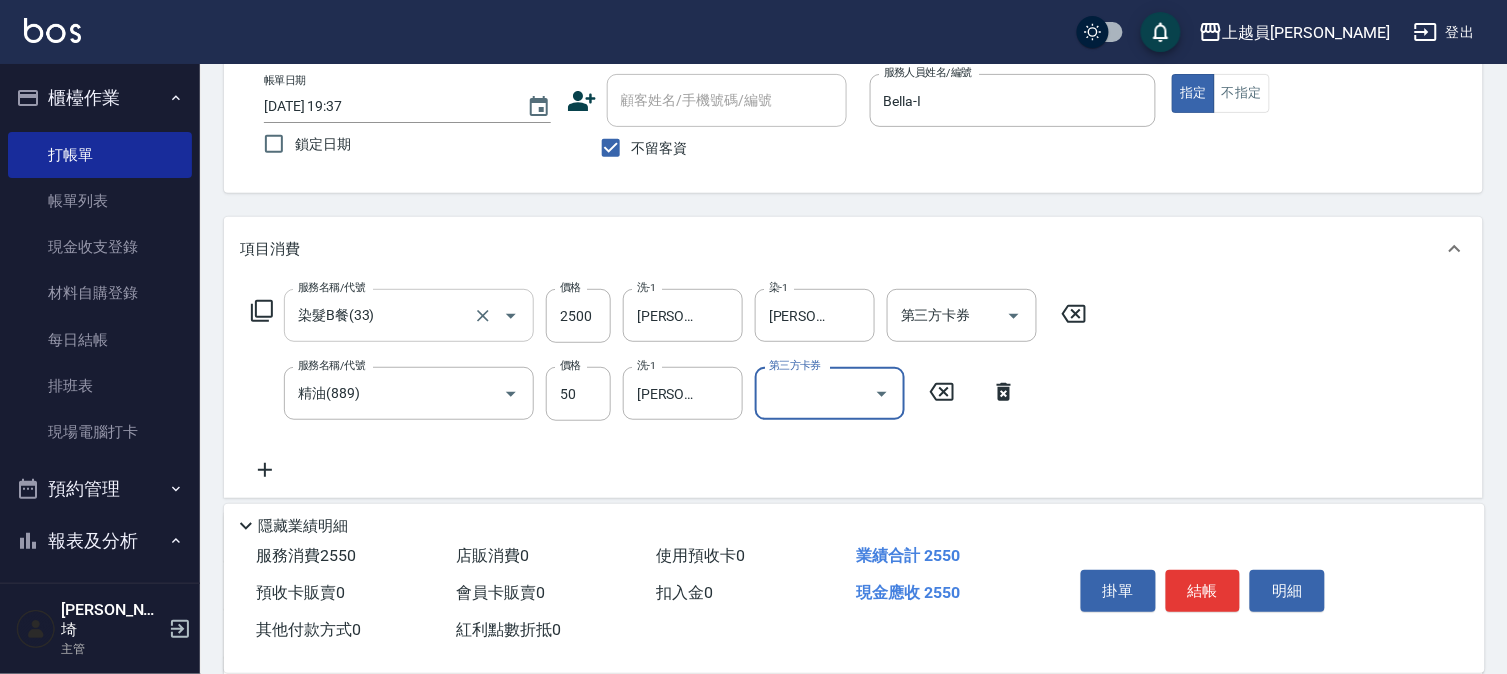 click 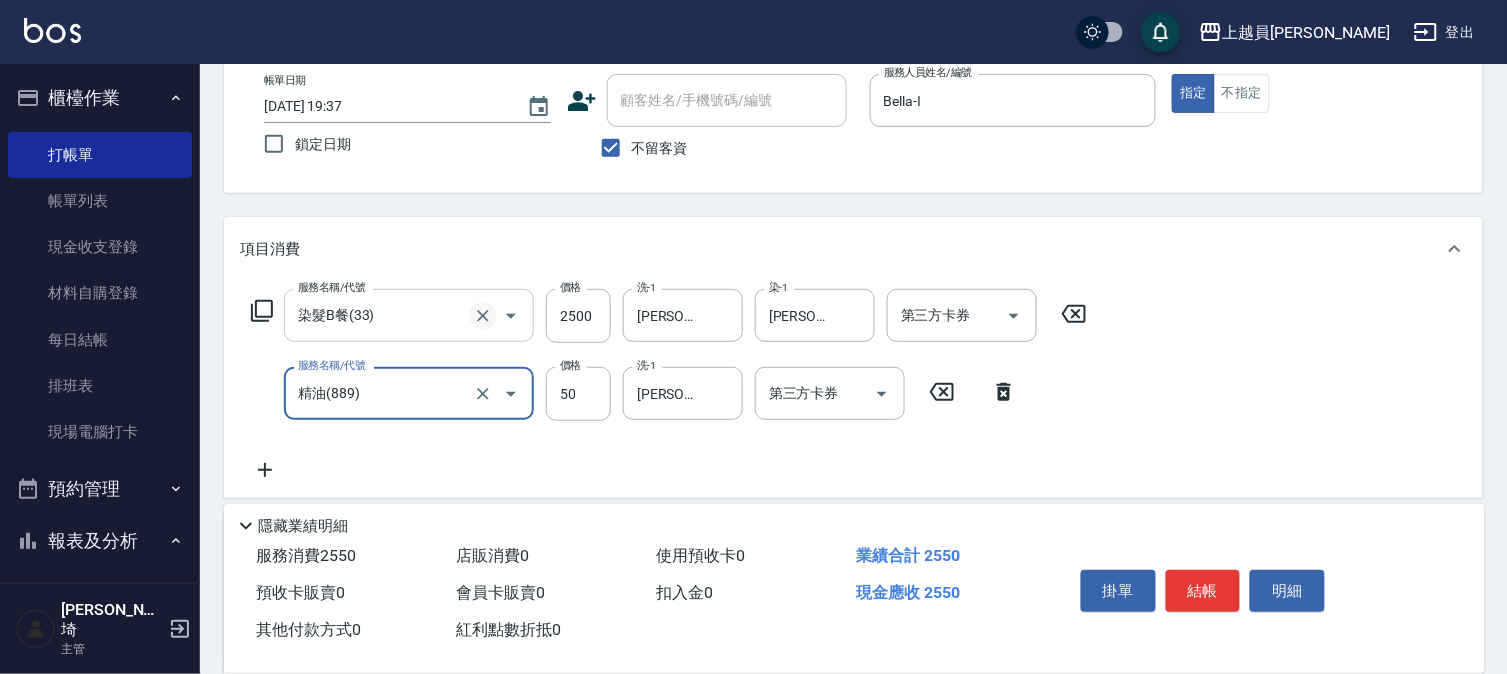 click 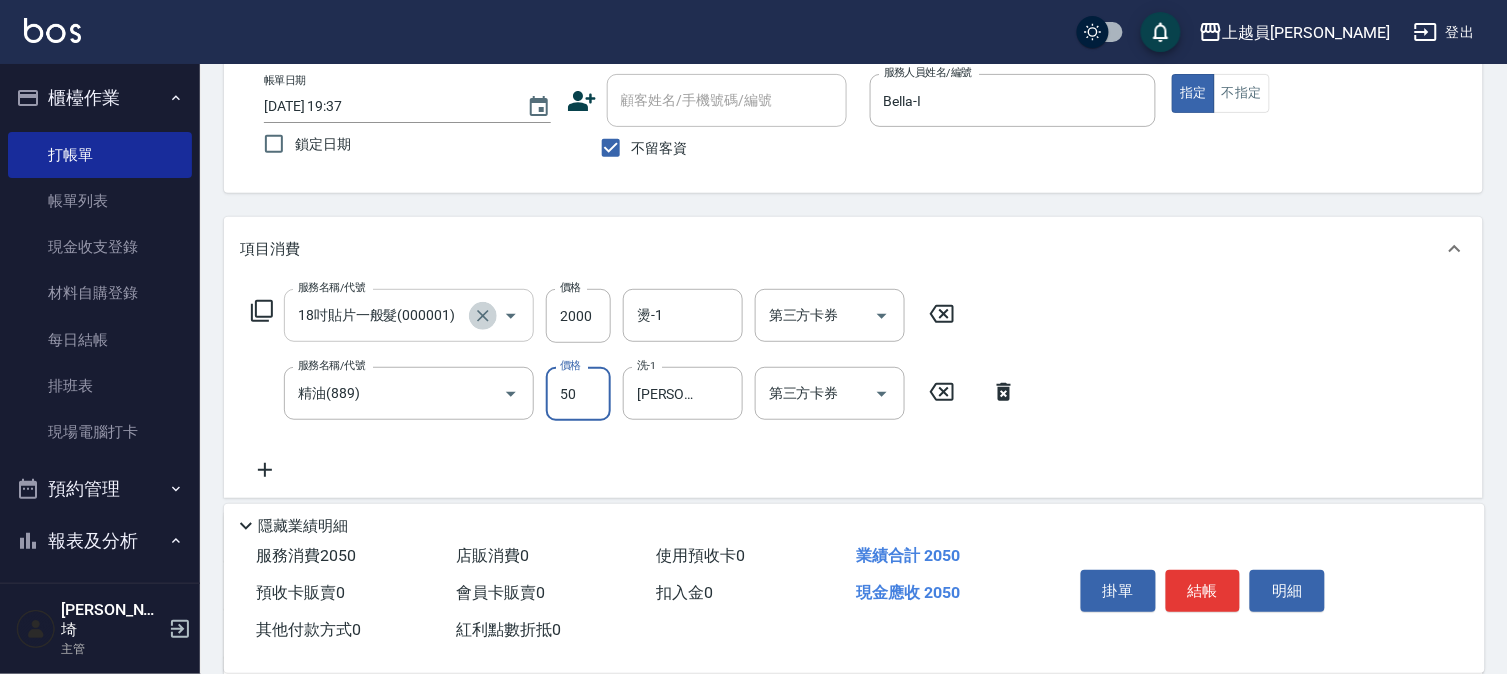 click 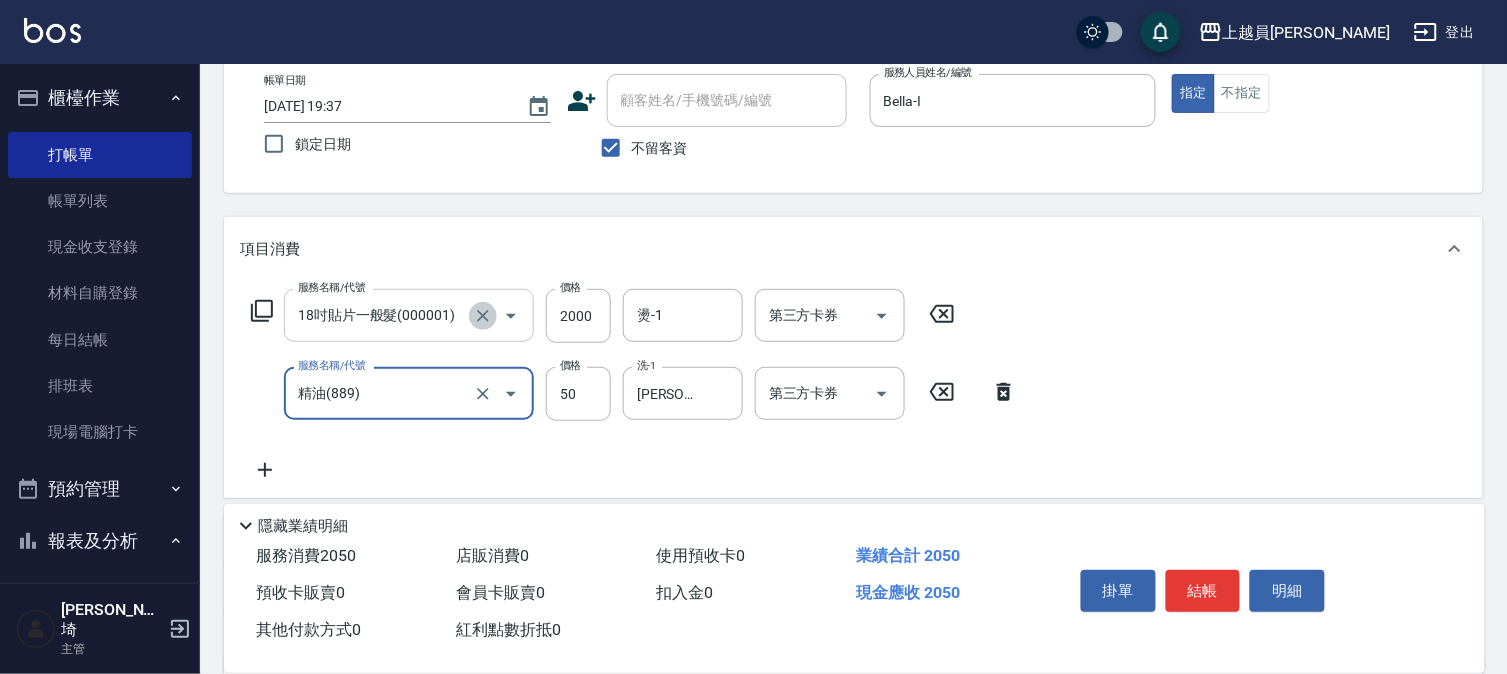 click 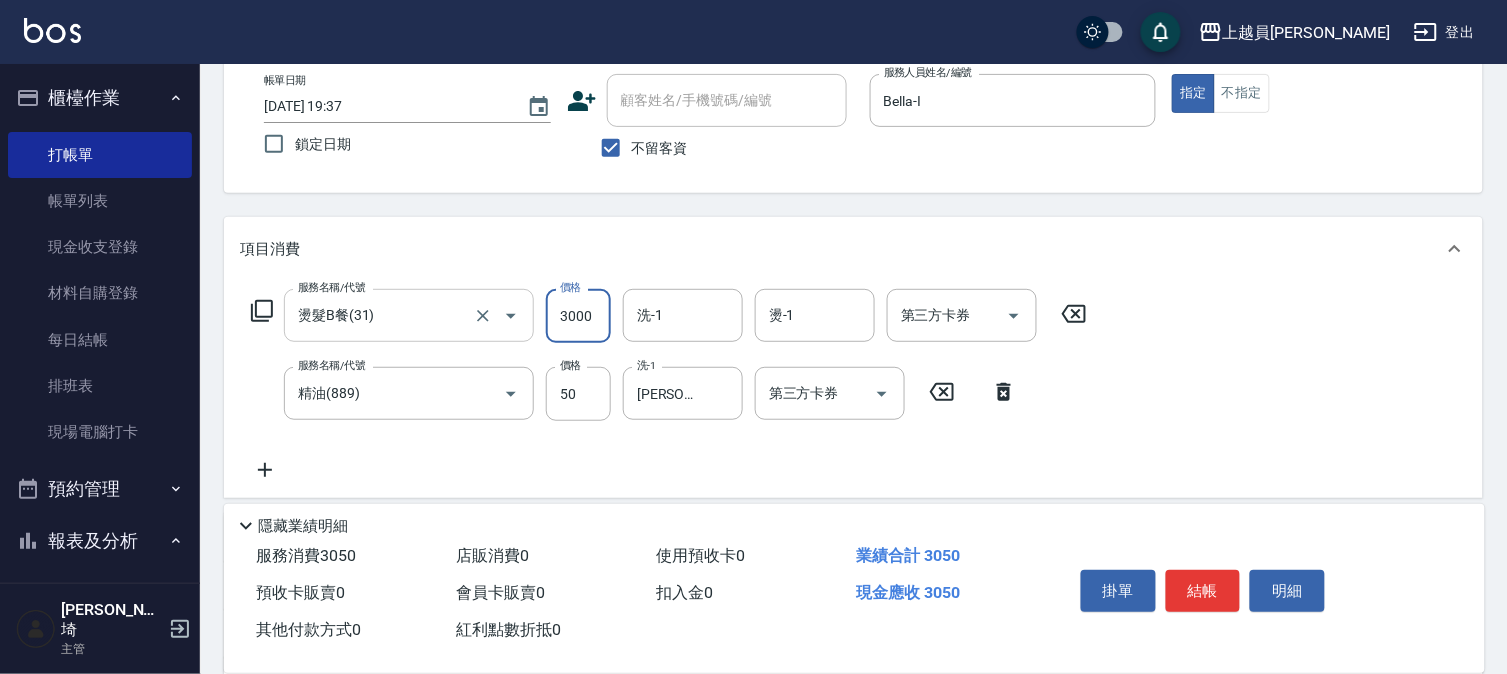 click on "3000" at bounding box center (578, 316) 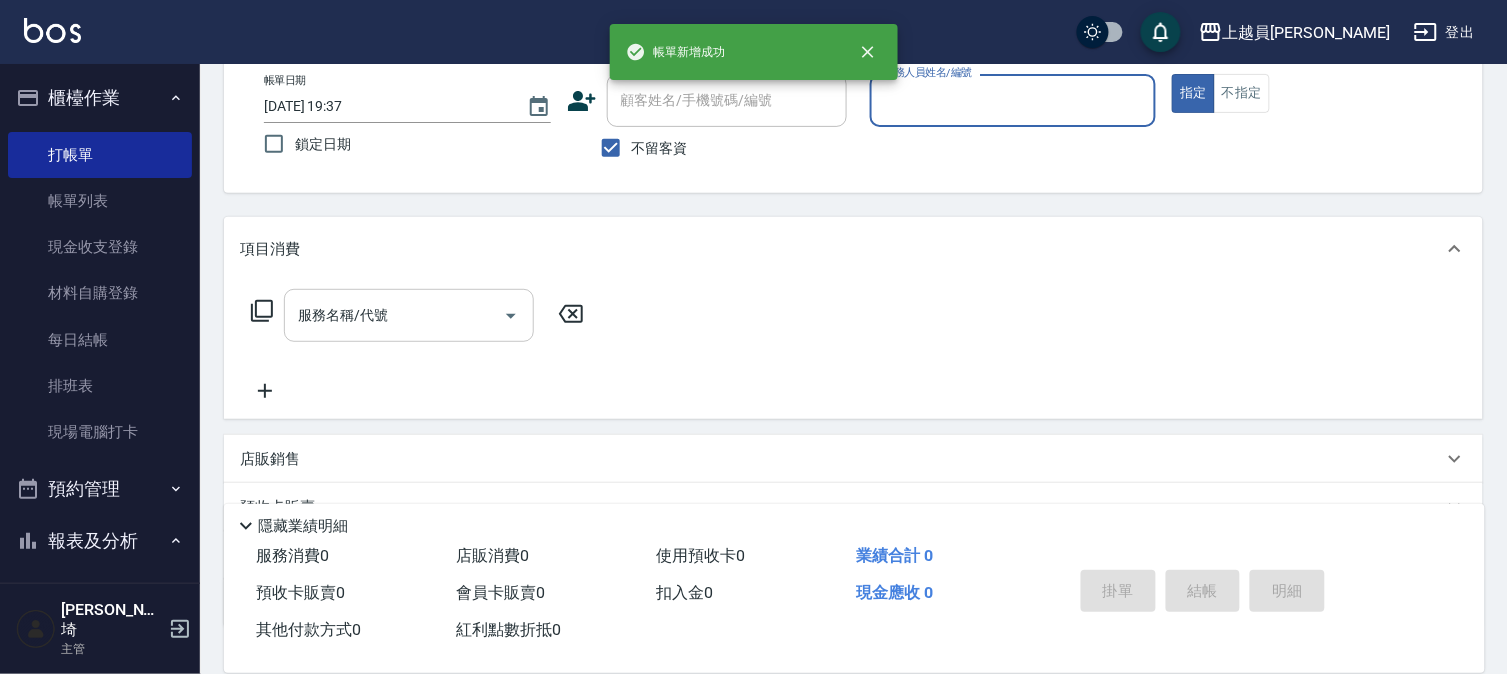 scroll, scrollTop: 0, scrollLeft: 0, axis: both 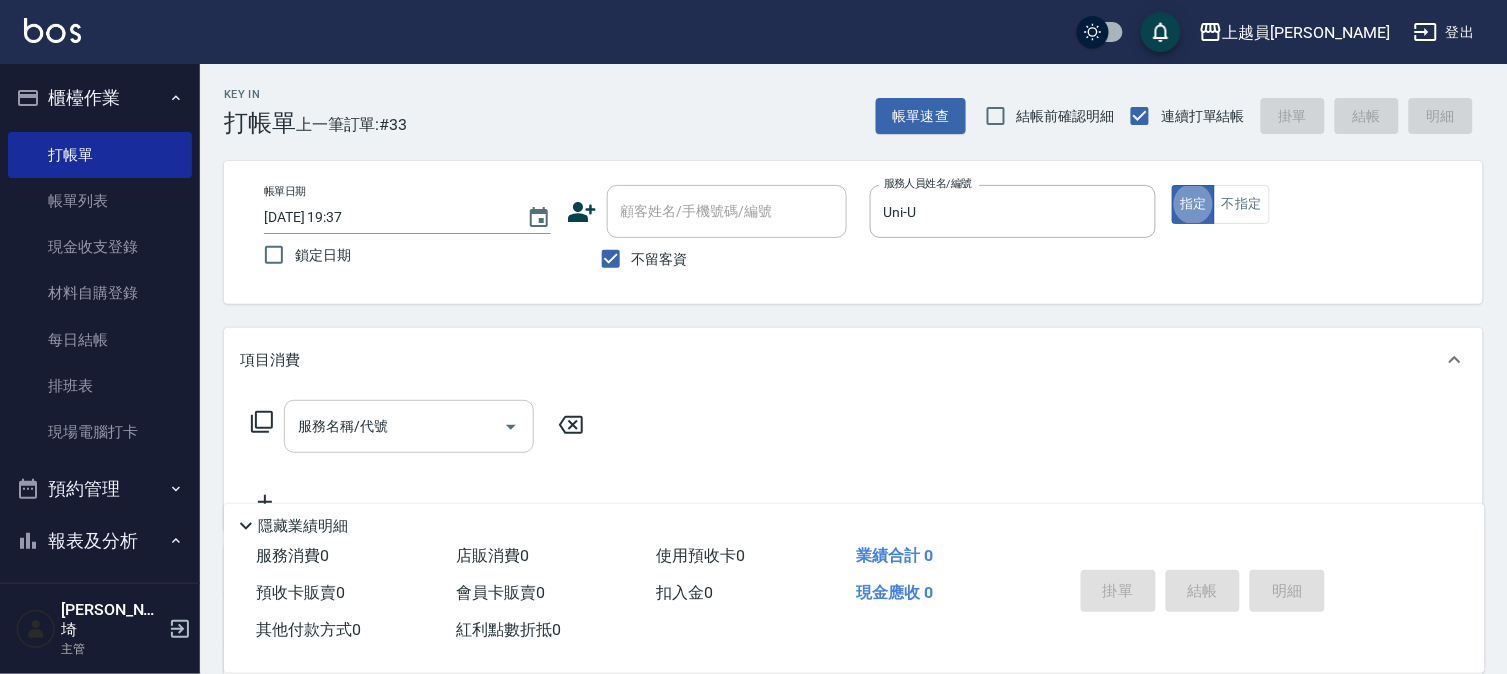 click on "服務名稱/代號" at bounding box center (394, 426) 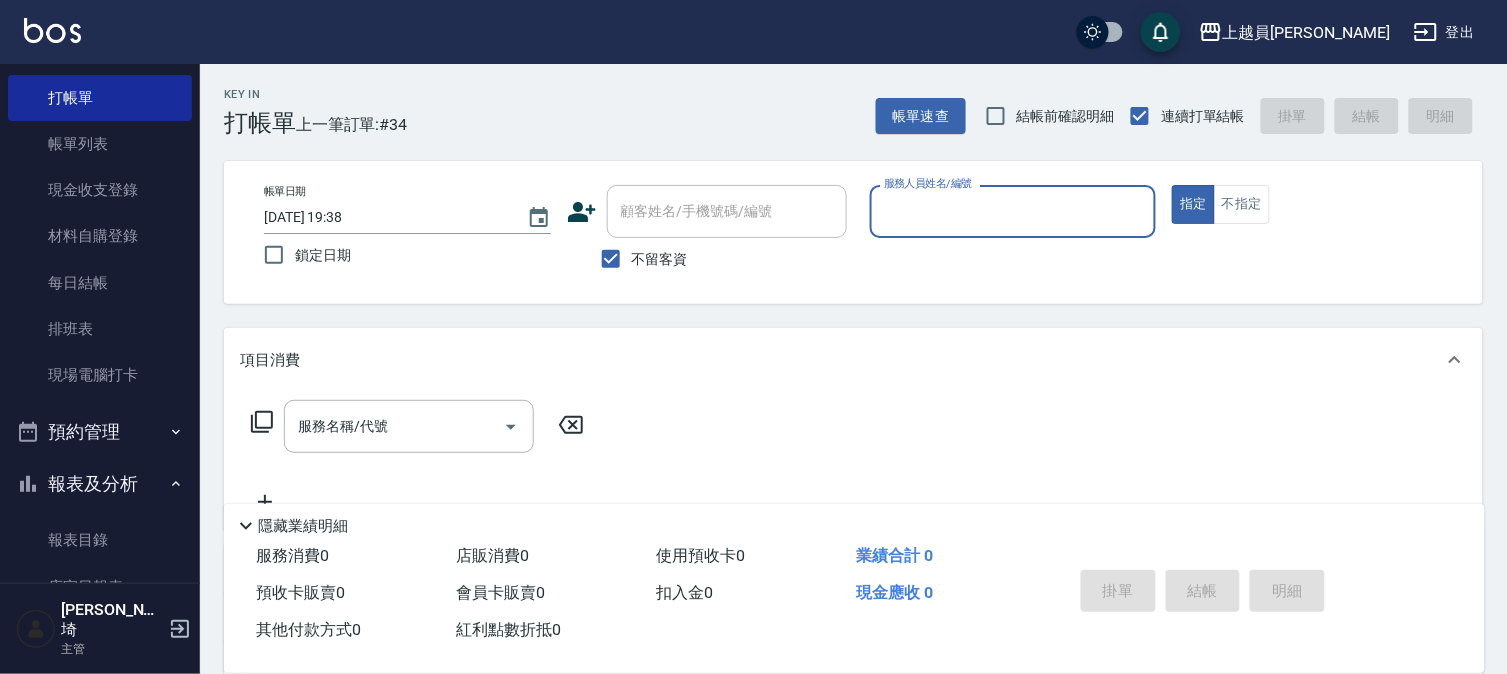 scroll, scrollTop: 111, scrollLeft: 0, axis: vertical 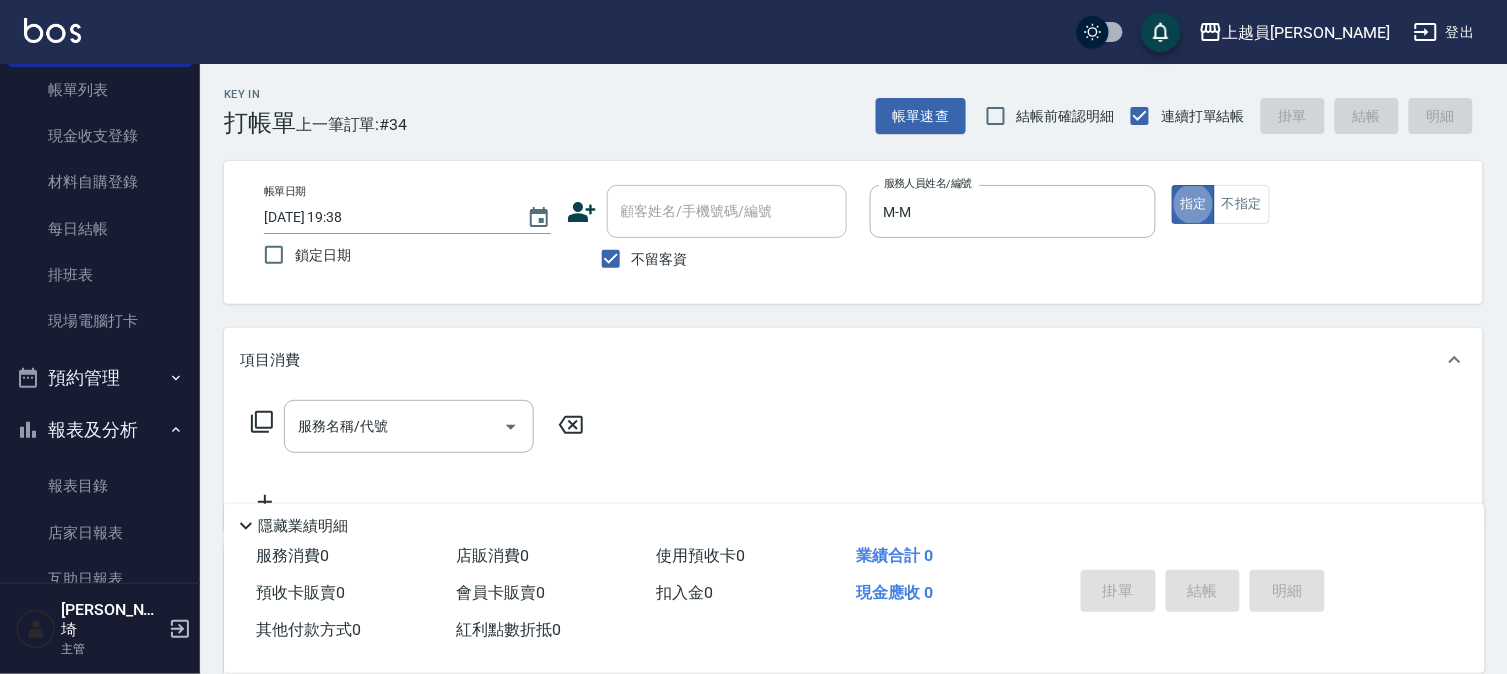 drag, startPoint x: 347, startPoint y: 438, endPoint x: 751, endPoint y: 331, distance: 417.9294 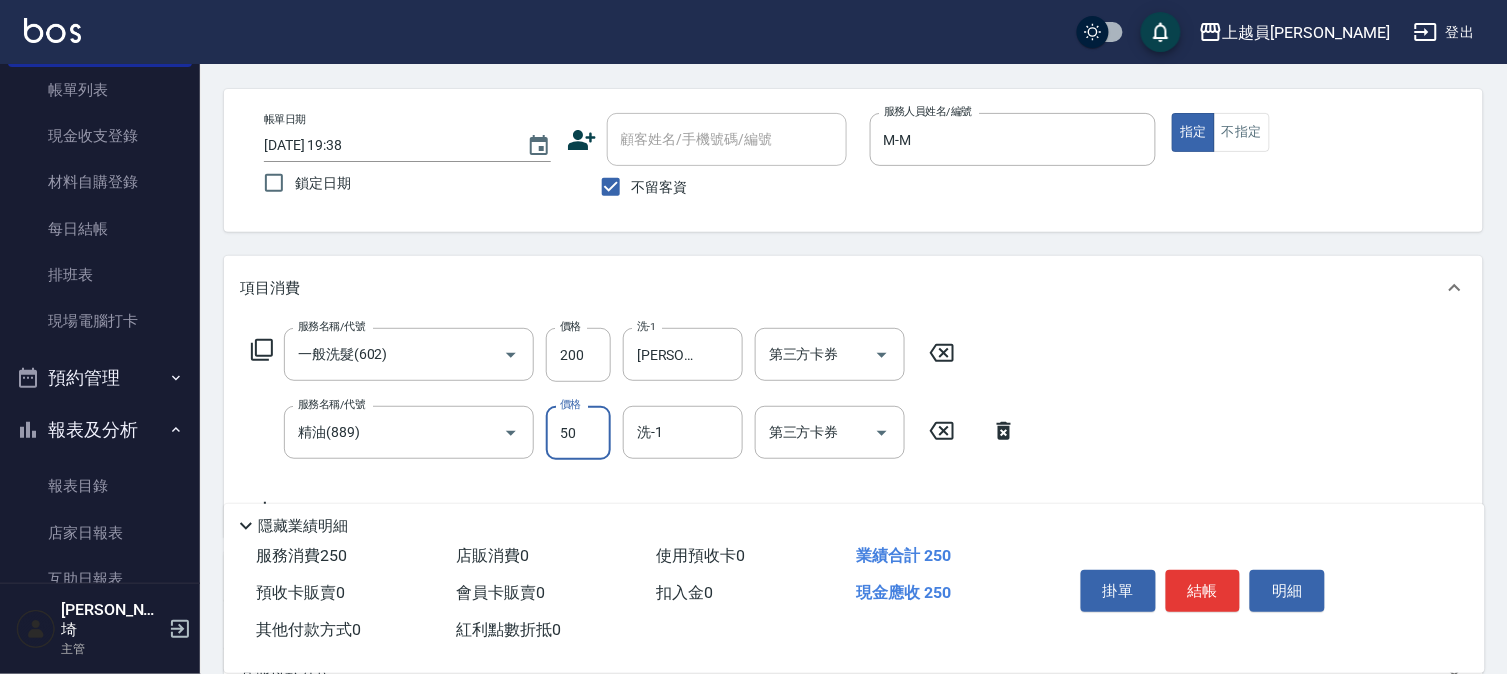 scroll, scrollTop: 111, scrollLeft: 0, axis: vertical 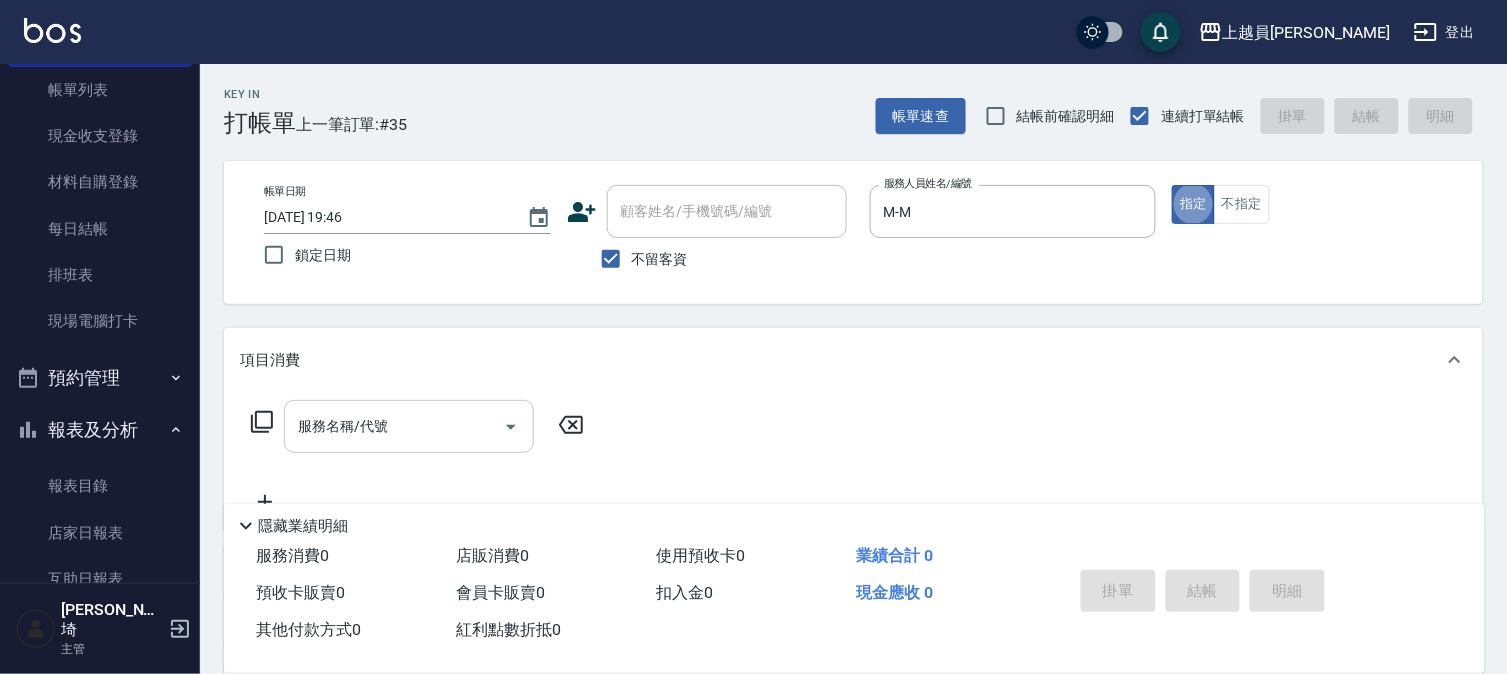 drag, startPoint x: 397, startPoint y: 427, endPoint x: 1141, endPoint y: 340, distance: 749.0694 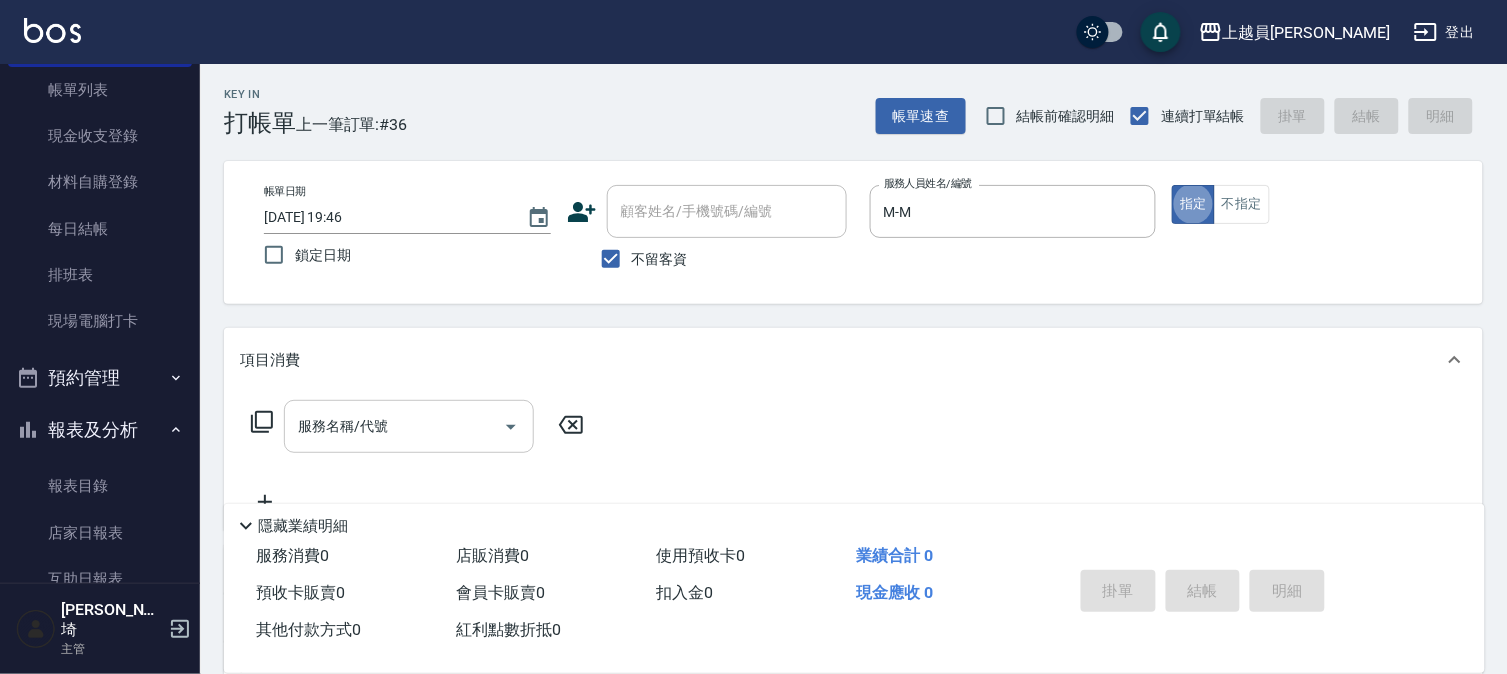 click on "服務名稱/代號" at bounding box center (409, 426) 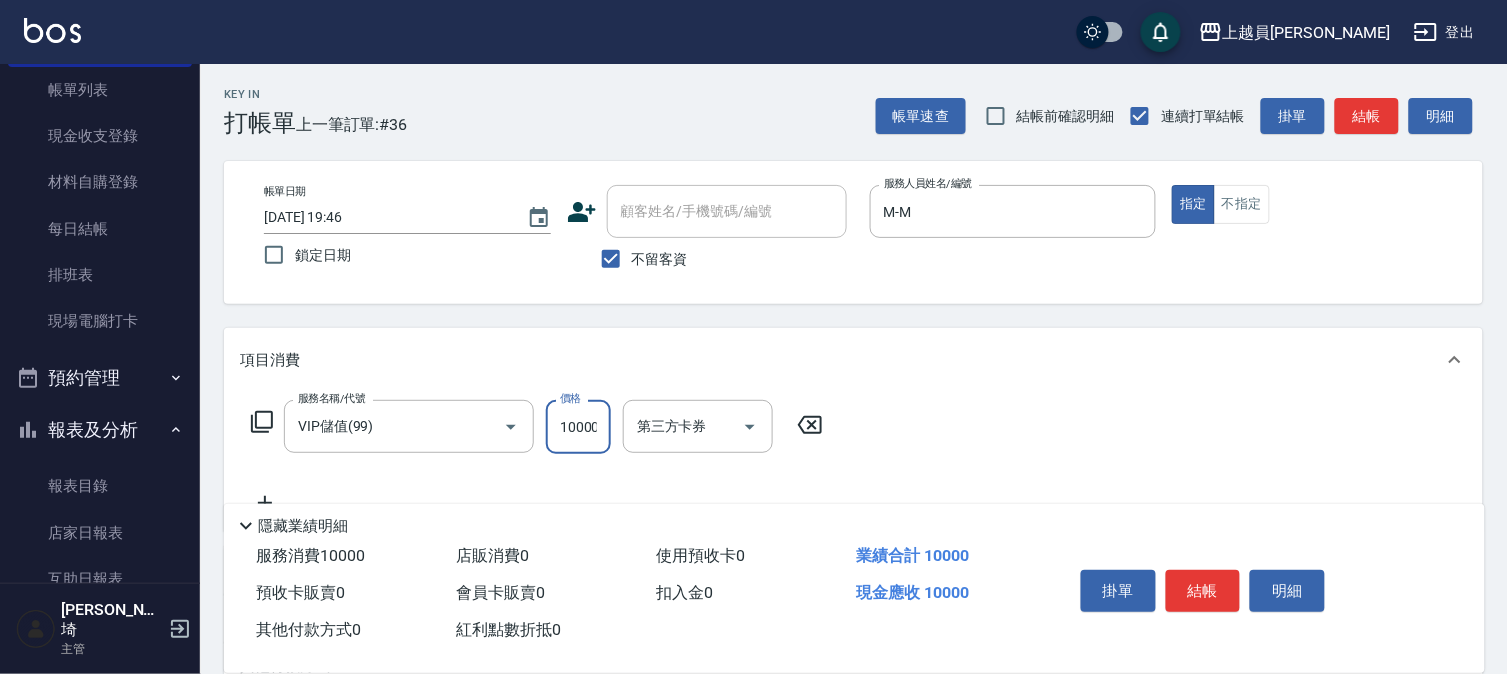 scroll, scrollTop: 0, scrollLeft: 2, axis: horizontal 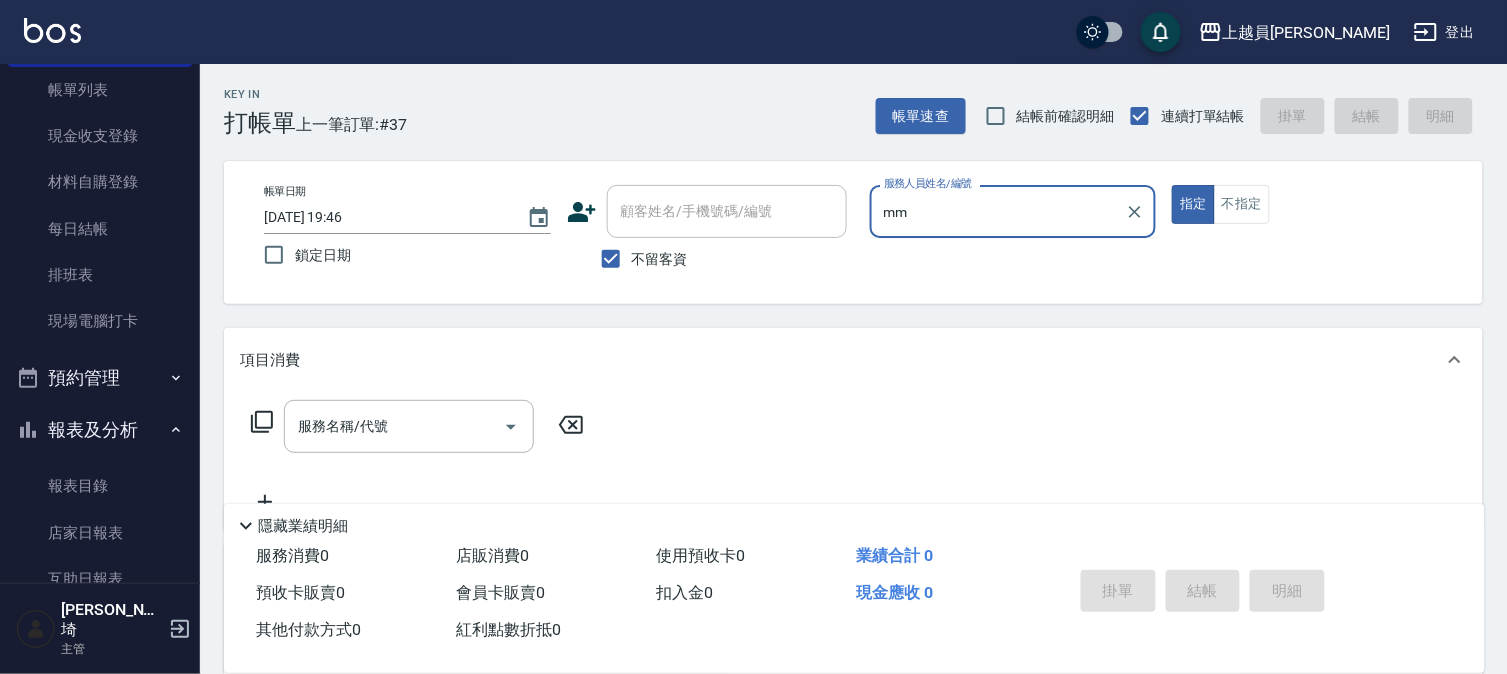 click on "指定" at bounding box center [1193, 204] 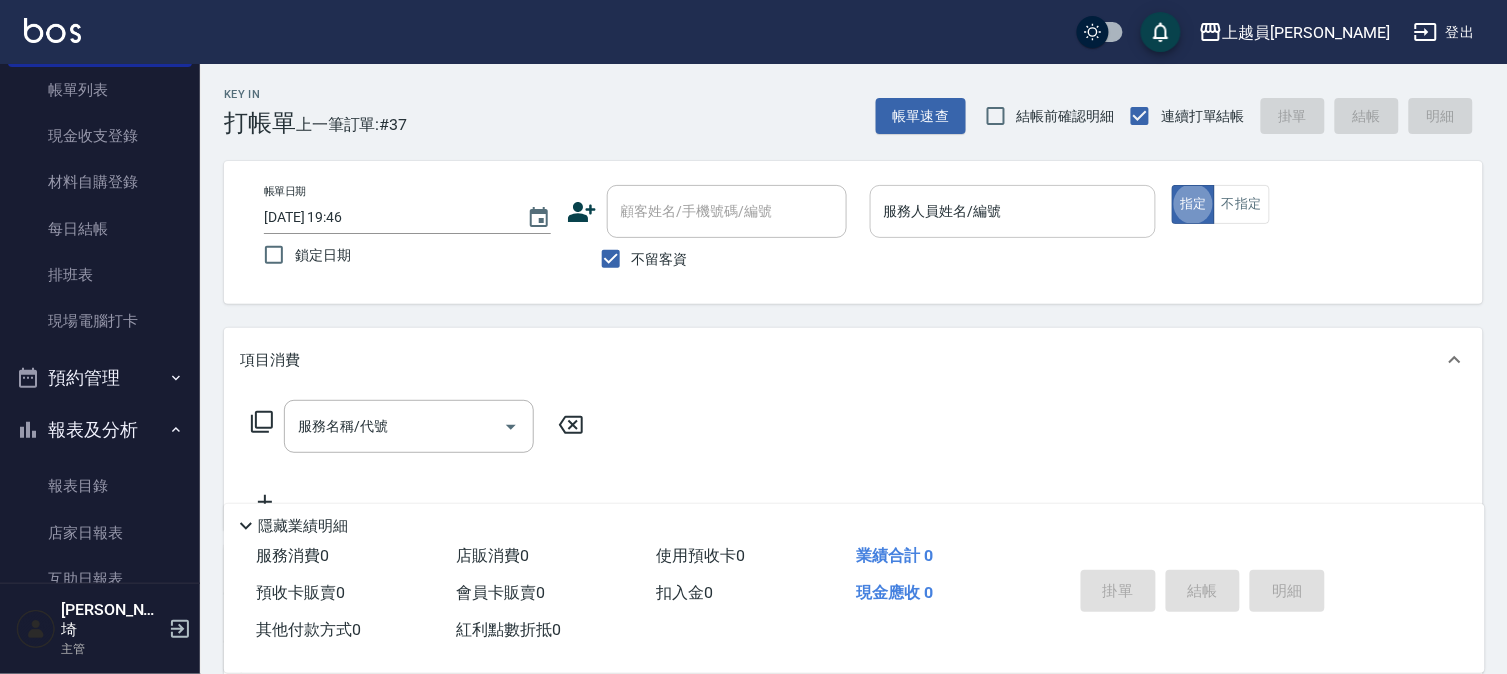 click on "服務人員姓名/編號" at bounding box center [1013, 211] 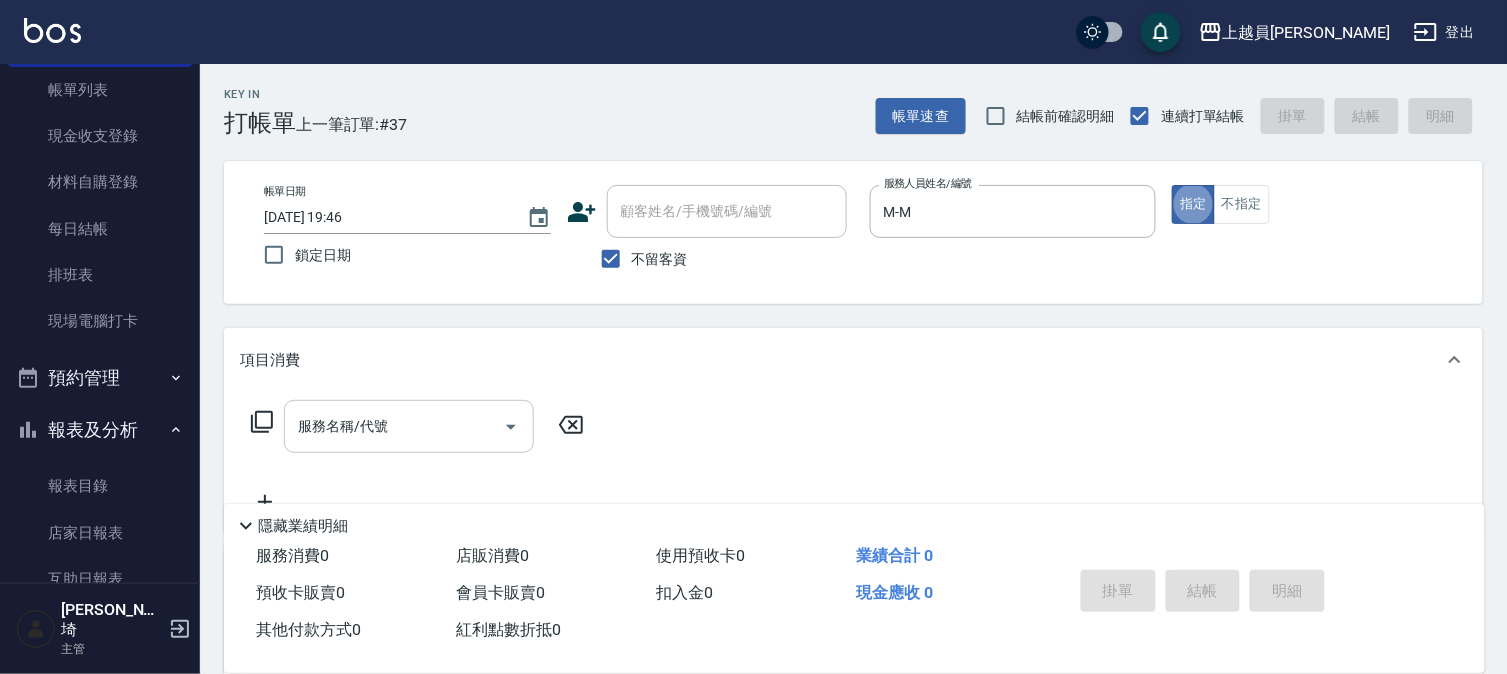 click on "服務名稱/代號" at bounding box center (394, 426) 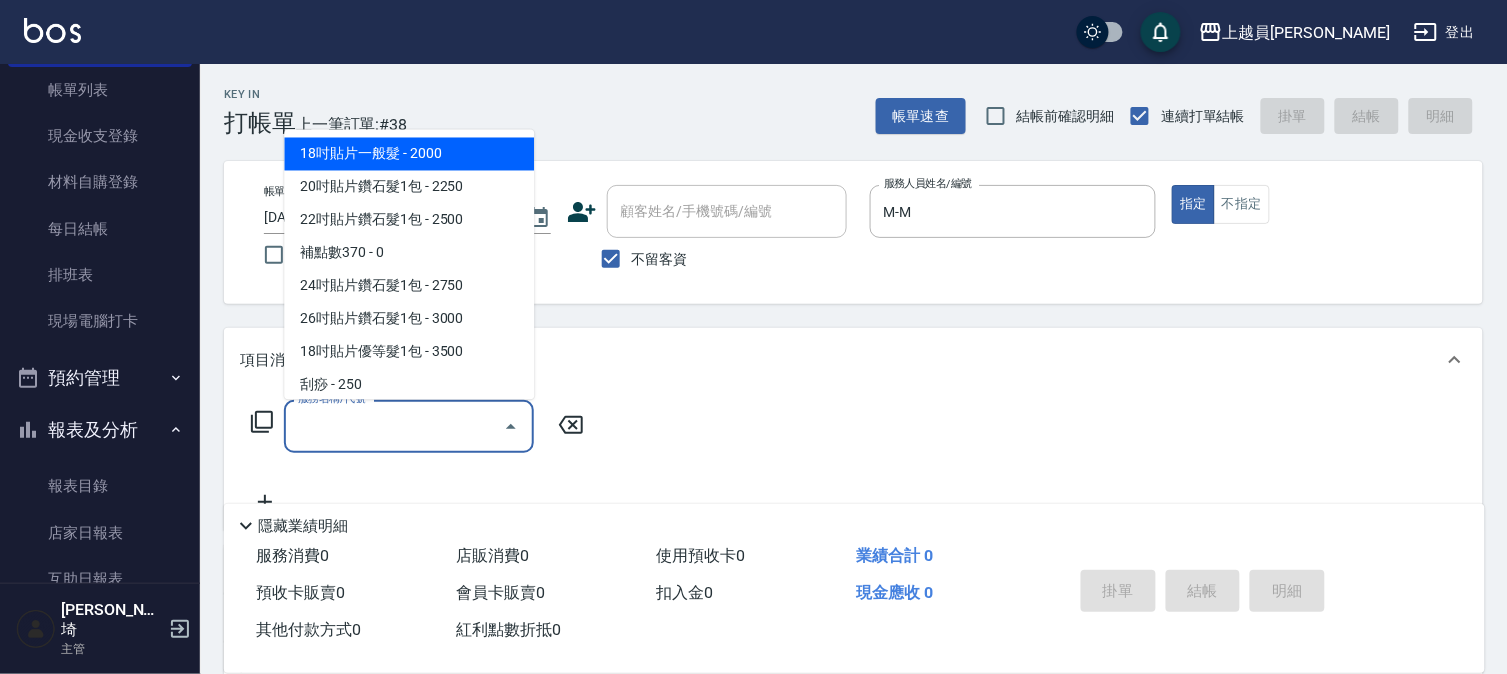 drag, startPoint x: 378, startPoint y: 435, endPoint x: 824, endPoint y: 430, distance: 446.028 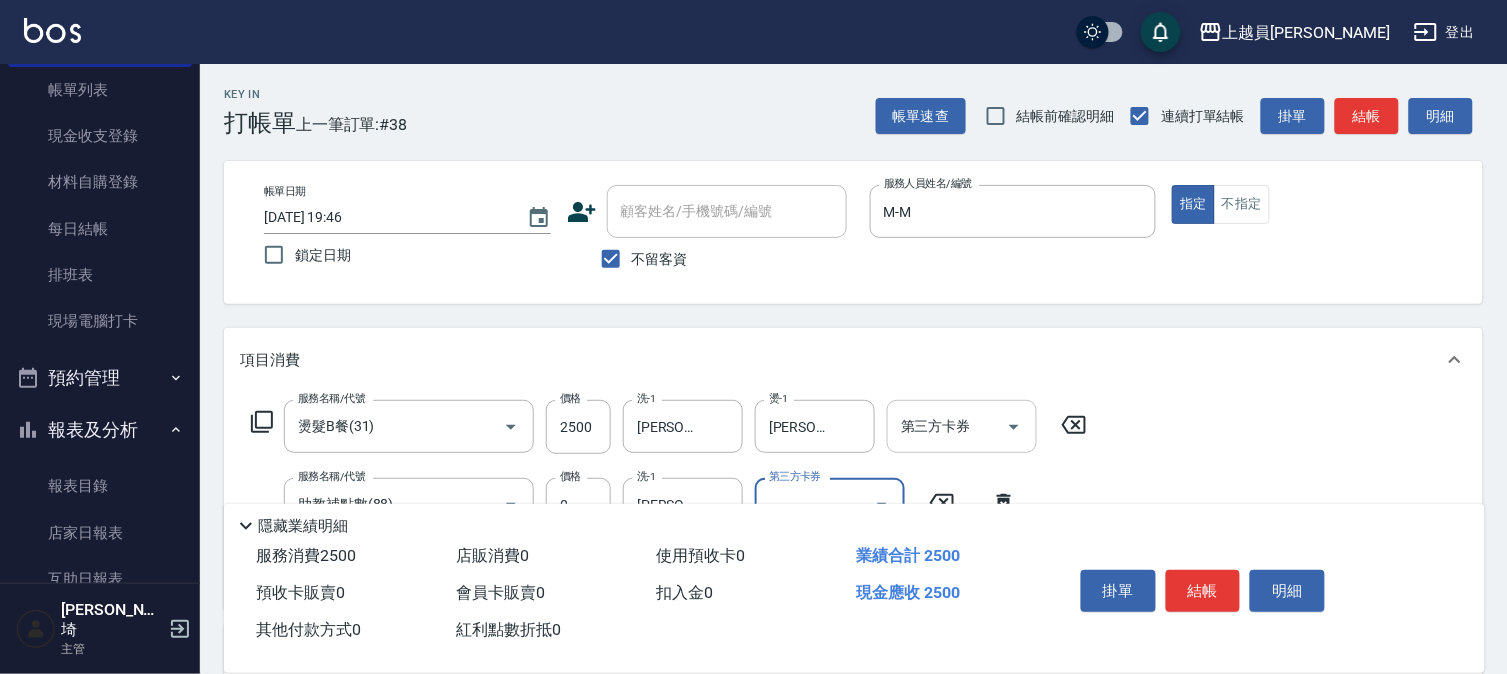 scroll, scrollTop: 111, scrollLeft: 0, axis: vertical 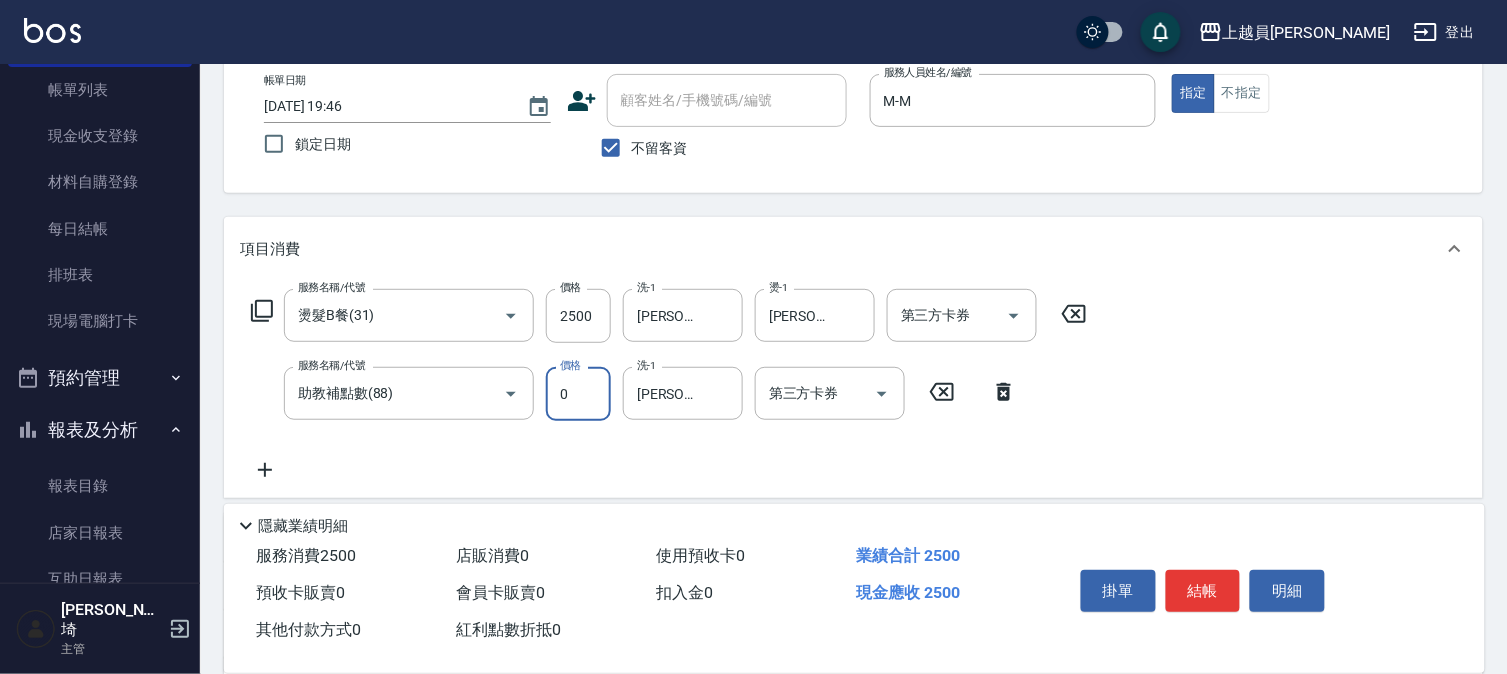 click on "0" at bounding box center [578, 394] 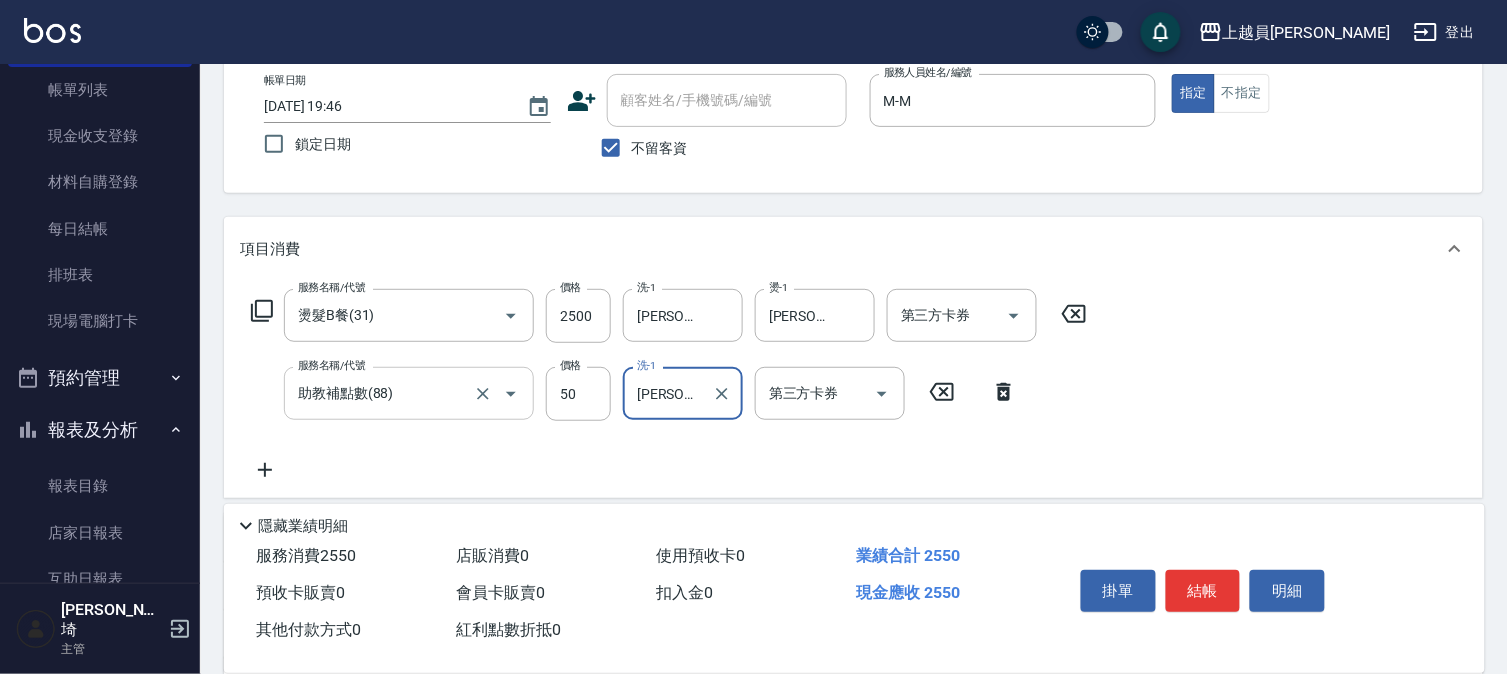 click at bounding box center (511, 394) 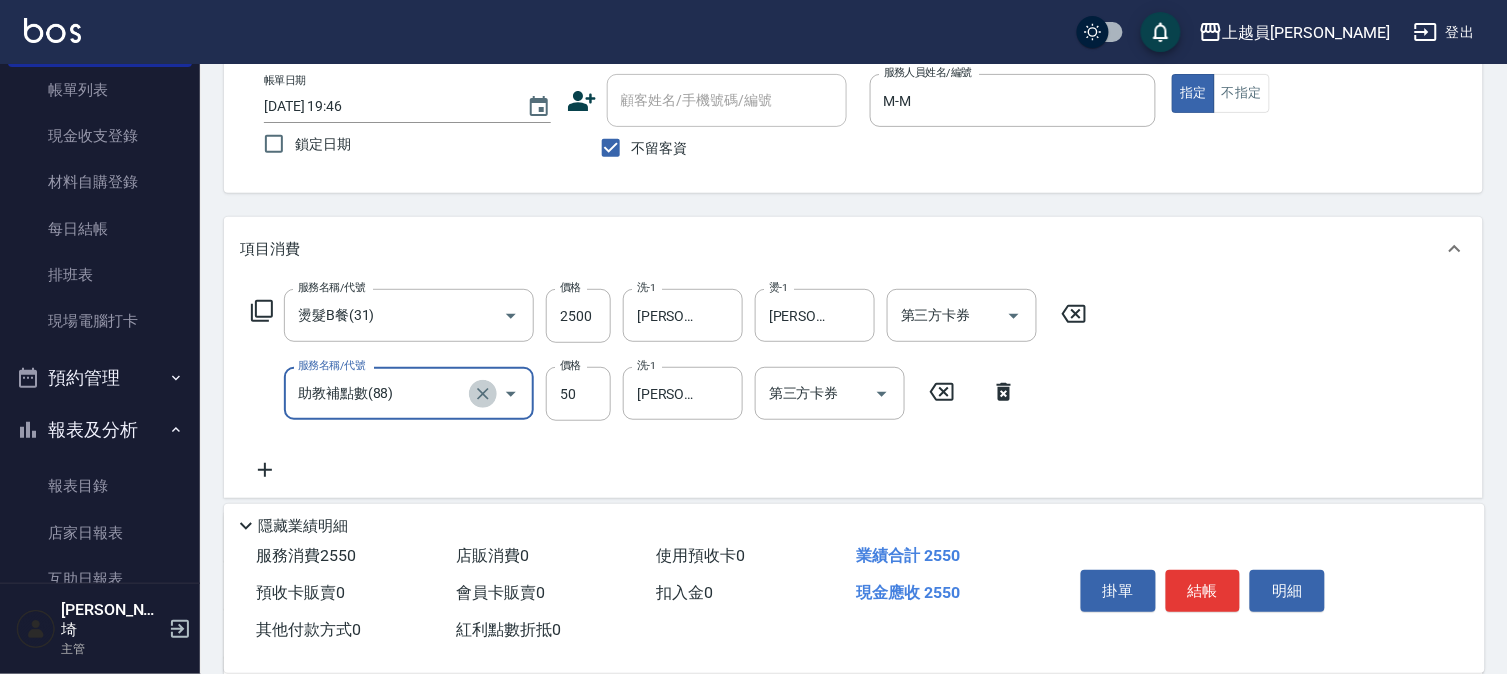 click at bounding box center [483, 394] 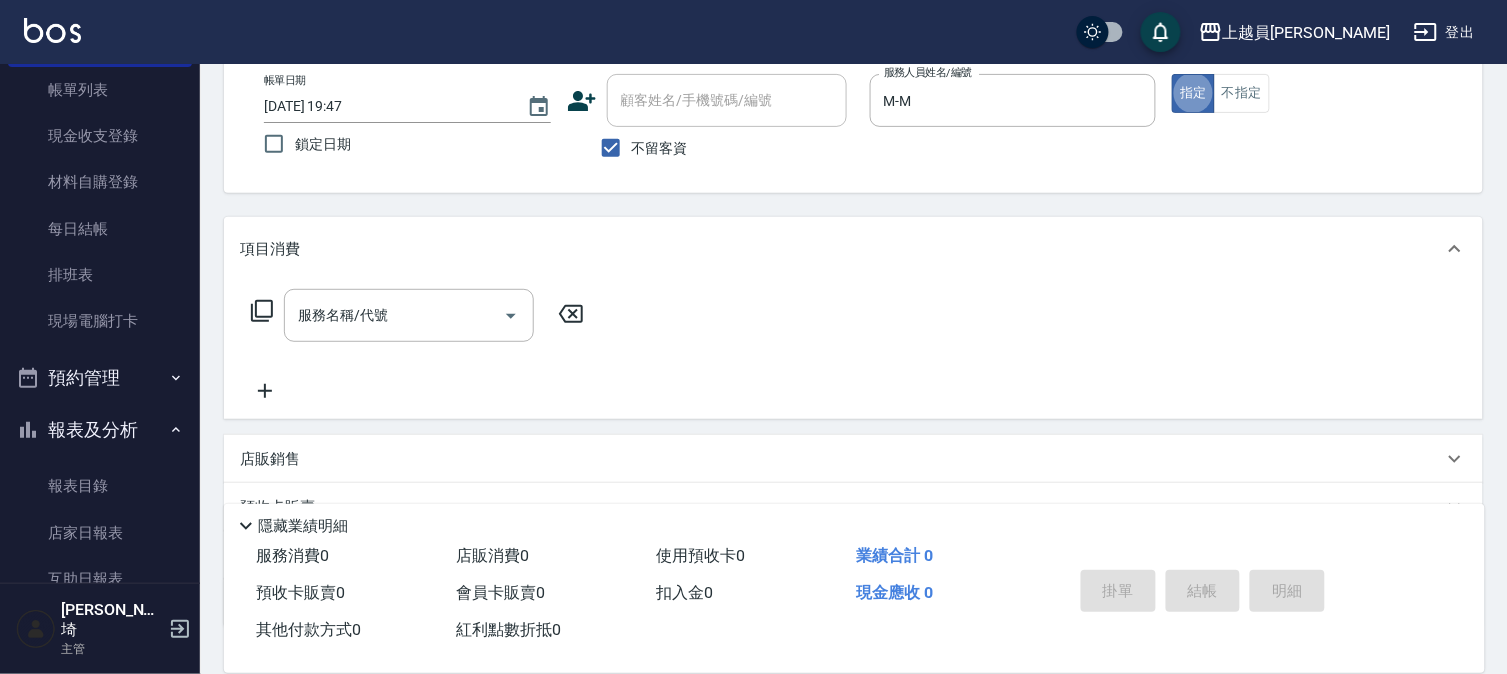 click on "項目消費" at bounding box center (853, 249) 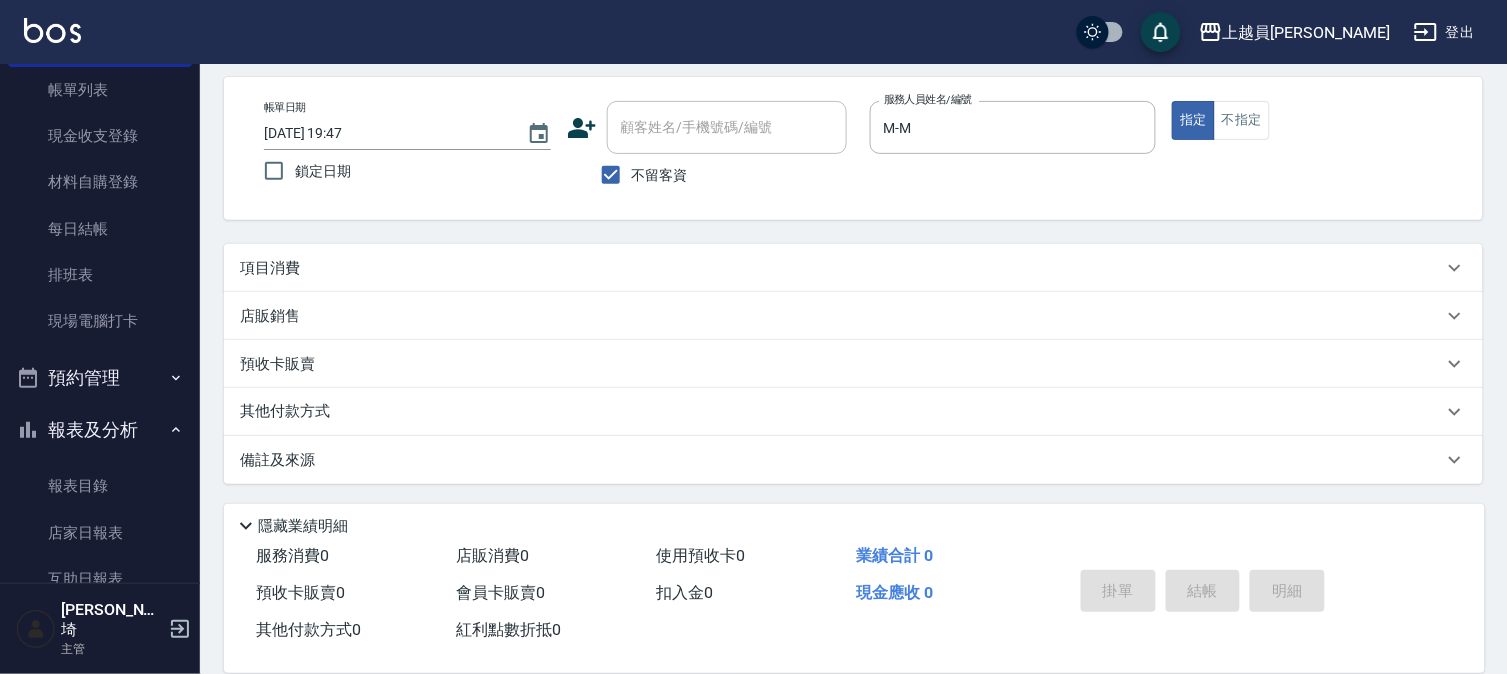 scroll, scrollTop: 83, scrollLeft: 0, axis: vertical 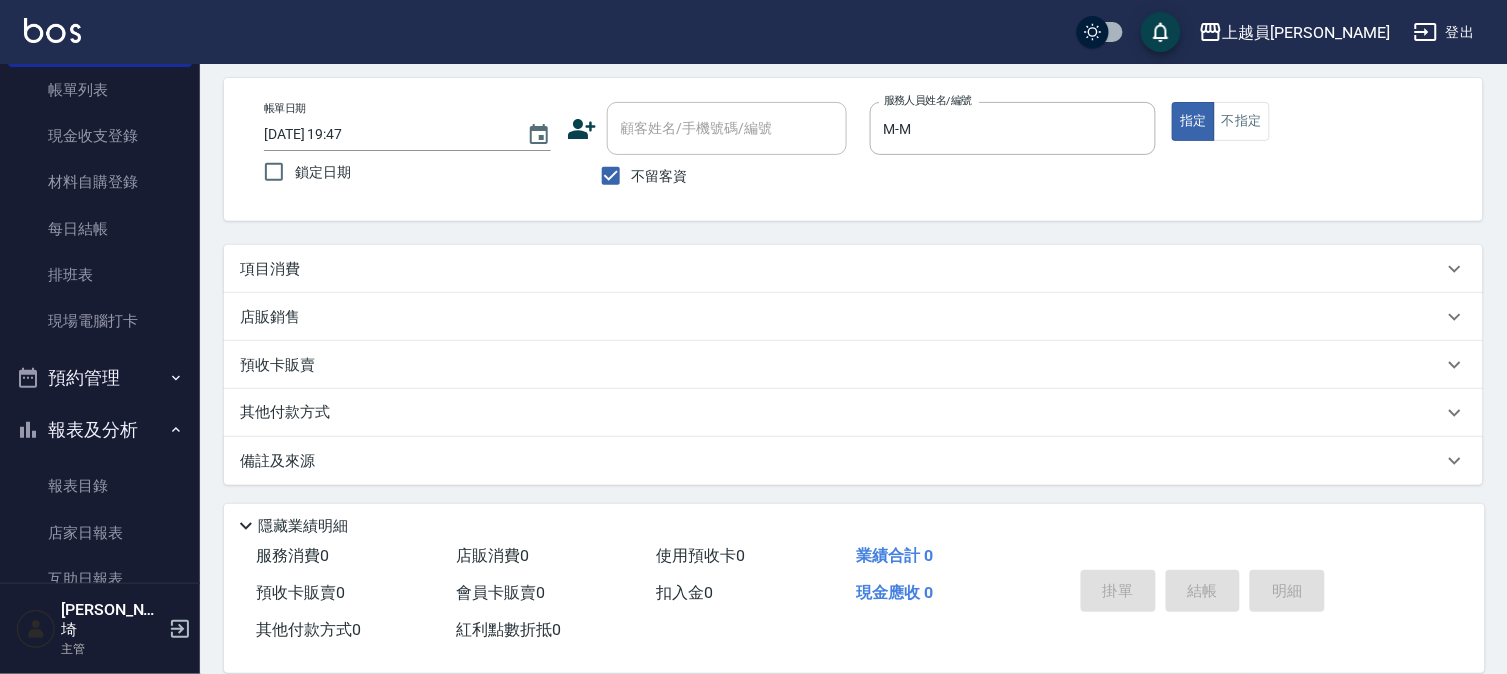 click on "項目消費" at bounding box center (841, 269) 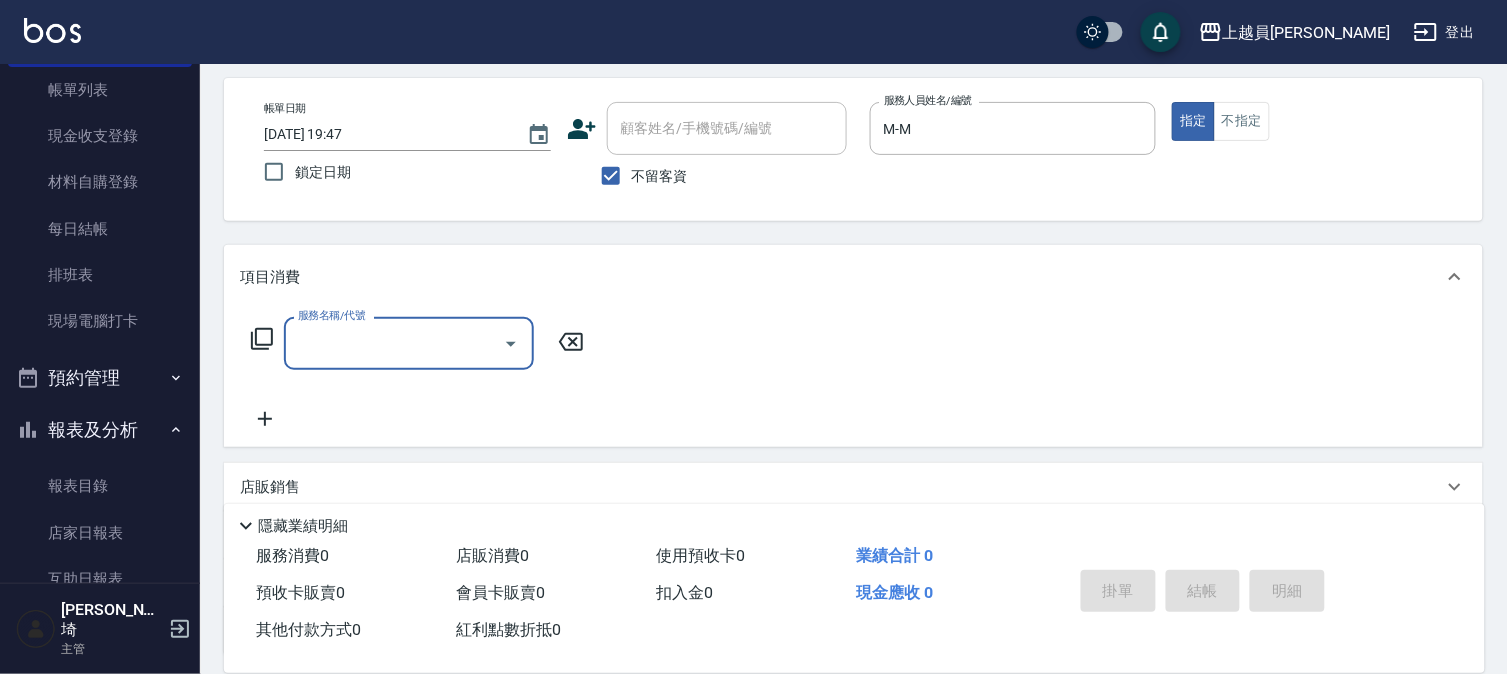 scroll, scrollTop: 0, scrollLeft: 0, axis: both 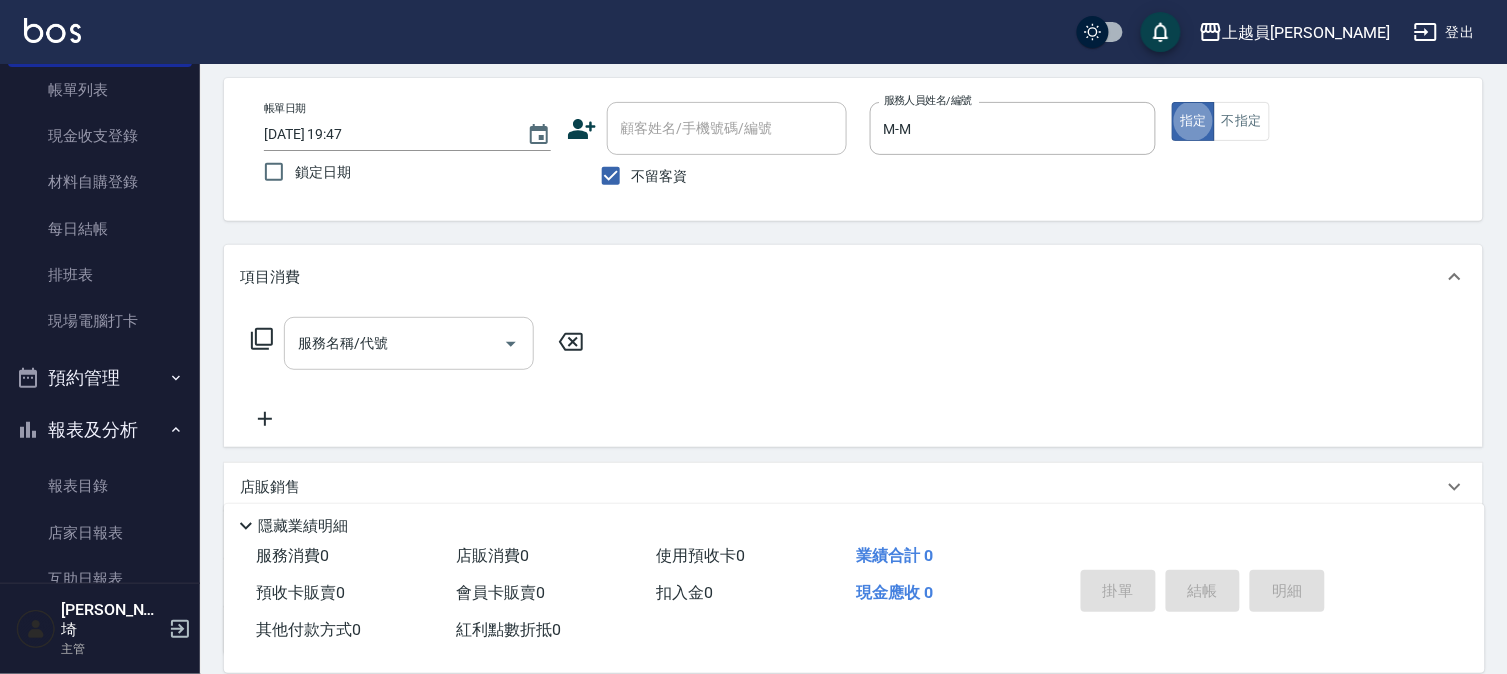 click on "服務名稱/代號" at bounding box center [394, 343] 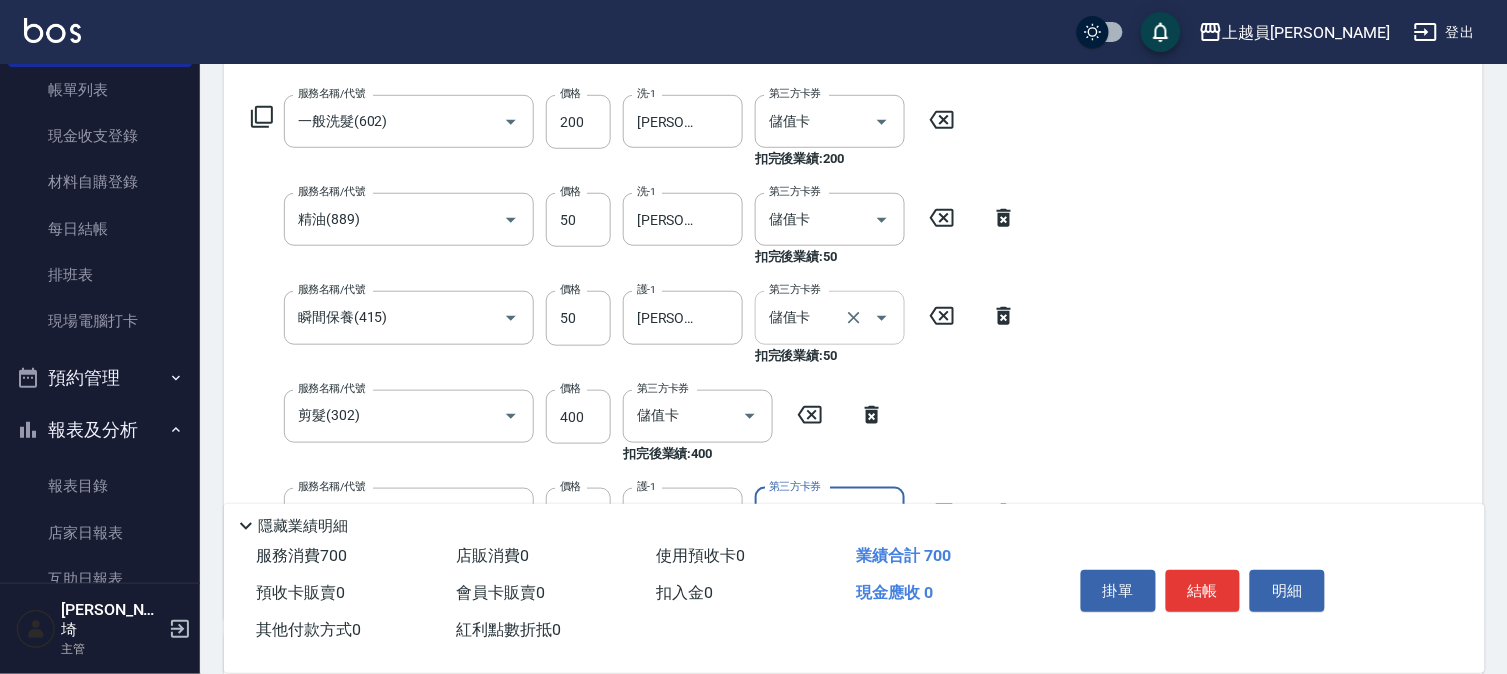 scroll, scrollTop: 416, scrollLeft: 0, axis: vertical 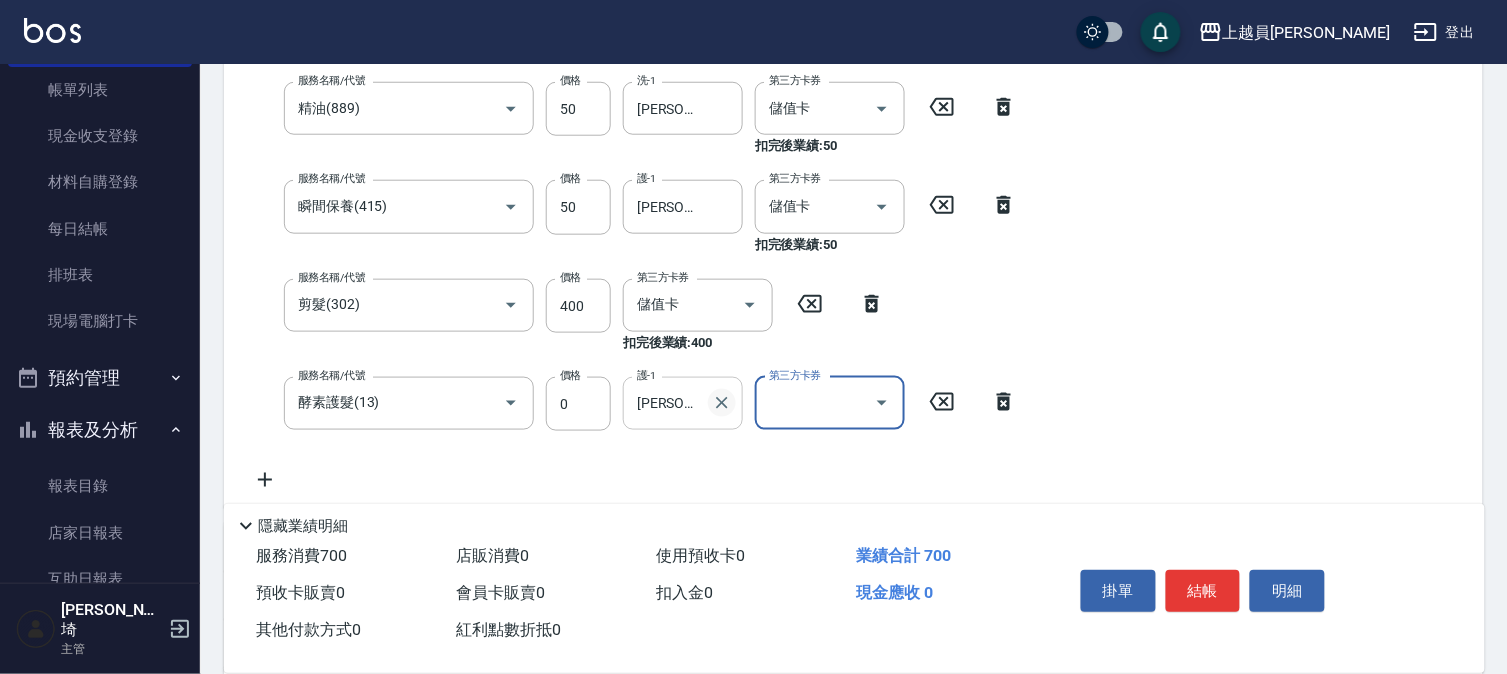 click 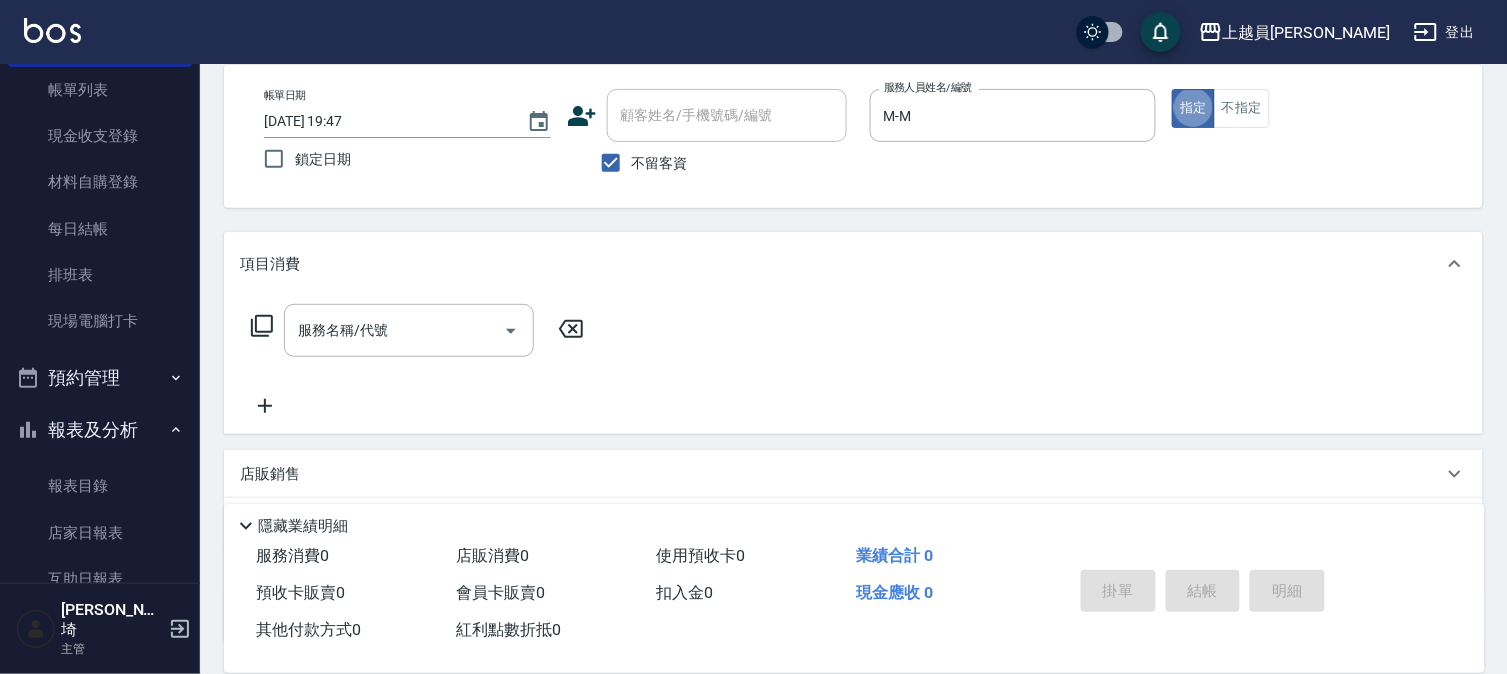 scroll, scrollTop: 222, scrollLeft: 0, axis: vertical 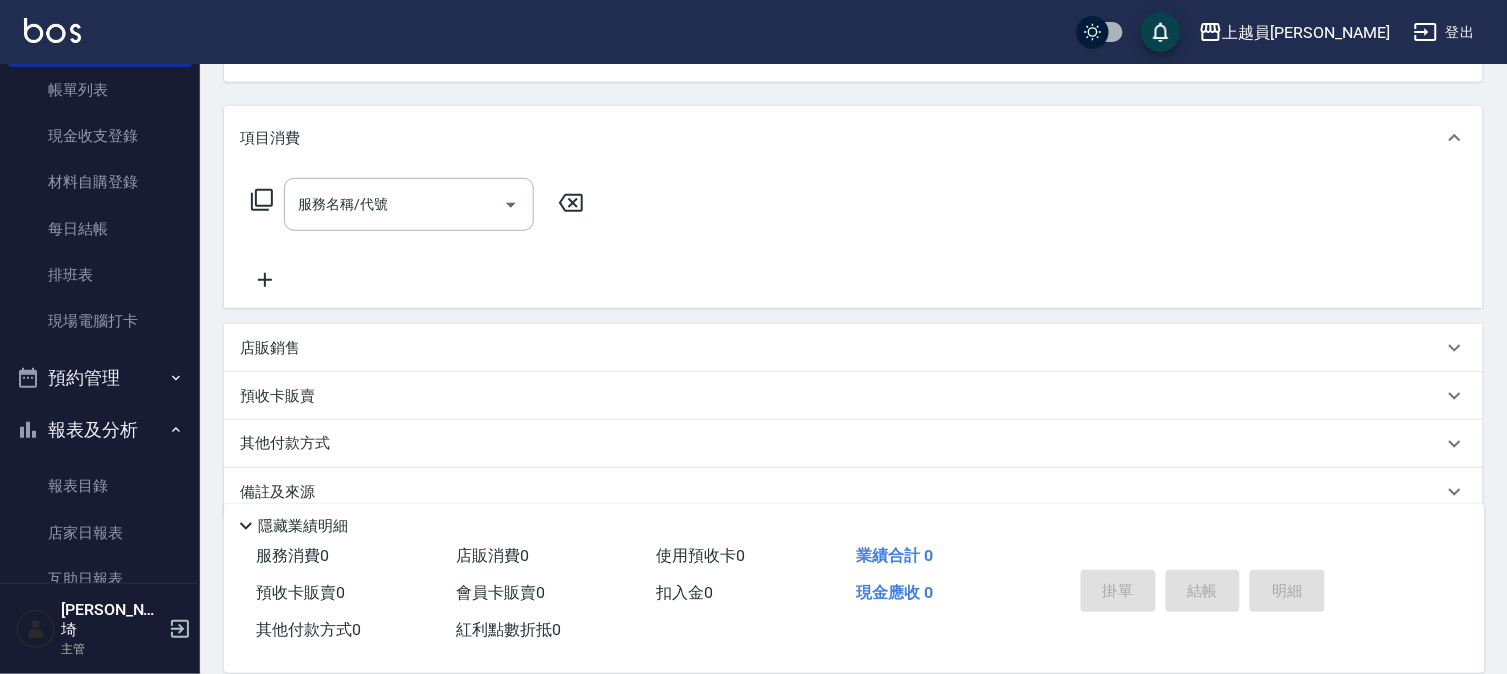 drag, startPoint x: 316, startPoint y: 340, endPoint x: 370, endPoint y: 340, distance: 54 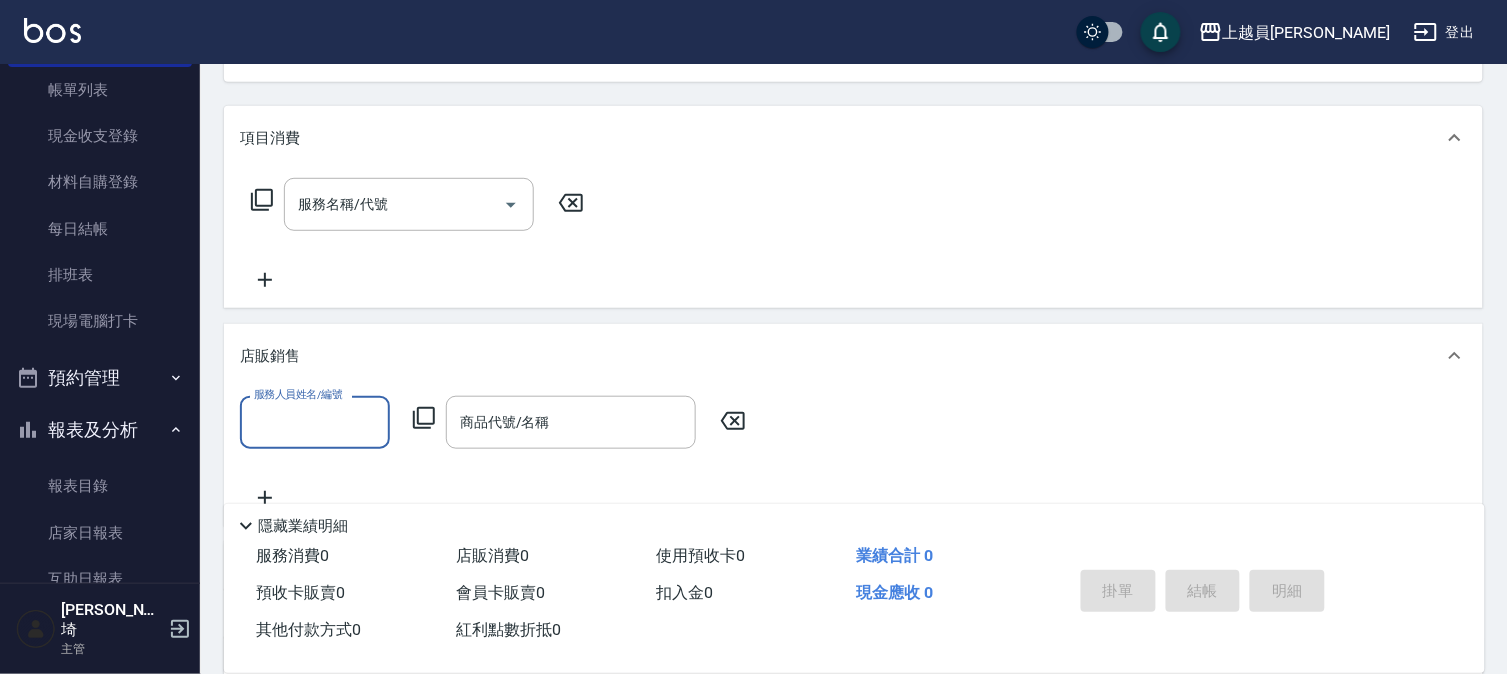 scroll, scrollTop: 0, scrollLeft: 0, axis: both 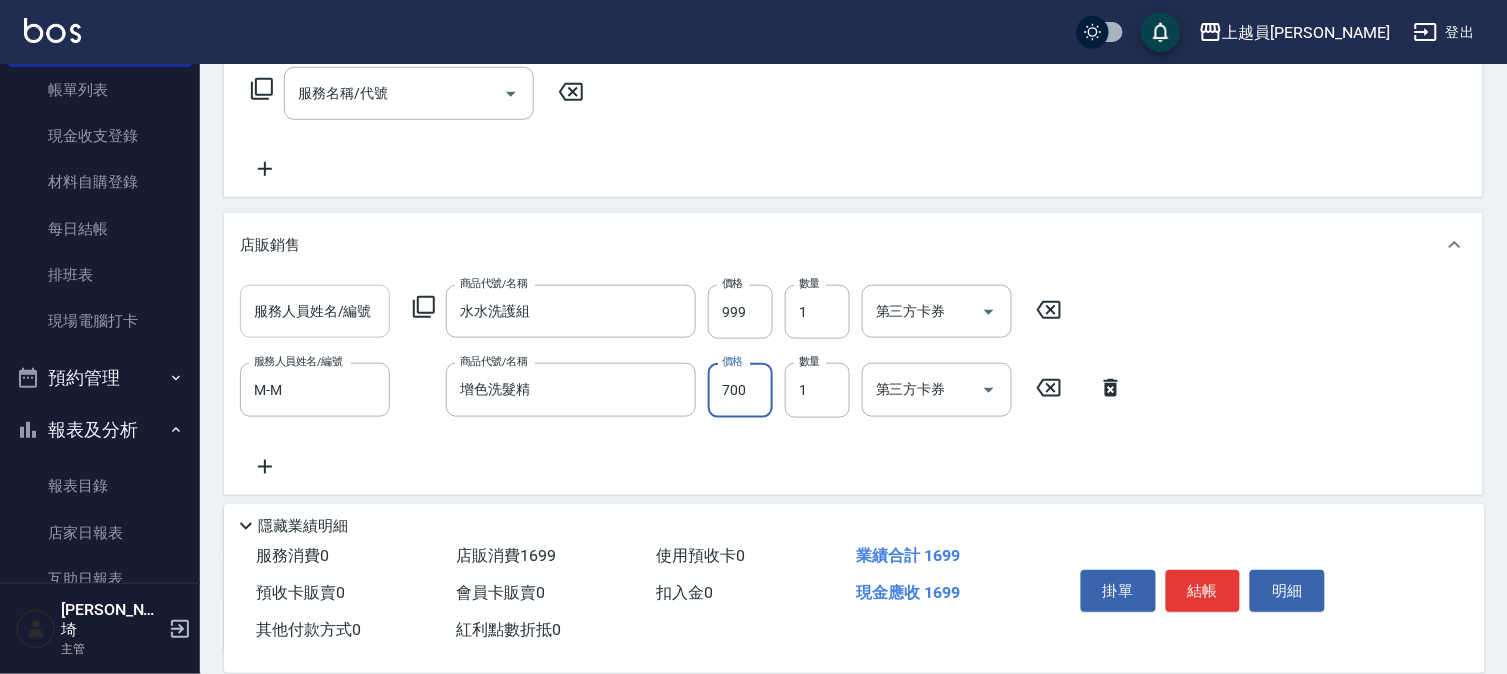click on "服務人員姓名/編號" at bounding box center (315, 311) 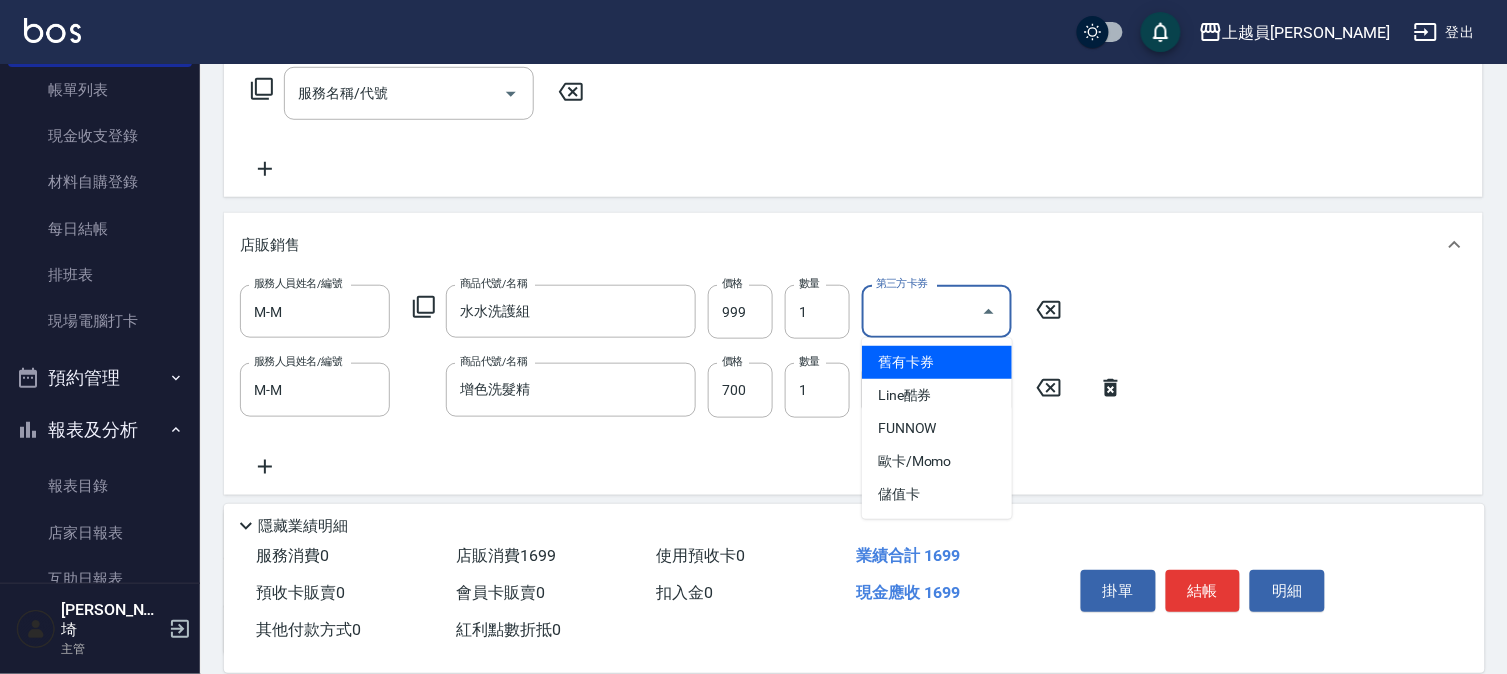 click on "第三方卡券" at bounding box center [922, 311] 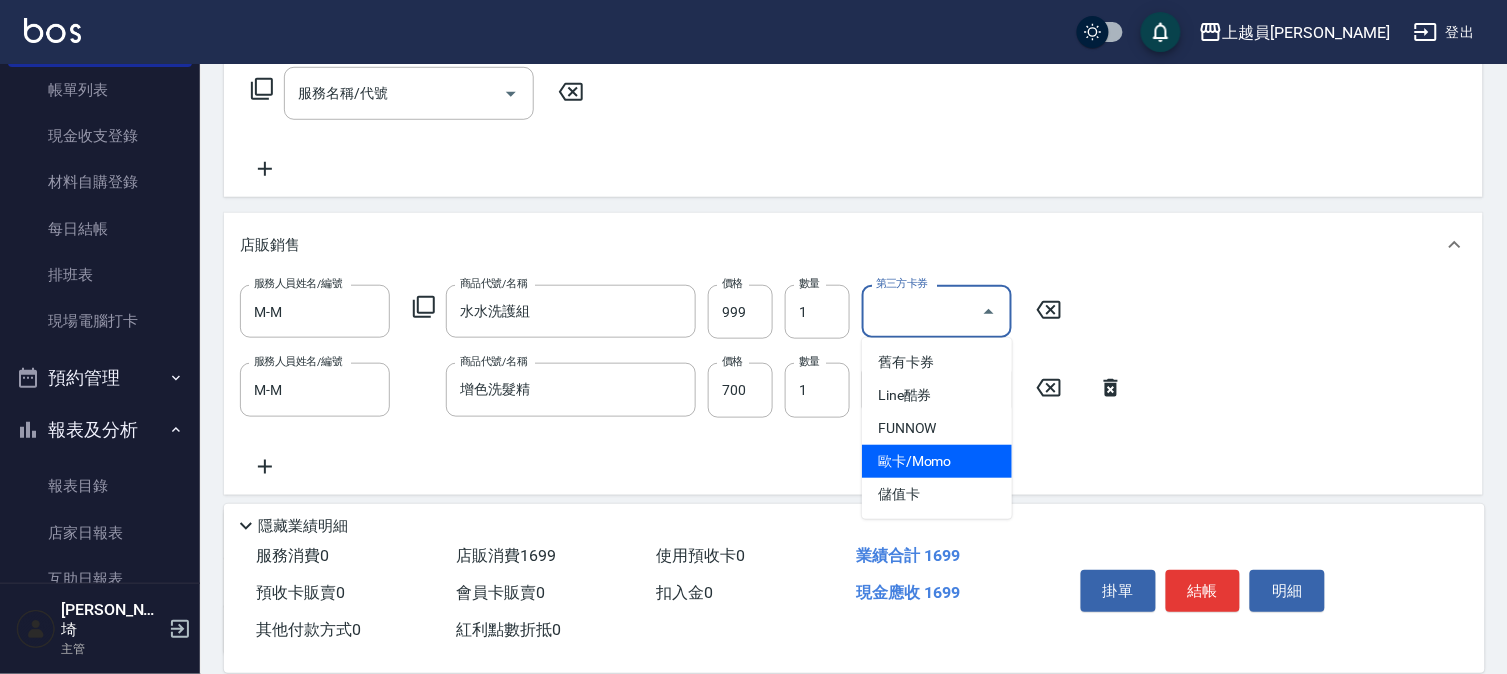 drag, startPoint x: 922, startPoint y: 495, endPoint x: 940, endPoint y: 477, distance: 25.455845 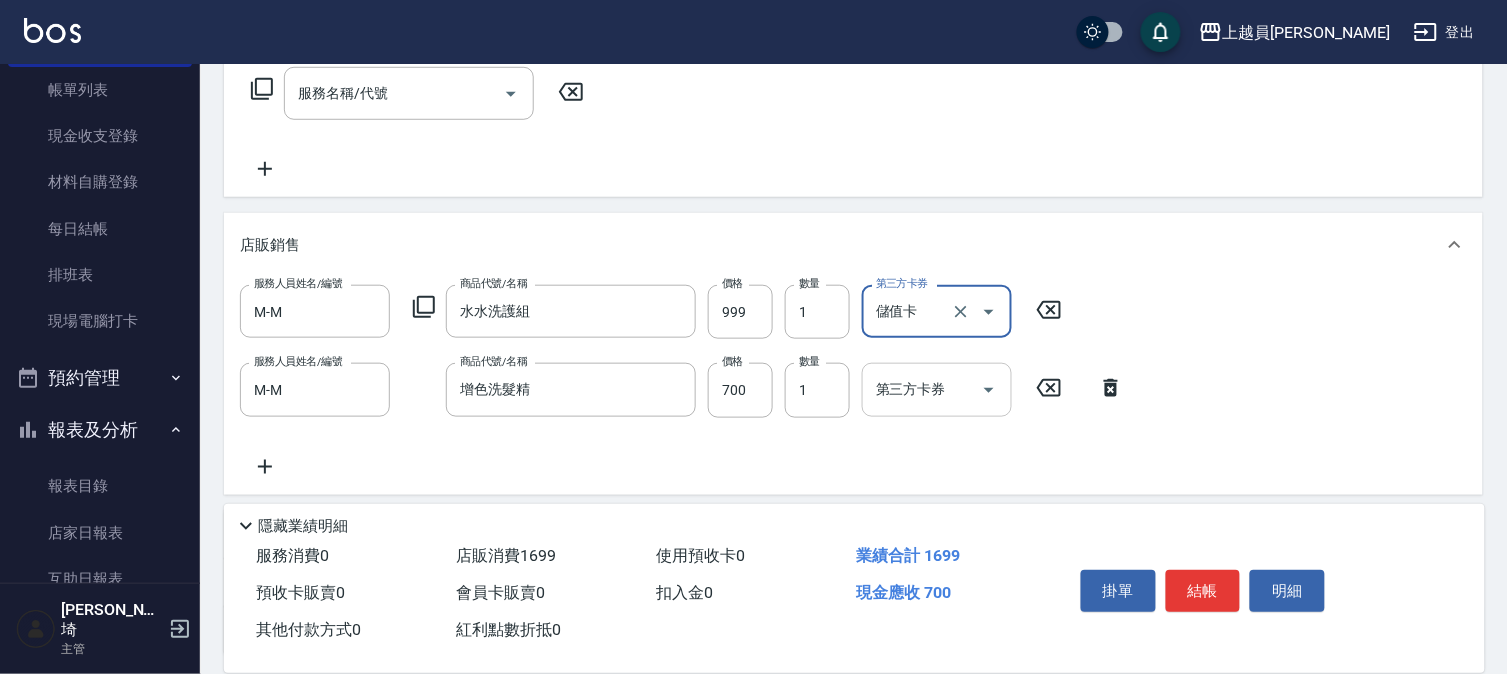 click 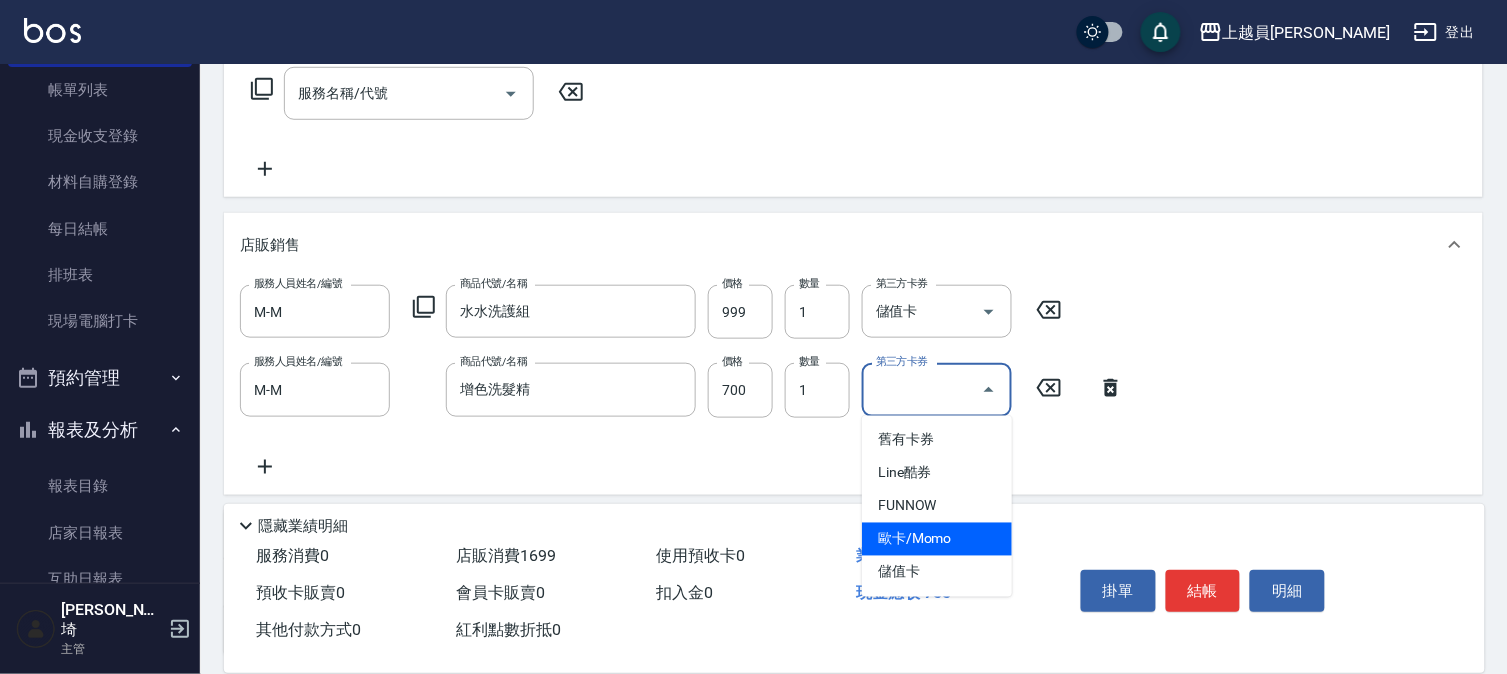 click on "儲值卡" at bounding box center (937, 572) 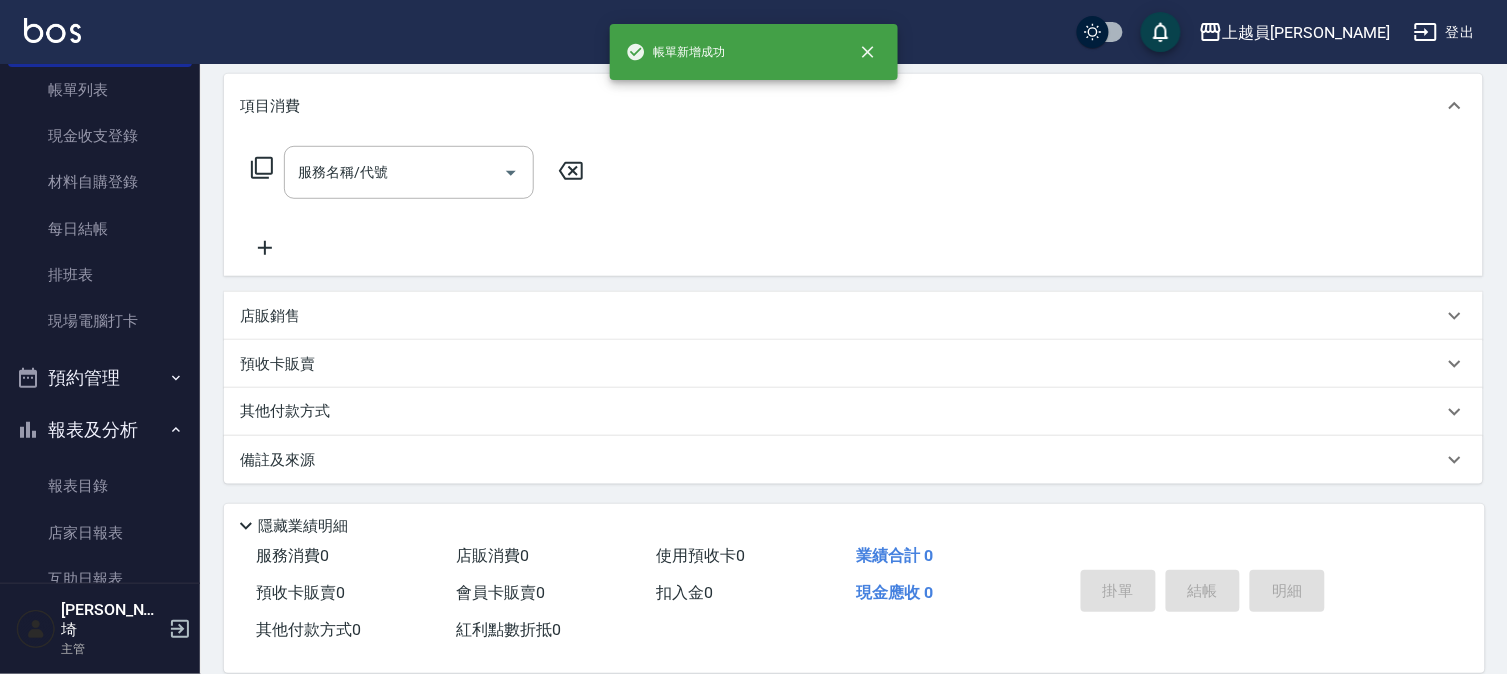 scroll, scrollTop: 0, scrollLeft: 0, axis: both 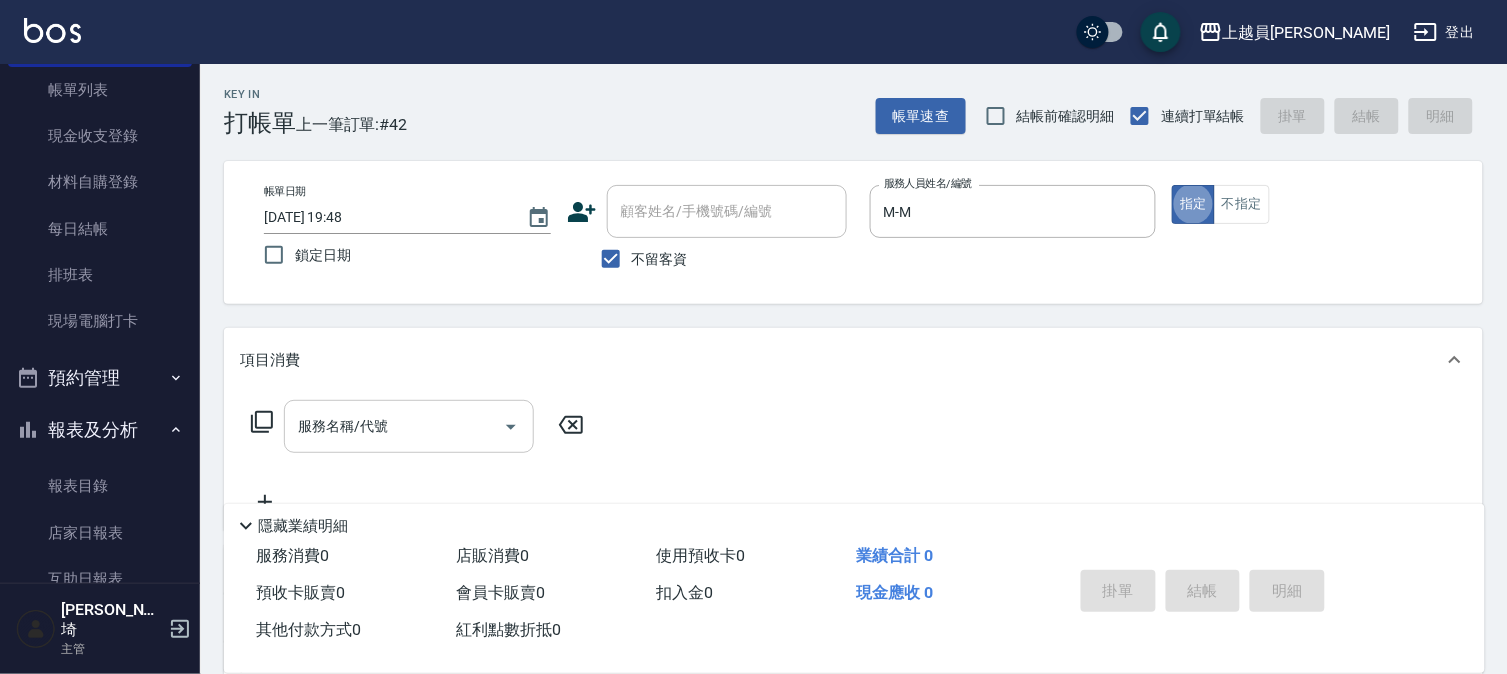 click on "服務名稱/代號" at bounding box center [409, 426] 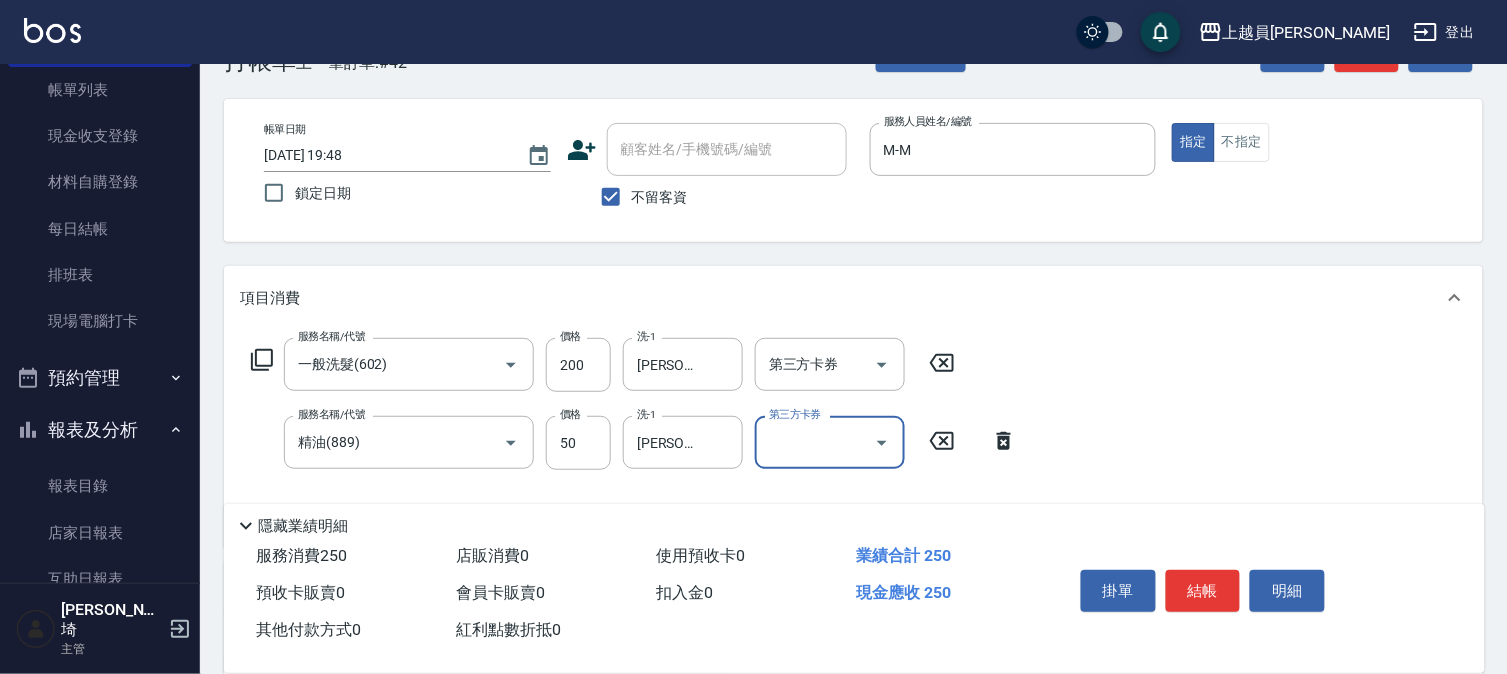 scroll, scrollTop: 111, scrollLeft: 0, axis: vertical 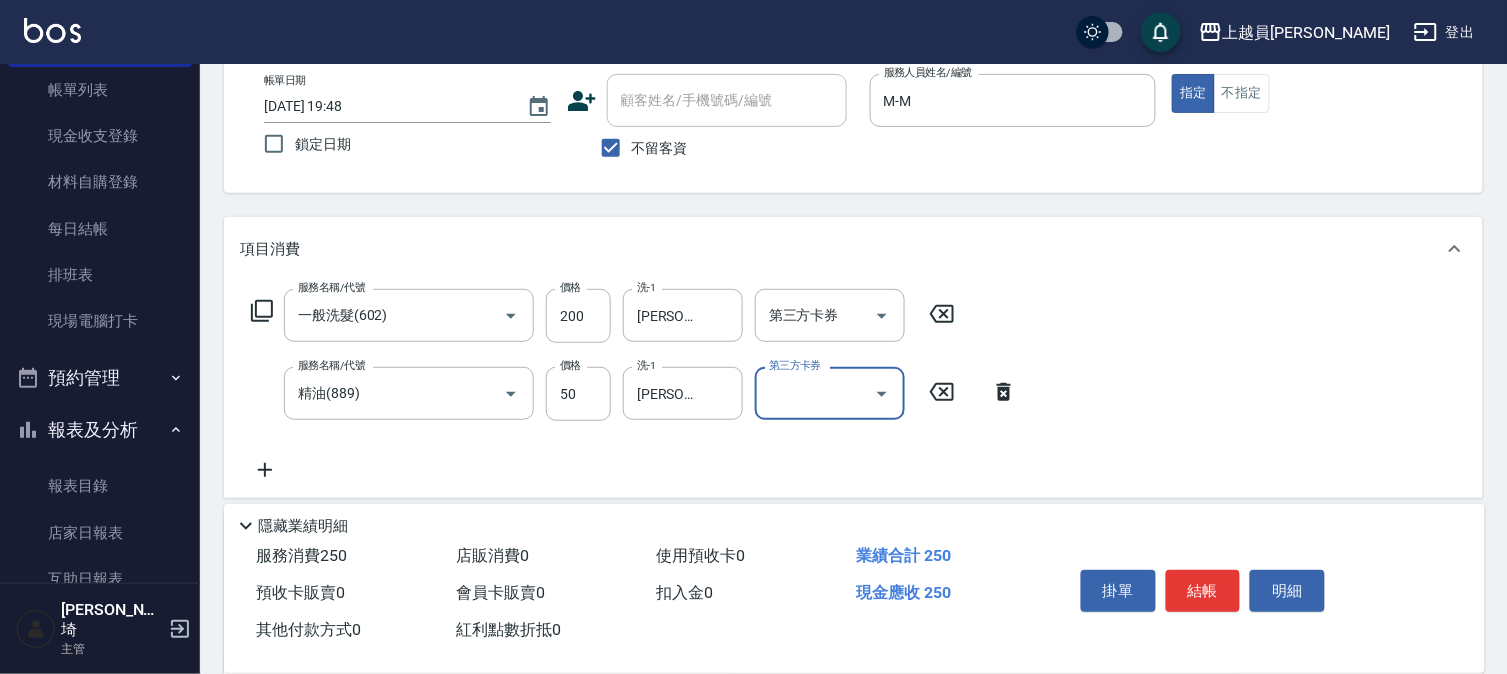 click on "服務名稱/代號 一般洗髮(602) 服務名稱/代號 價格 200 價格 洗-1 [PERSON_NAME]-67 洗-1 第三方卡券 第三方卡券 服務名稱/代號 精油(889) 服務名稱/代號 價格 50 價格 洗-1 [PERSON_NAME]甄-6 洗-1 第三方卡券 第三方卡券" at bounding box center (634, 385) 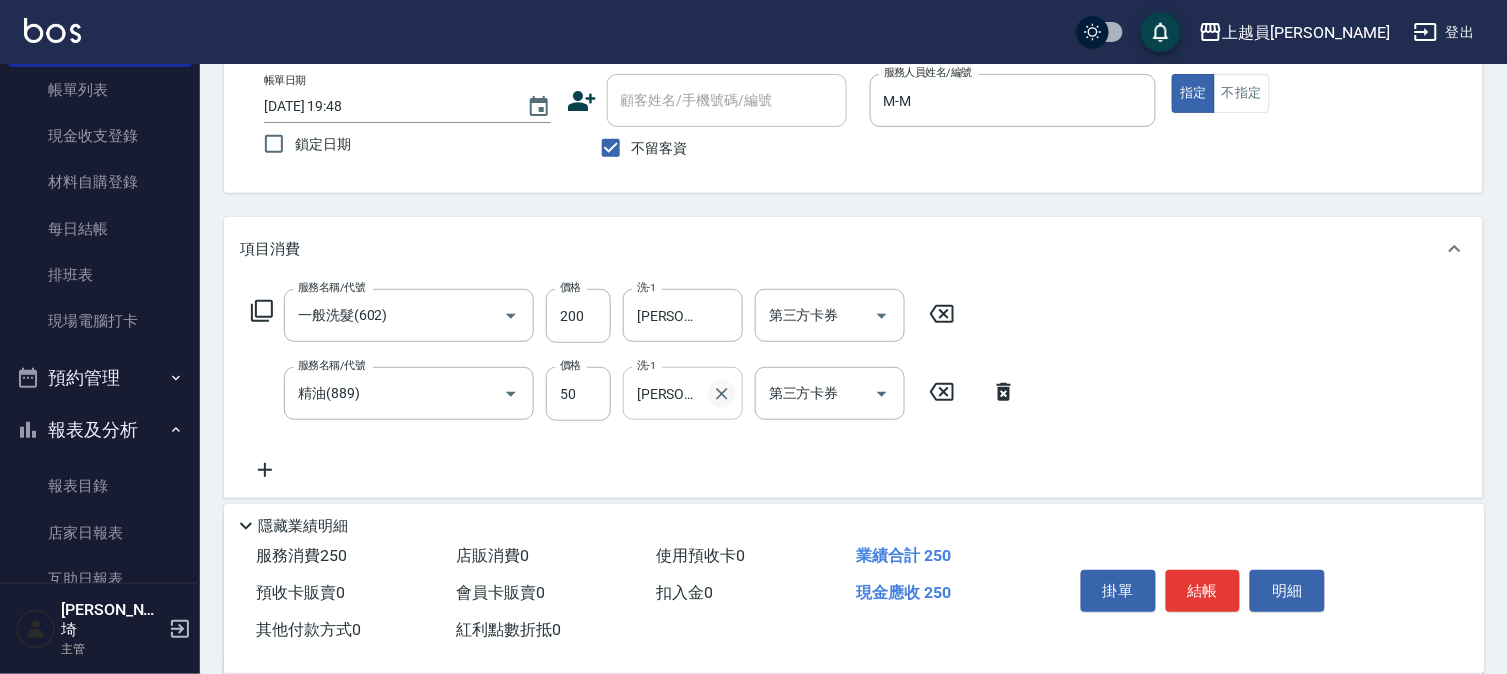 click 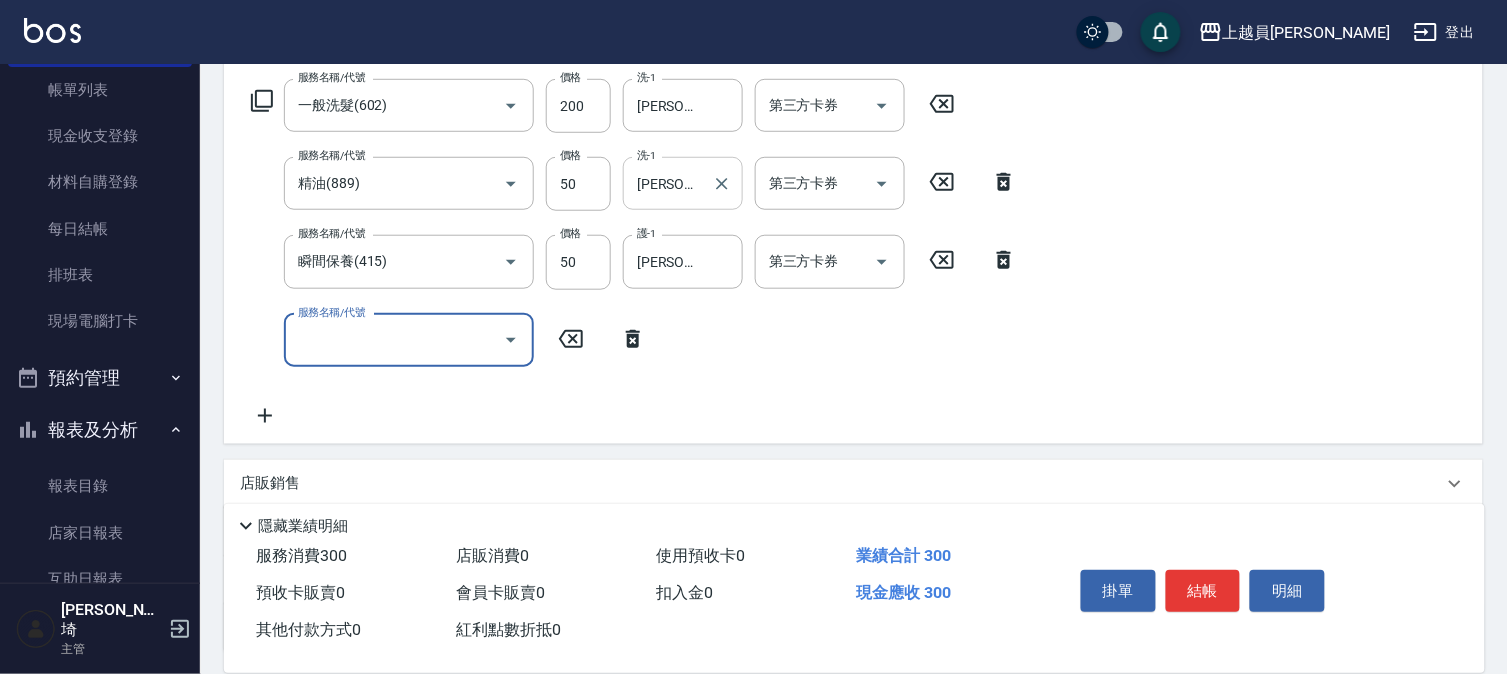 scroll, scrollTop: 333, scrollLeft: 0, axis: vertical 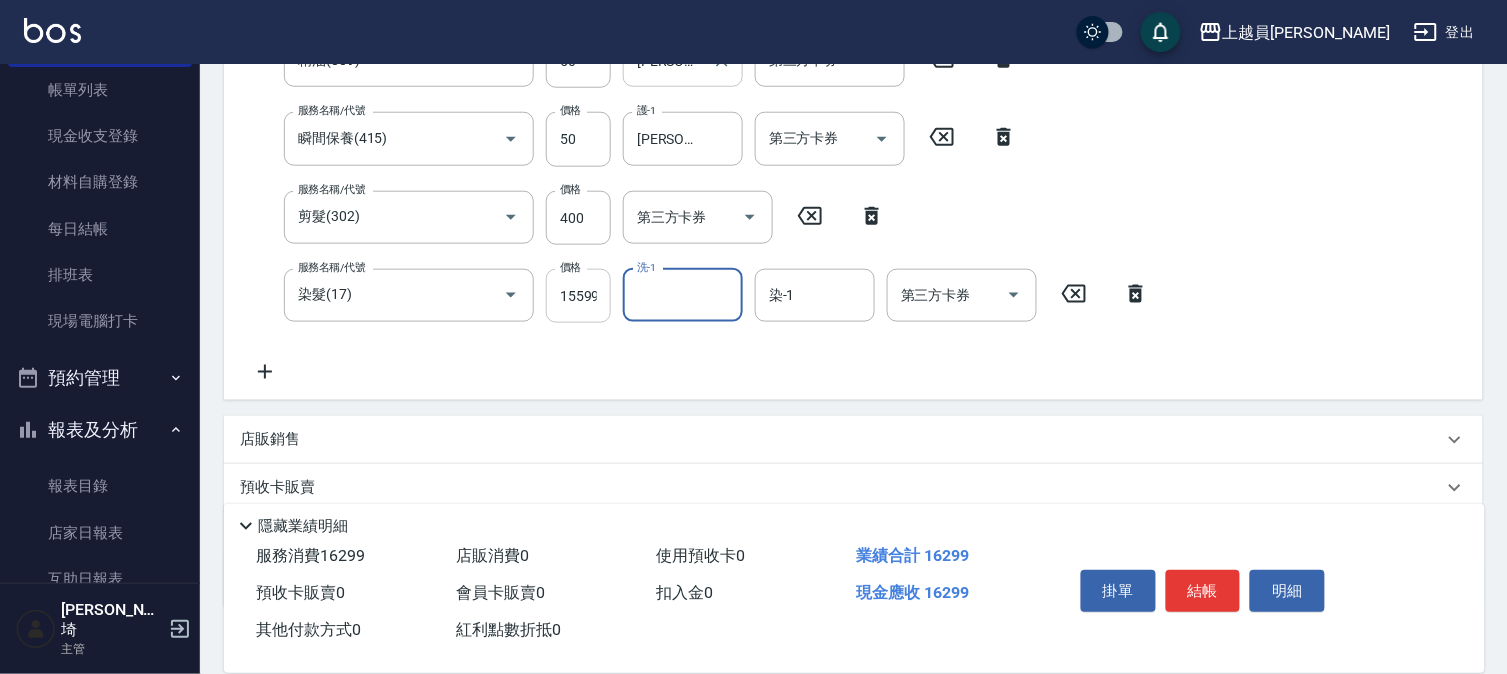 click on "服務名稱/代號 一般洗髮(602) 服務名稱/代號 價格 200 價格 洗-1 [PERSON_NAME]-67 洗-1 第三方卡券 第三方卡券 服務名稱/代號 精油(889) 服務名稱/代號 價格 50 價格 洗-1 [PERSON_NAME]-67 洗-1 第三方卡券 第三方卡券 服務名稱/代號 瞬間保養(415) 服務名稱/代號 價格 50 價格 護-1 [PERSON_NAME]-67 護-1 第三方卡券 第三方卡券 服務名稱/代號 剪髮(302) 服務名稱/代號 價格 400 價格 第三方卡券 第三方卡券 服務名稱/代號 染髮(17) 服務名稱/代號 價格 15599 價格 洗-1 洗-1 染-1 染-1 第三方卡券 第三方卡券" at bounding box center (700, 170) 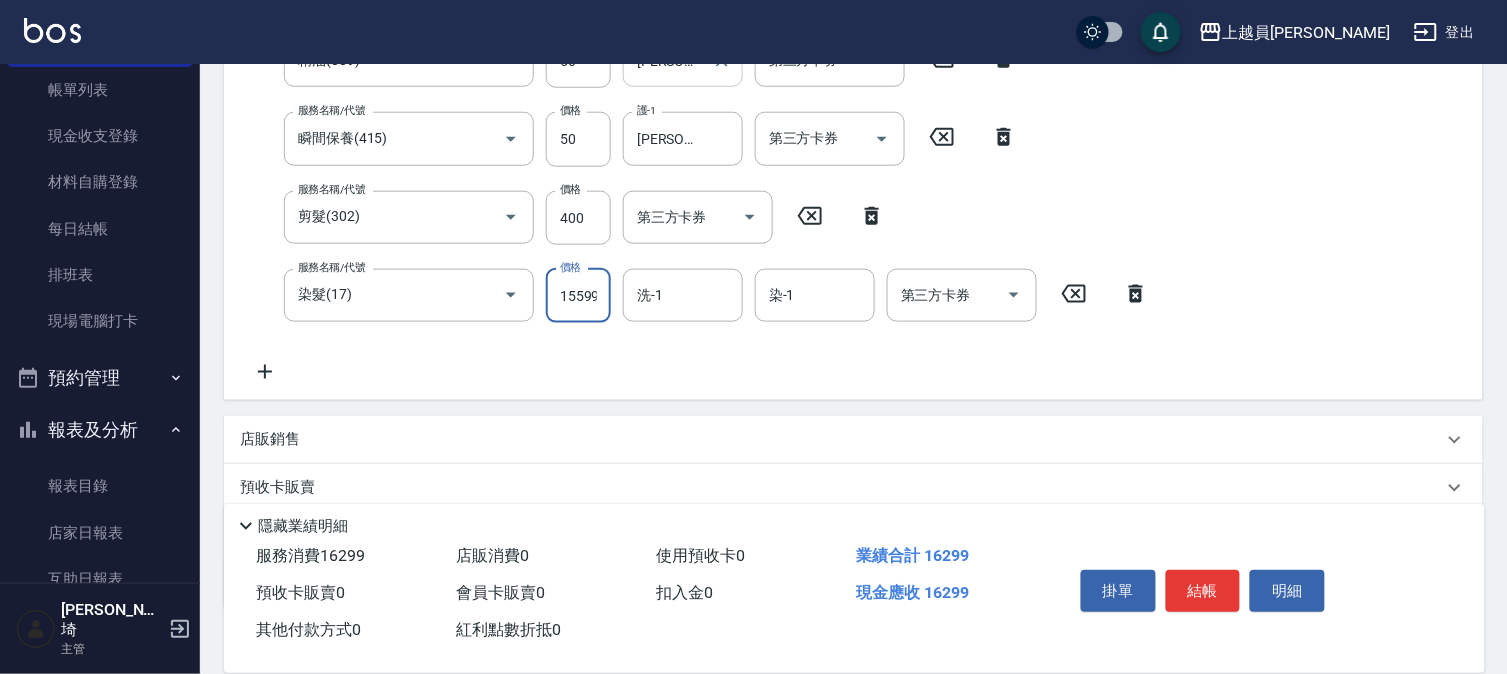 scroll, scrollTop: 400, scrollLeft: 0, axis: vertical 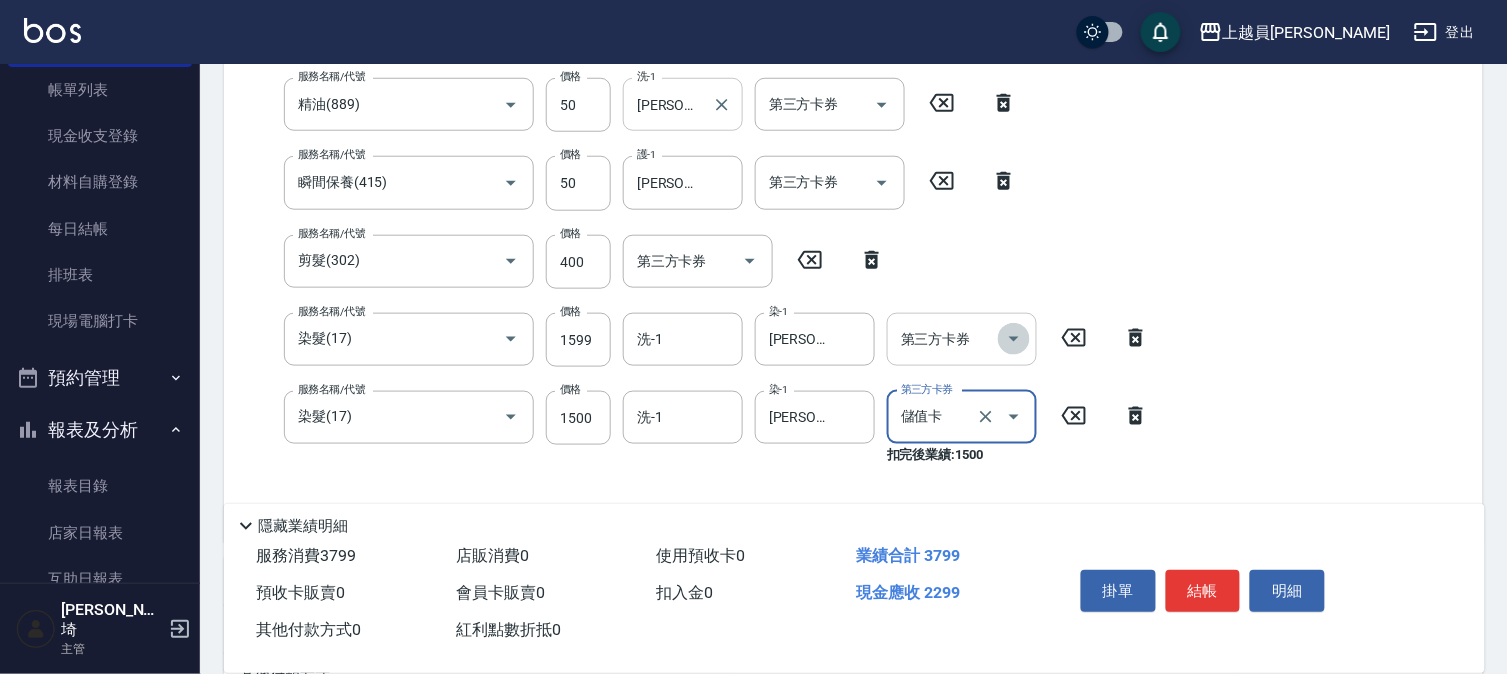 click 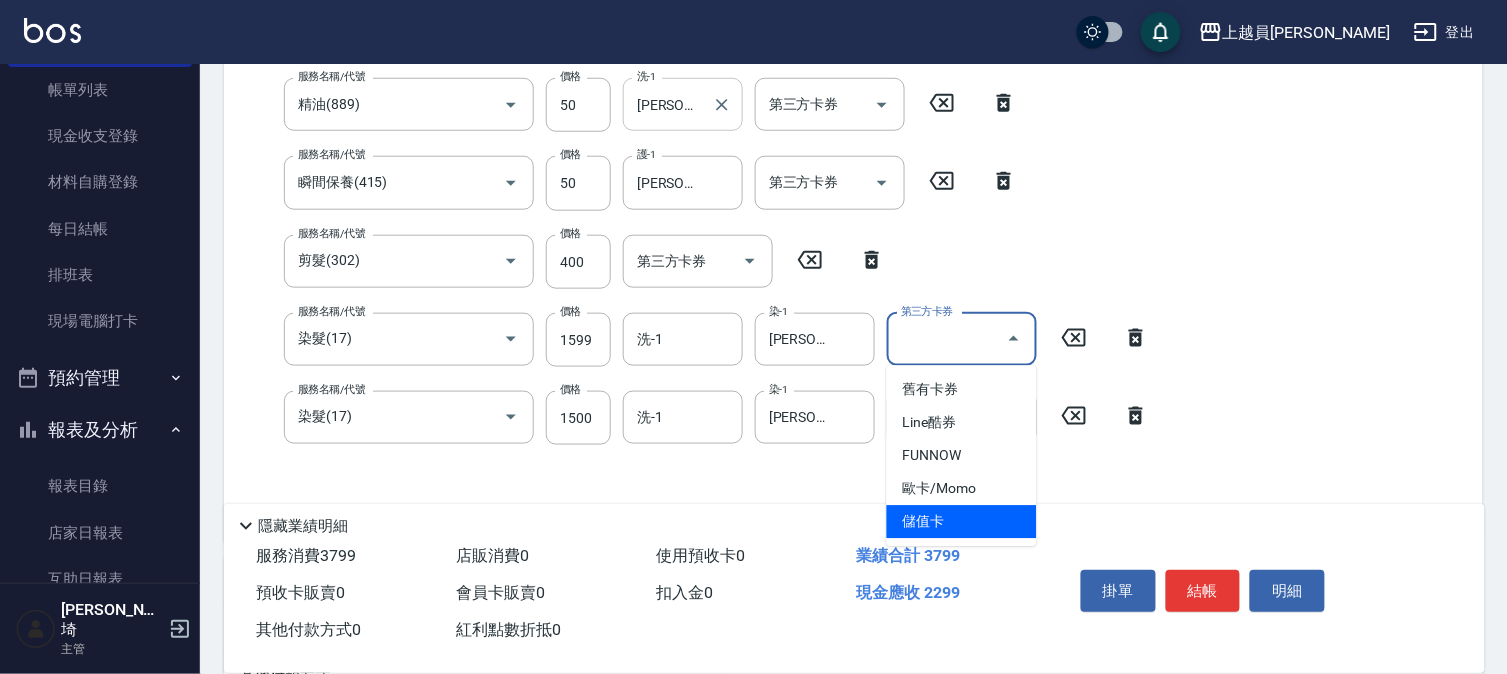 click on "儲值卡" at bounding box center (962, 522) 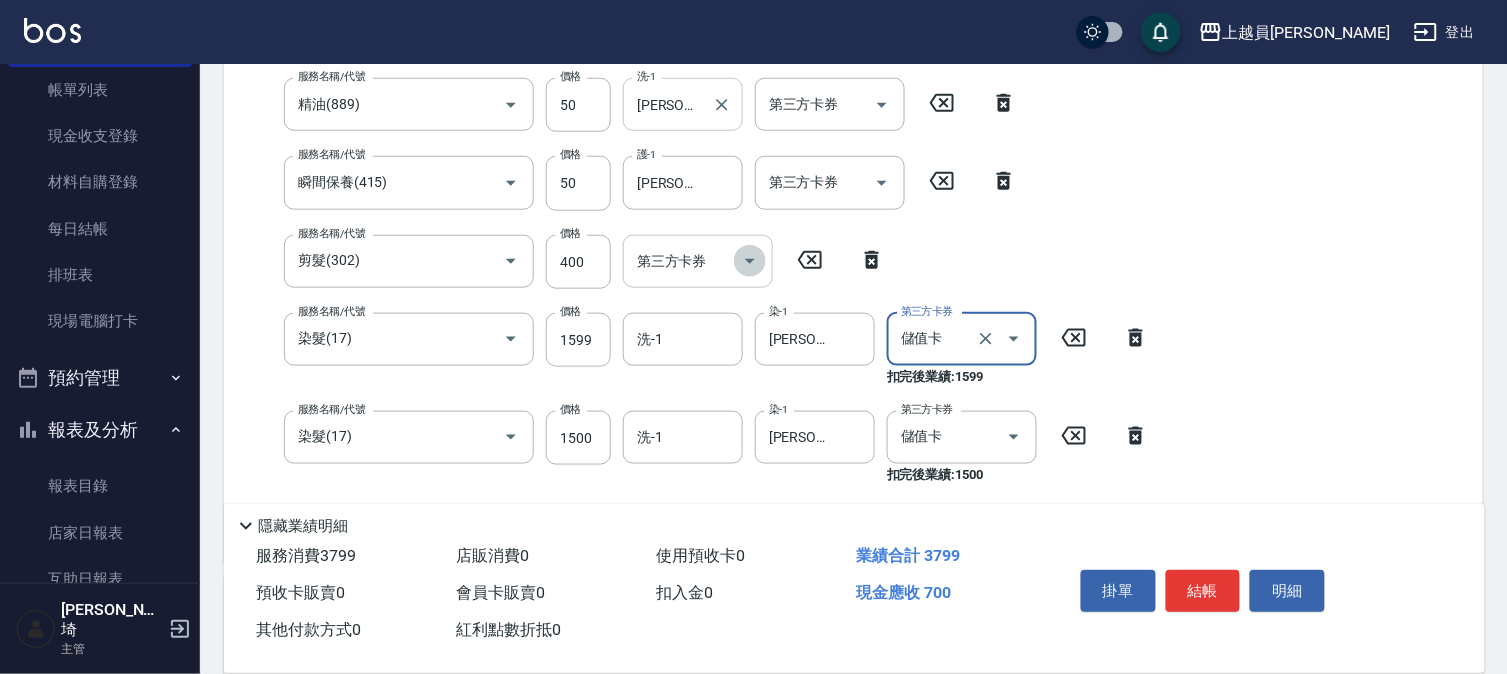 click 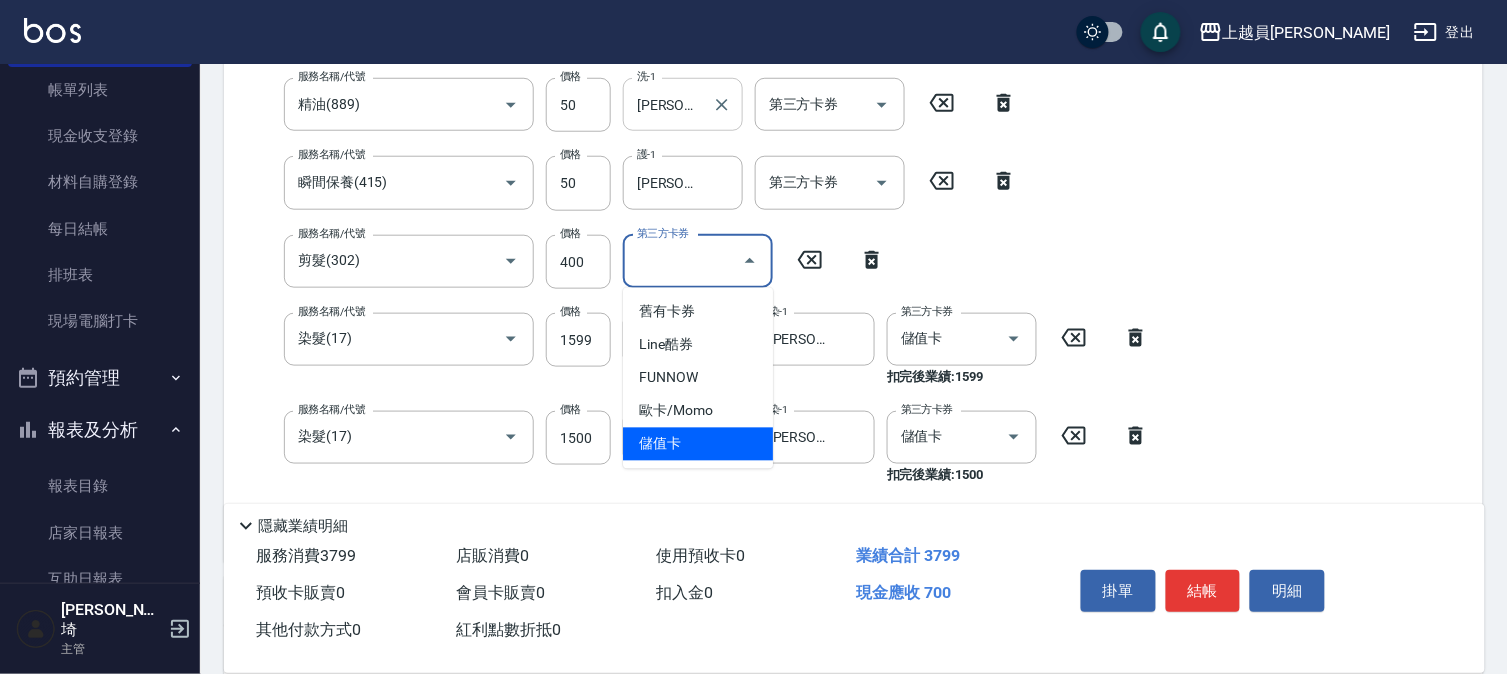 click on "儲值卡" at bounding box center [698, 444] 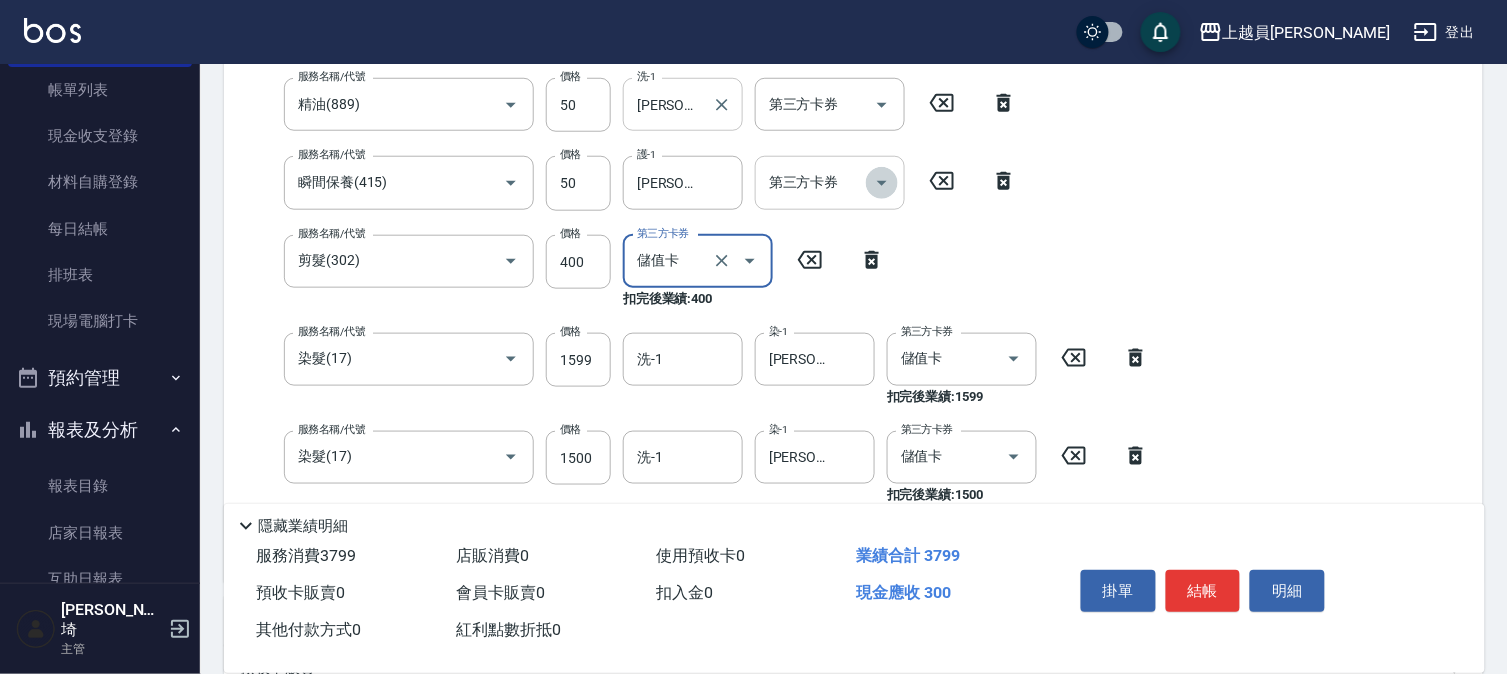 click 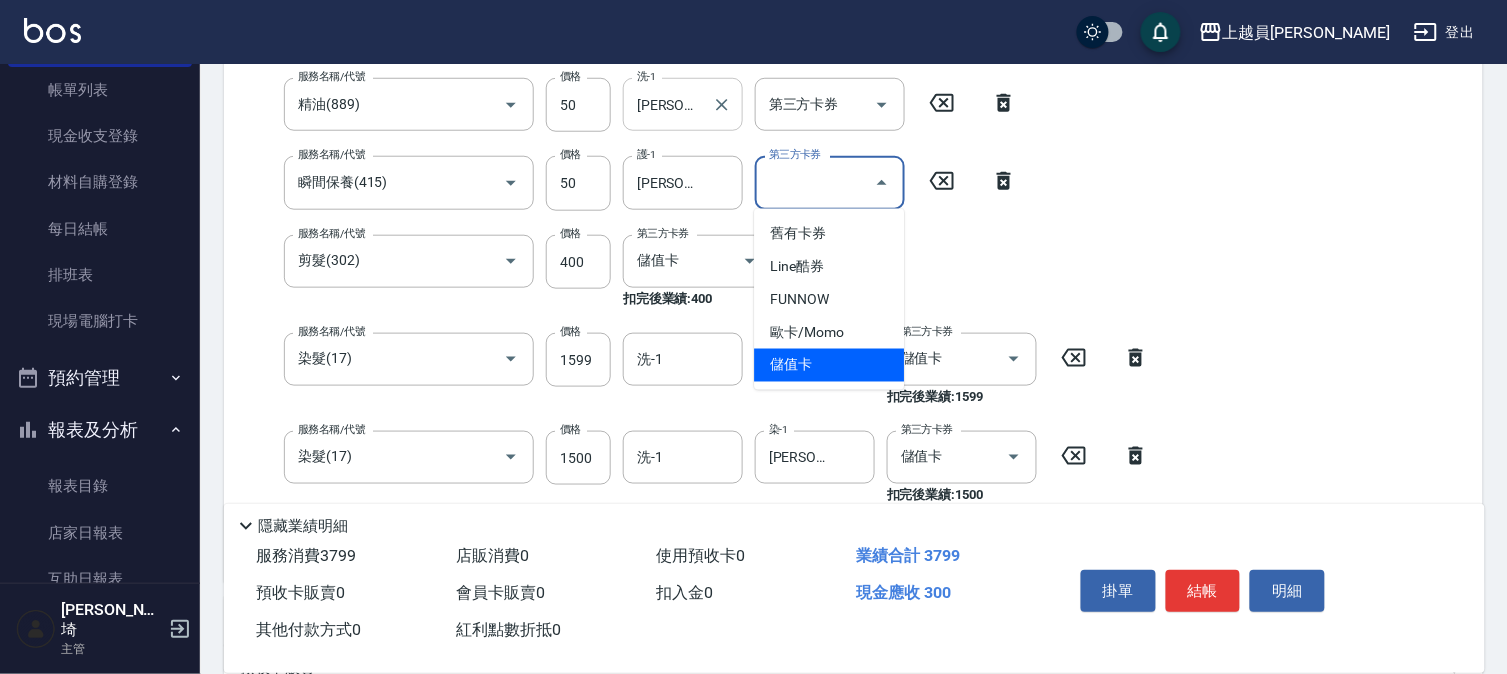 click on "儲值卡" at bounding box center [829, 365] 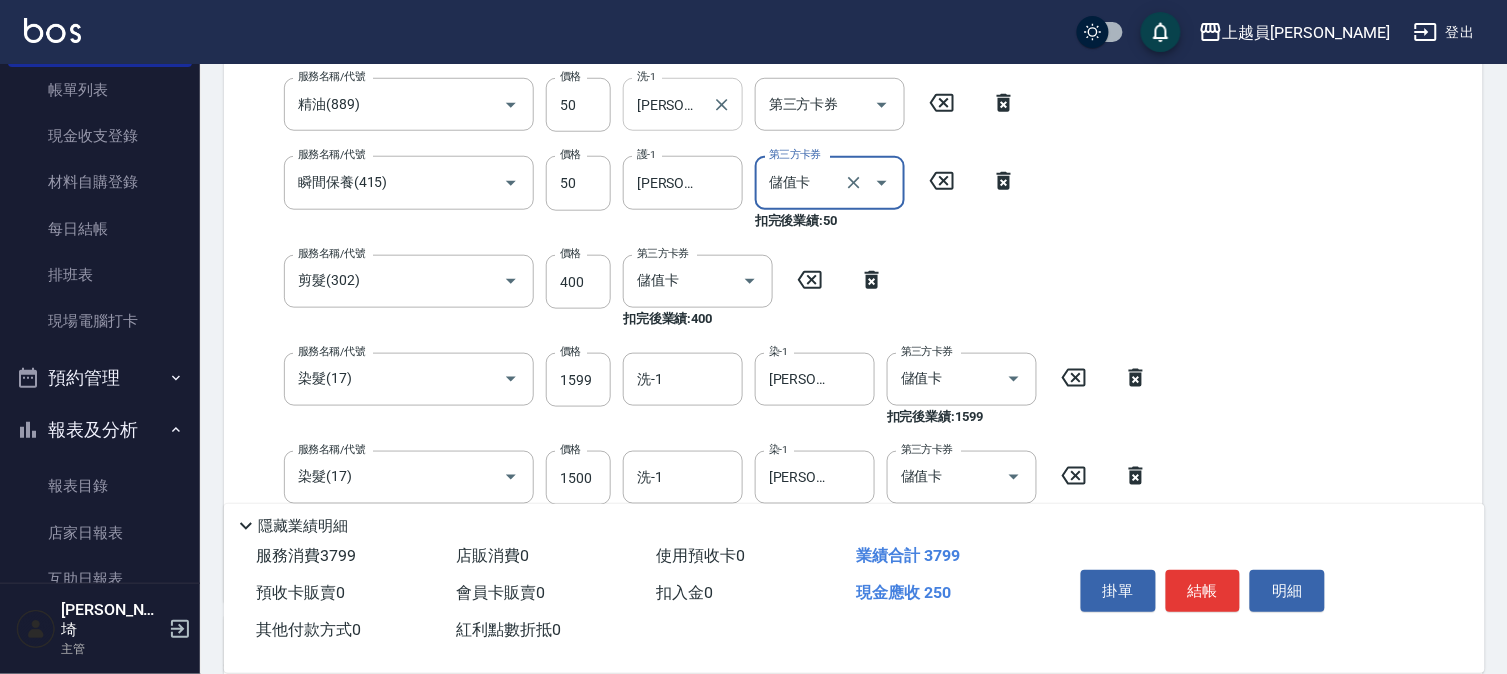 scroll, scrollTop: 288, scrollLeft: 0, axis: vertical 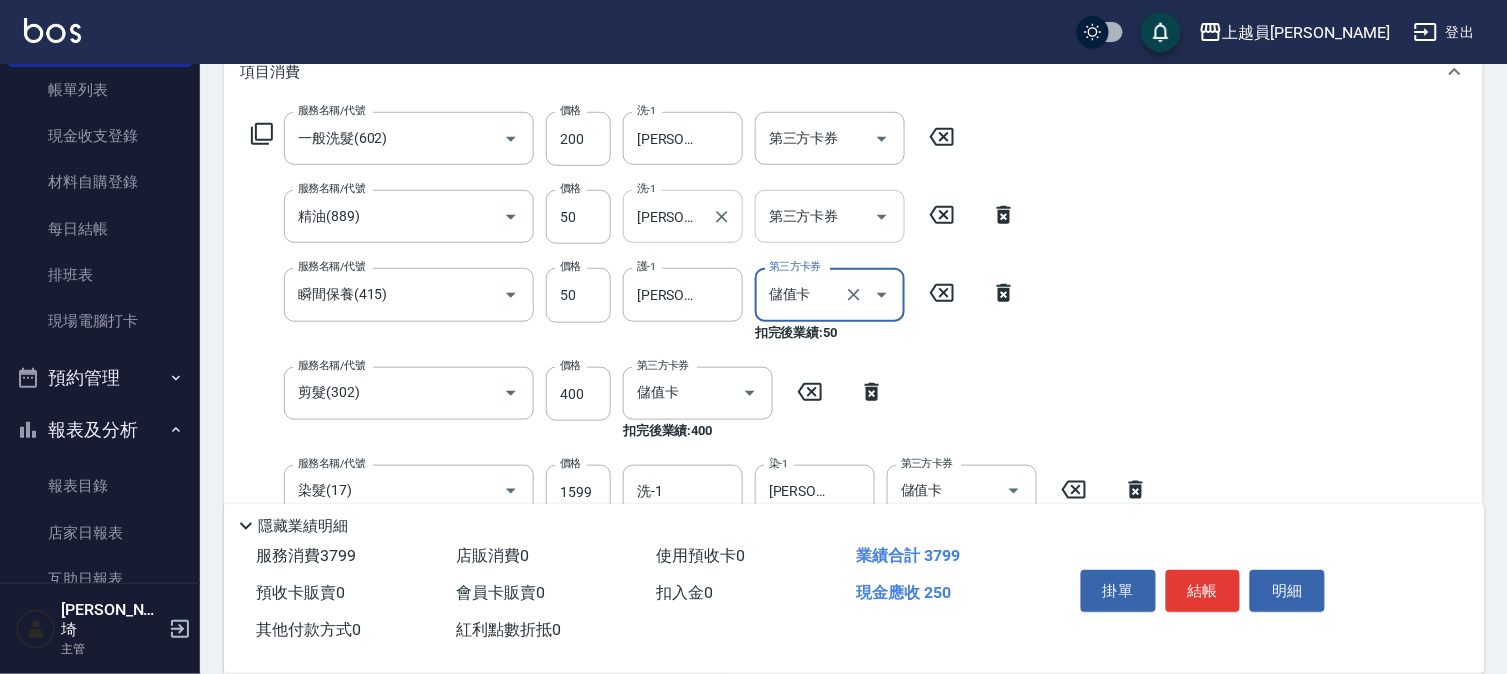 click 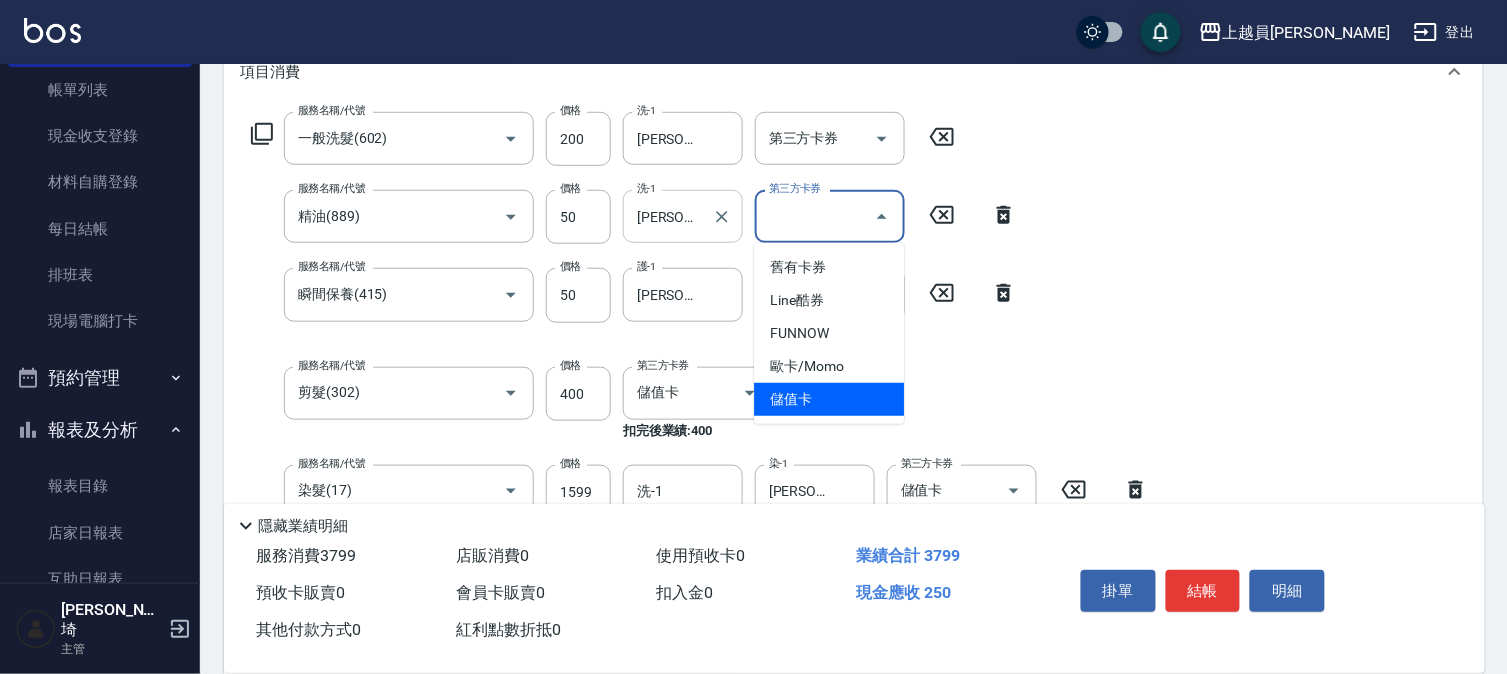 click on "儲值卡" at bounding box center (829, 399) 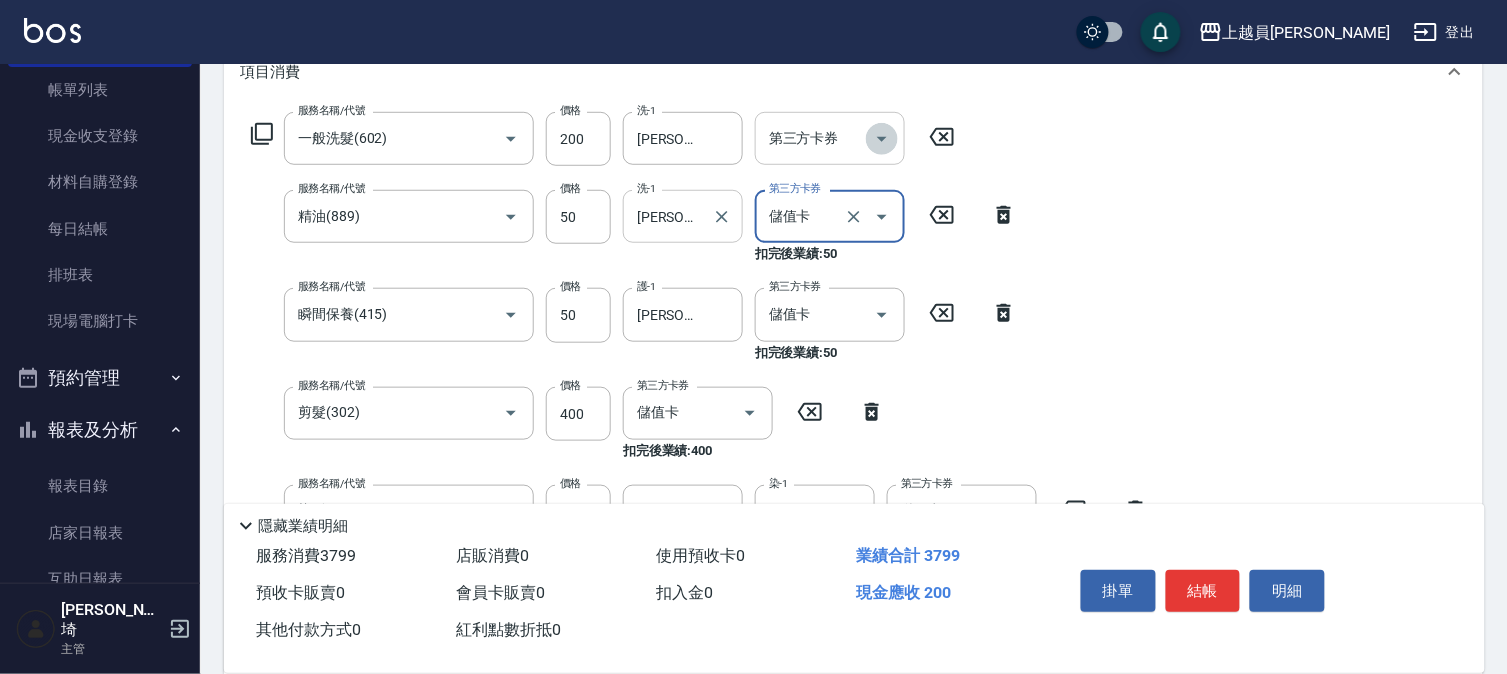 click at bounding box center [882, 139] 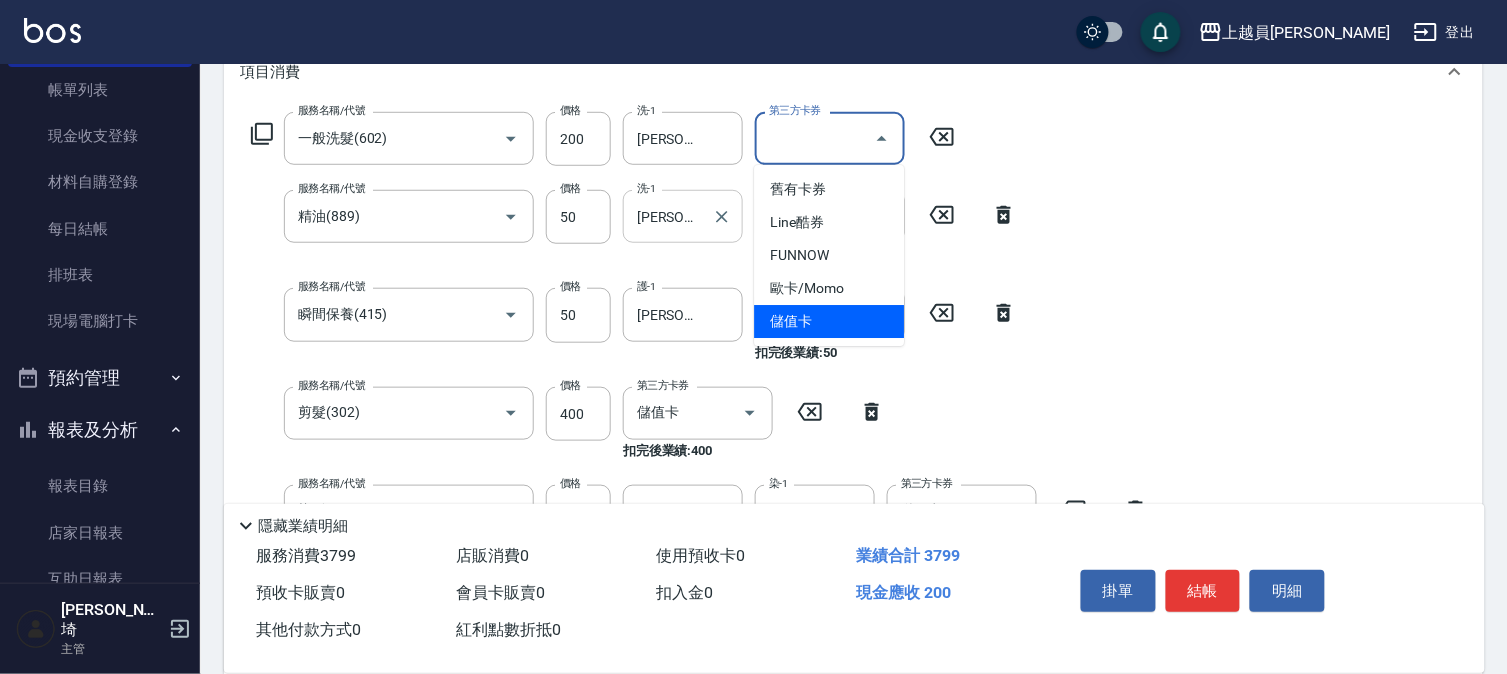 drag, startPoint x: 876, startPoint y: 308, endPoint x: 941, endPoint y: 322, distance: 66.4906 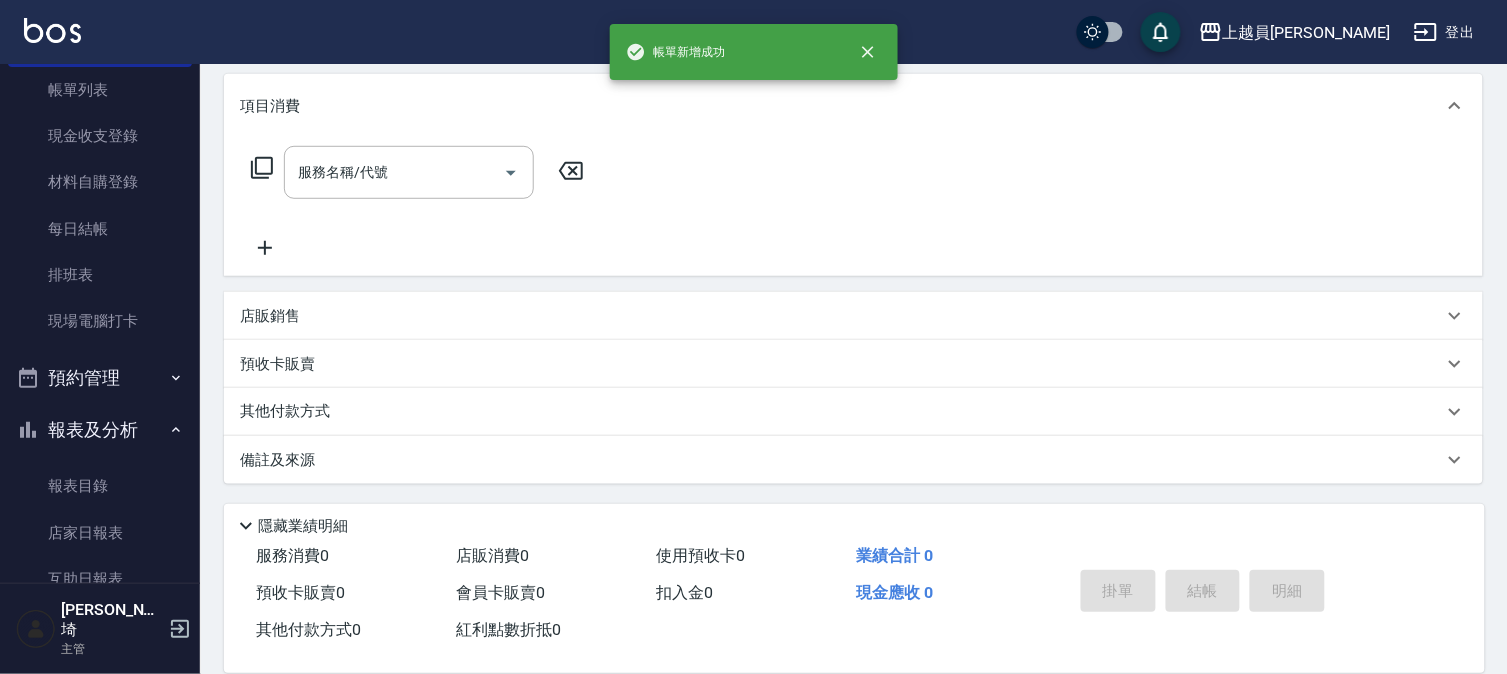 scroll, scrollTop: 0, scrollLeft: 0, axis: both 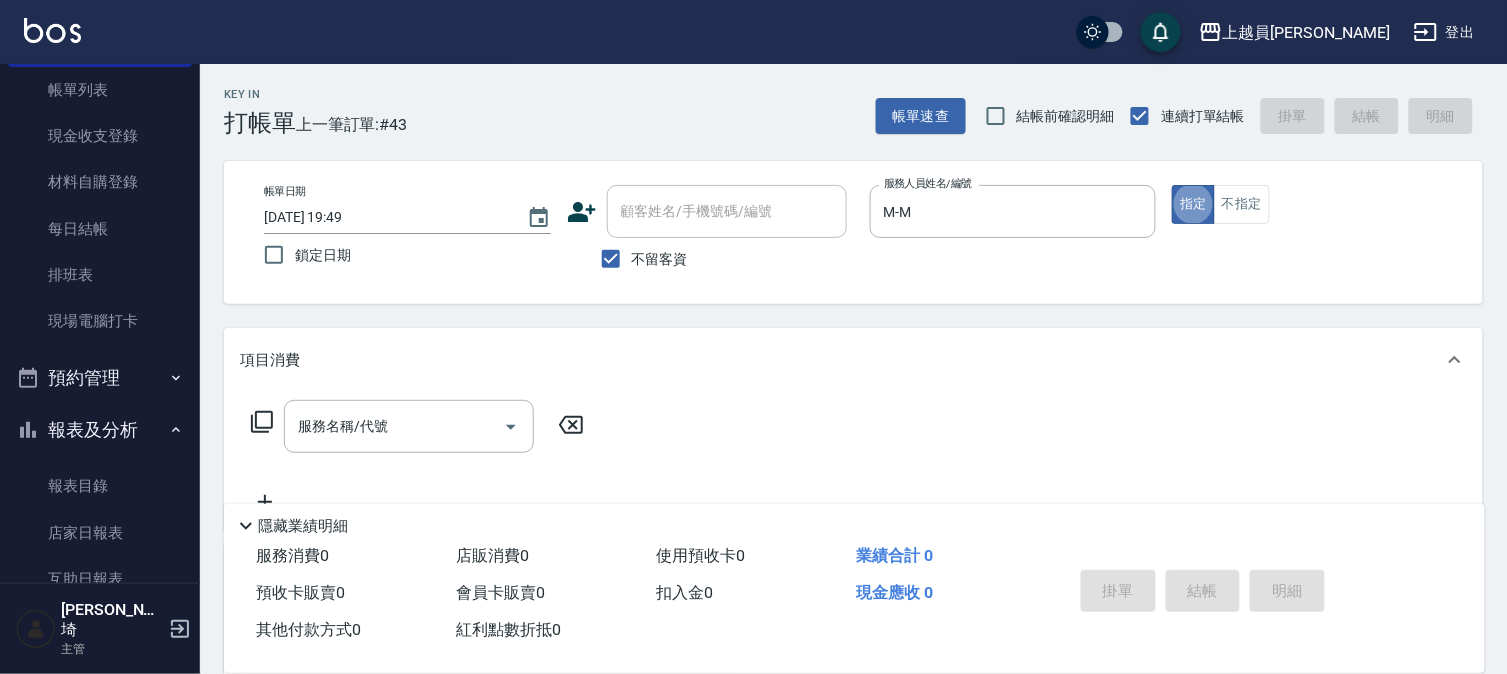 click on "服務名稱/代號 服務名稱/代號" at bounding box center [418, 457] 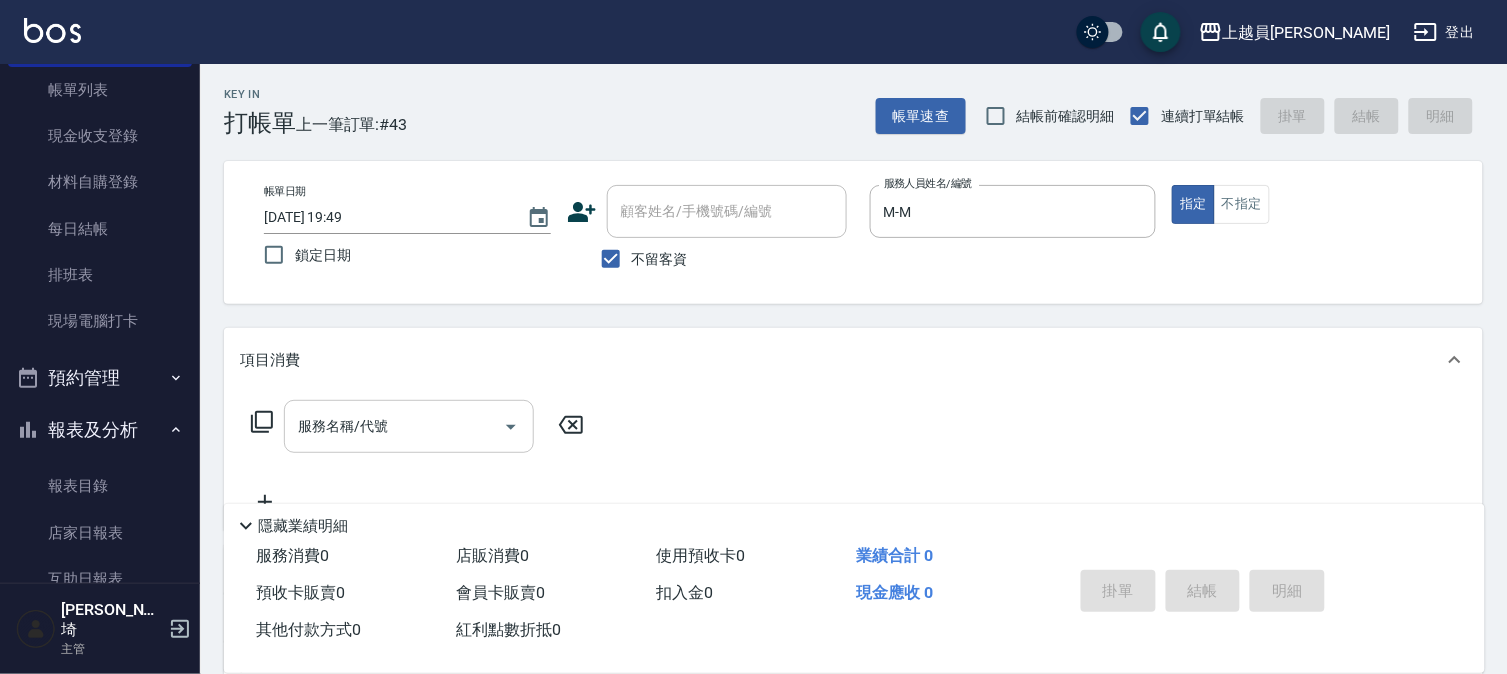 click on "服務名稱/代號" at bounding box center [394, 426] 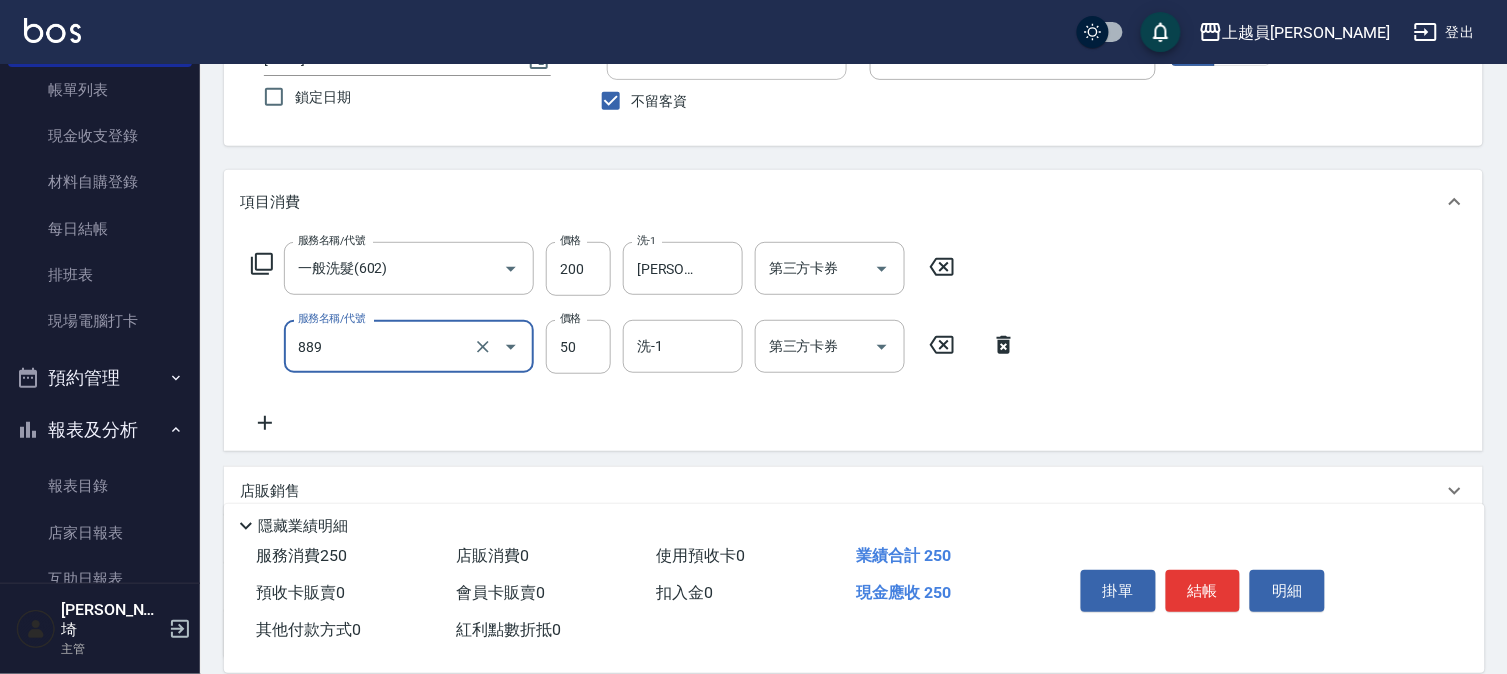 scroll, scrollTop: 222, scrollLeft: 0, axis: vertical 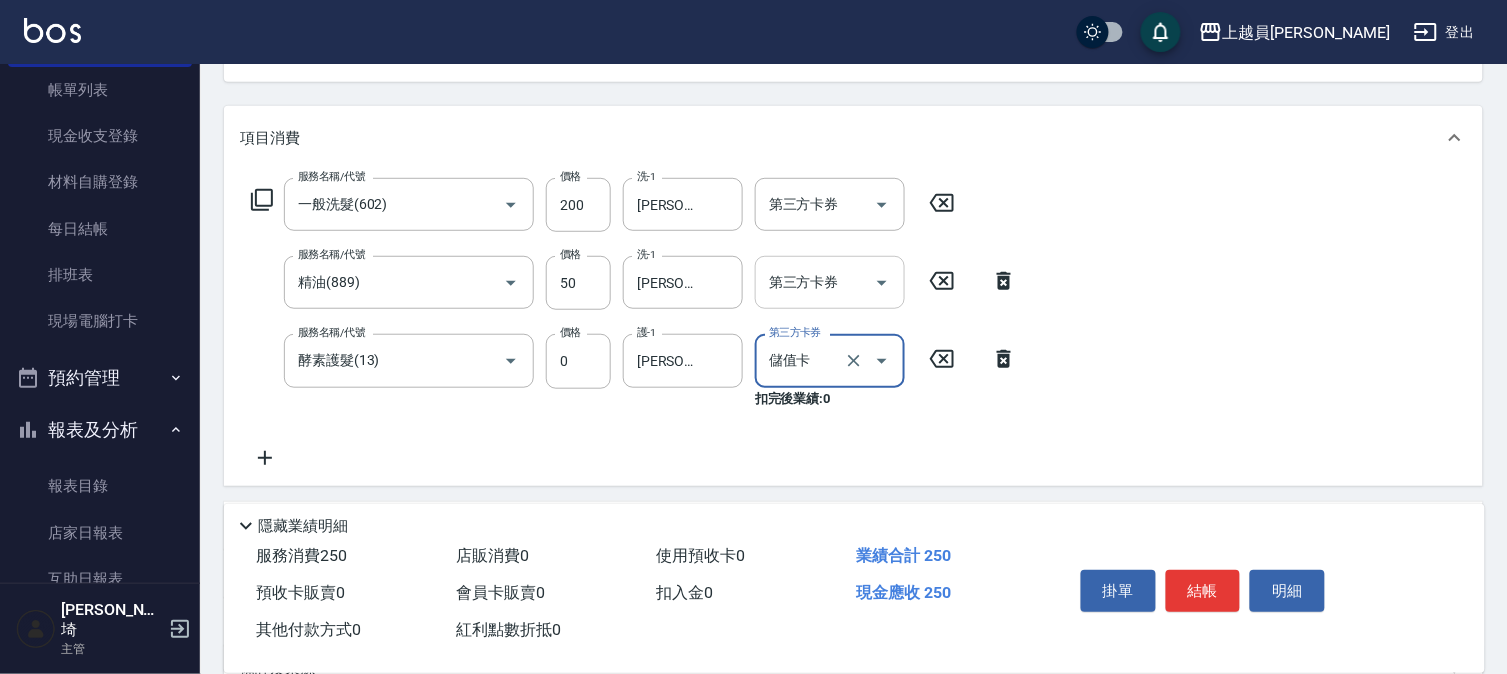 click on "第三方卡券" at bounding box center [815, 282] 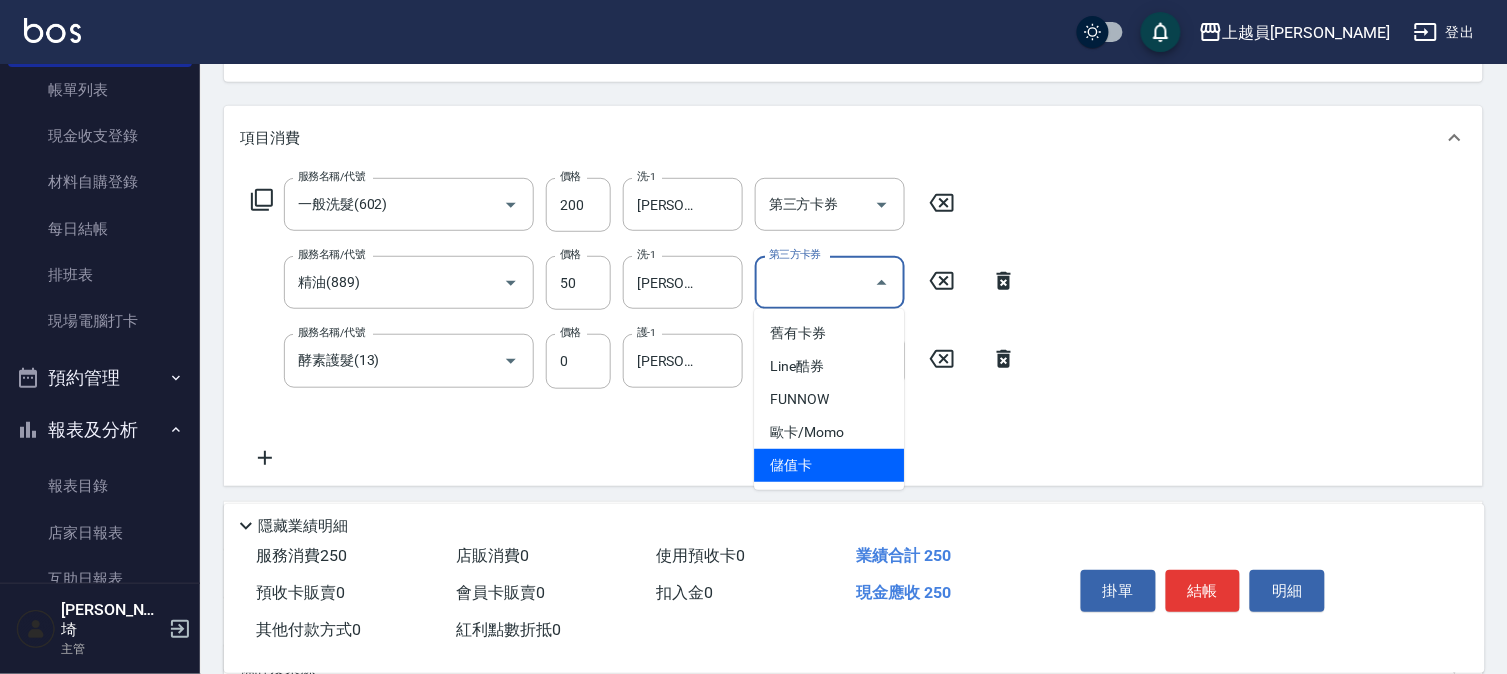 click on "儲值卡" at bounding box center (829, 465) 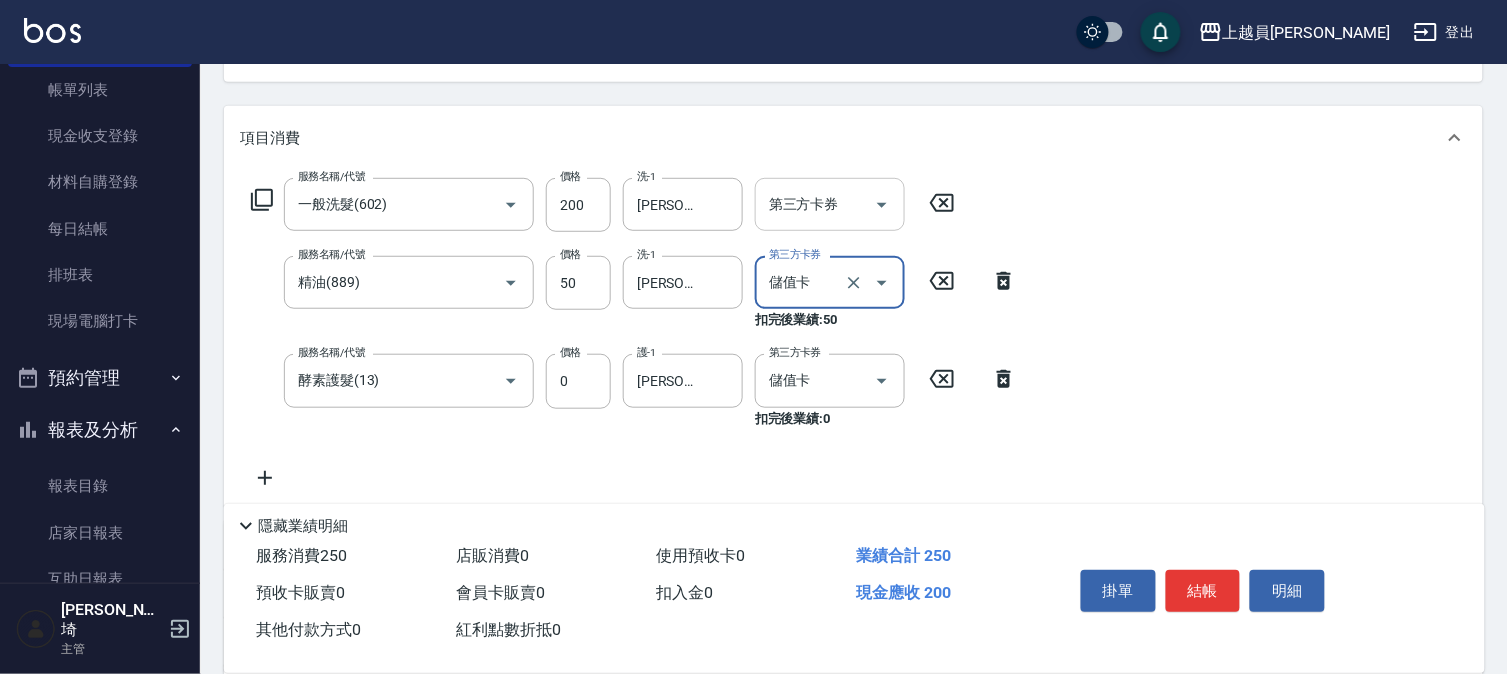 click on "第三方卡券" at bounding box center (815, 204) 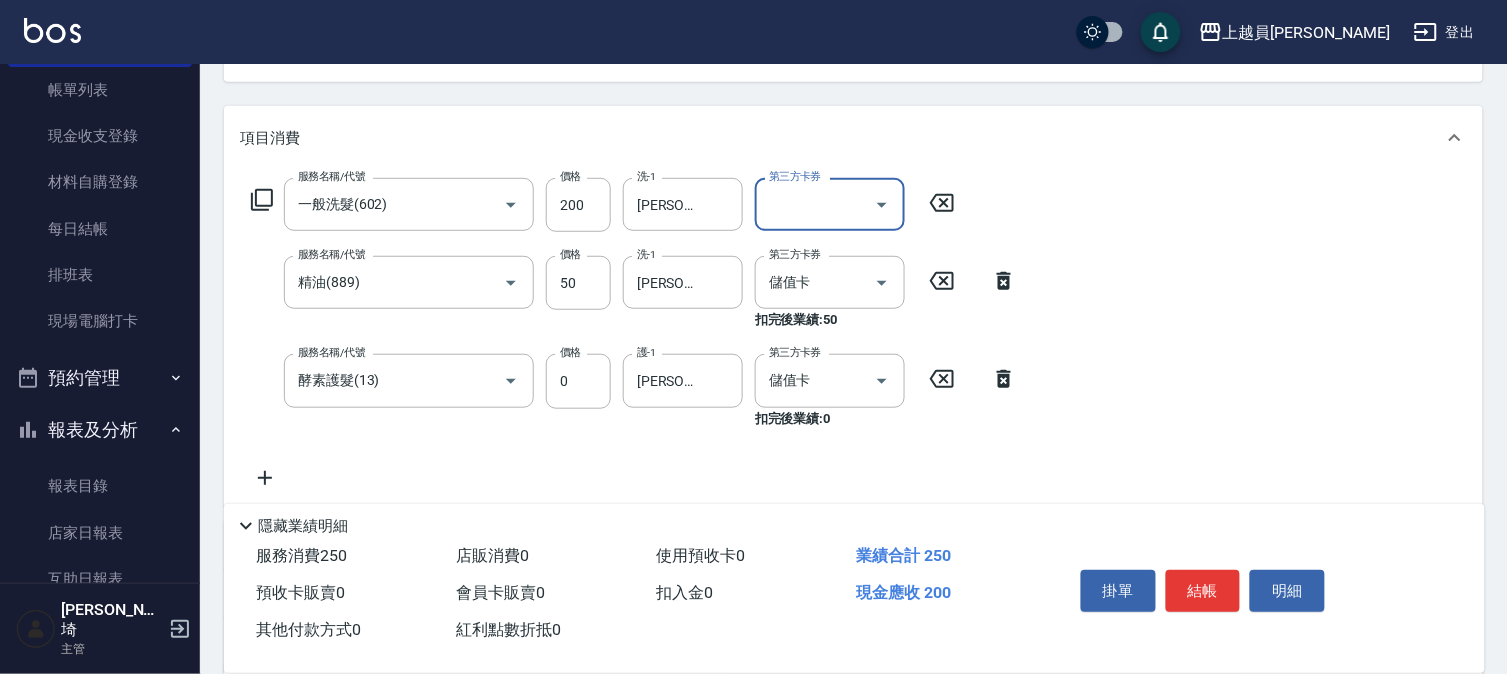 click on "第三方卡券" at bounding box center [815, 204] 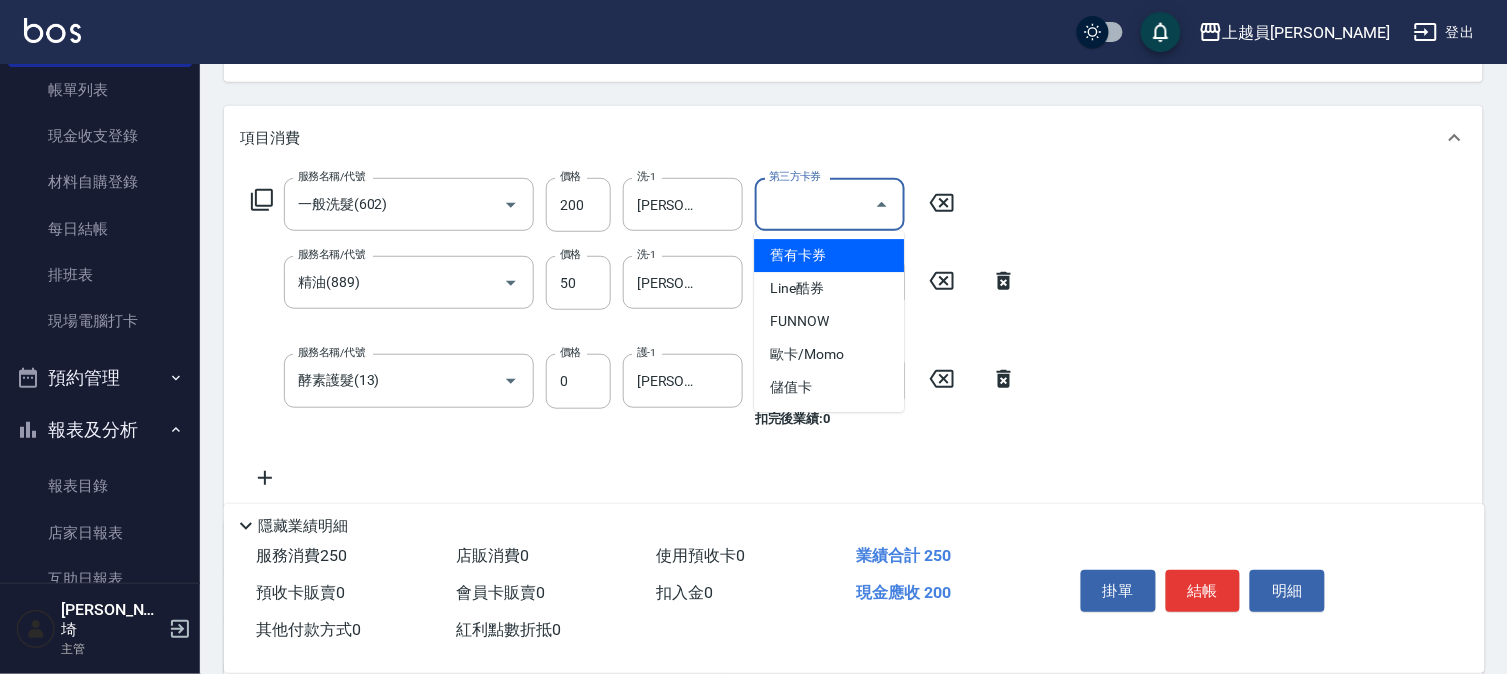 click on "第三方卡券" at bounding box center (815, 204) 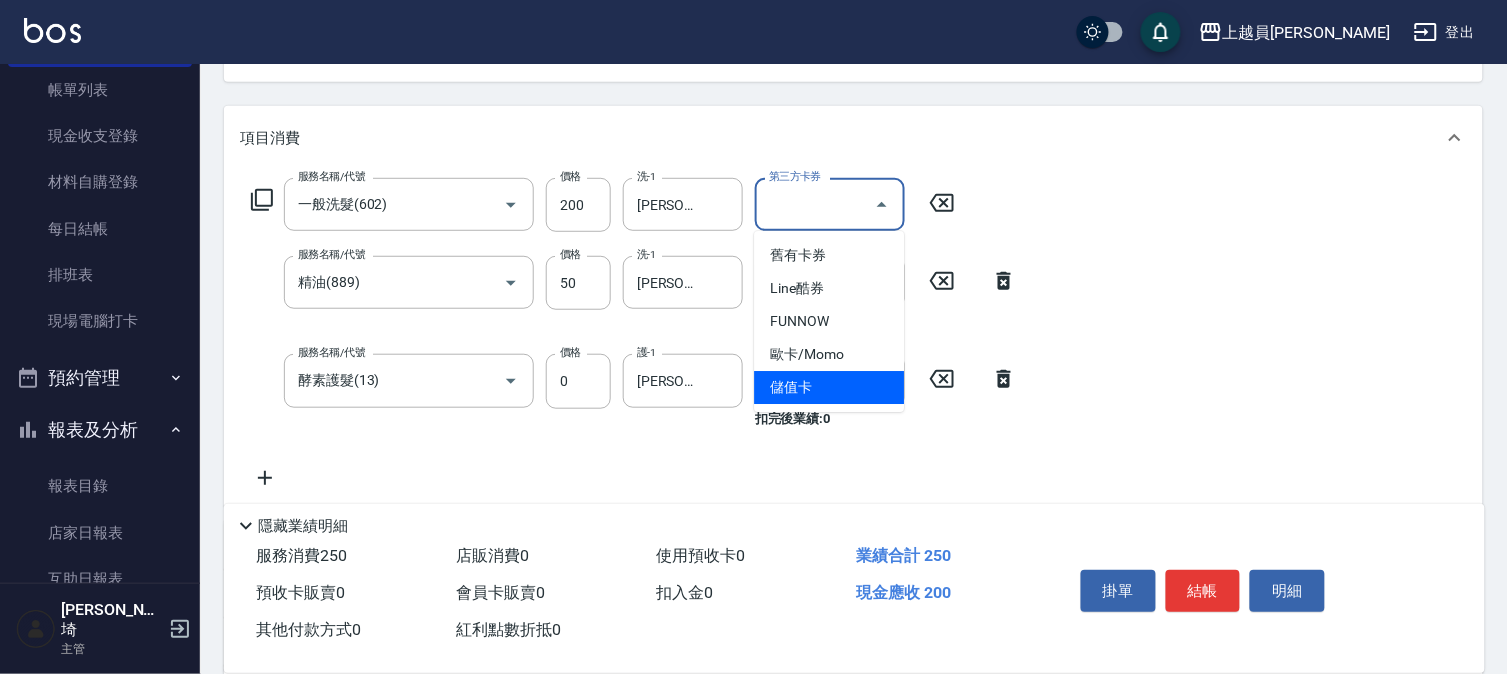 click on "儲值卡" at bounding box center [829, 387] 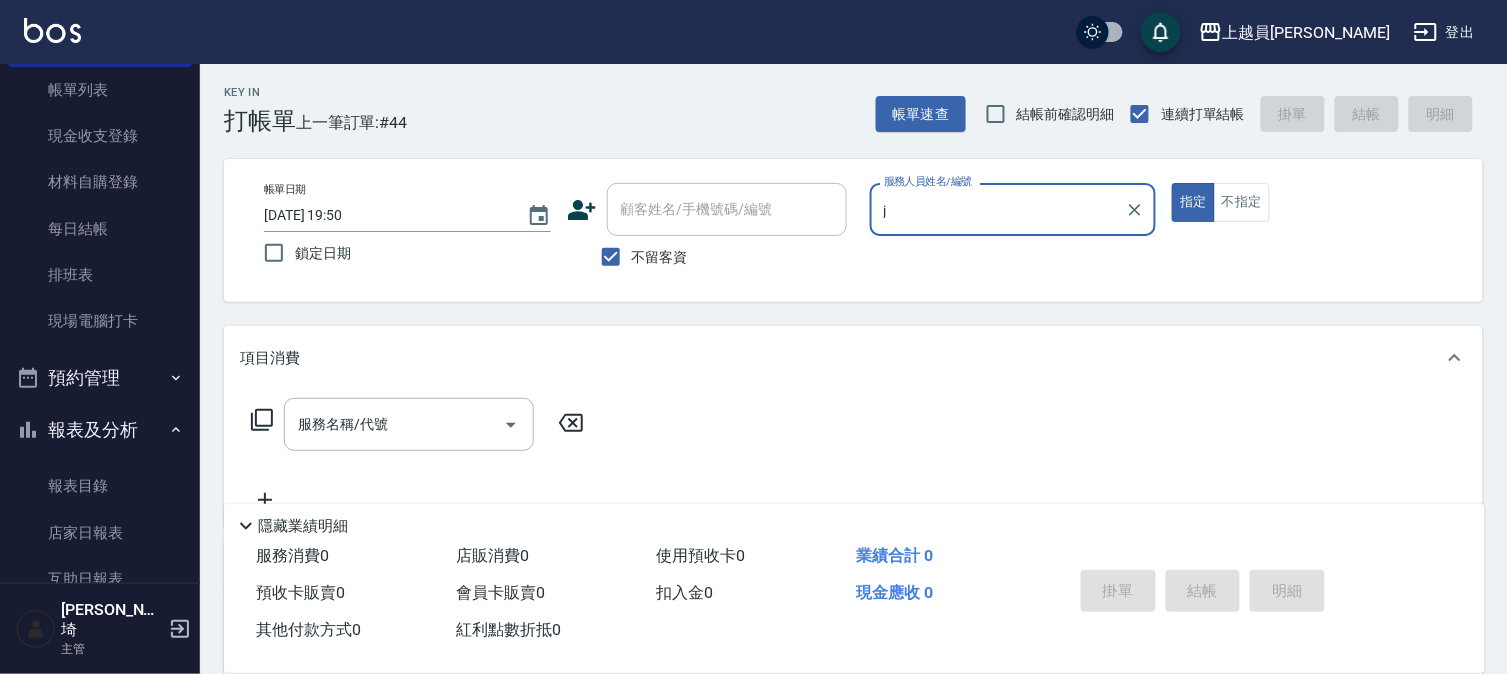 scroll, scrollTop: 0, scrollLeft: 0, axis: both 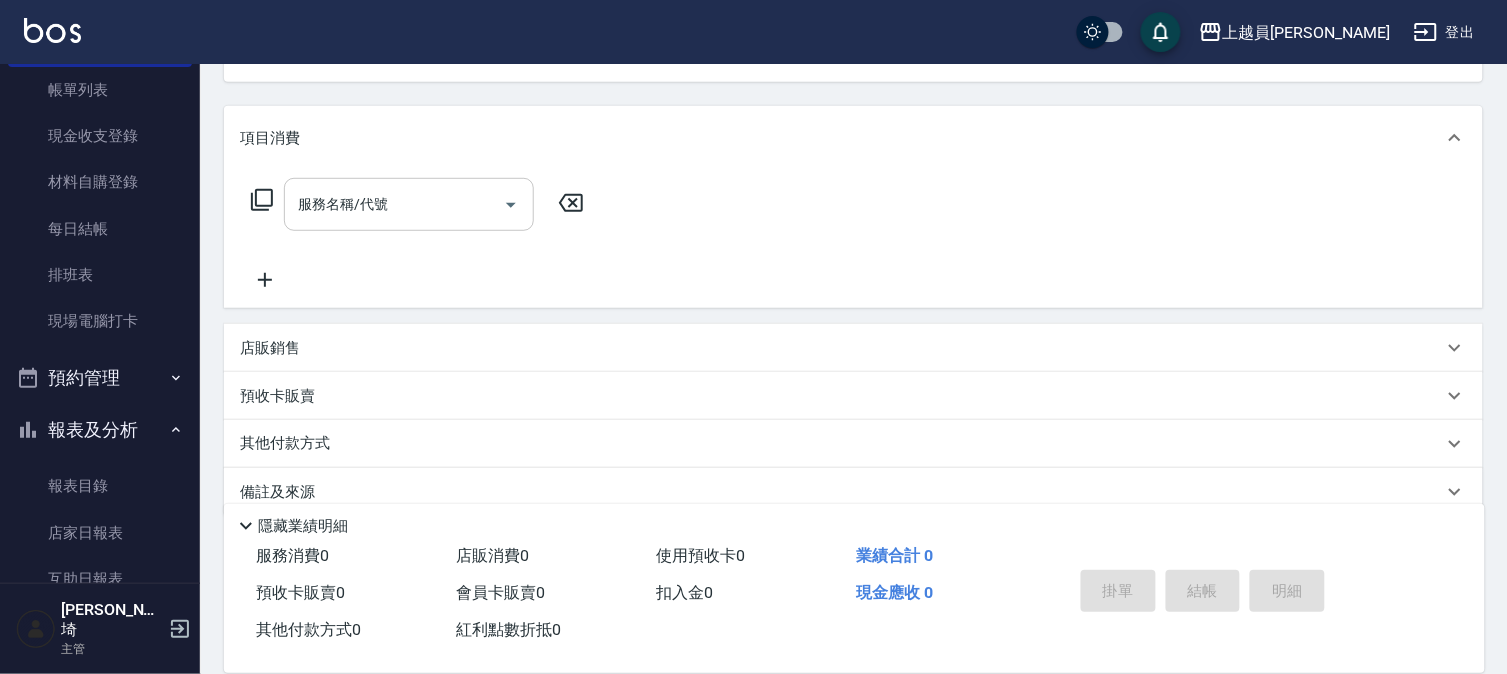 click on "服務名稱/代號" at bounding box center [394, 204] 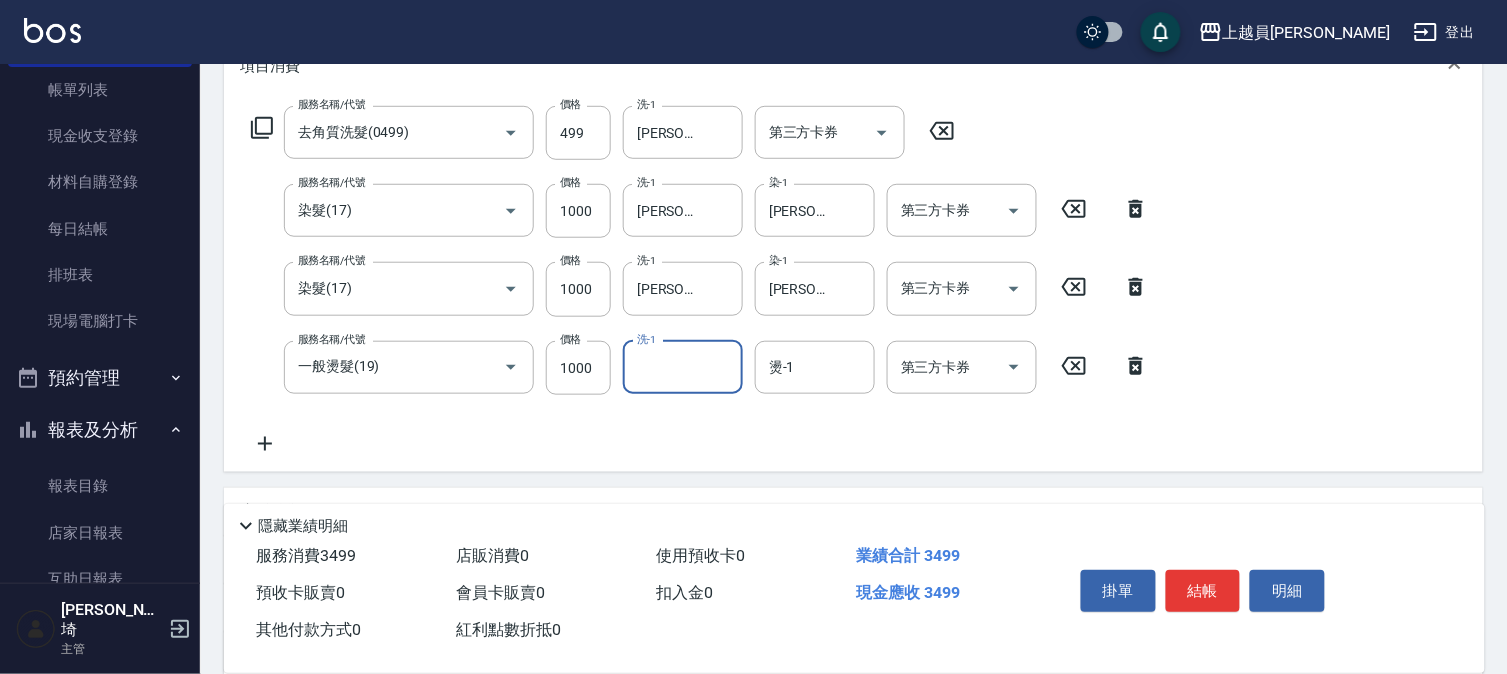 scroll, scrollTop: 333, scrollLeft: 0, axis: vertical 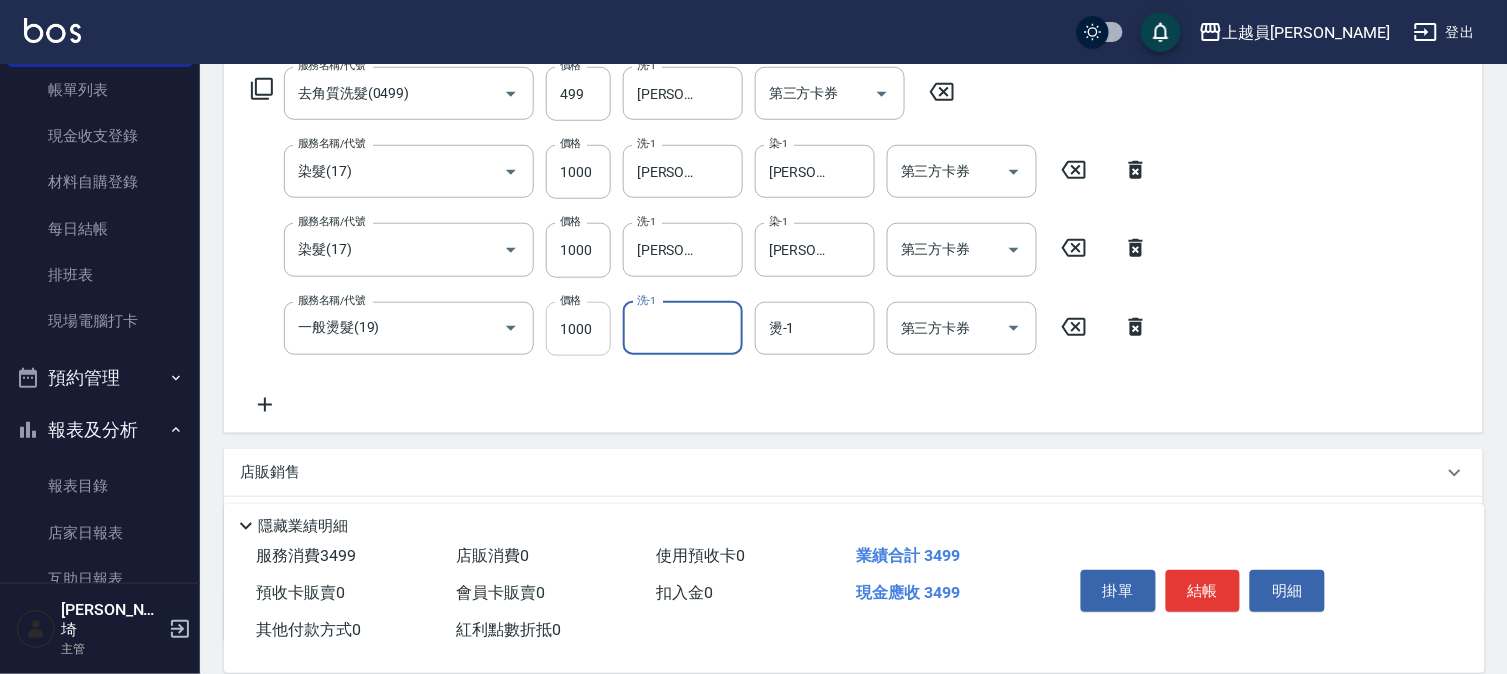 click on "1000" at bounding box center [578, 329] 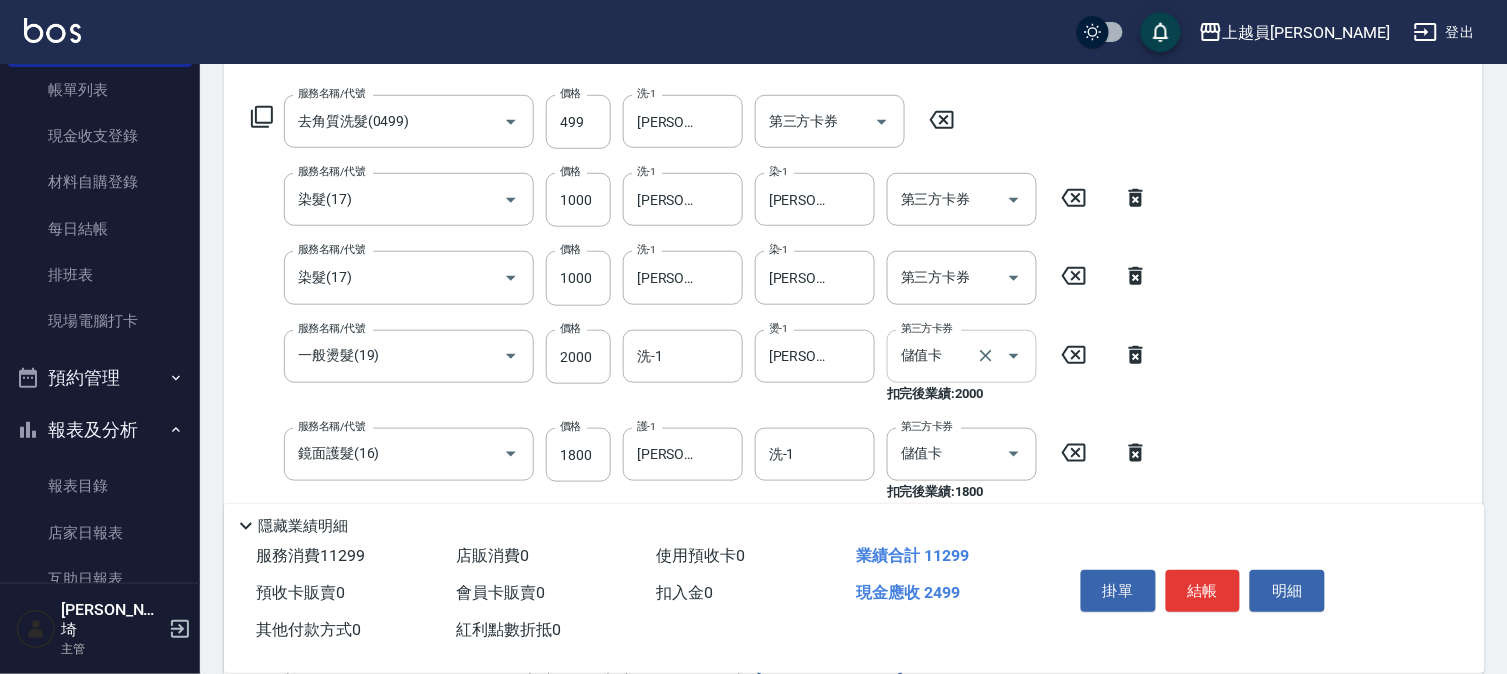 scroll, scrollTop: 297, scrollLeft: 0, axis: vertical 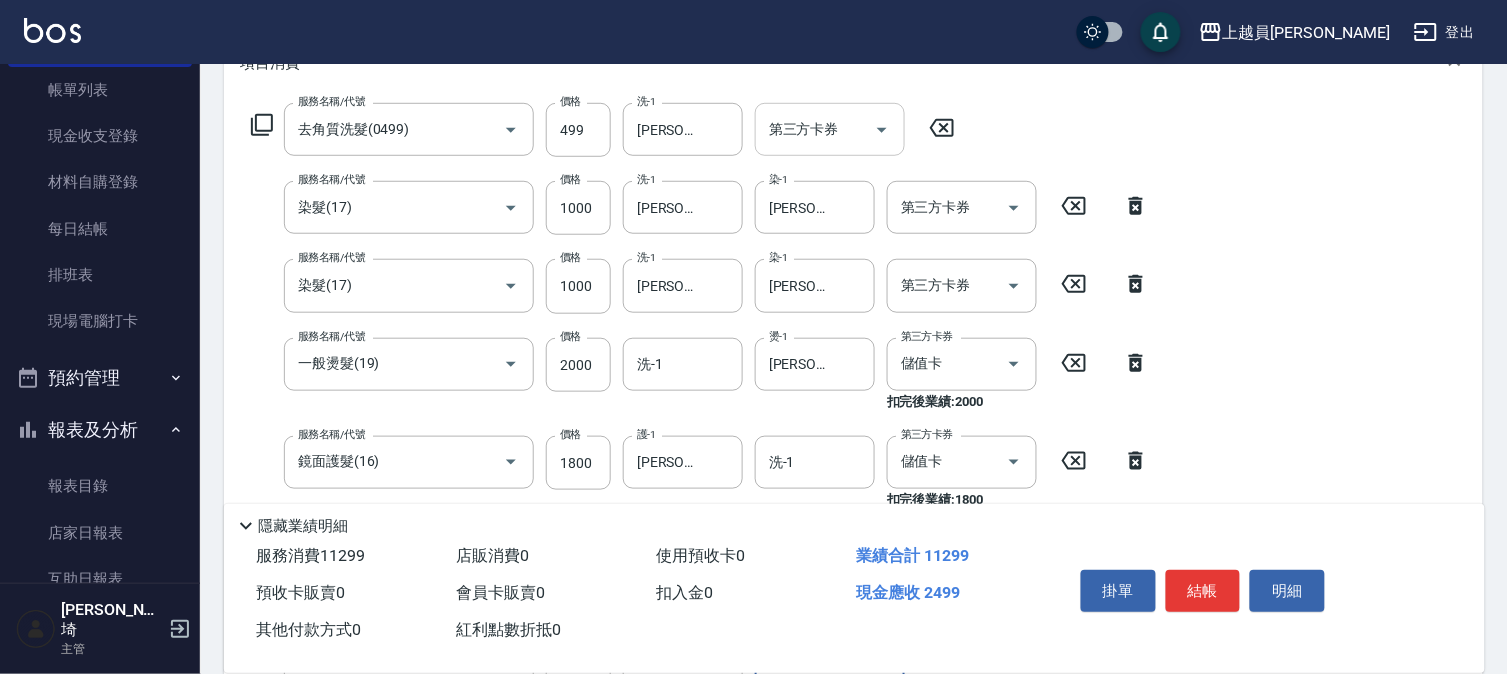 click at bounding box center [882, 130] 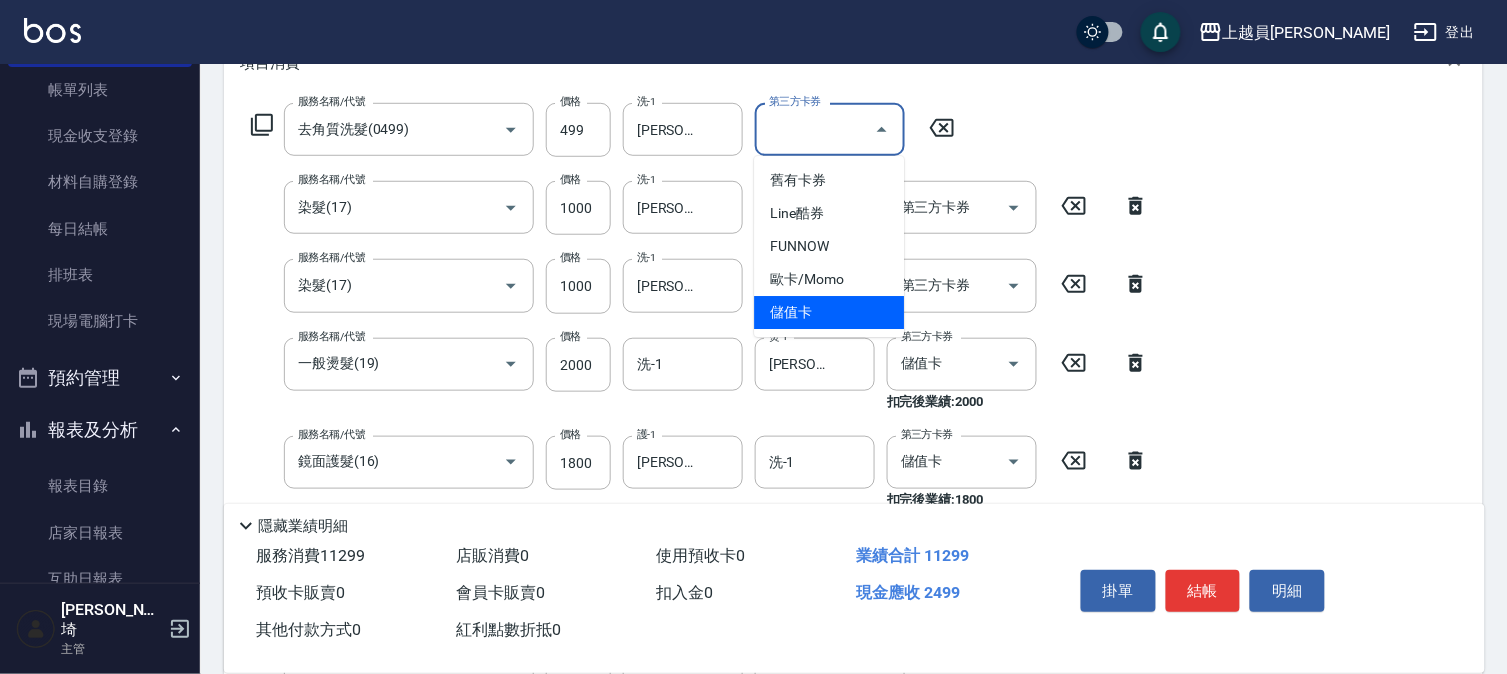 click on "儲值卡" at bounding box center (829, 312) 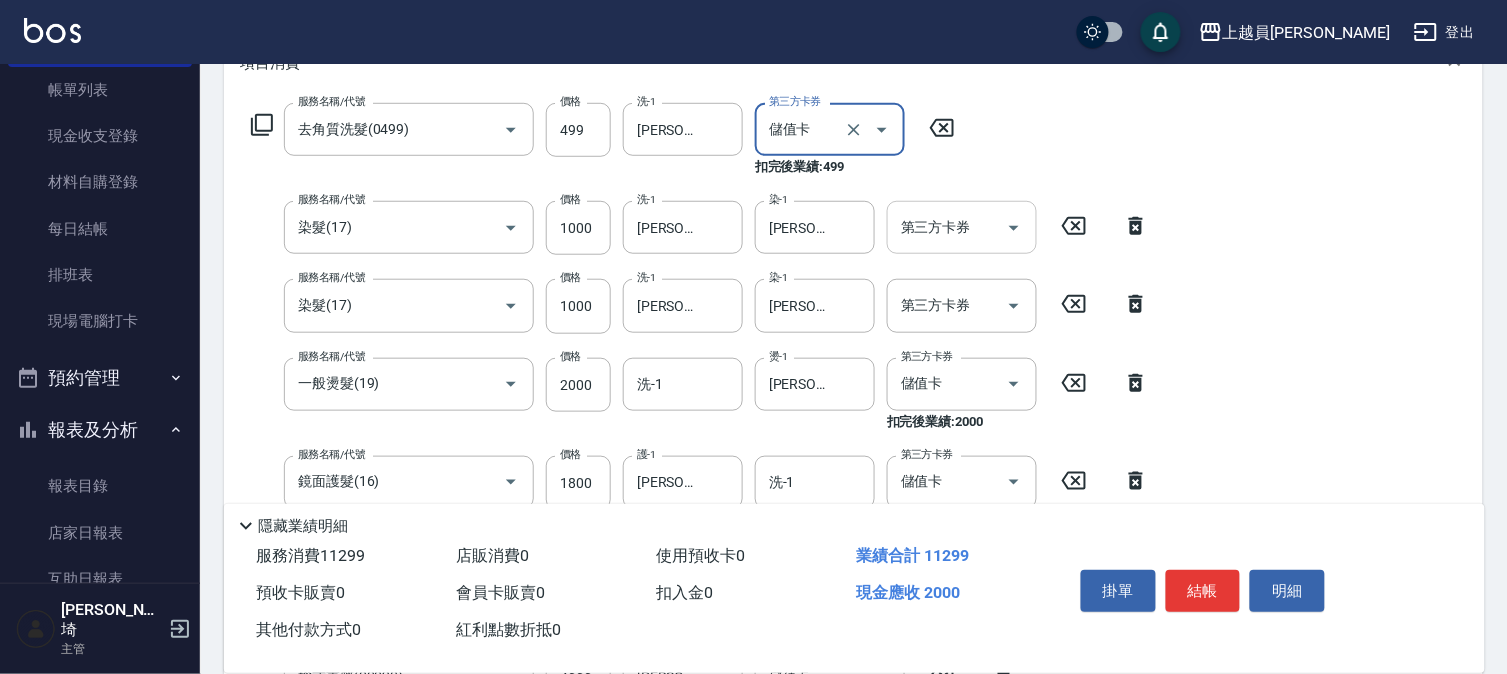 click 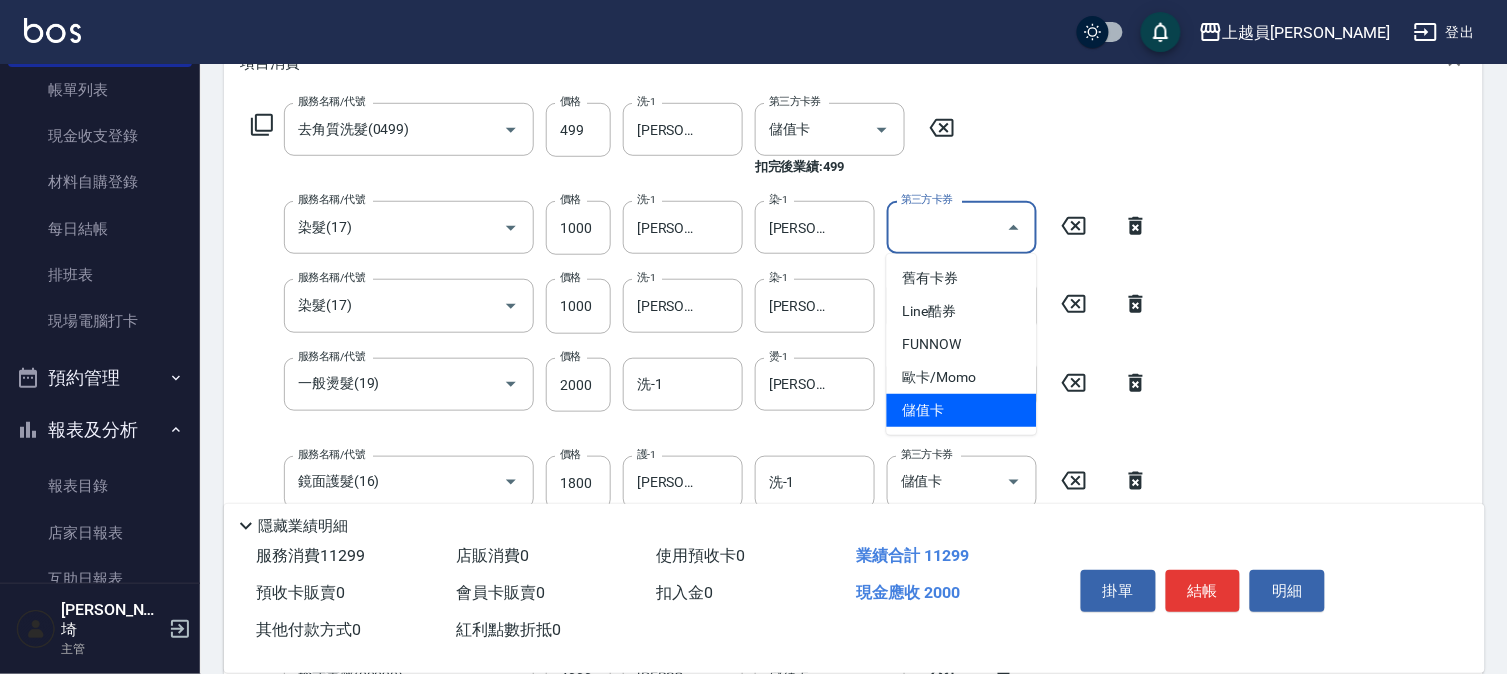 click on "儲值卡" at bounding box center [962, 410] 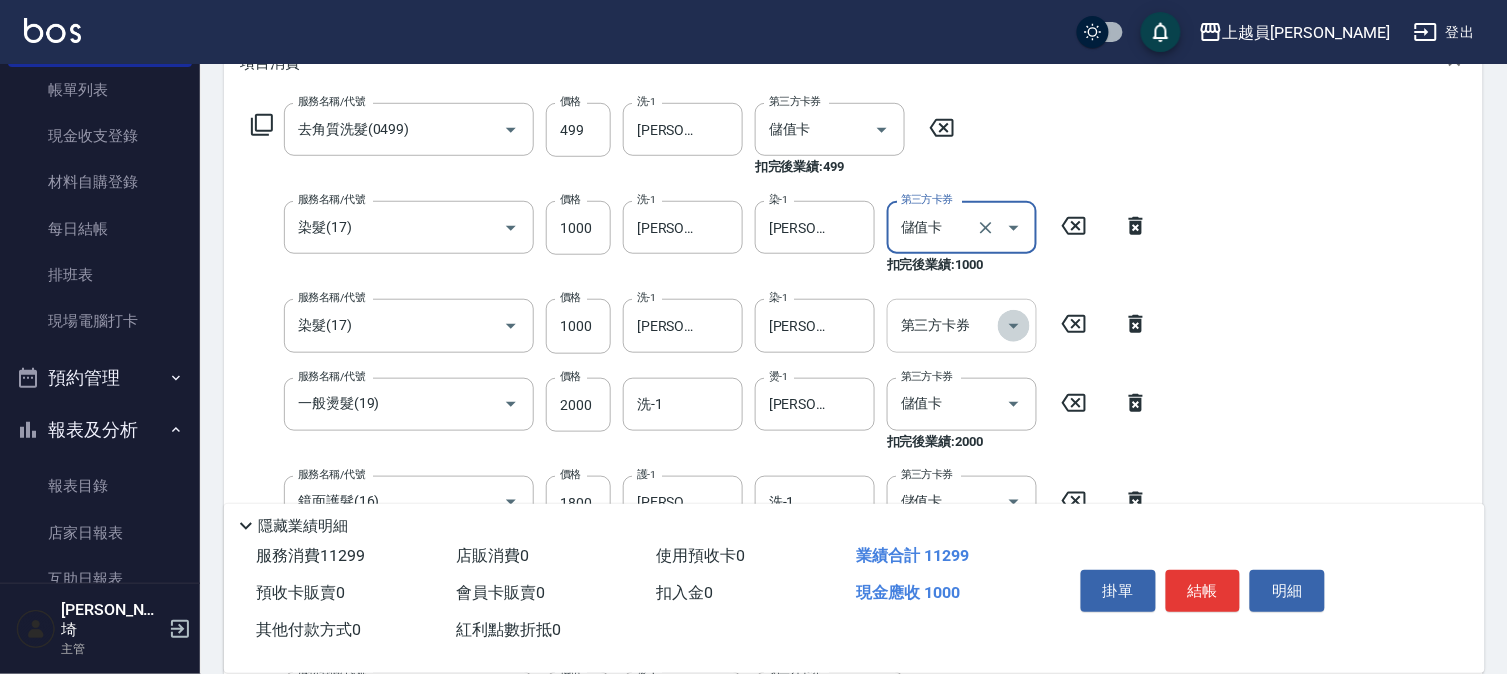 click 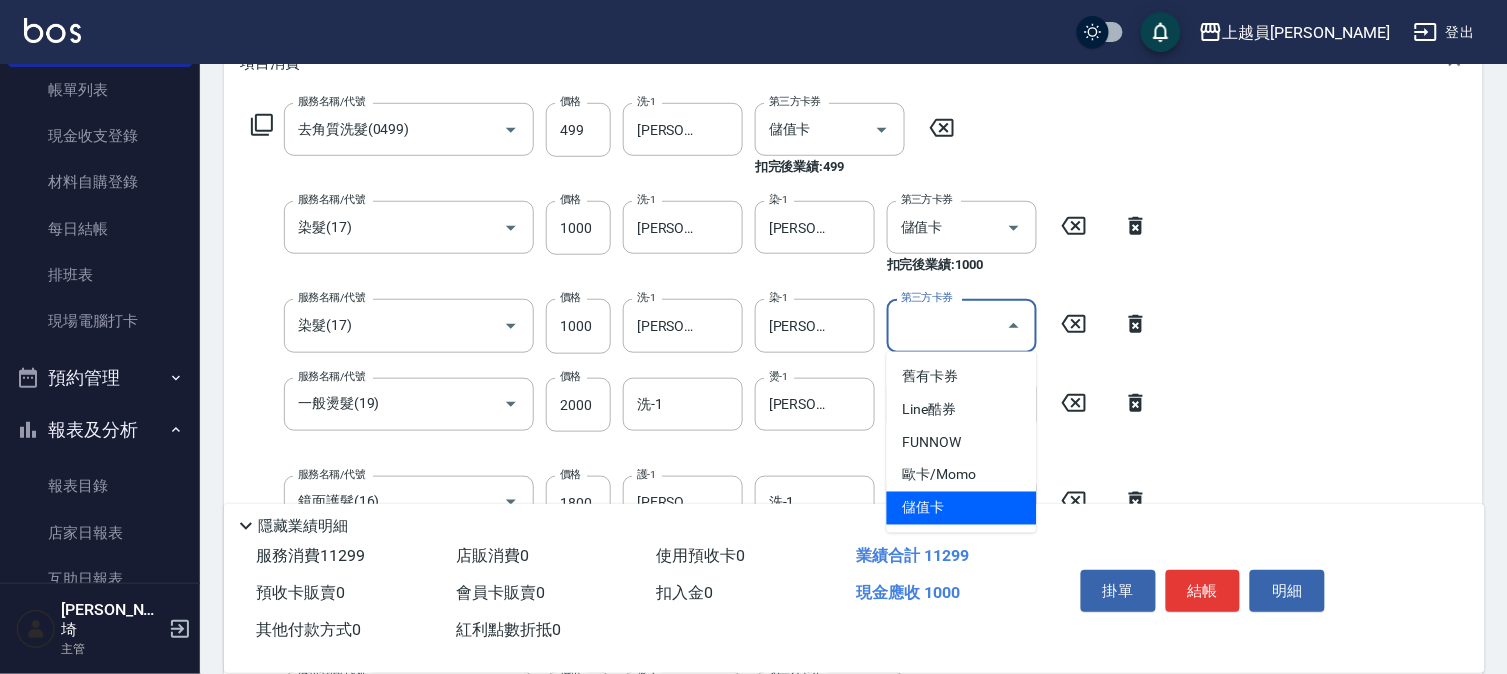 click on "儲值卡" at bounding box center [962, 508] 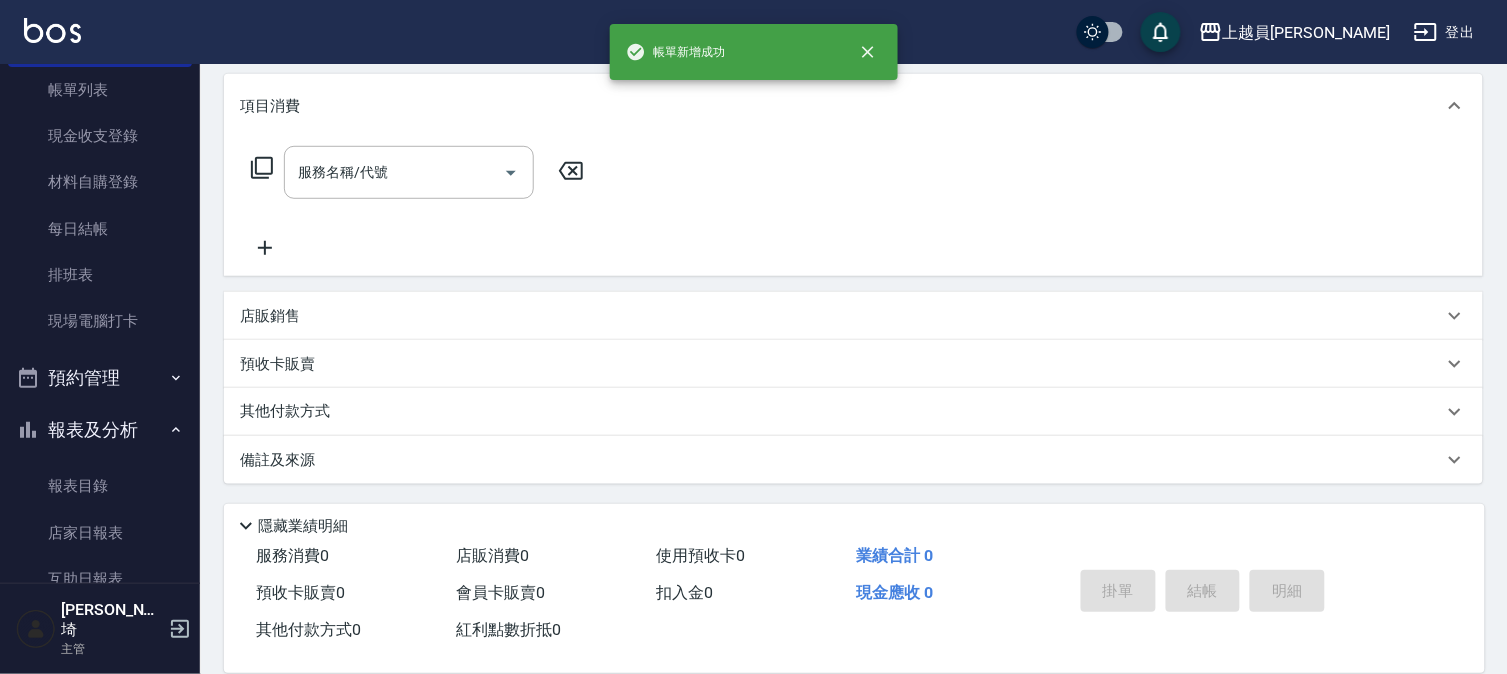scroll, scrollTop: 0, scrollLeft: 0, axis: both 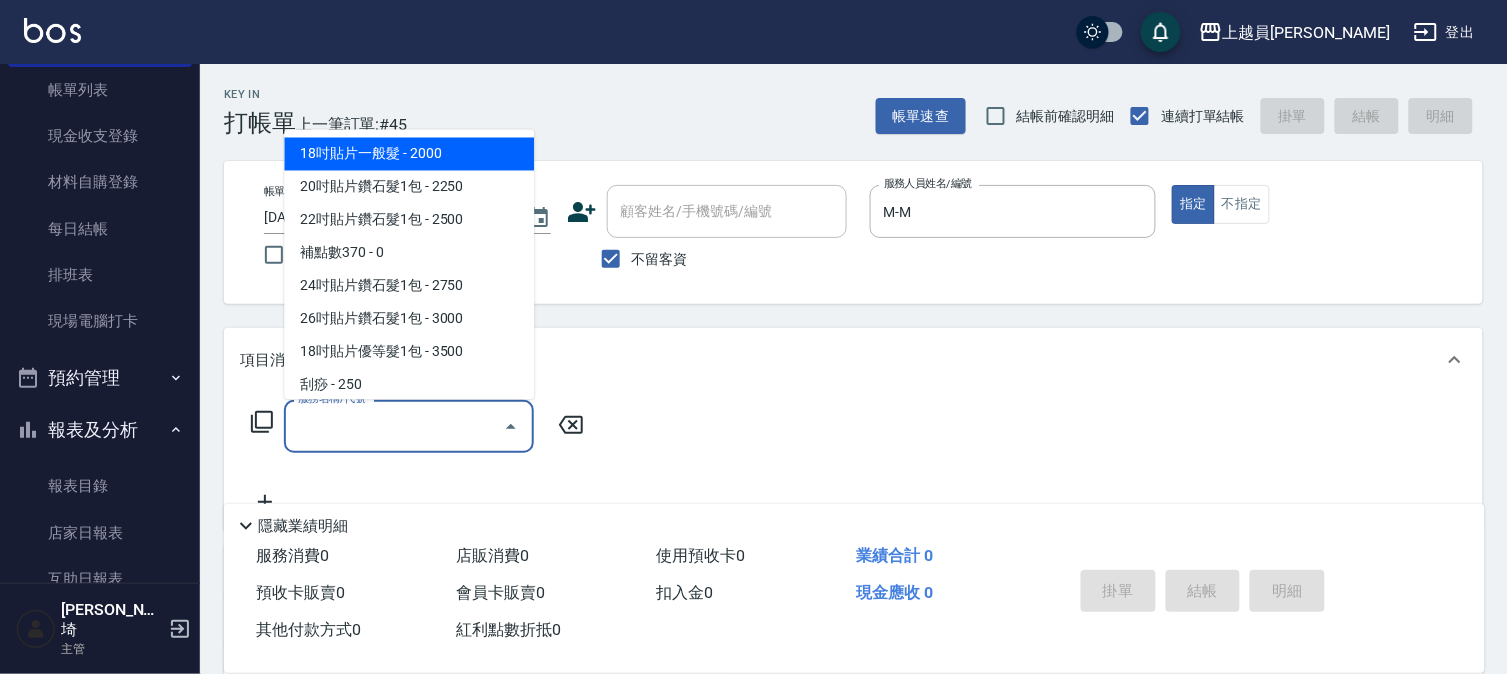 click on "服務名稱/代號" at bounding box center [394, 426] 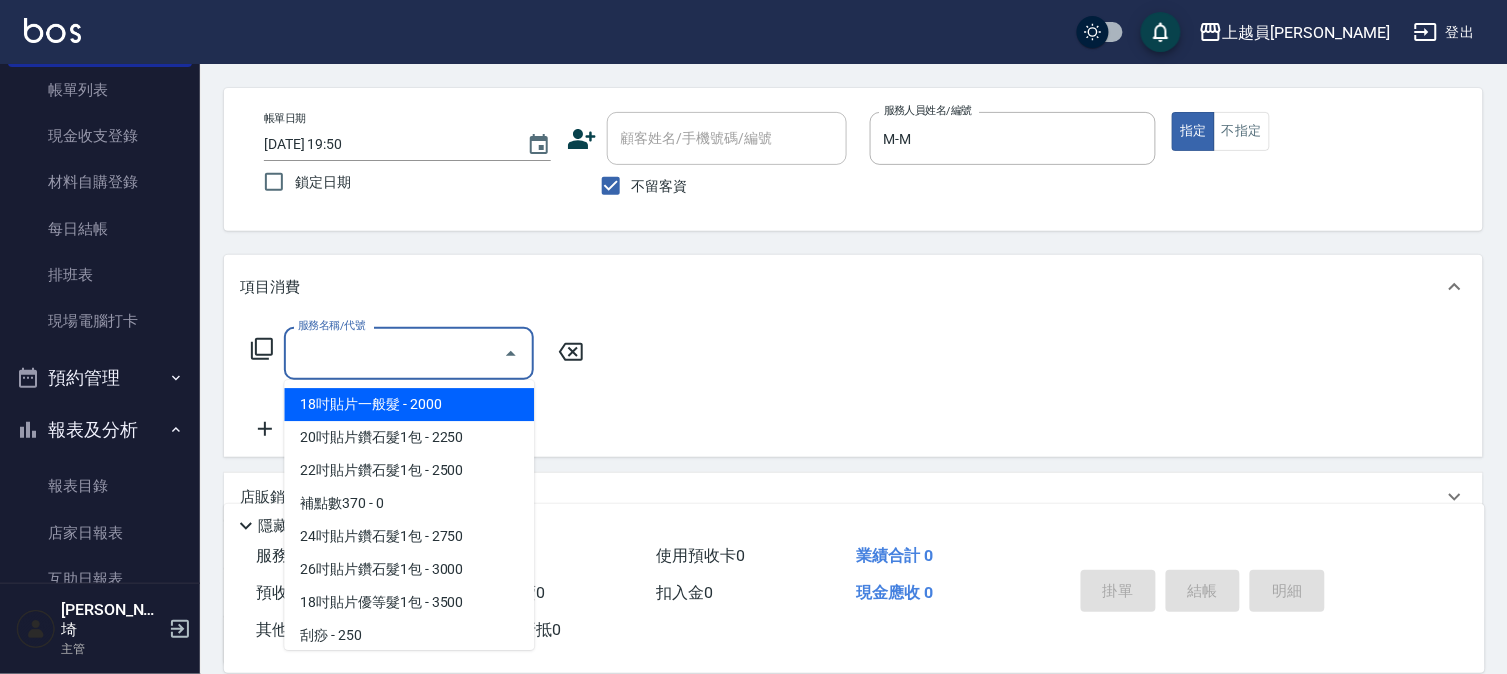 scroll, scrollTop: 111, scrollLeft: 0, axis: vertical 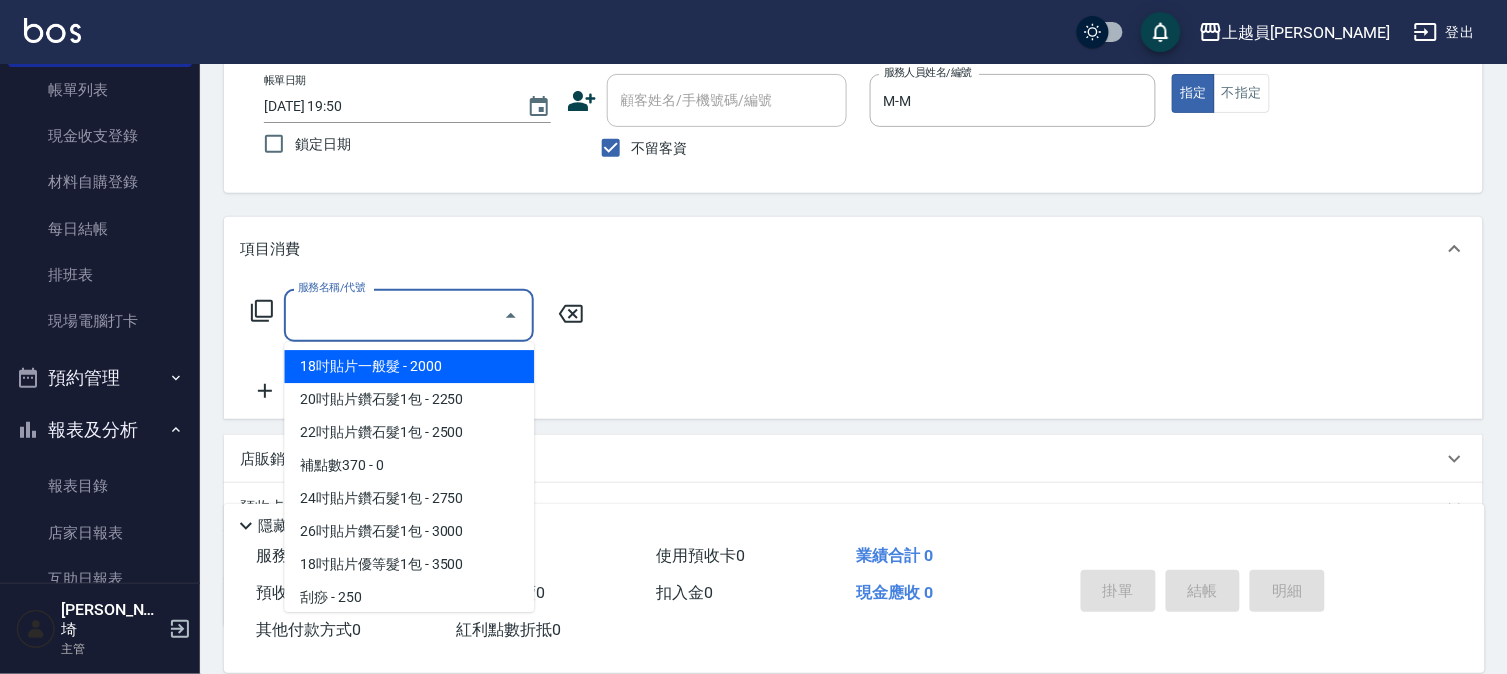 click on "店販銷售" at bounding box center [841, 459] 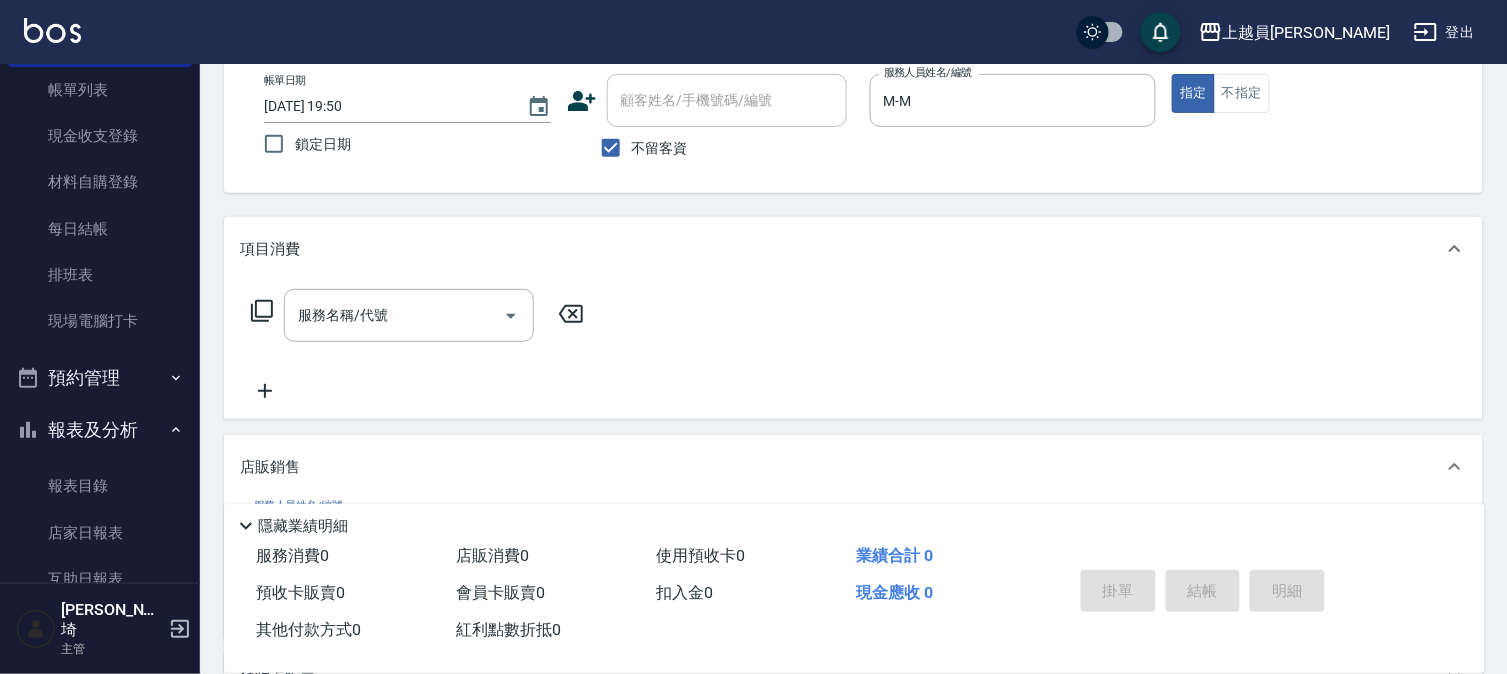 scroll, scrollTop: 0, scrollLeft: 0, axis: both 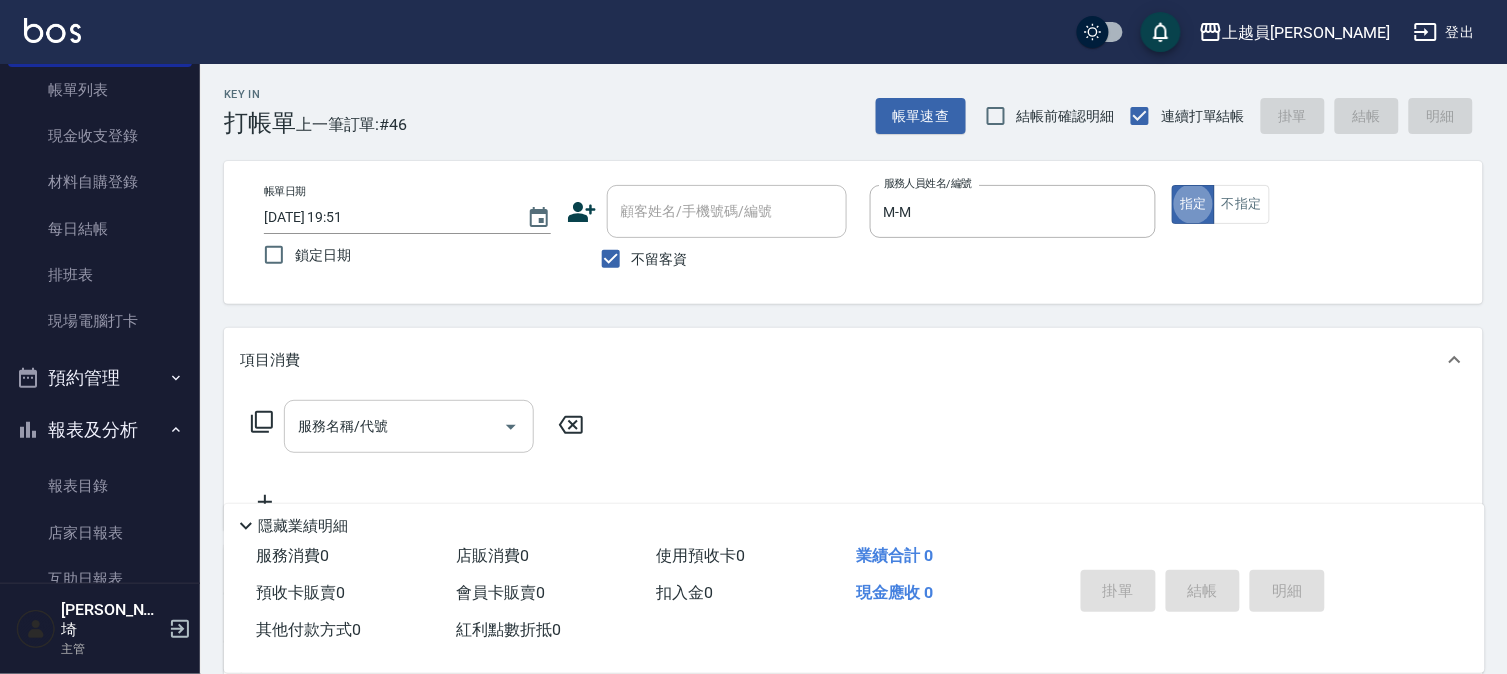 drag, startPoint x: 417, startPoint y: 425, endPoint x: 453, endPoint y: 422, distance: 36.124783 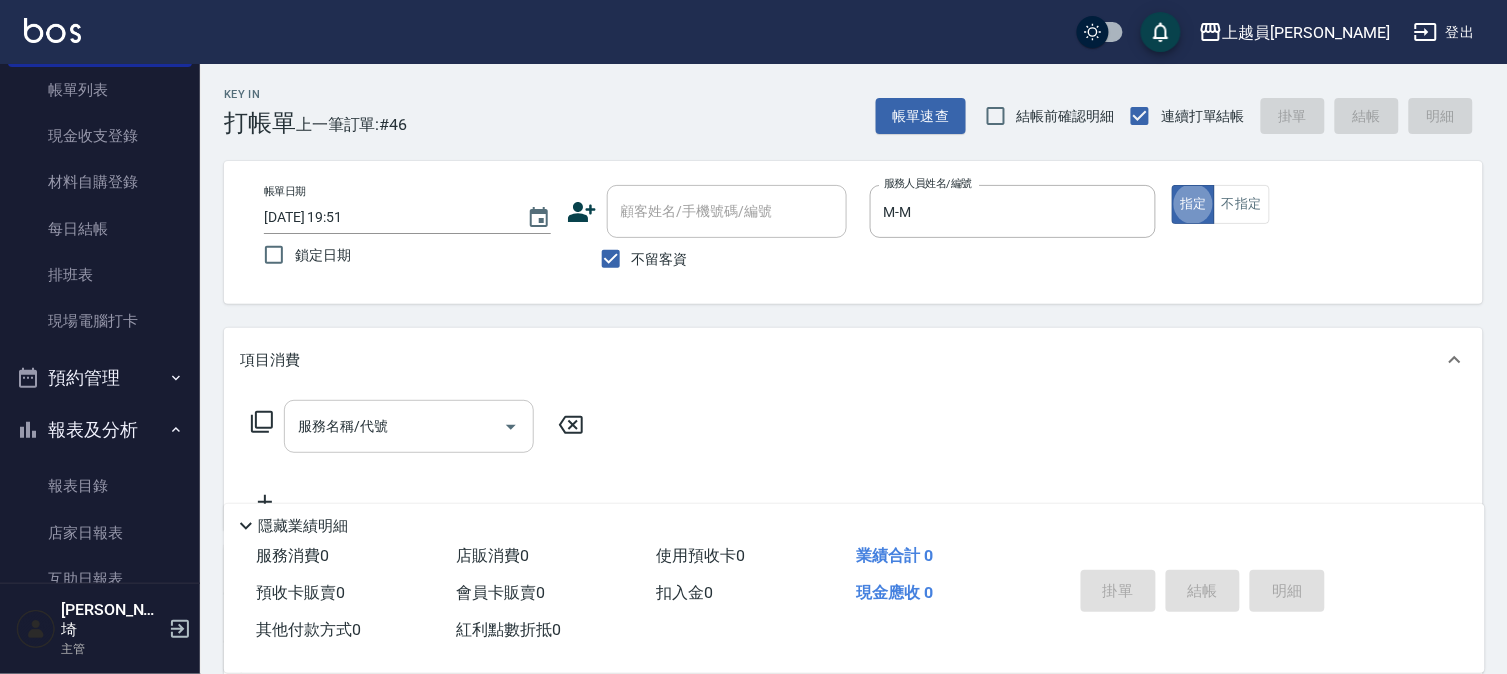 click on "服務名稱/代號" at bounding box center [394, 426] 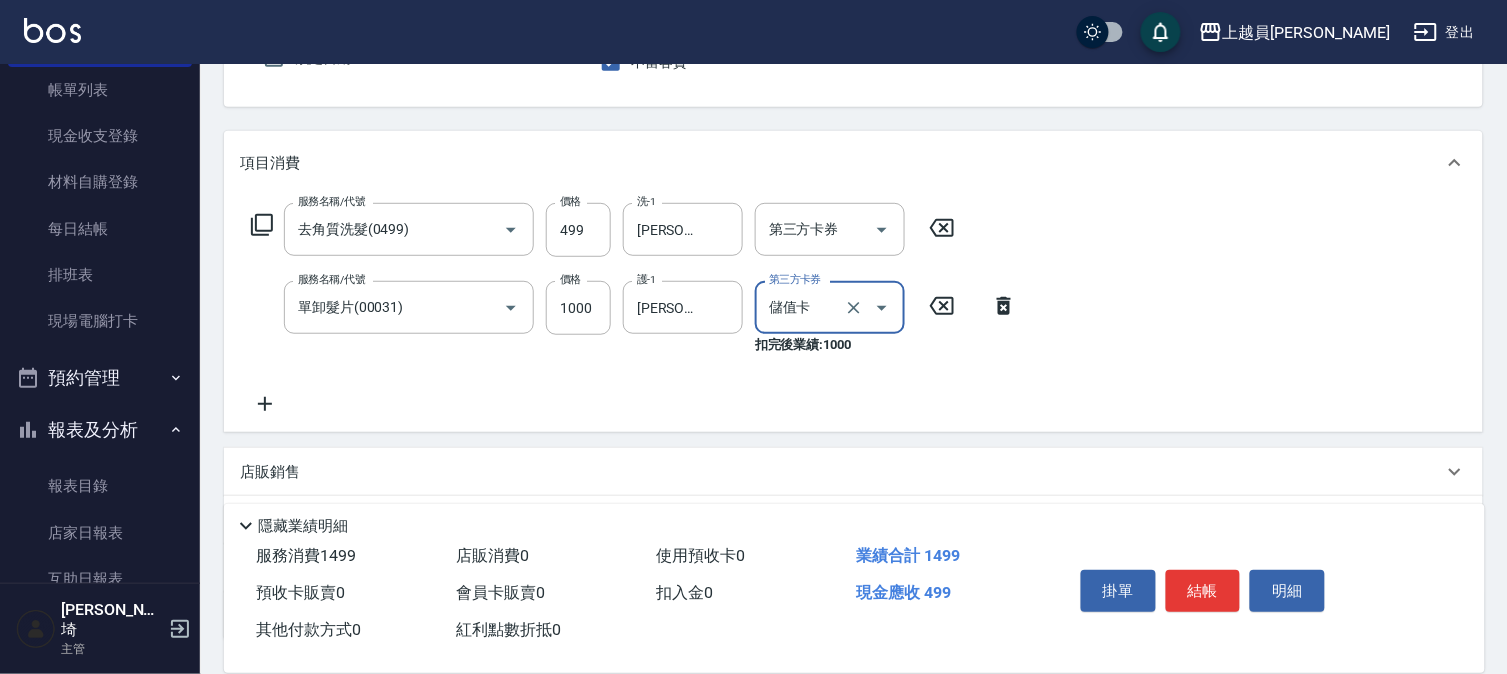 scroll, scrollTop: 222, scrollLeft: 0, axis: vertical 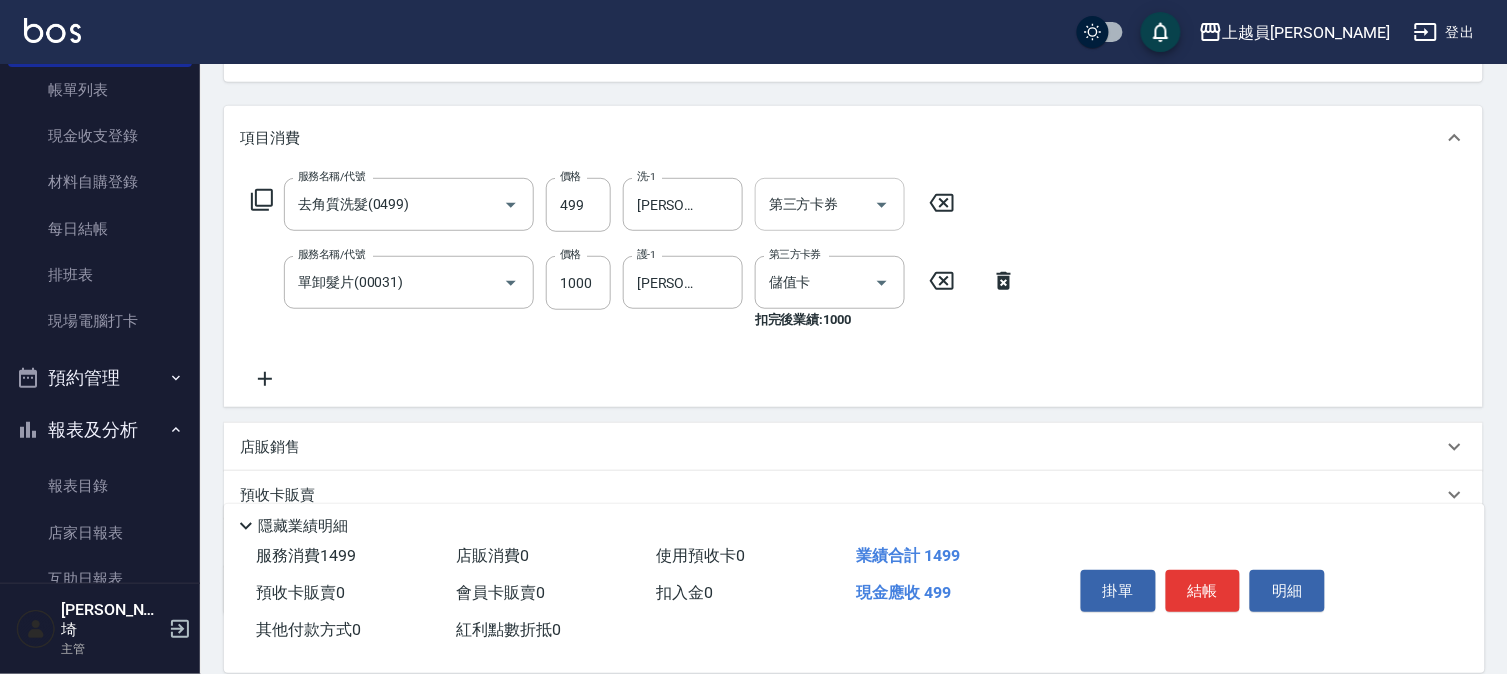drag, startPoint x: 905, startPoint y: 186, endPoint x: 883, endPoint y: 194, distance: 23.409399 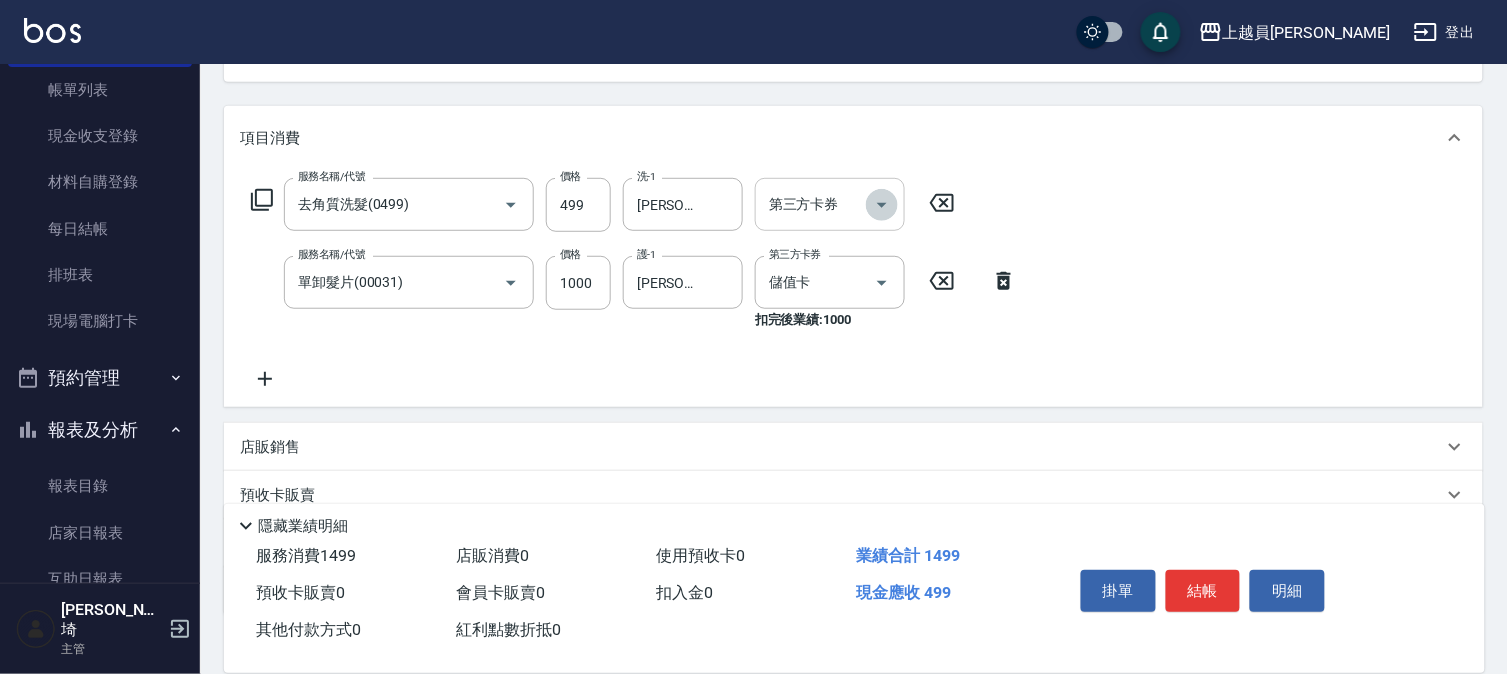 click 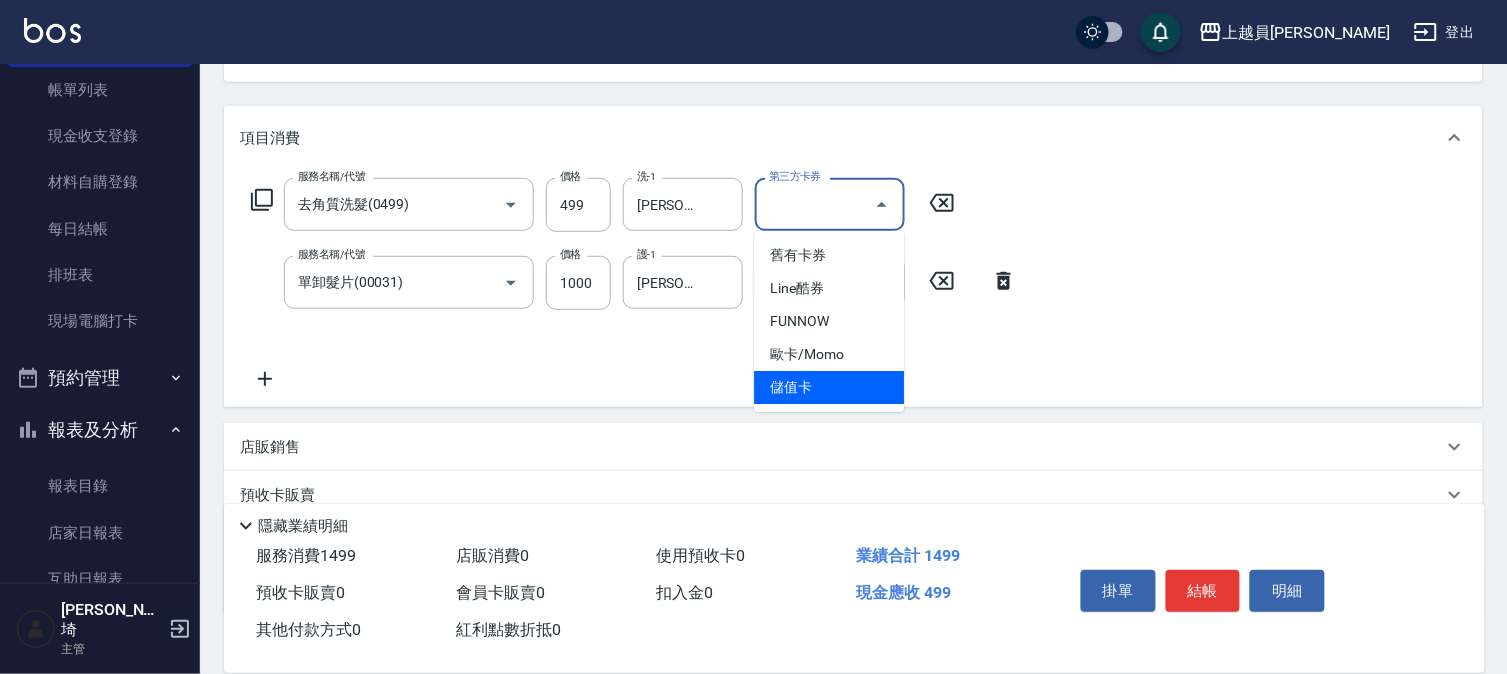 click on "儲值卡" at bounding box center (829, 387) 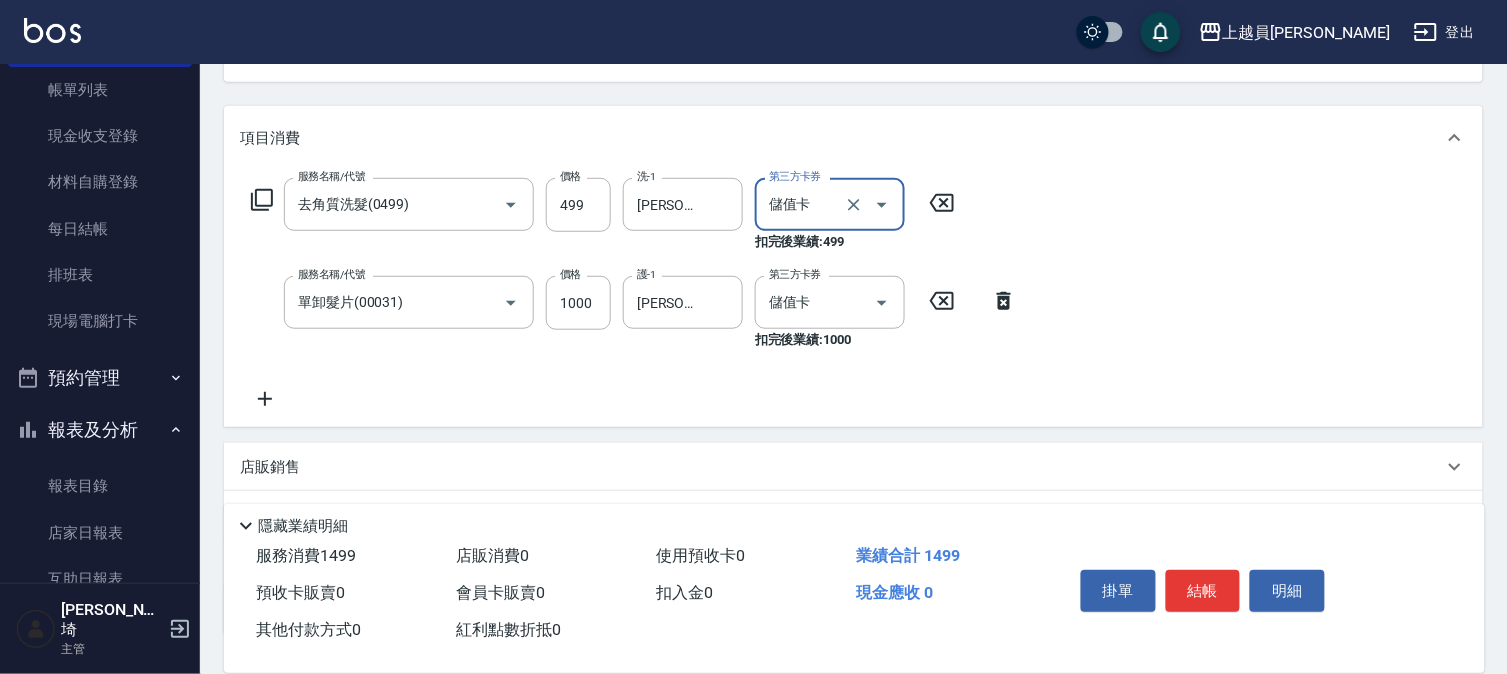 click 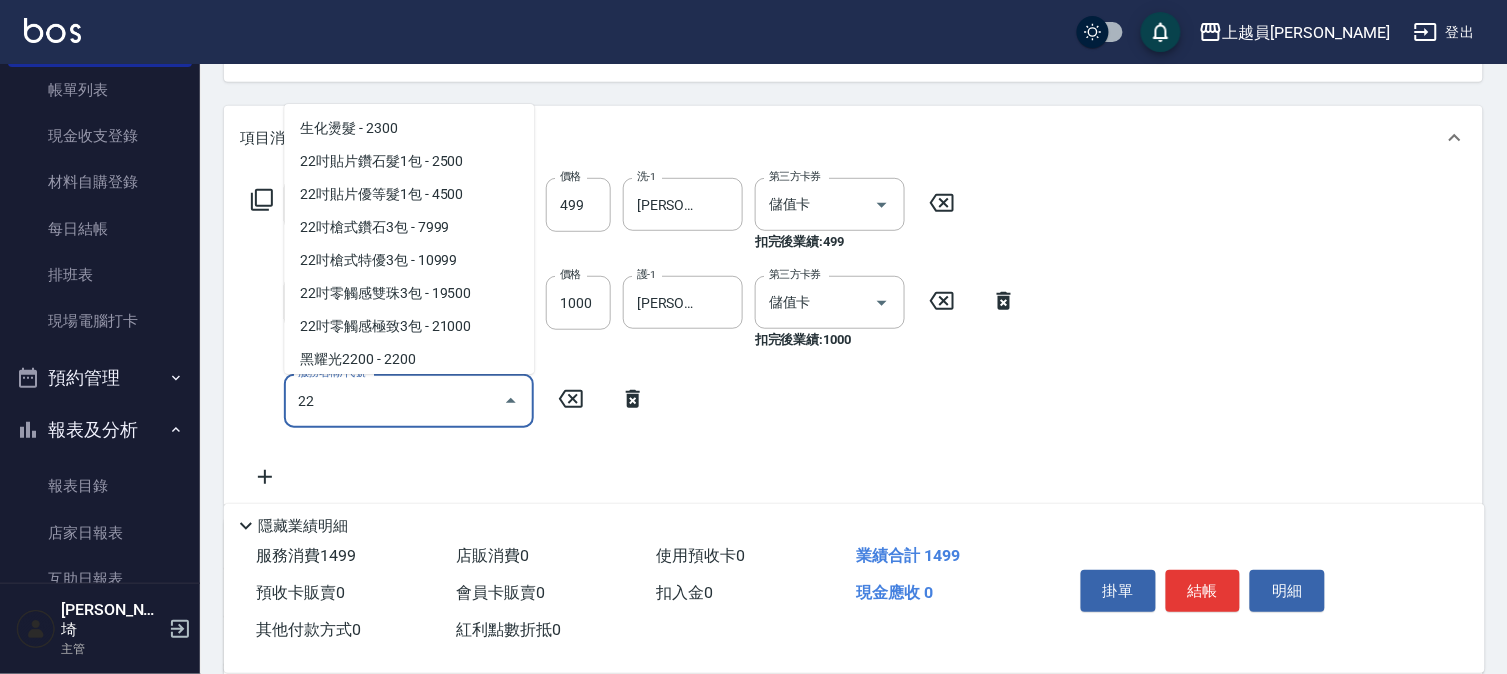 scroll, scrollTop: 101, scrollLeft: 0, axis: vertical 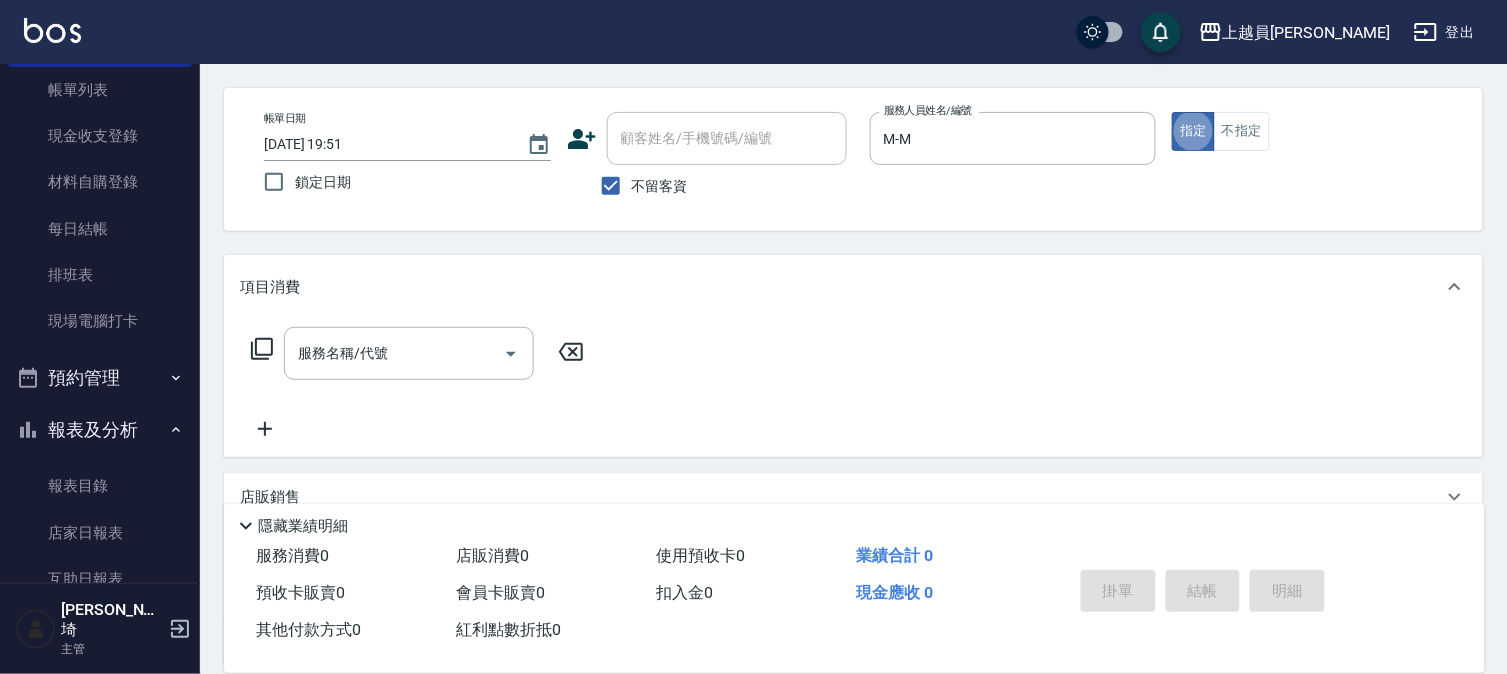drag, startPoint x: 523, startPoint y: 333, endPoint x: 500, endPoint y: 355, distance: 31.827662 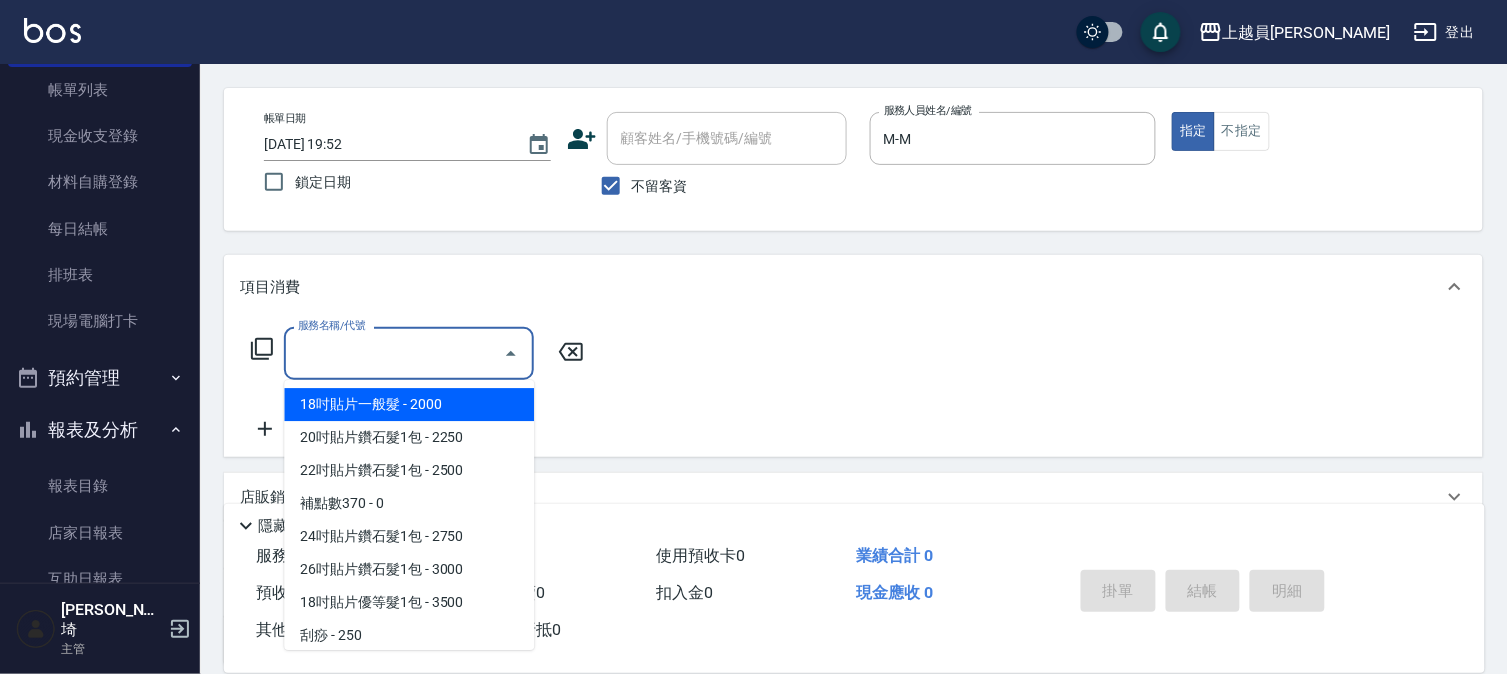 drag, startPoint x: 471, startPoint y: 342, endPoint x: 1516, endPoint y: 332, distance: 1045.0479 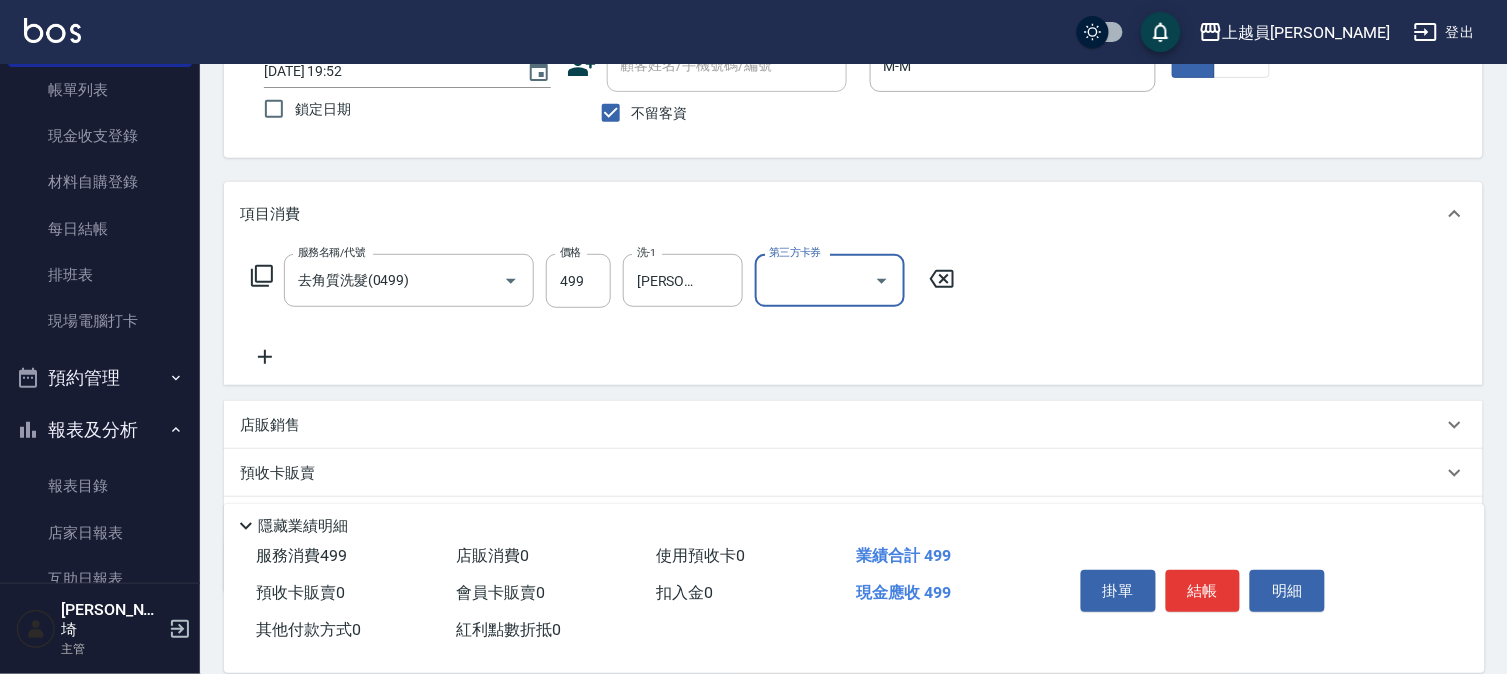 scroll, scrollTop: 184, scrollLeft: 0, axis: vertical 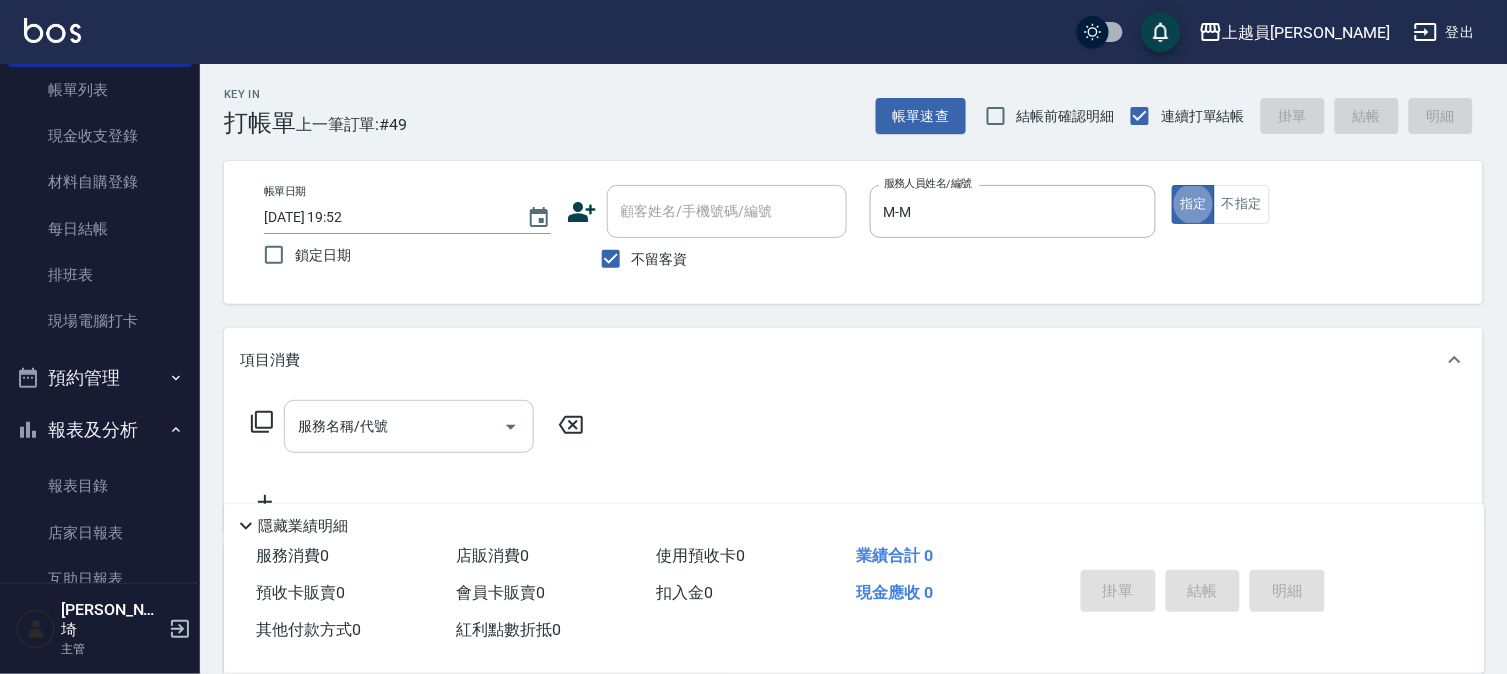 click on "服務名稱/代號" at bounding box center (394, 426) 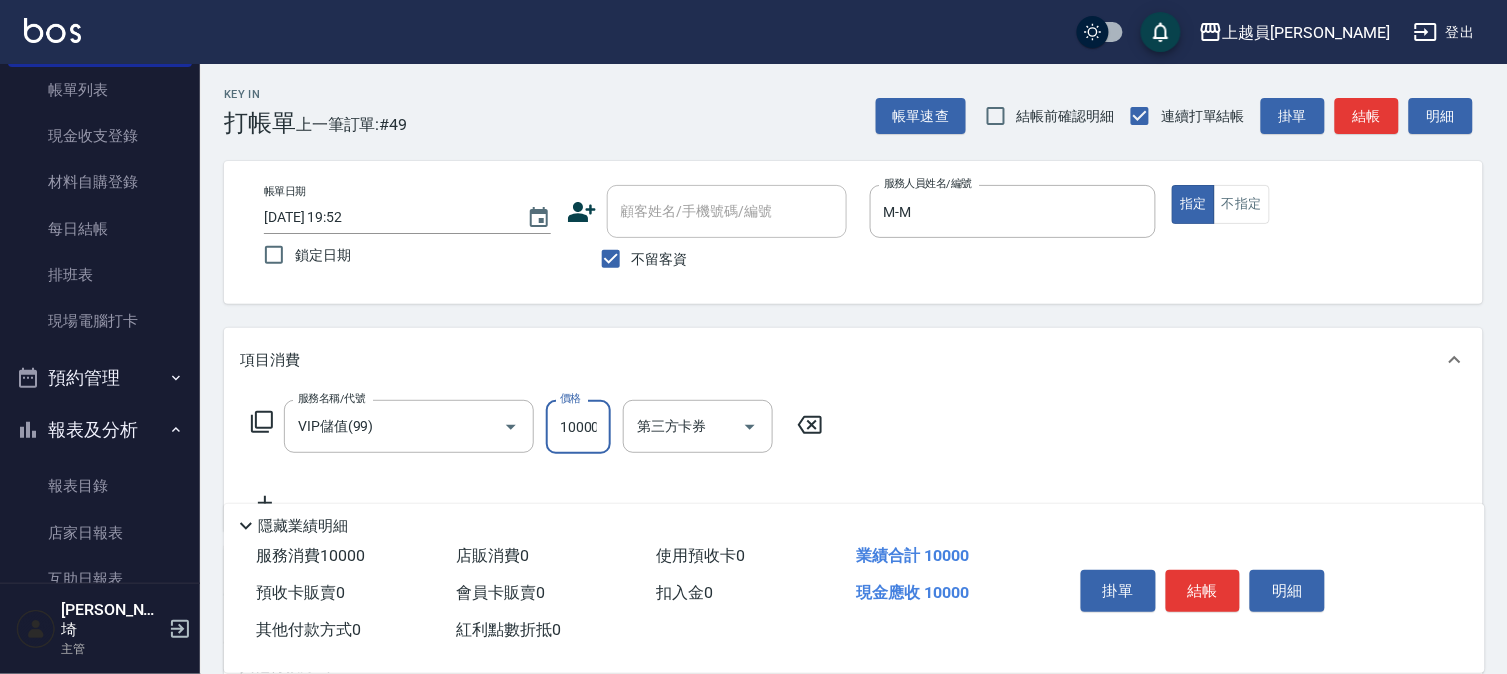 scroll, scrollTop: 0, scrollLeft: 0, axis: both 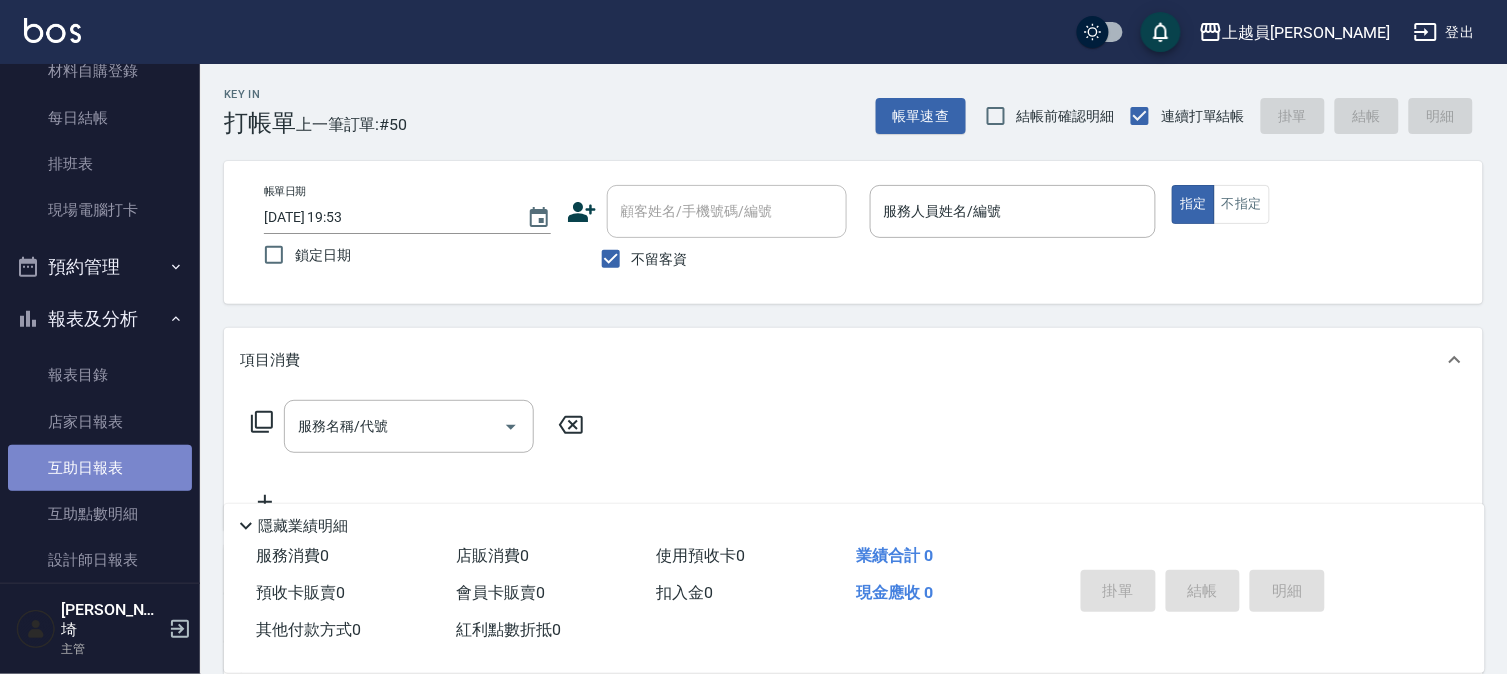 click on "互助日報表" at bounding box center (100, 468) 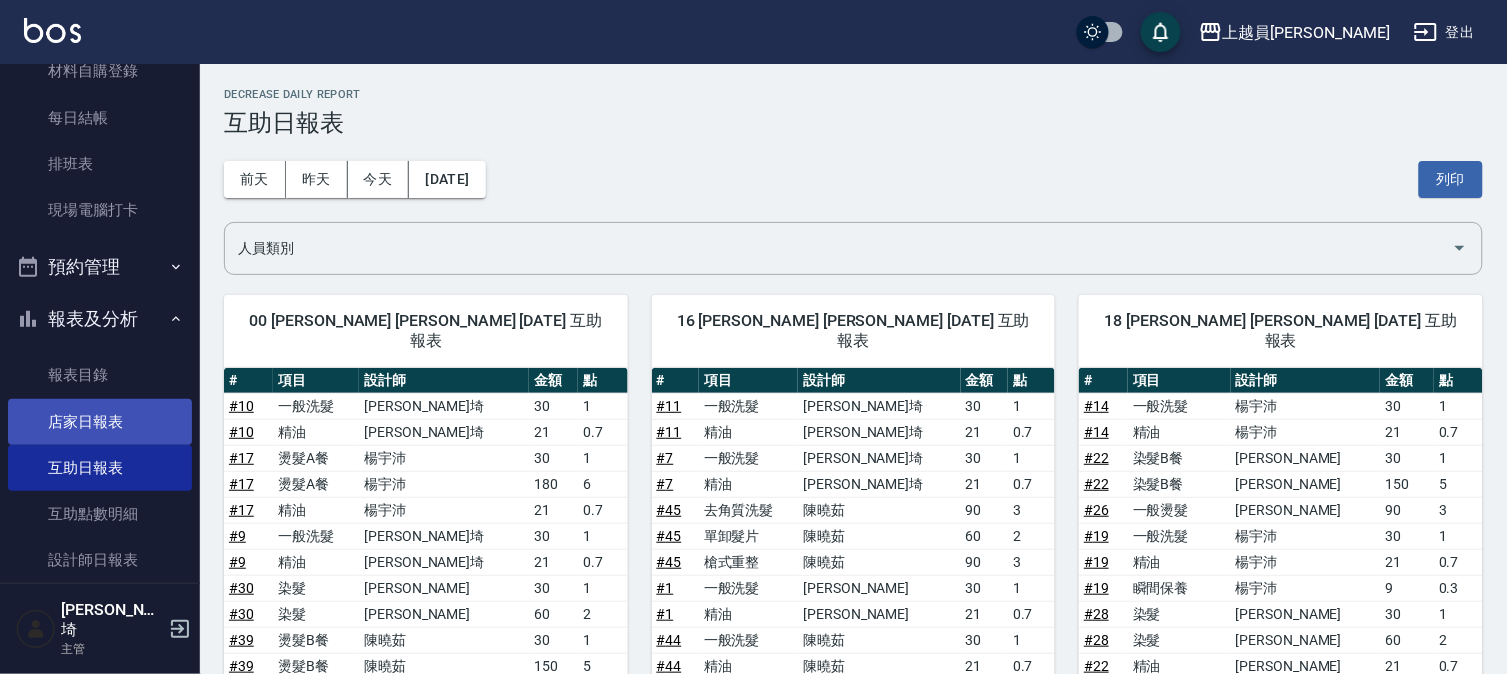 click on "店家日報表" at bounding box center [100, 422] 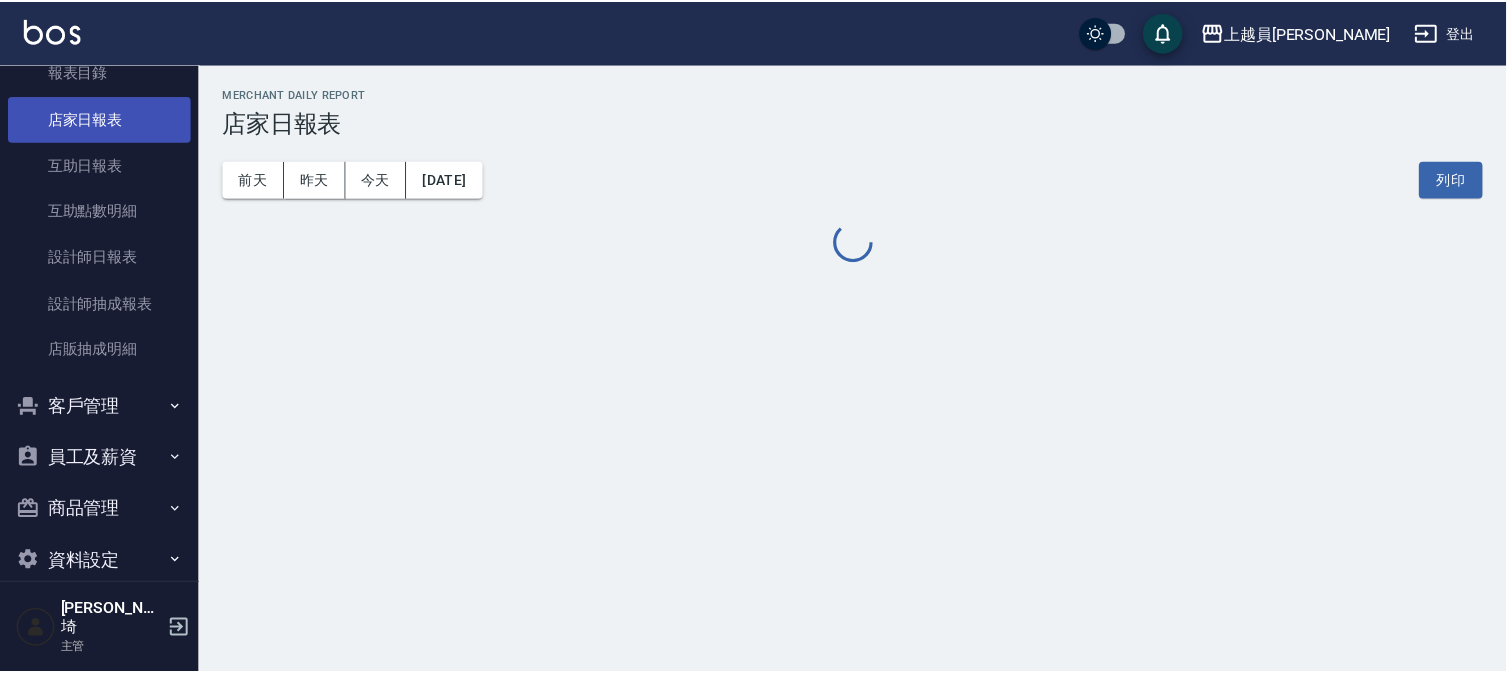 scroll, scrollTop: 534, scrollLeft: 0, axis: vertical 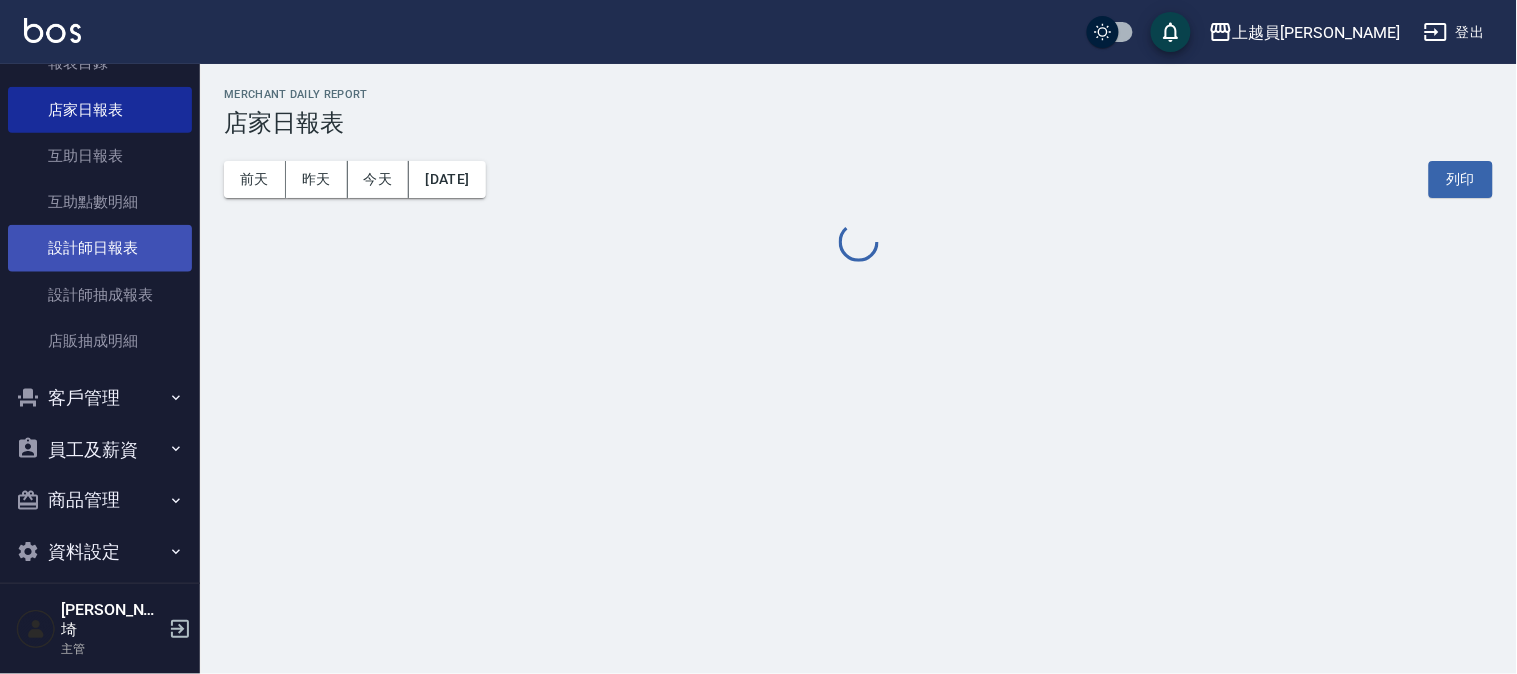 click on "設計師日報表" at bounding box center (100, 248) 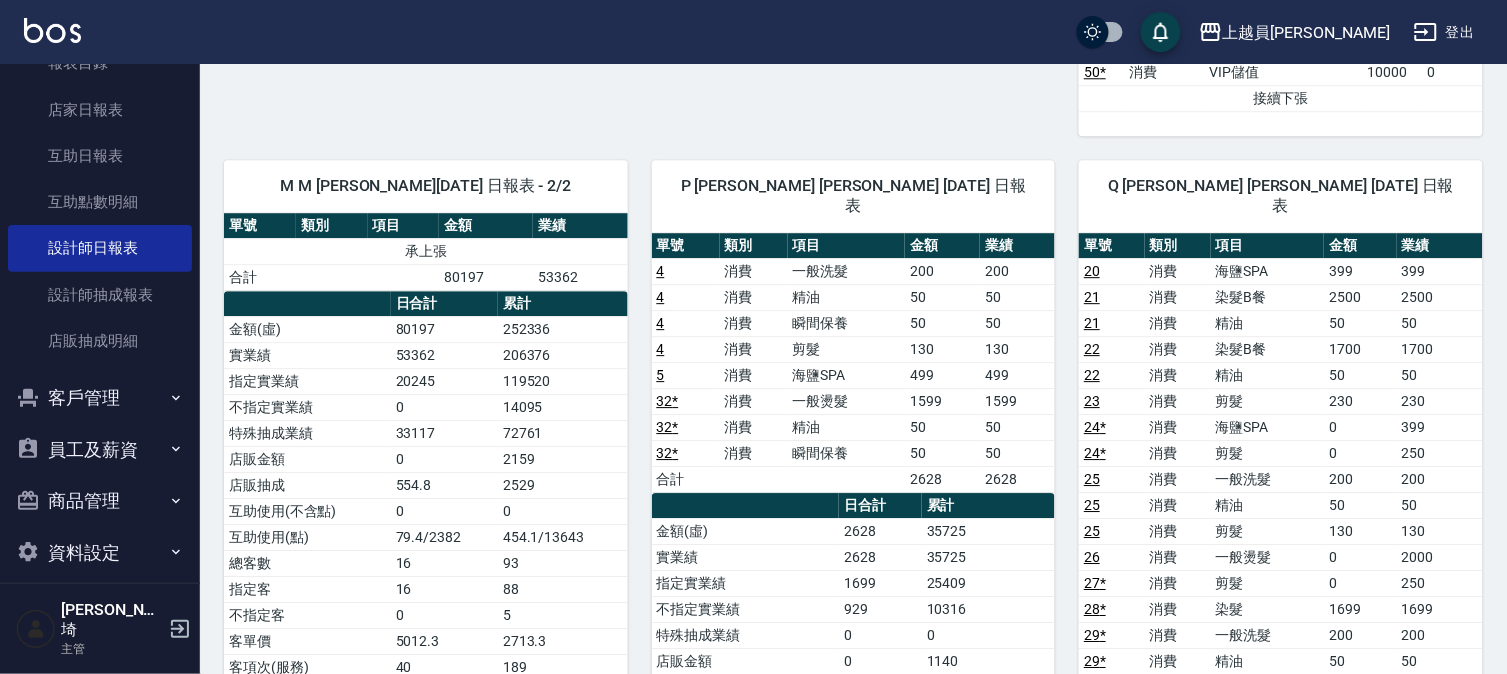 scroll, scrollTop: 1111, scrollLeft: 0, axis: vertical 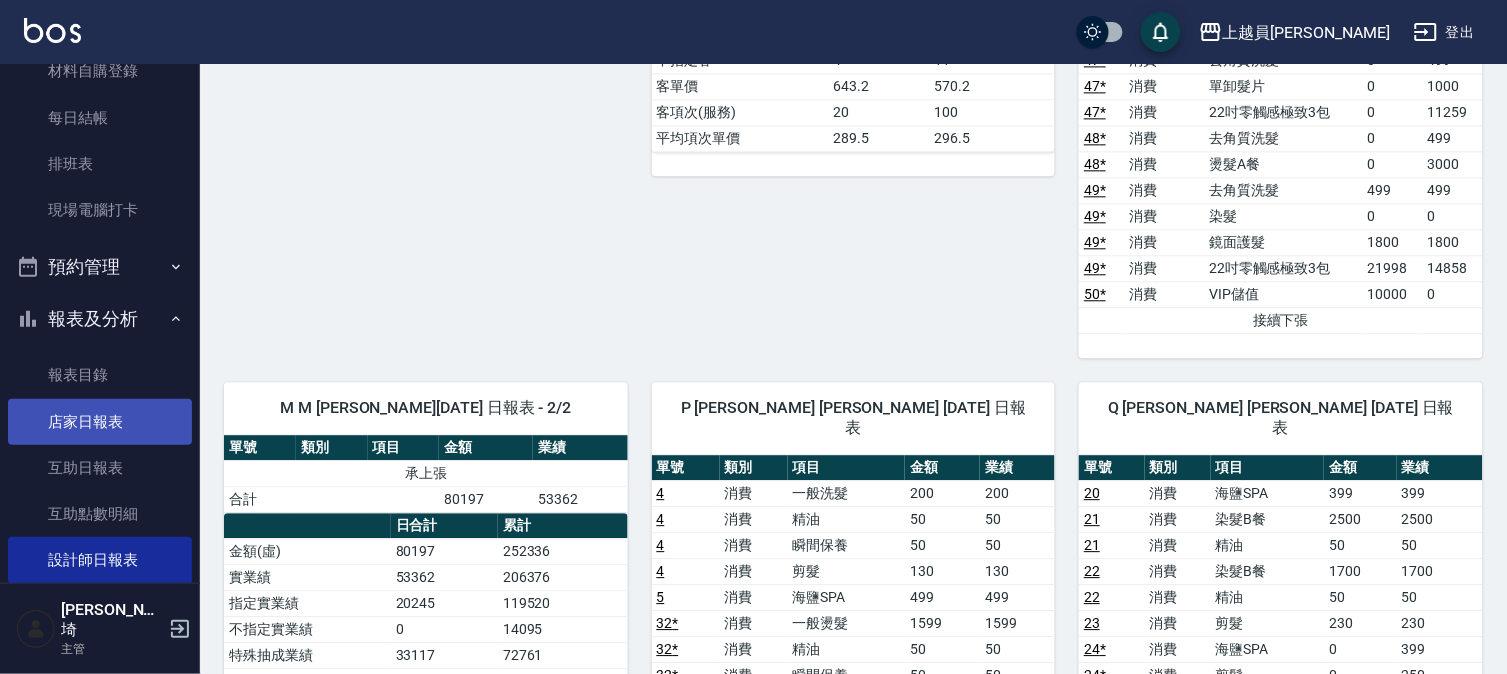 click on "店家日報表" at bounding box center (100, 422) 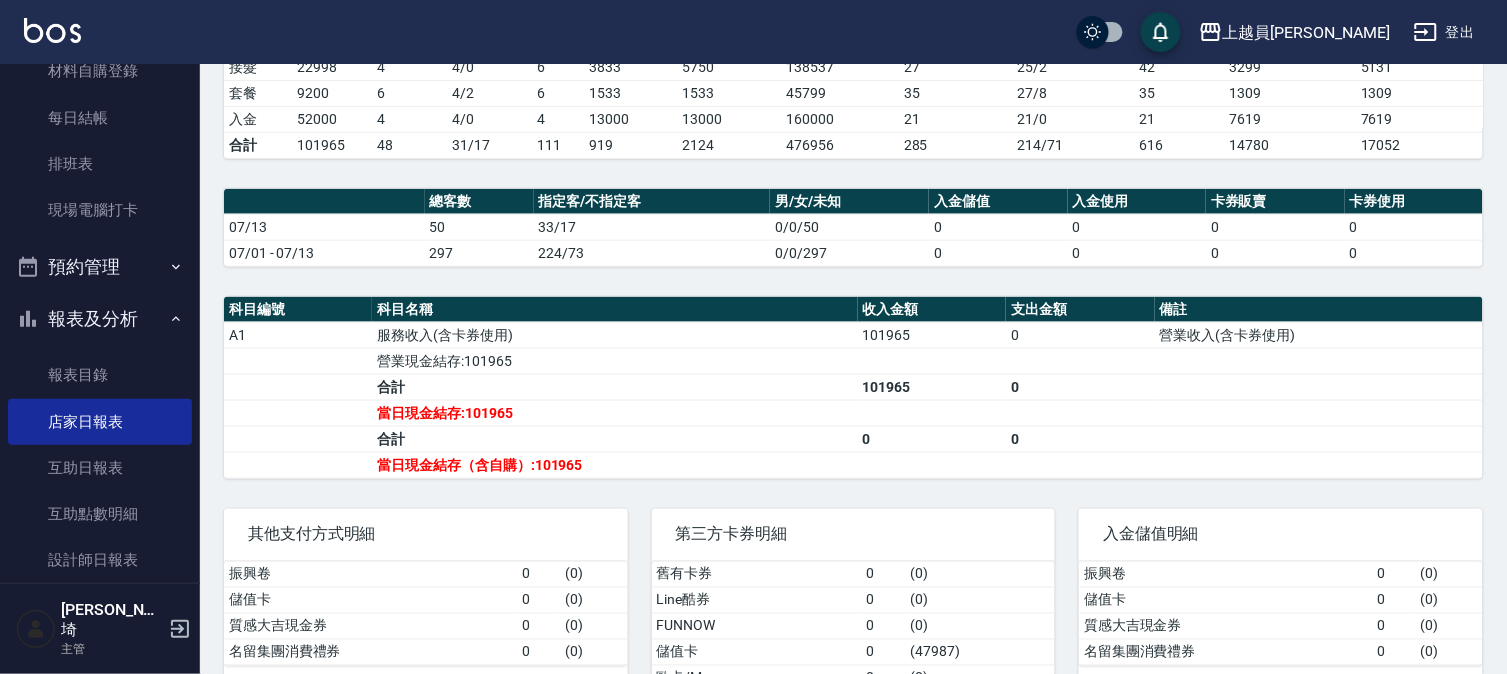 scroll, scrollTop: 444, scrollLeft: 0, axis: vertical 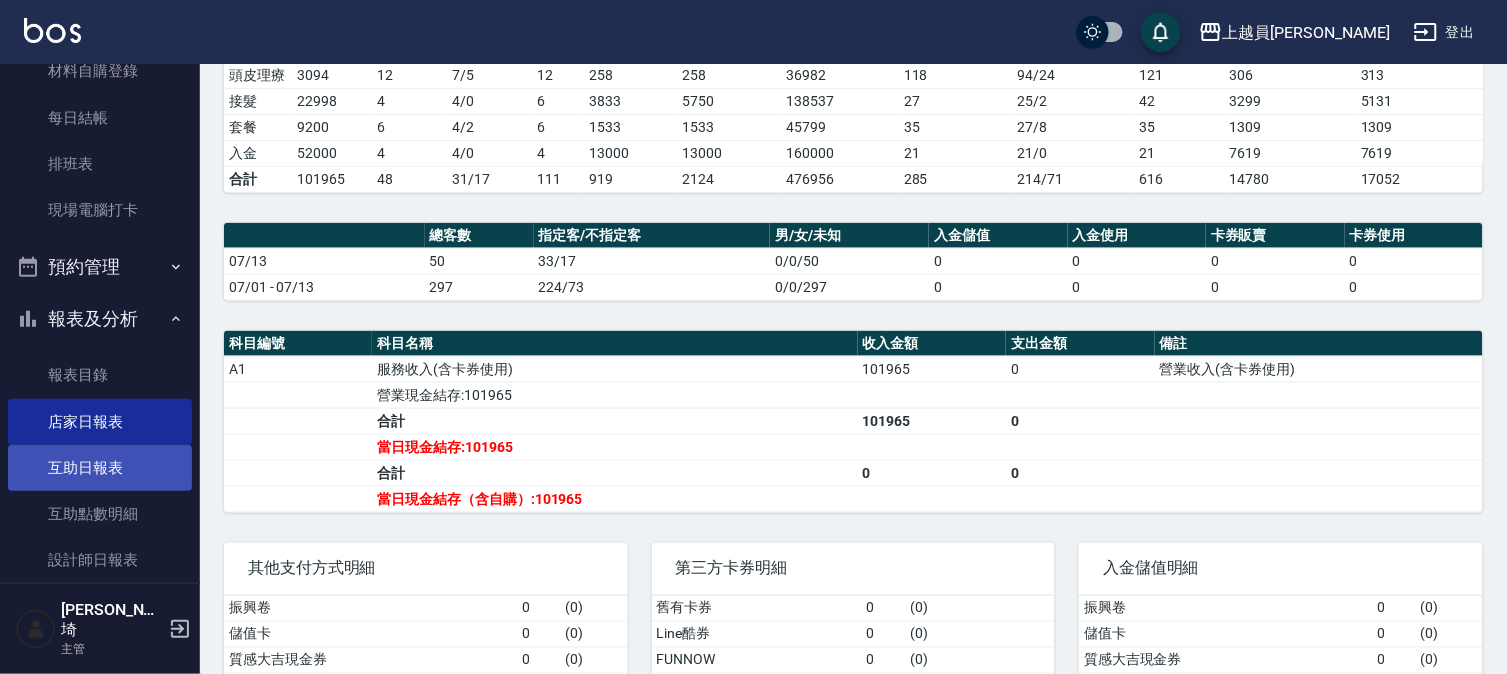 click on "互助日報表" at bounding box center [100, 468] 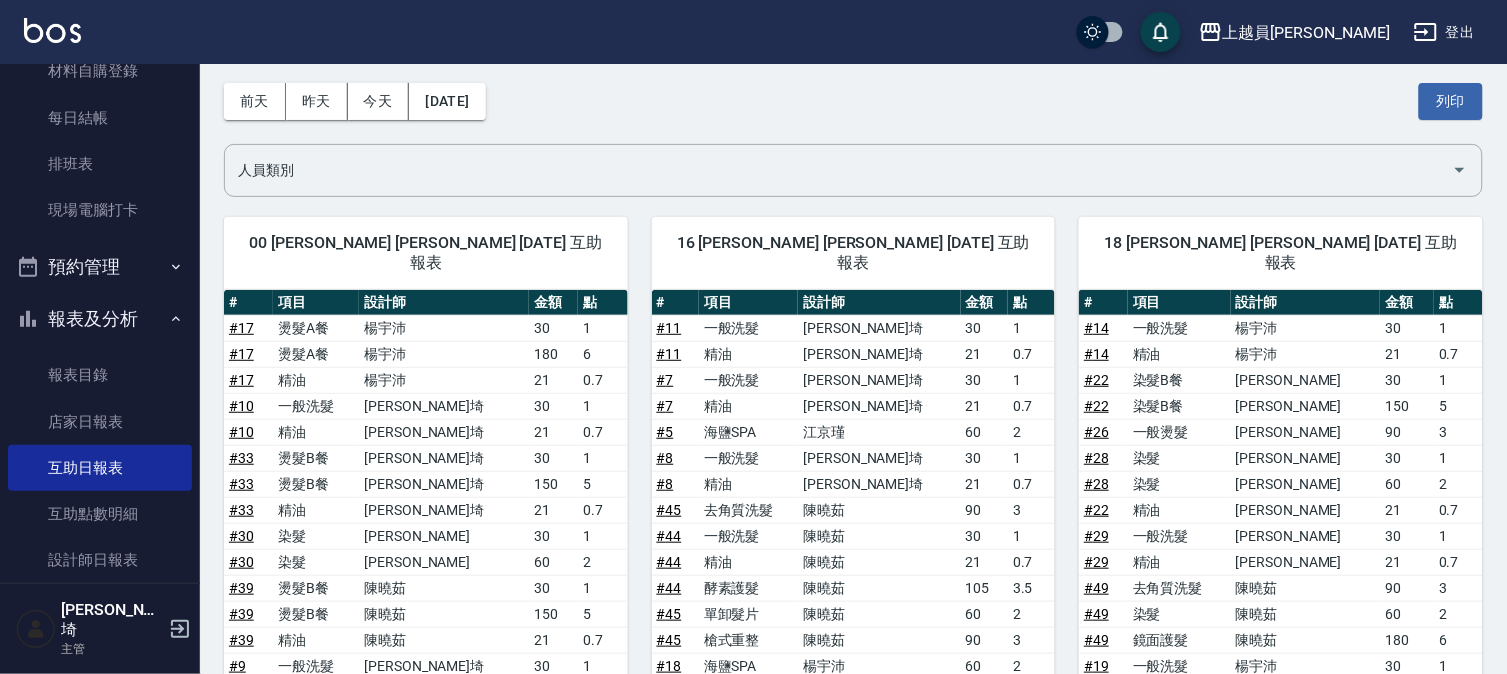 scroll, scrollTop: 111, scrollLeft: 0, axis: vertical 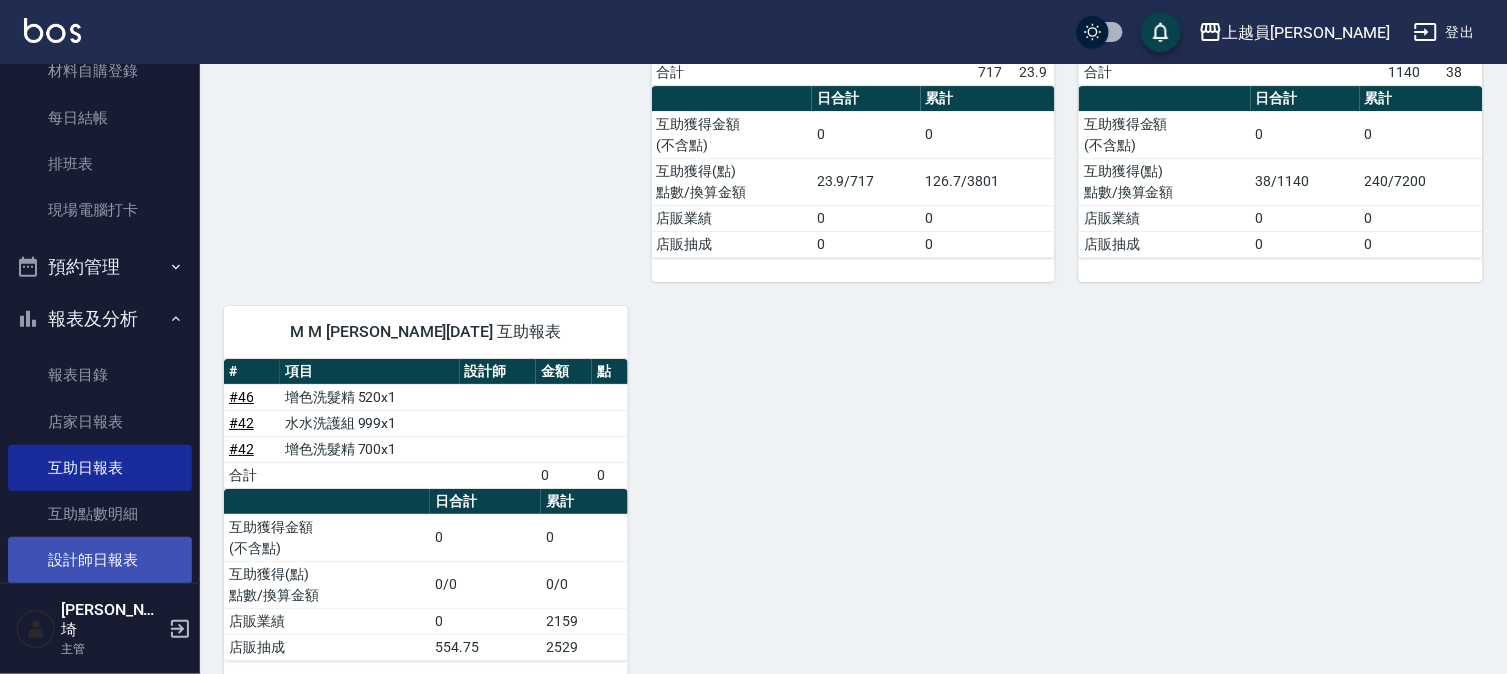 click on "設計師日報表" at bounding box center [100, 560] 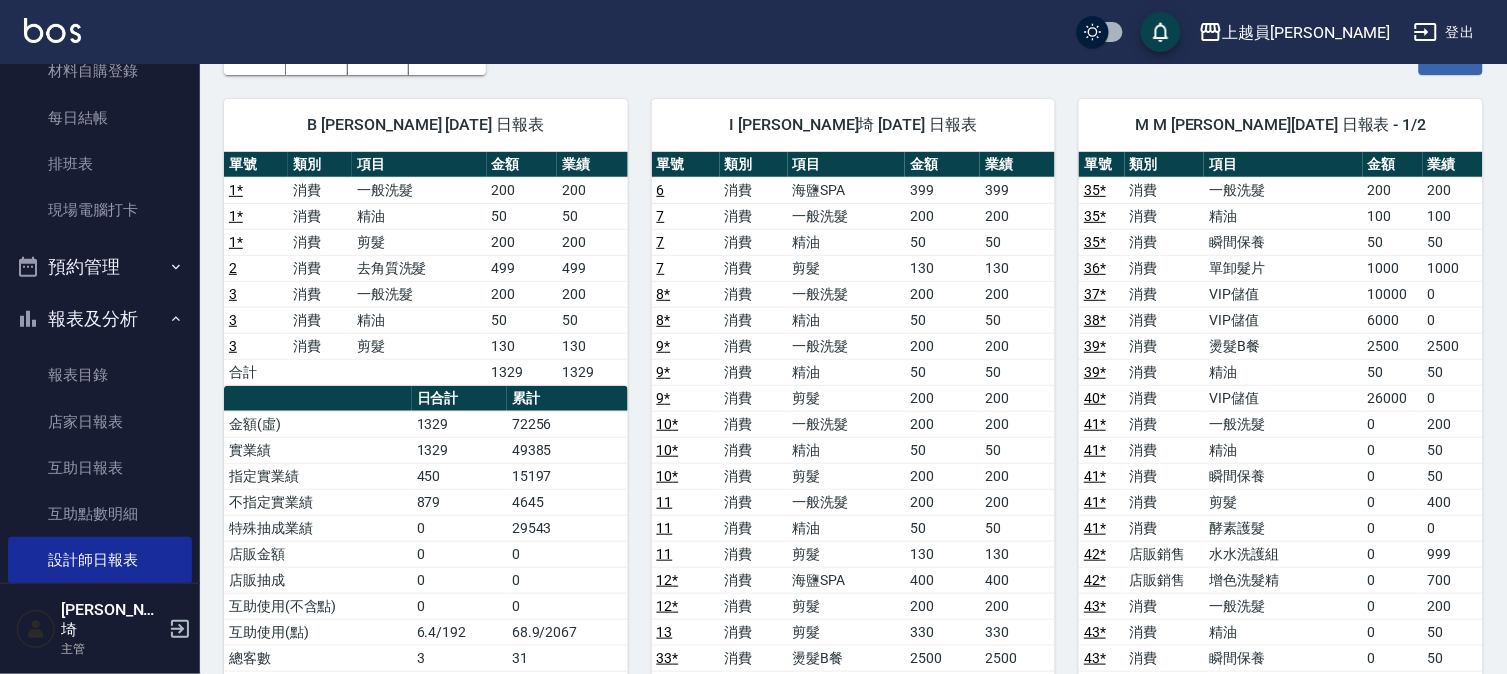 scroll, scrollTop: 0, scrollLeft: 0, axis: both 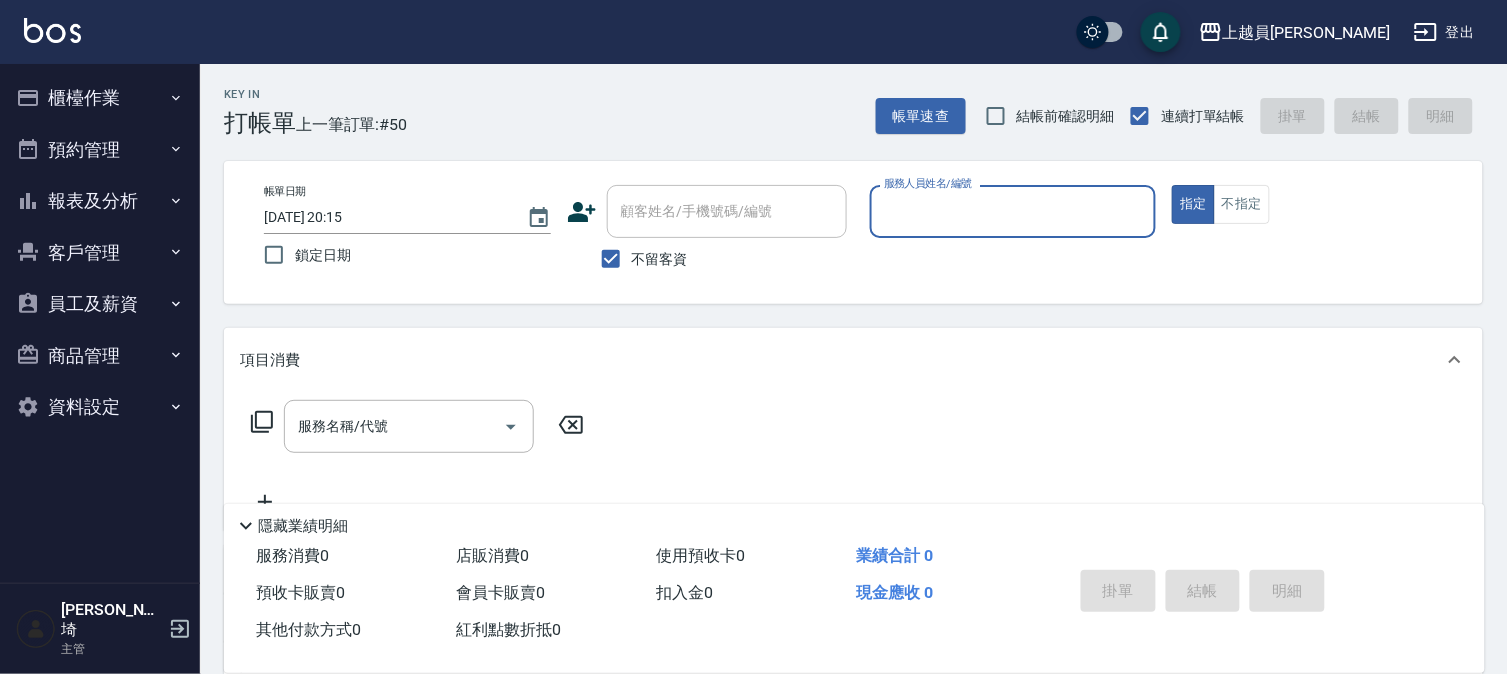click on "櫃檯作業" at bounding box center (100, 98) 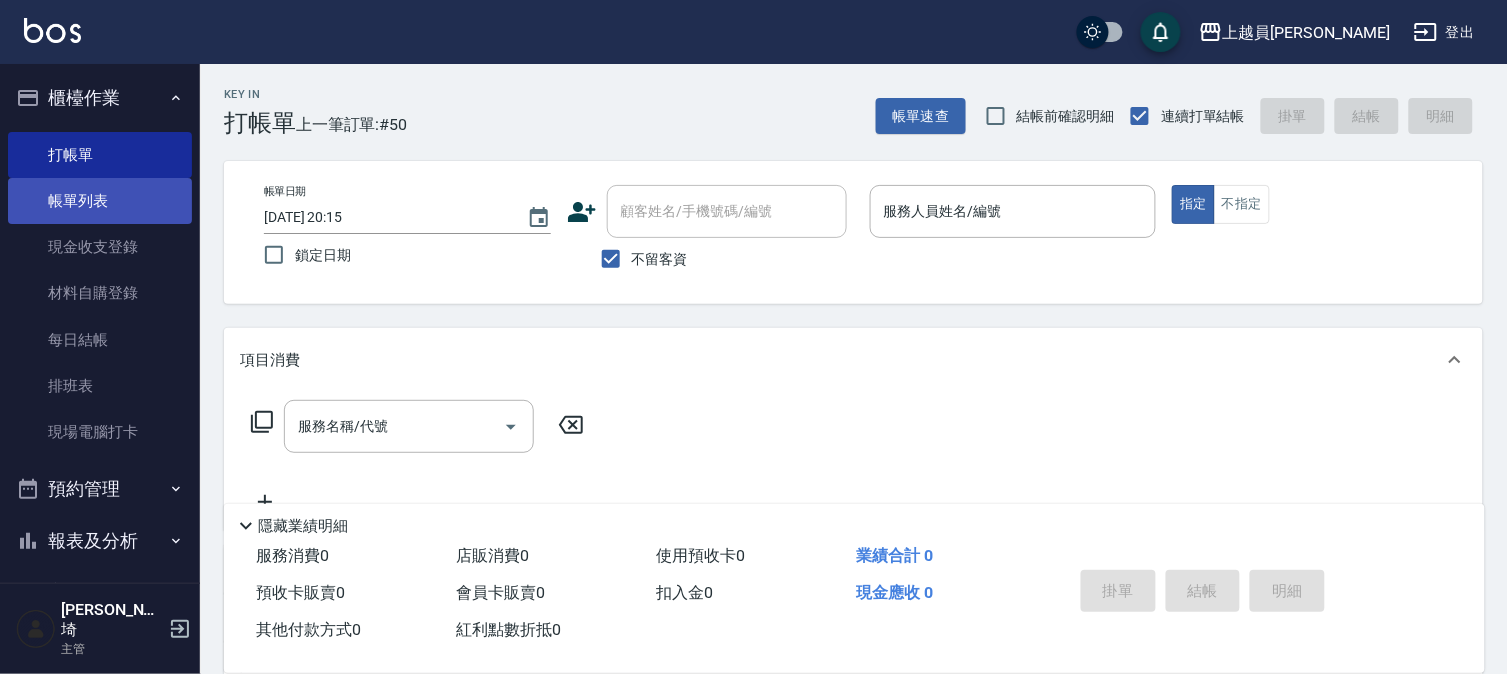 click on "帳單列表" at bounding box center [100, 201] 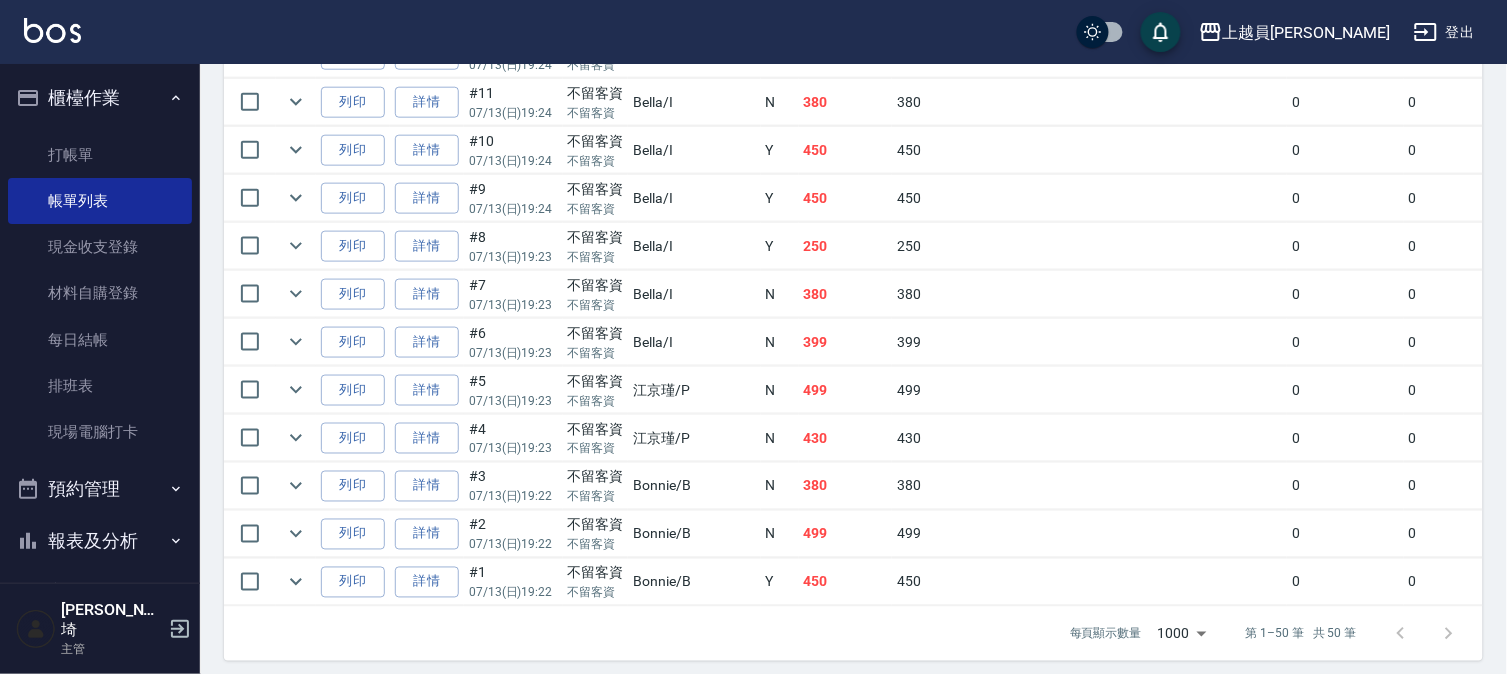 scroll, scrollTop: 2495, scrollLeft: 0, axis: vertical 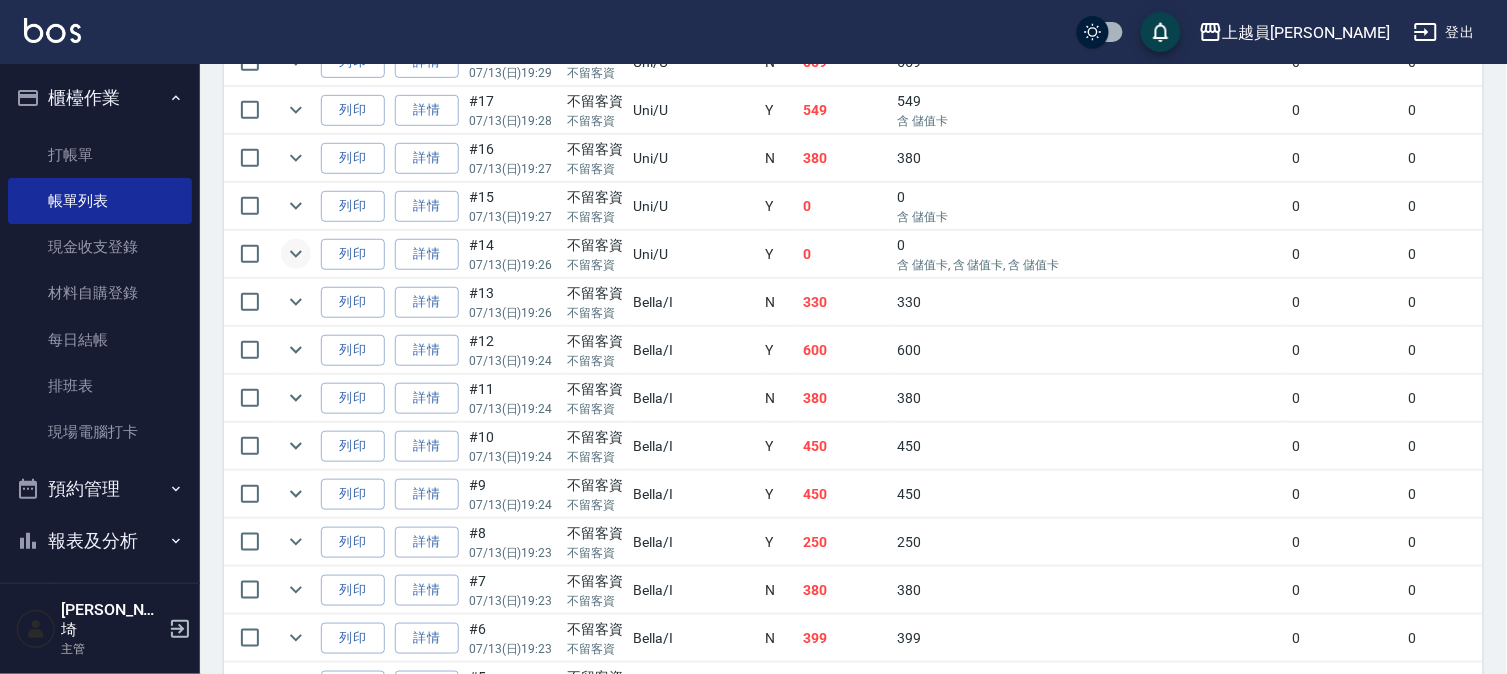 click 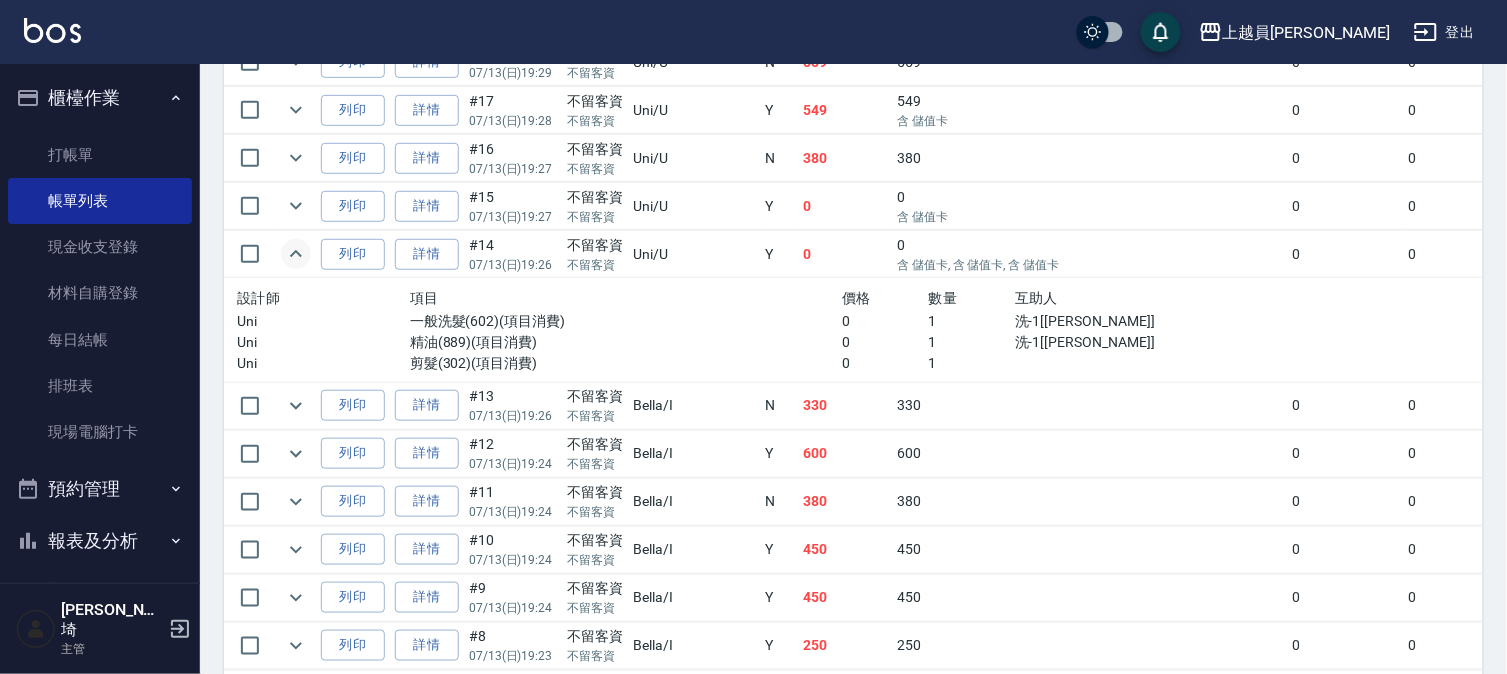 click 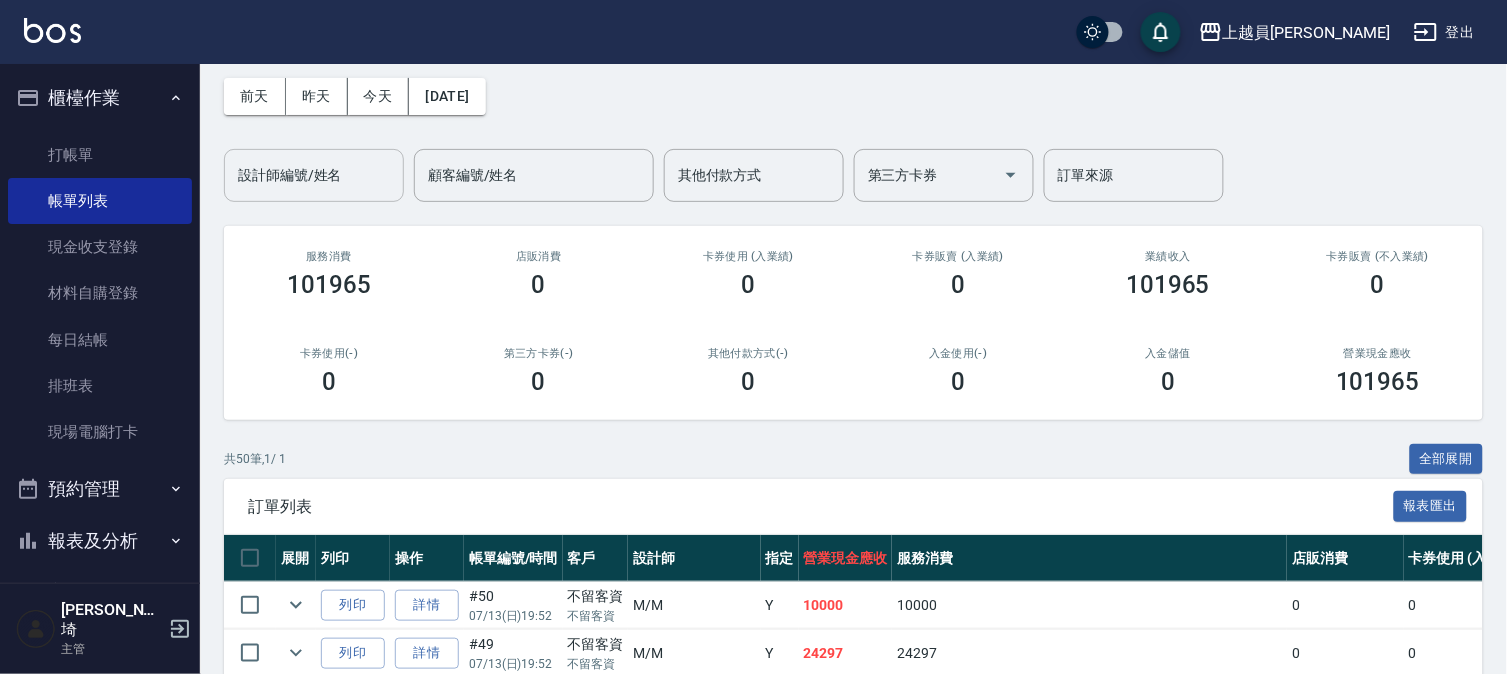 scroll, scrollTop: 0, scrollLeft: 0, axis: both 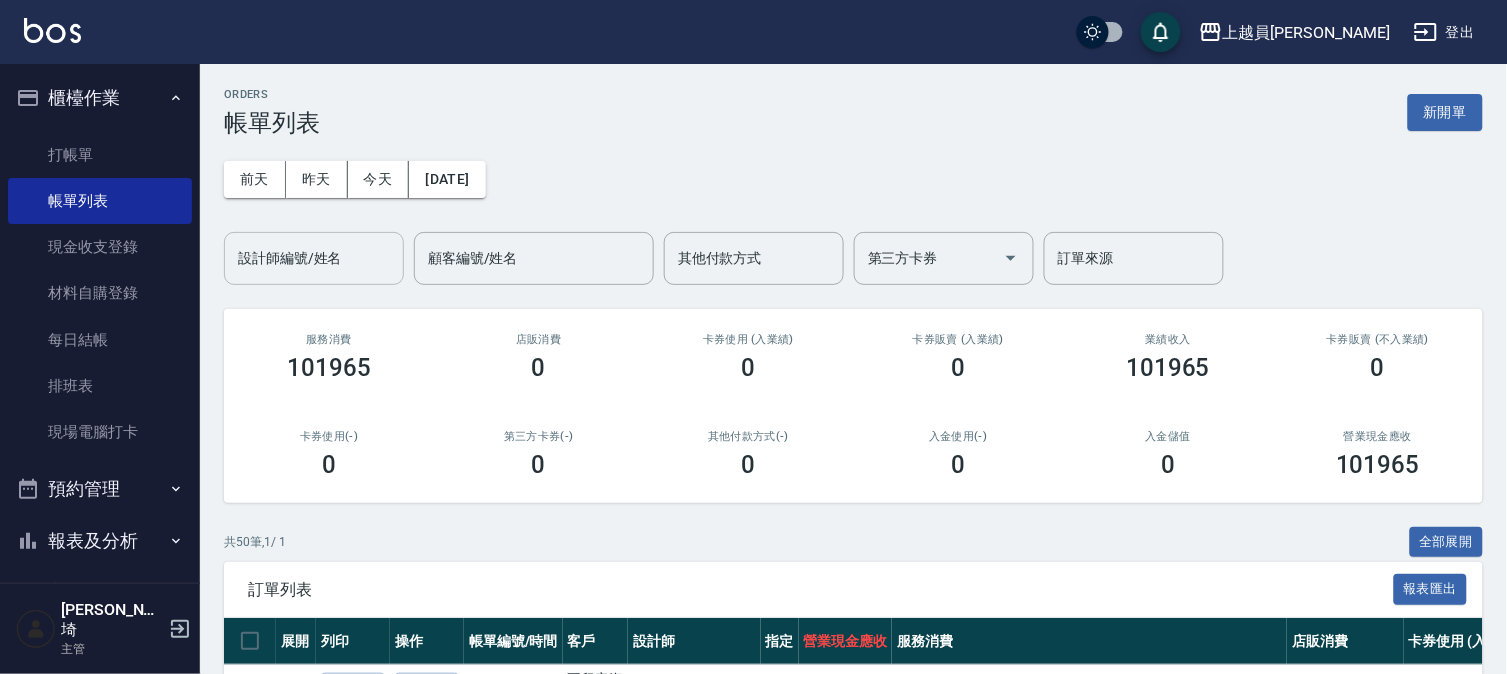 click on "設計師編號/姓名" at bounding box center (314, 258) 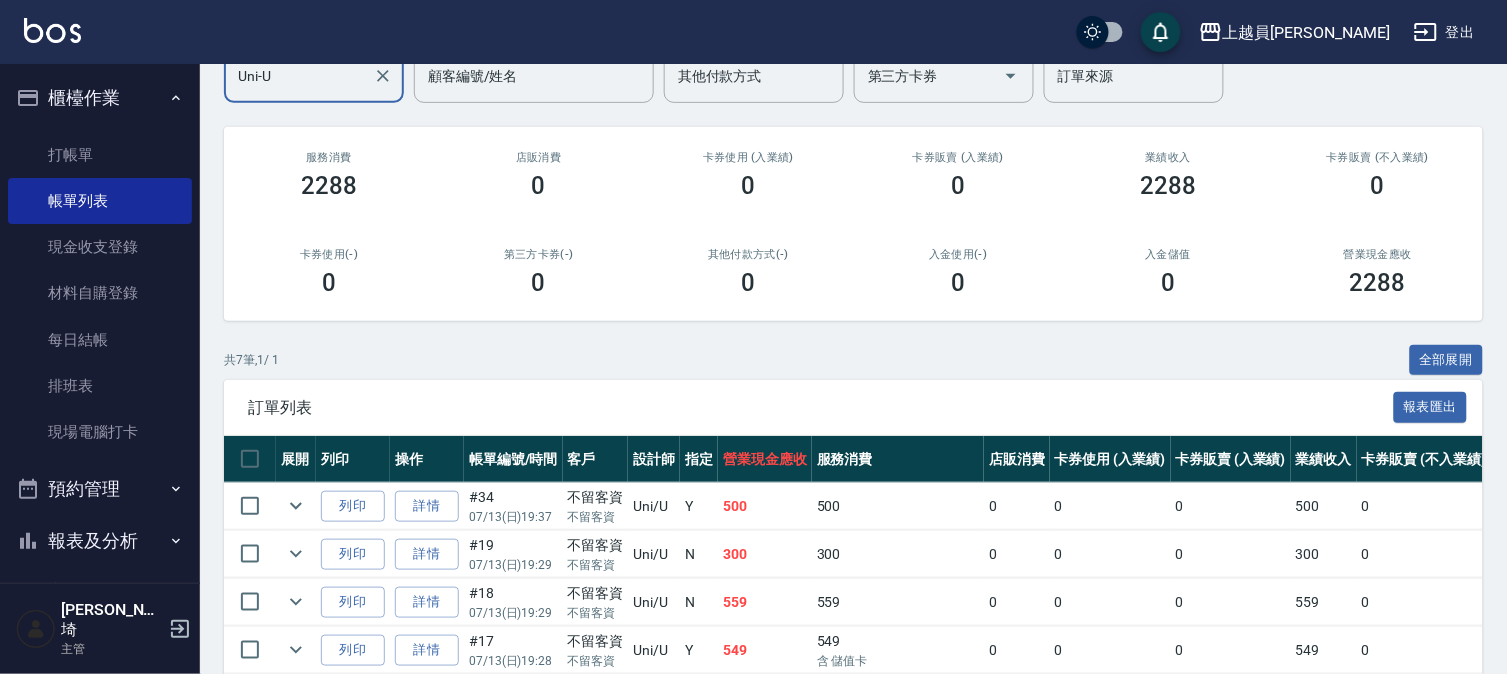 scroll, scrollTop: 423, scrollLeft: 0, axis: vertical 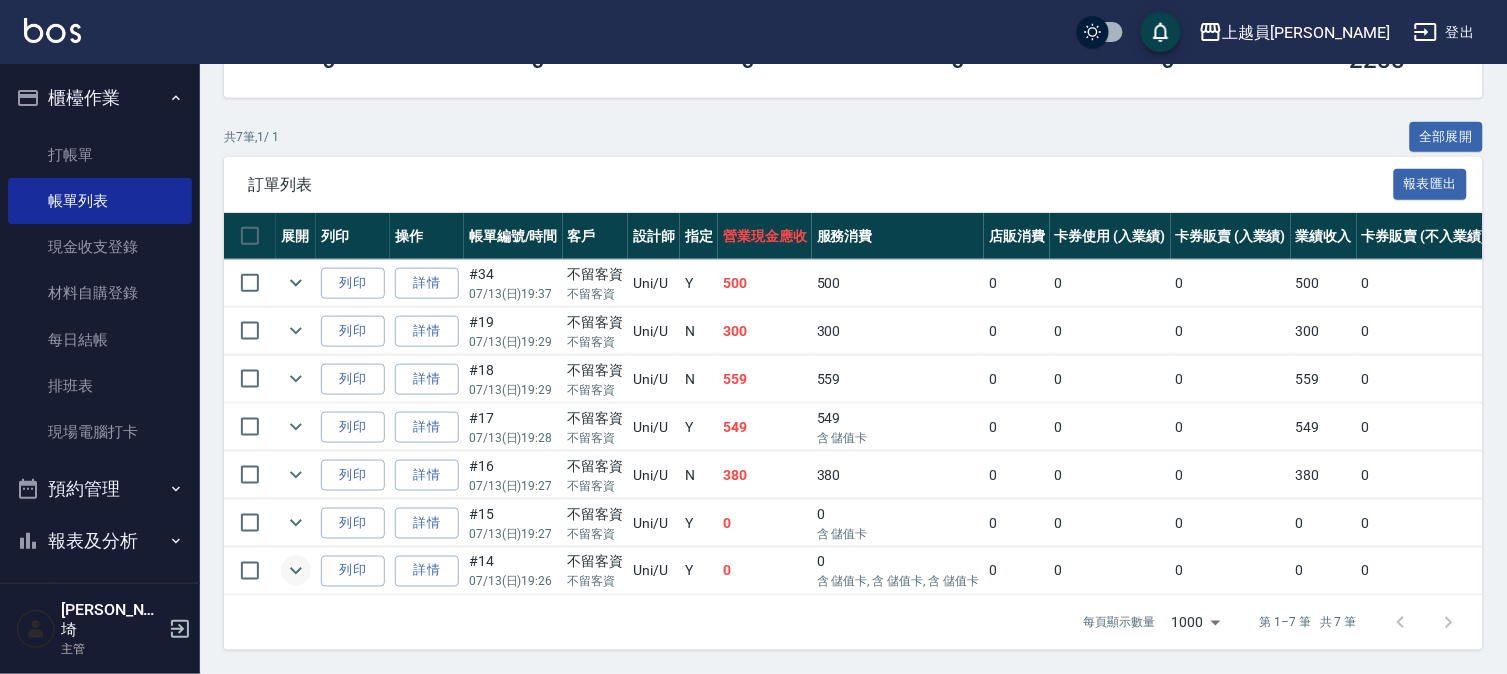 type on "Uni-U" 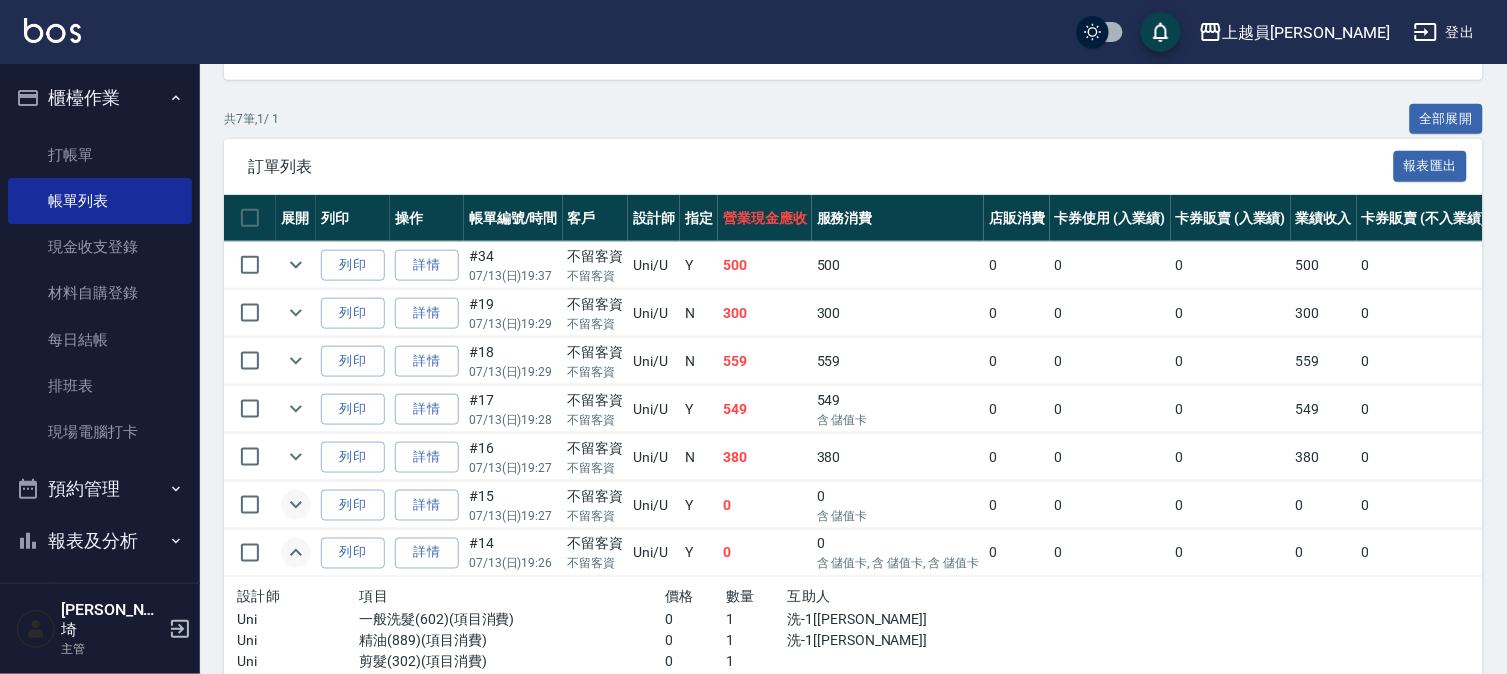 click 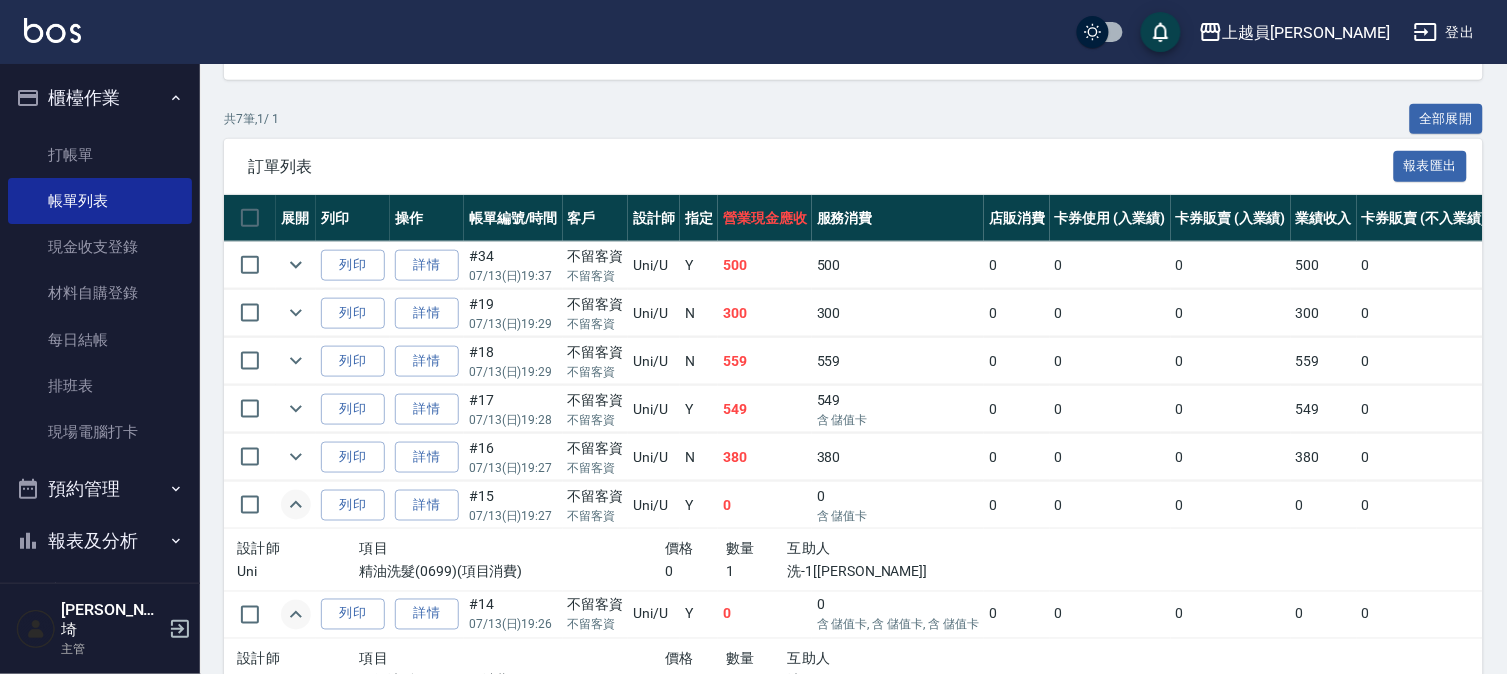 click on "訂單列表 報表匯出" at bounding box center (853, 166) 